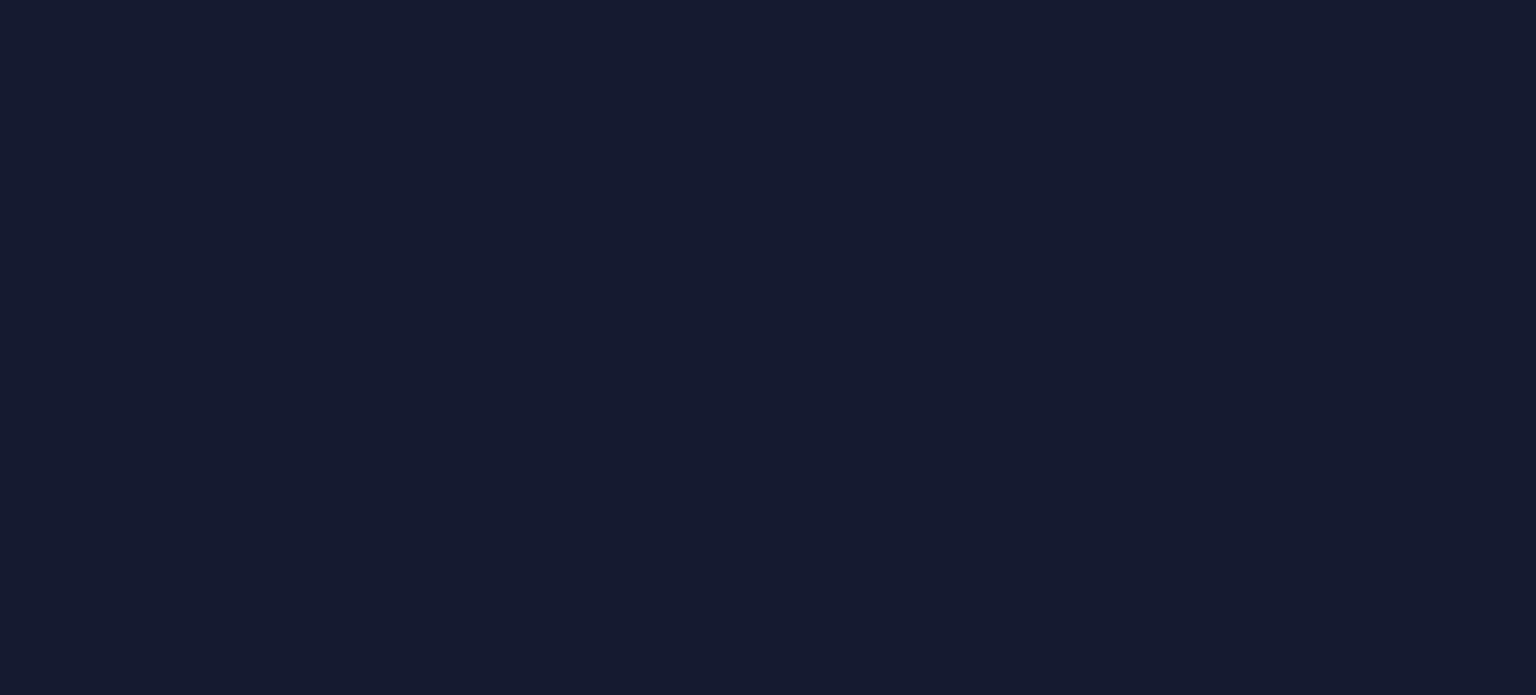 scroll, scrollTop: 0, scrollLeft: 0, axis: both 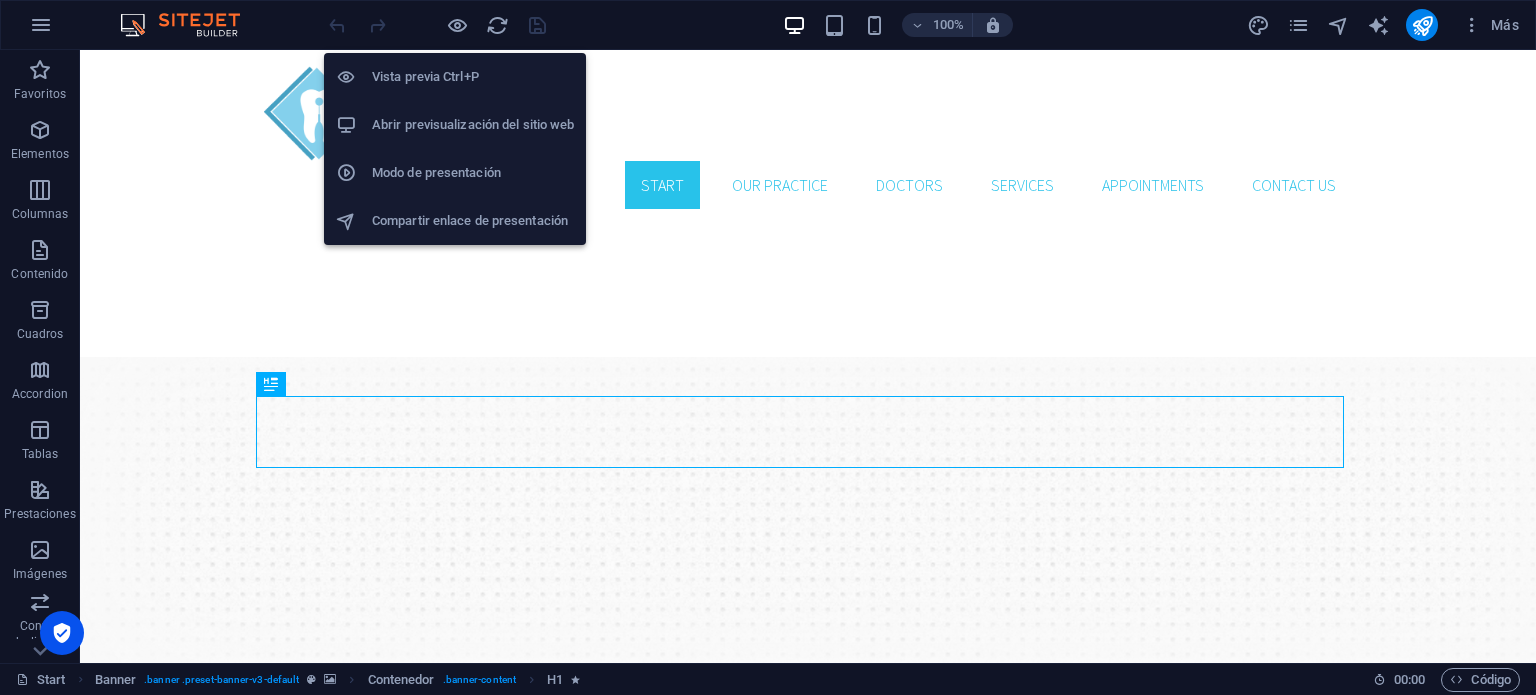 click on "Abrir previsualización del sitio web" at bounding box center (473, 125) 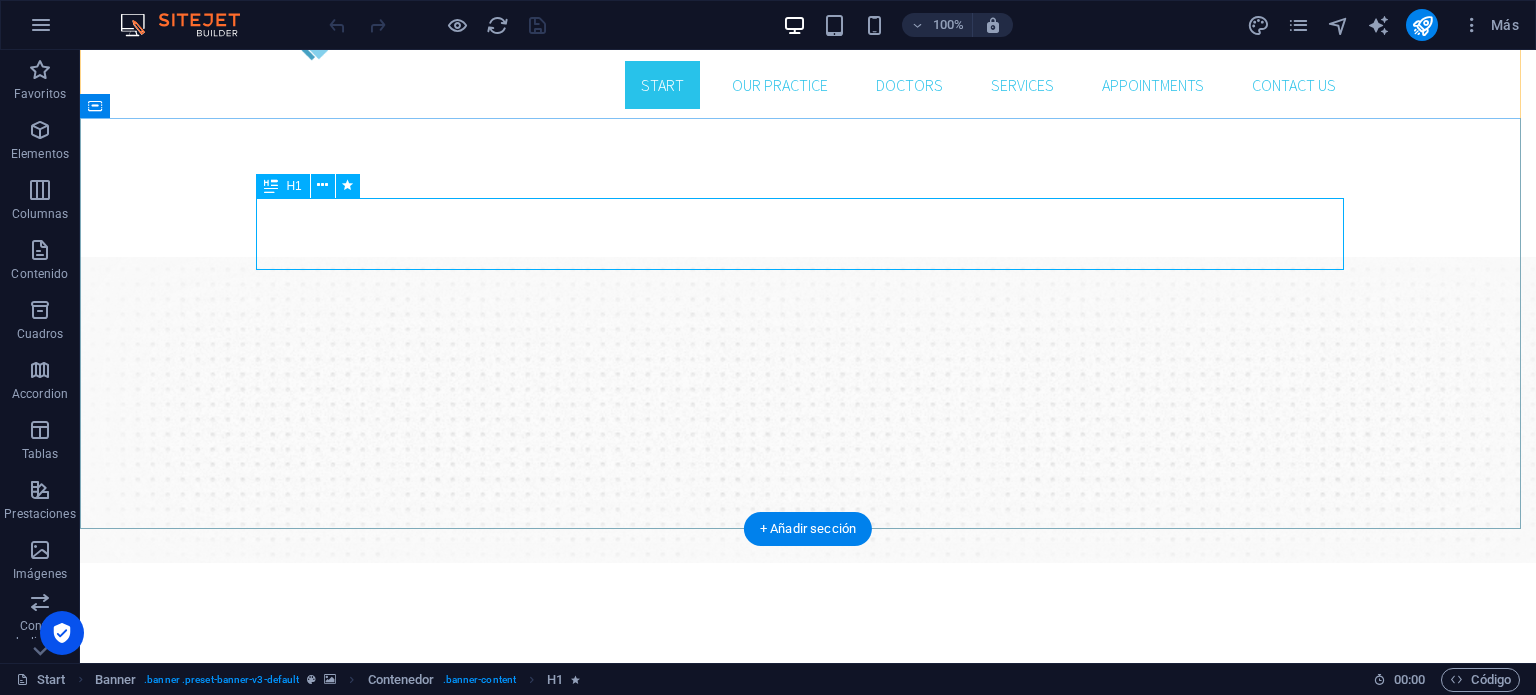 scroll, scrollTop: 200, scrollLeft: 0, axis: vertical 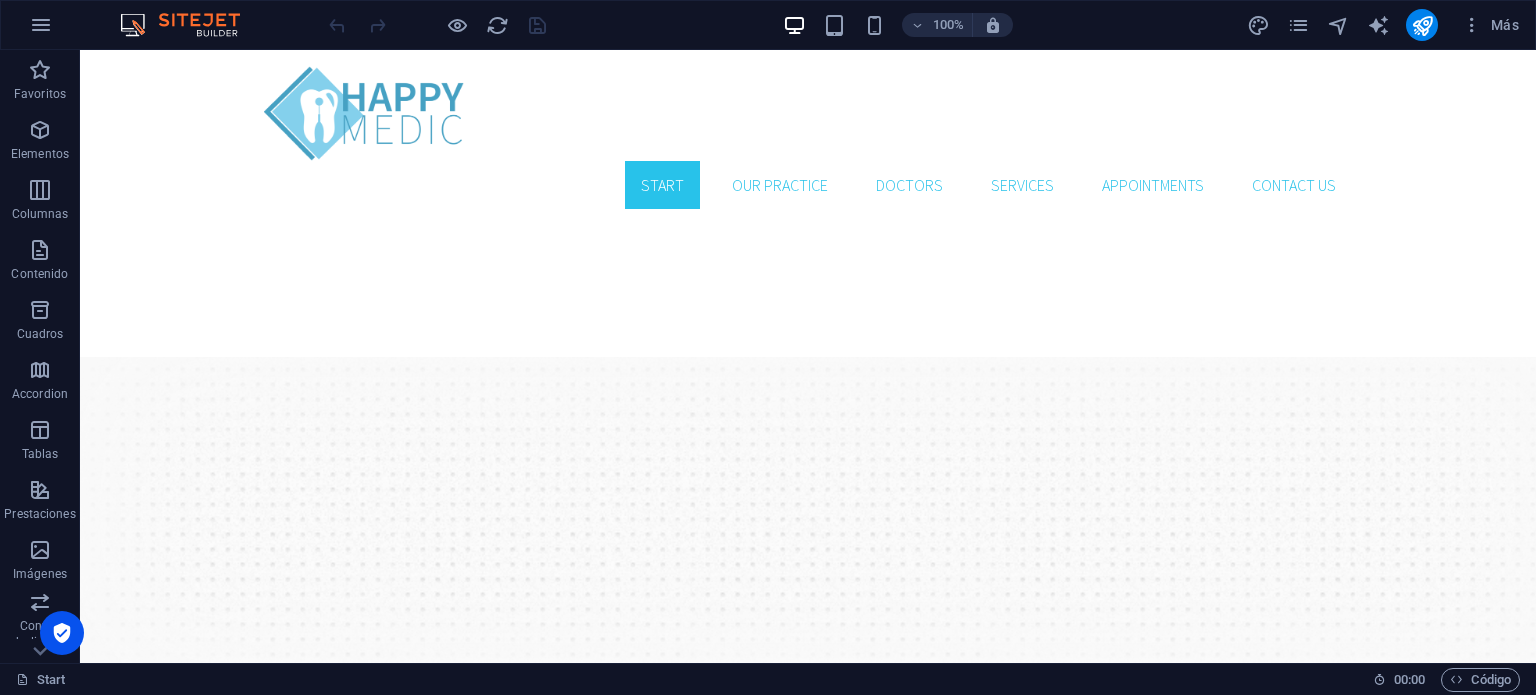 drag, startPoint x: 1533, startPoint y: 139, endPoint x: 1579, endPoint y: 57, distance: 94.02127 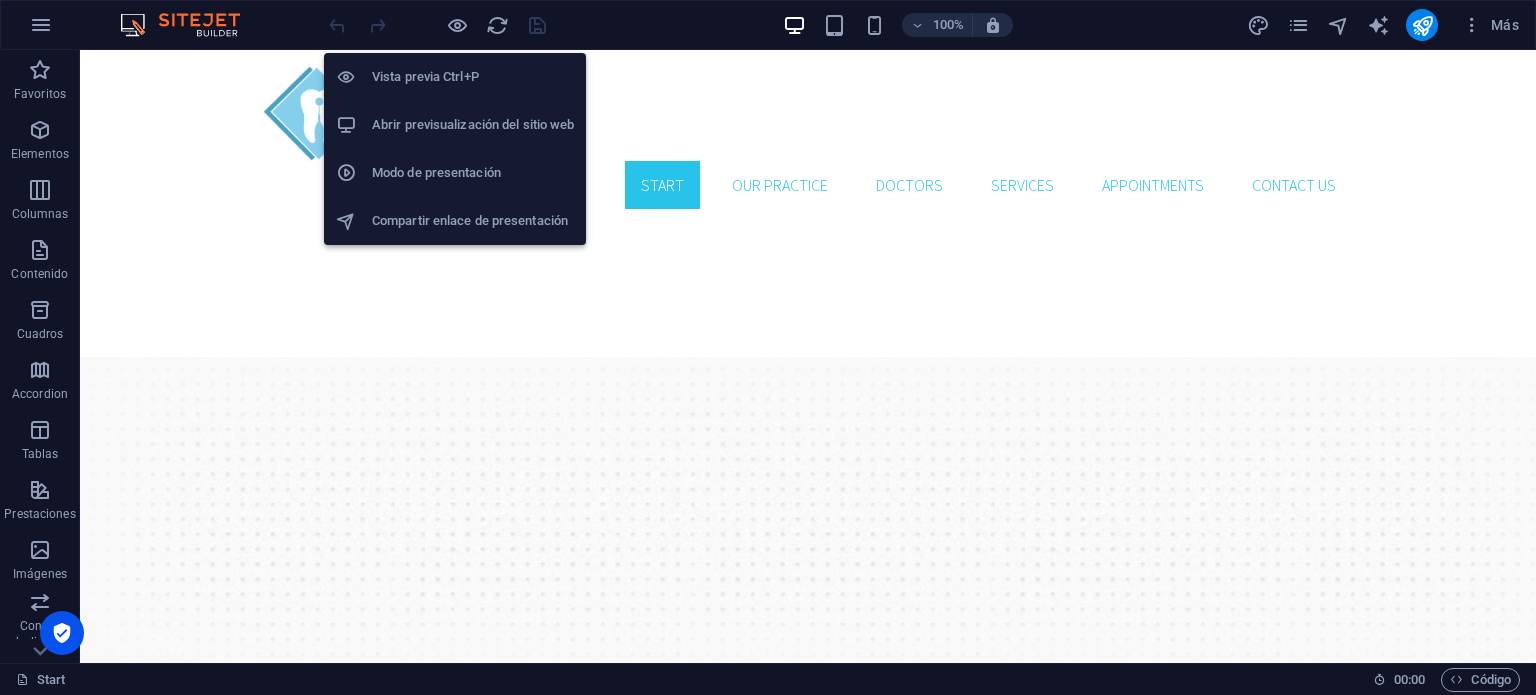 click on "Abrir previsualización del sitio web" at bounding box center [473, 125] 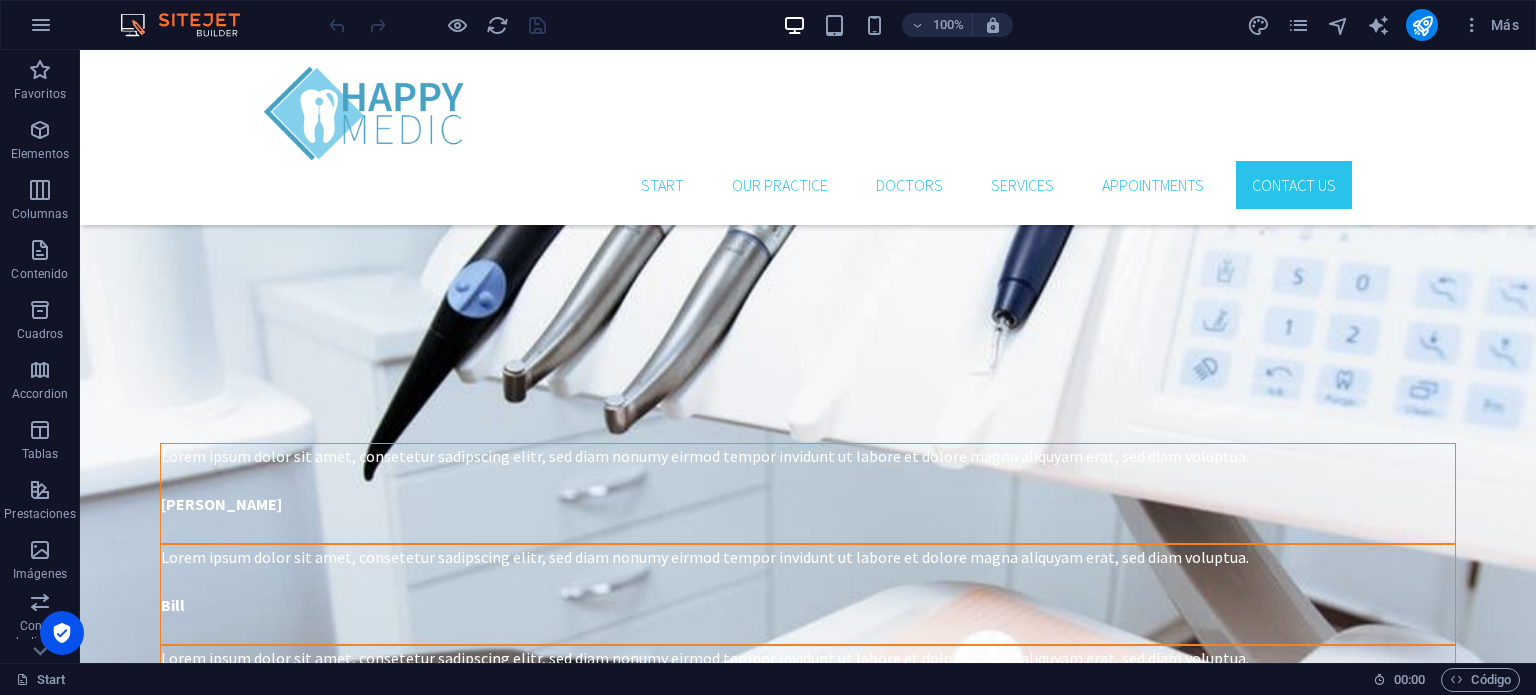 scroll, scrollTop: 4876, scrollLeft: 0, axis: vertical 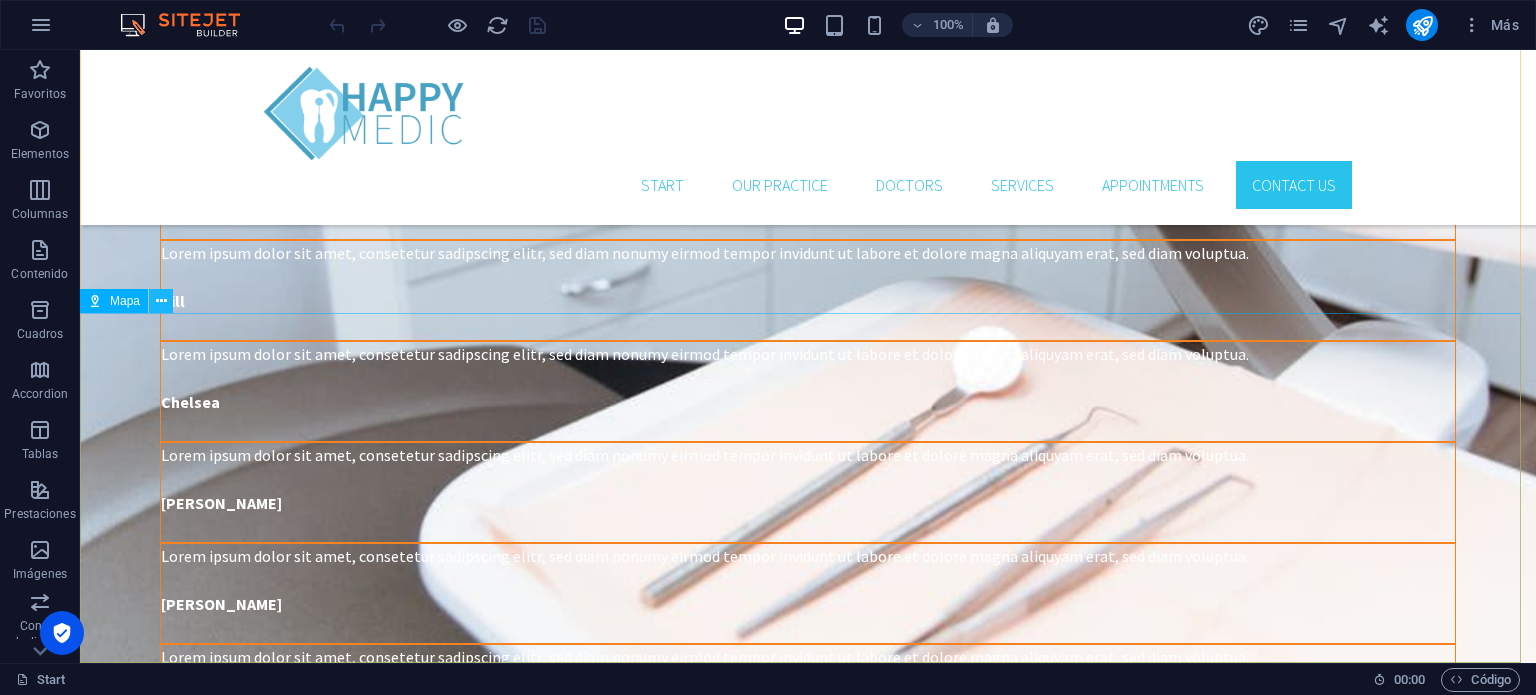 click at bounding box center [161, 301] 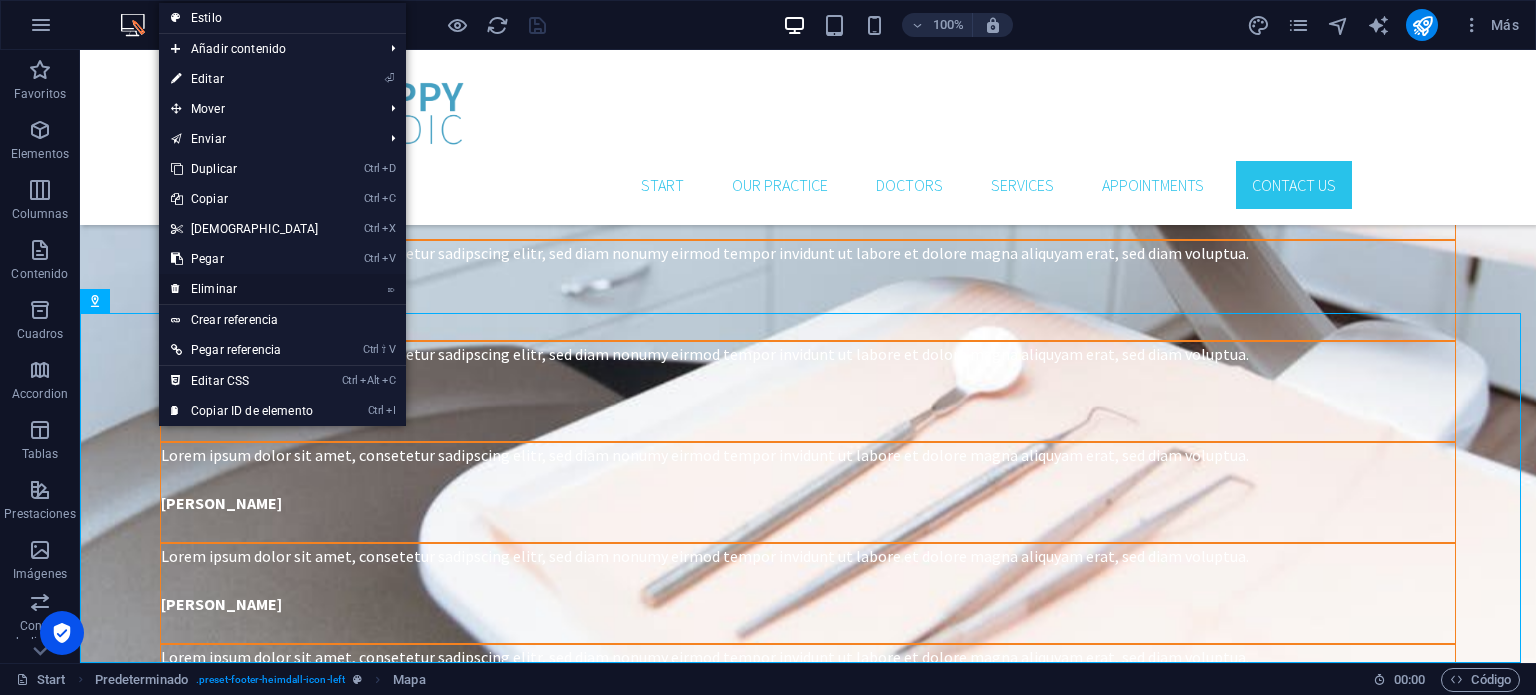 click on "⌦  Eliminar" at bounding box center [245, 289] 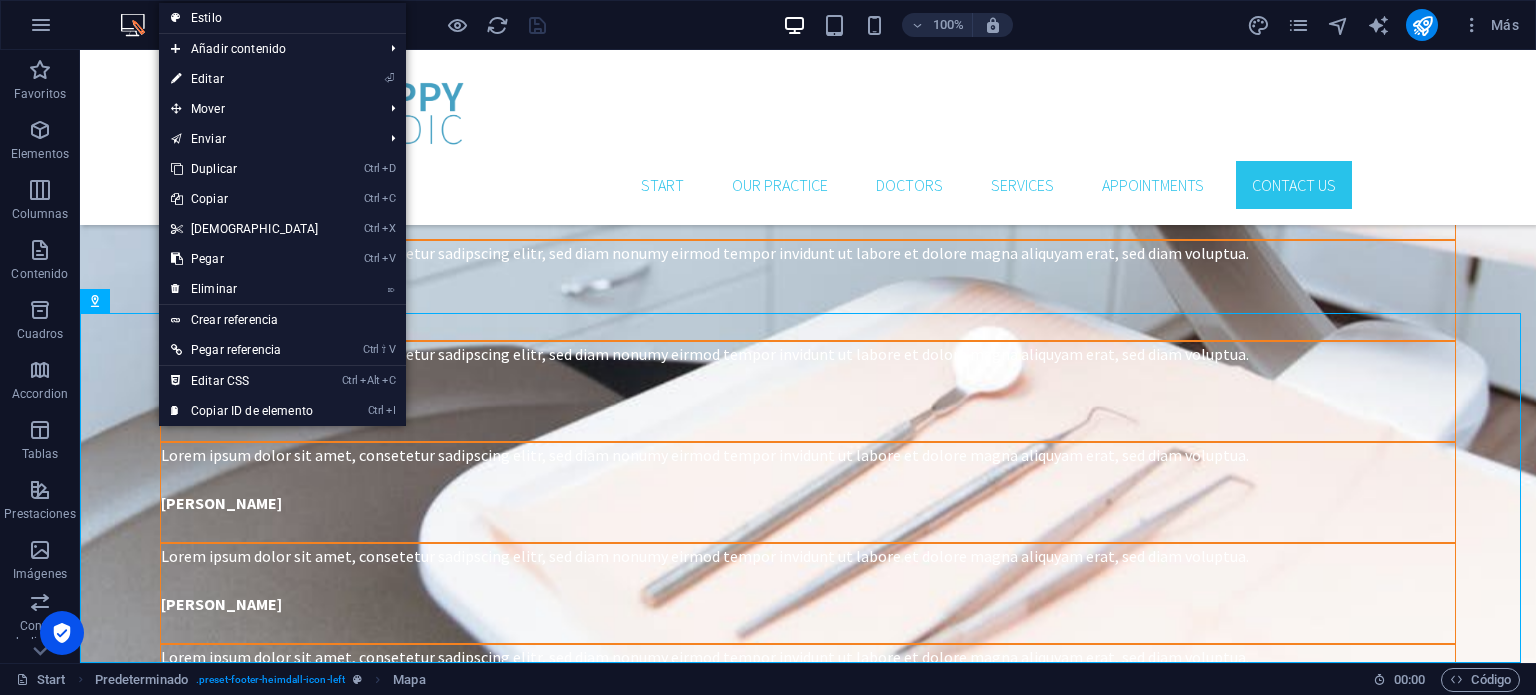 scroll, scrollTop: 4525, scrollLeft: 0, axis: vertical 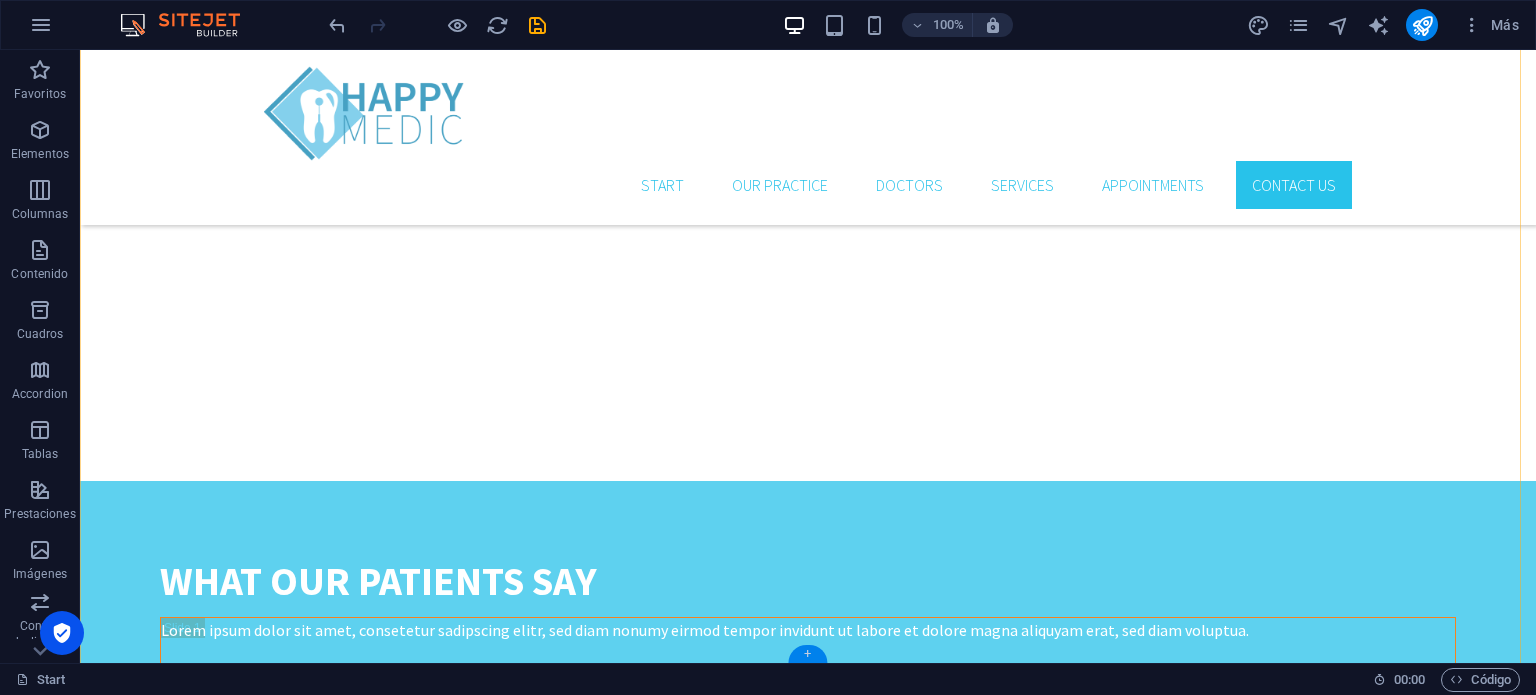 click on "+" at bounding box center [807, 654] 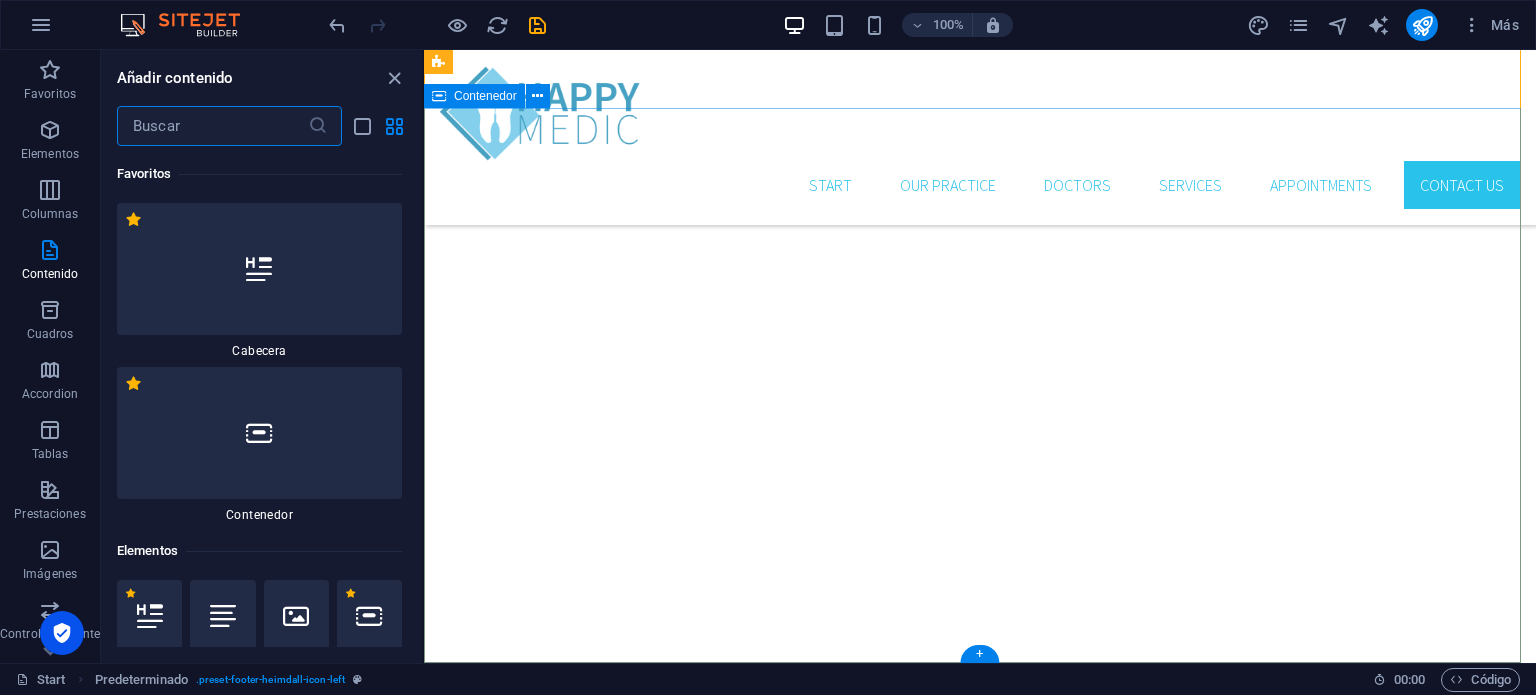 scroll, scrollTop: 4907, scrollLeft: 0, axis: vertical 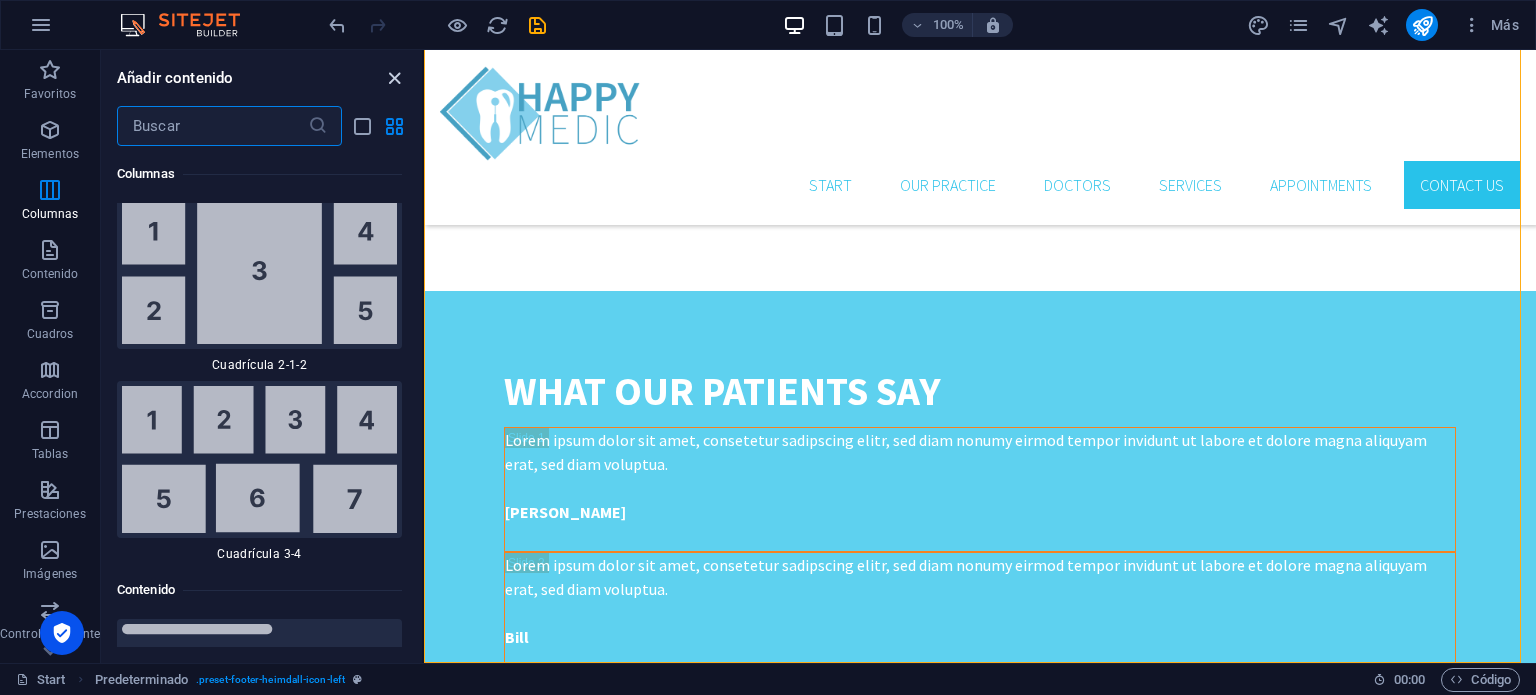 click at bounding box center [394, 78] 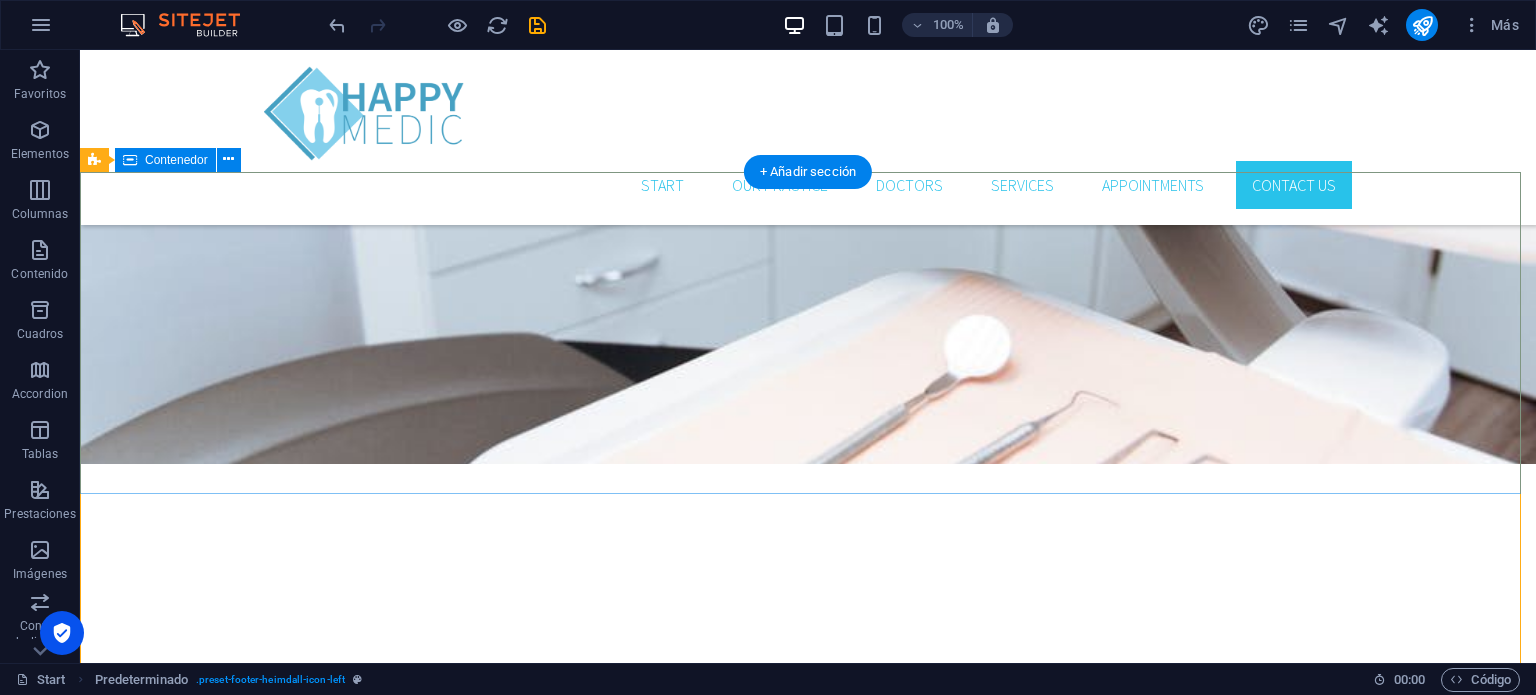 scroll, scrollTop: 4325, scrollLeft: 0, axis: vertical 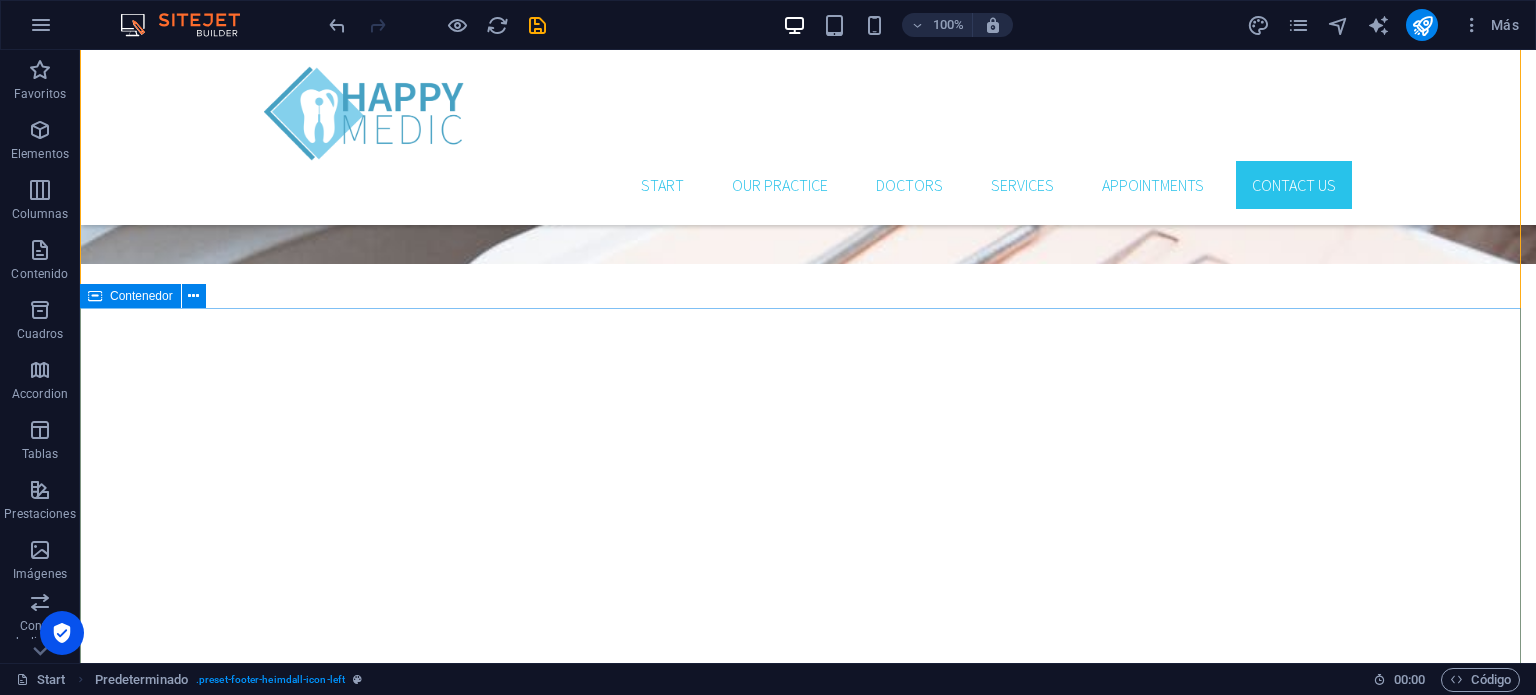 click on "Contenedor" at bounding box center (141, 296) 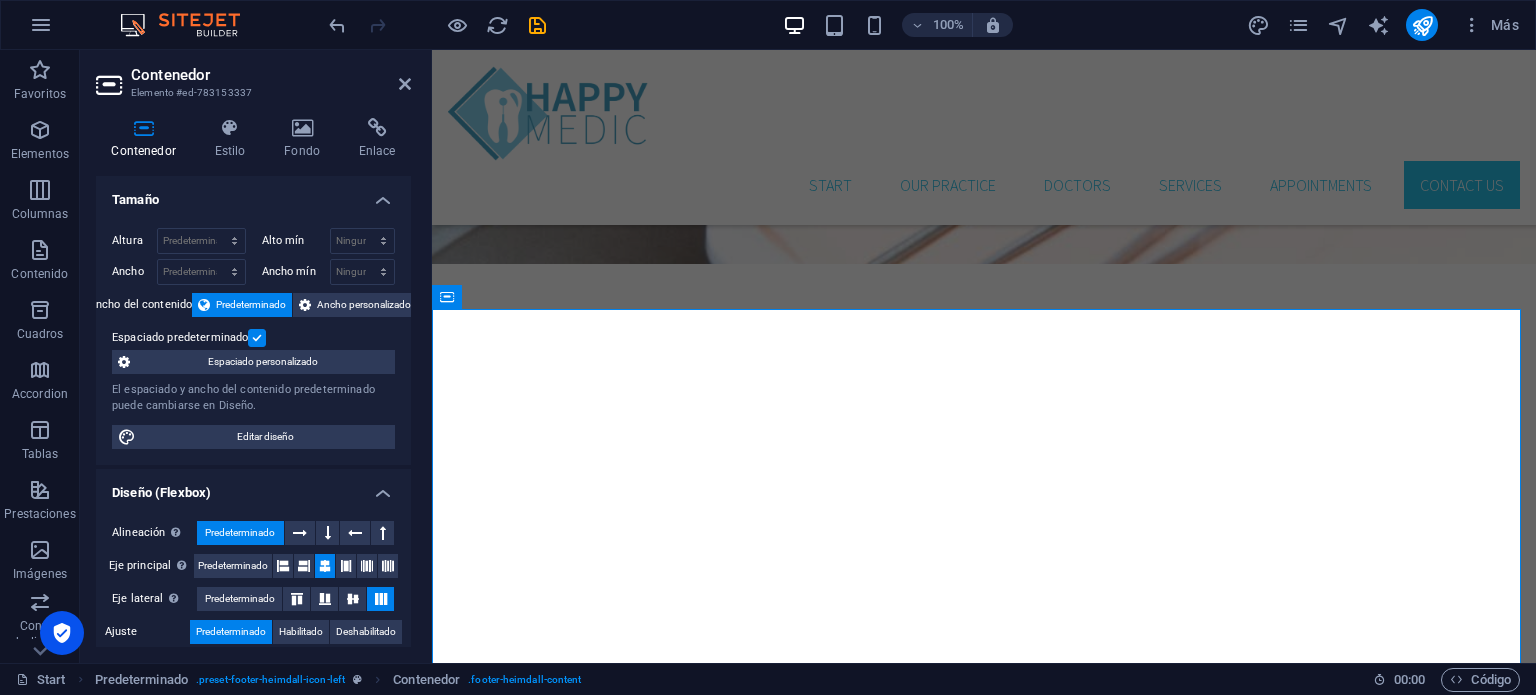 scroll, scrollTop: 4705, scrollLeft: 0, axis: vertical 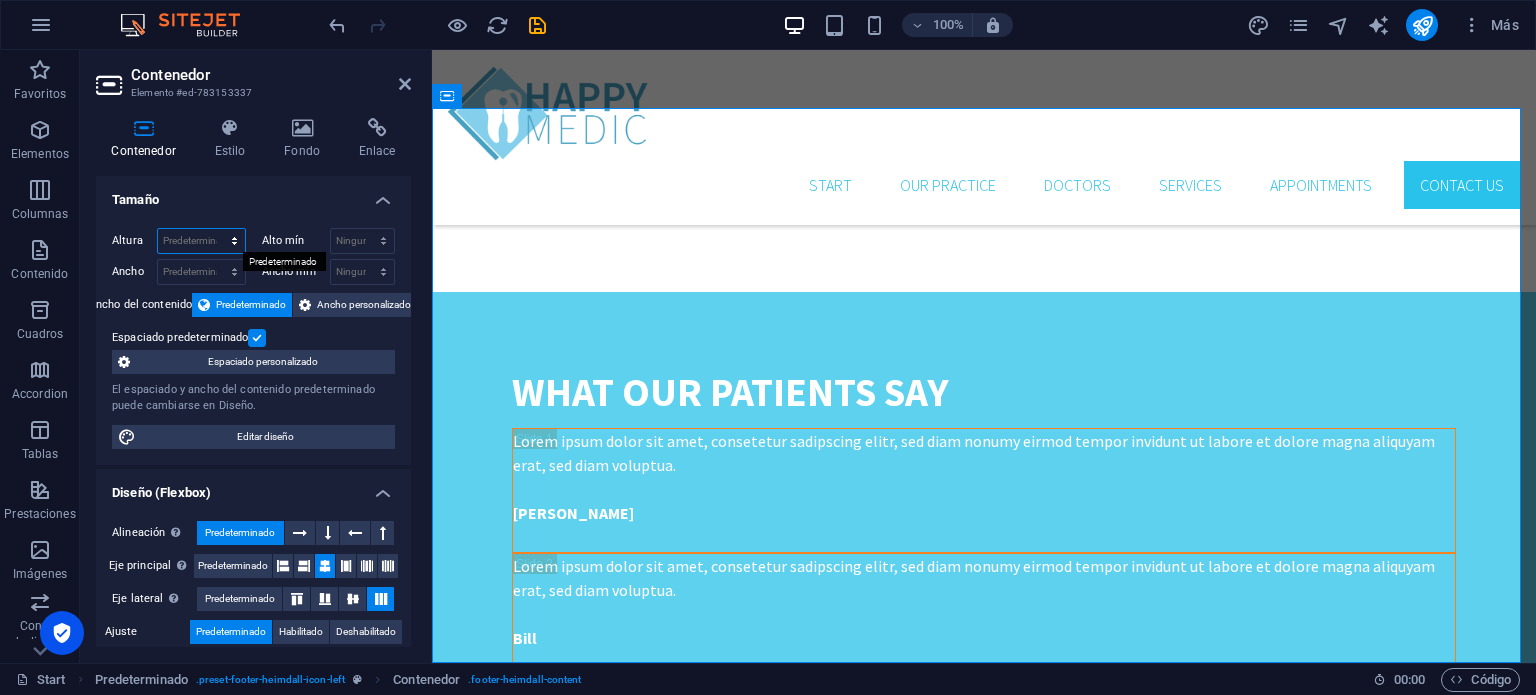 click on "Predeterminado px rem % vh vw" at bounding box center (201, 241) 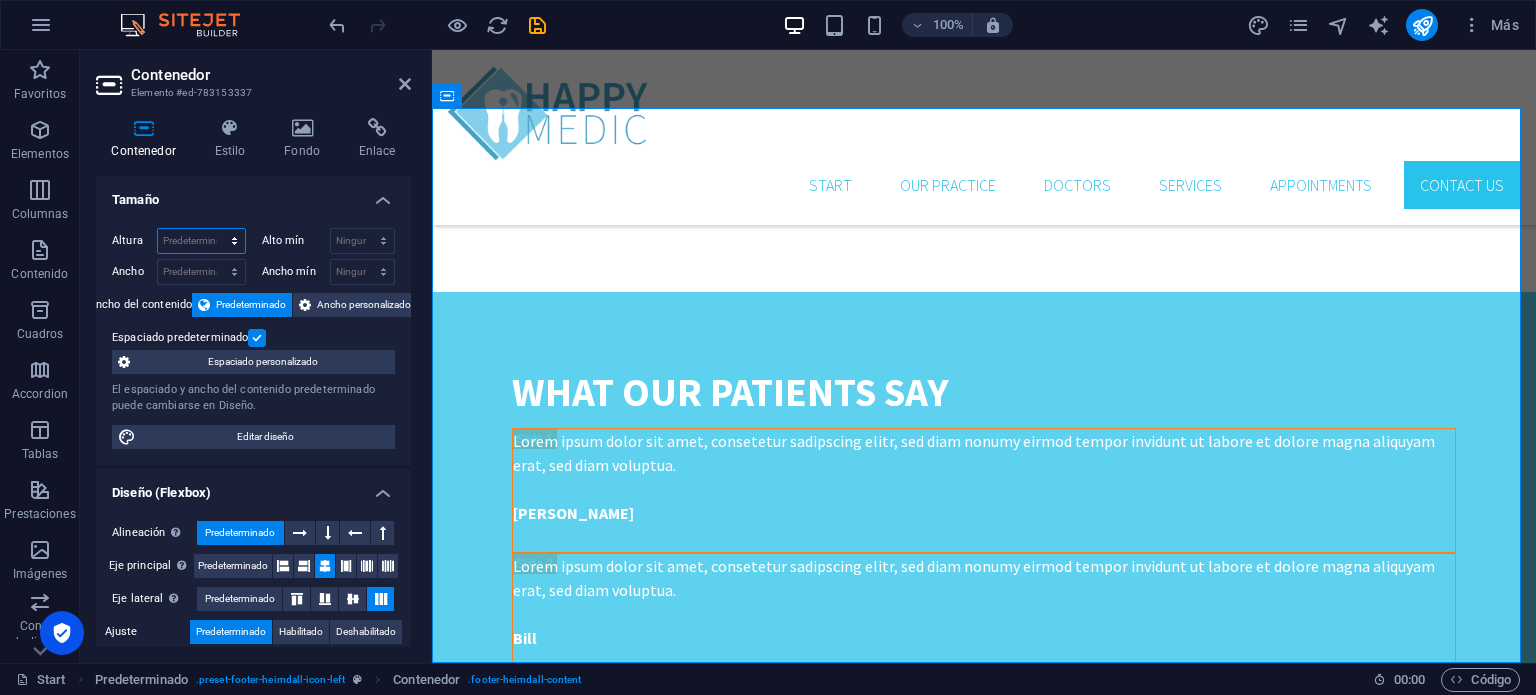 select on "px" 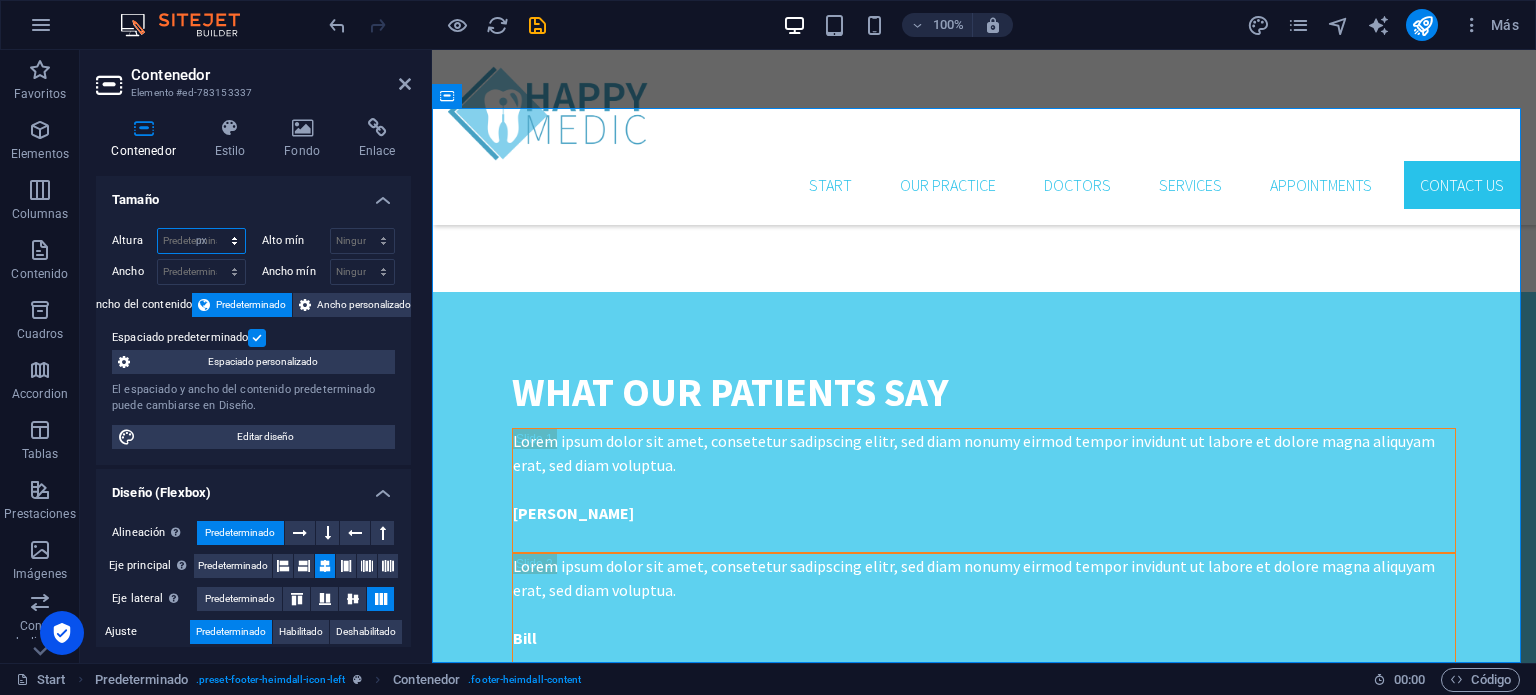 click on "Predeterminado px rem % vh vw" at bounding box center (201, 241) 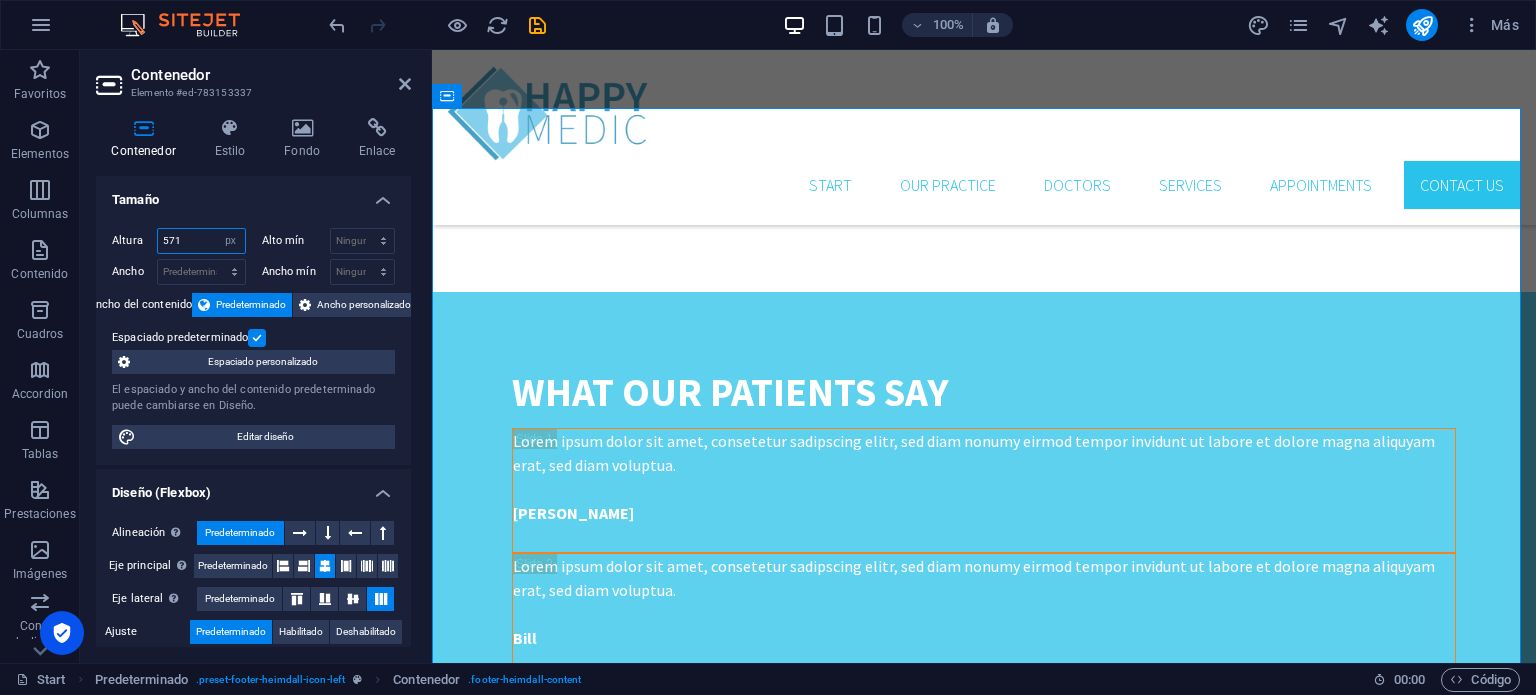 click on "571" at bounding box center [201, 241] 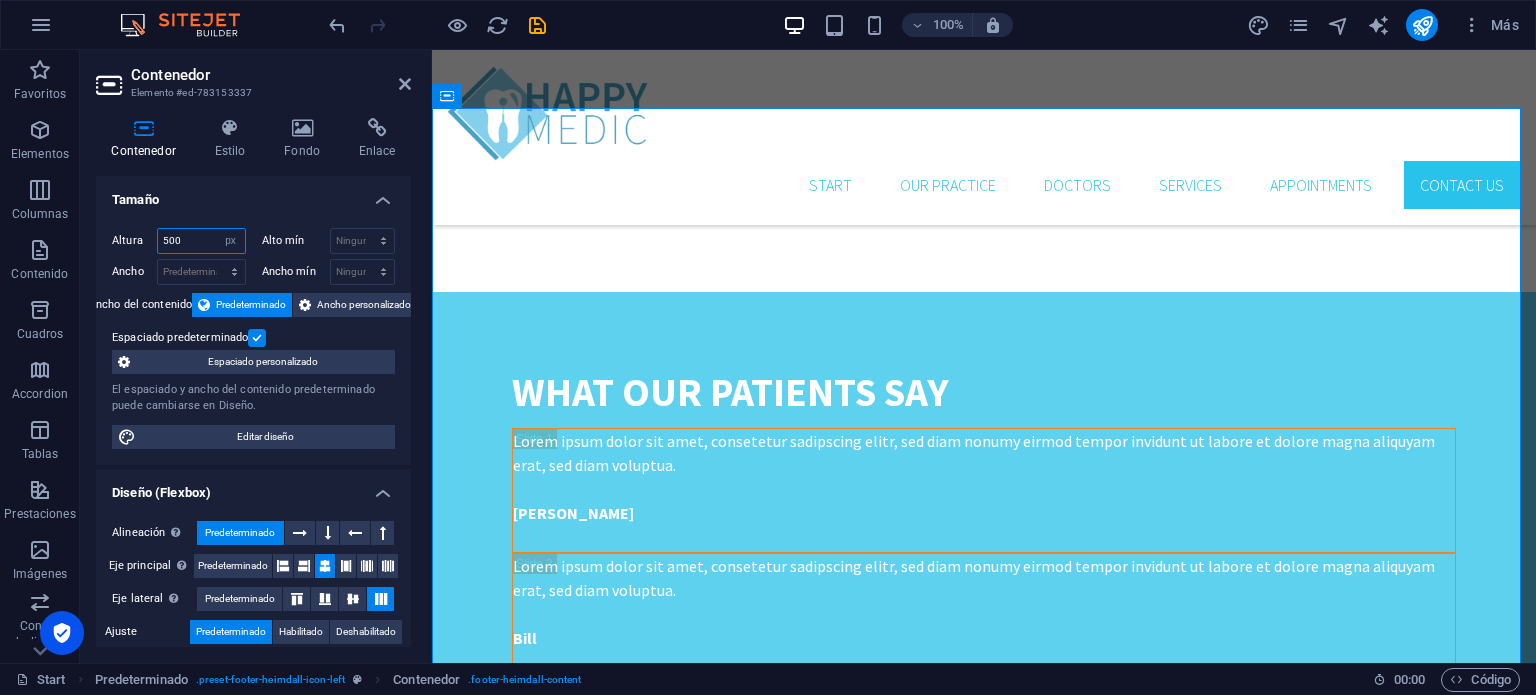 scroll, scrollTop: 4851, scrollLeft: 0, axis: vertical 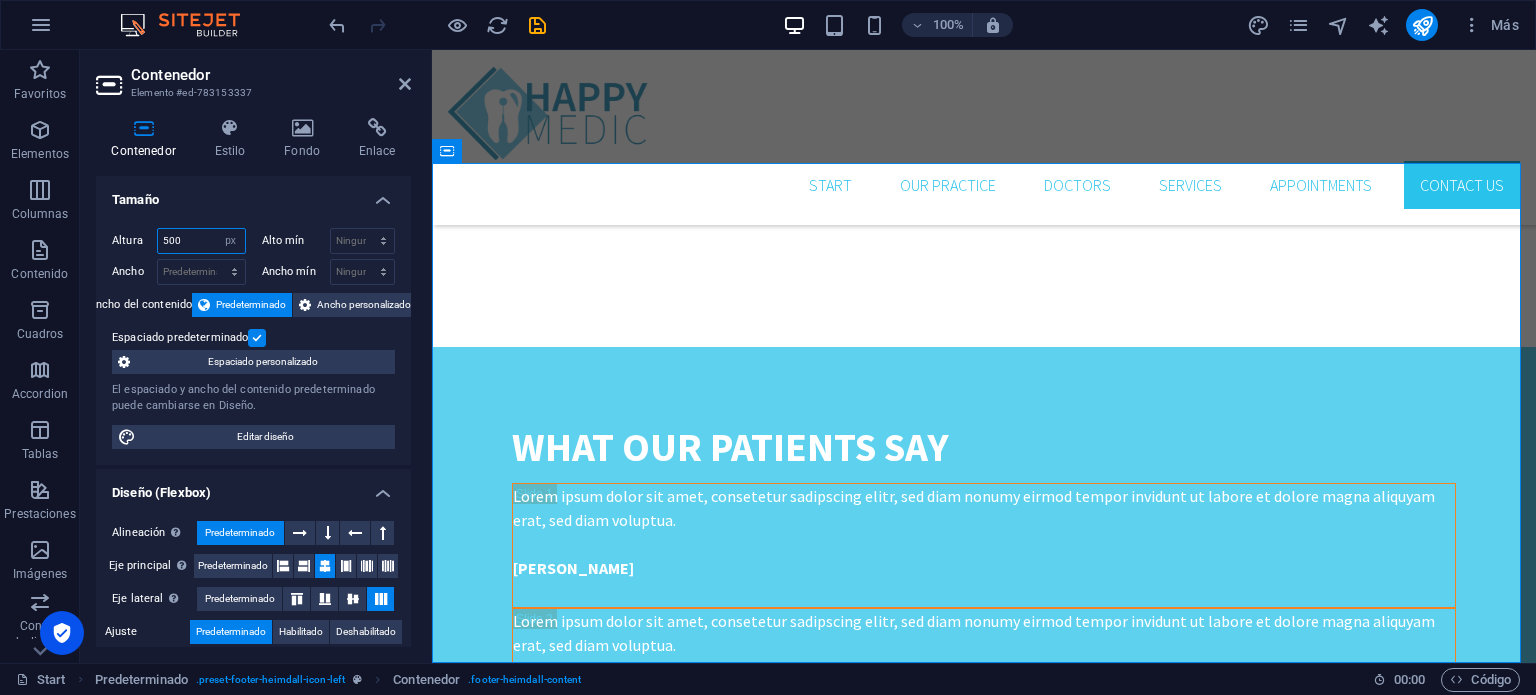 drag, startPoint x: 199, startPoint y: 242, endPoint x: 85, endPoint y: 243, distance: 114.00439 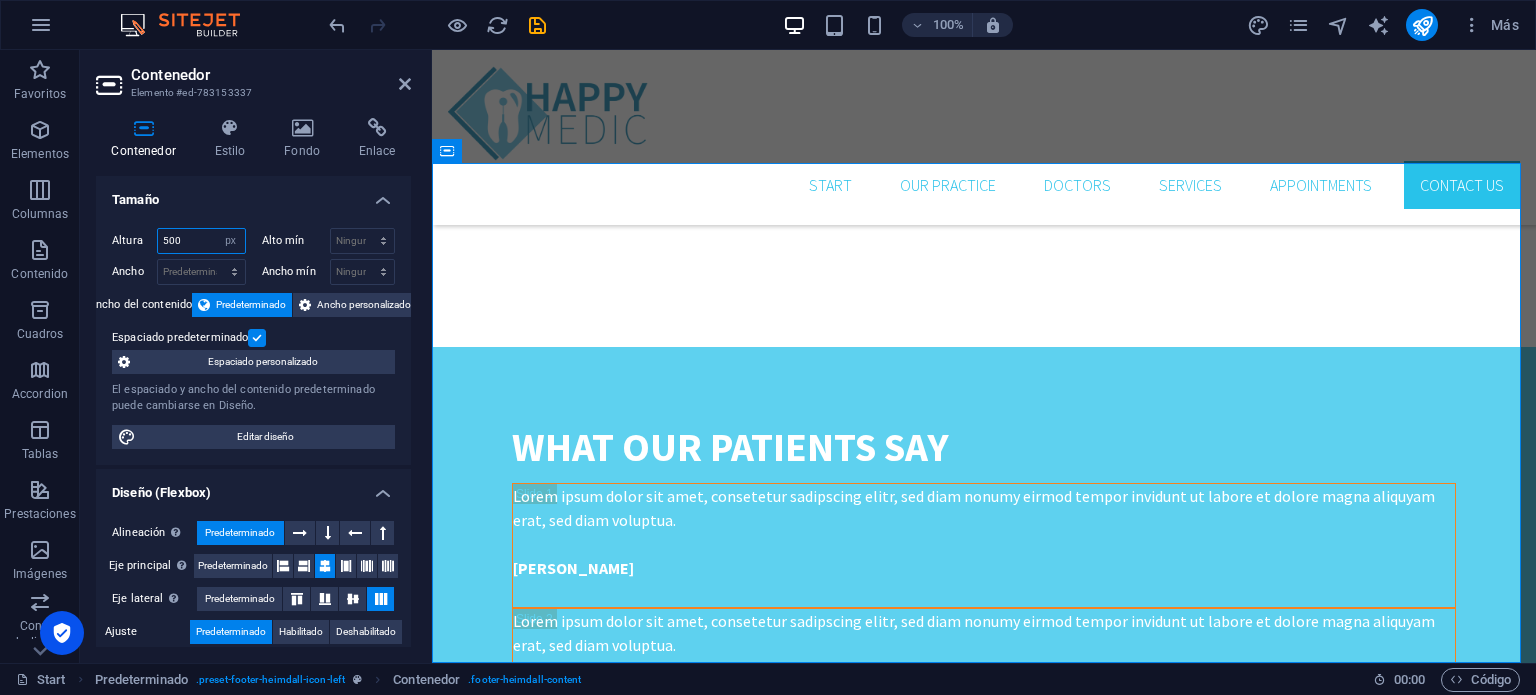 click on "Contenedor Estilo Fondo Enlace Tamaño Altura 500 Predeterminado px rem % vh vw Alto mín Ninguno px rem % vh vw Ancho Predeterminado px rem % em vh vw Ancho mín Ninguno px rem % vh vw Ancho del contenido Predeterminado Ancho personalizado Ancho Predeterminado px rem % em vh vw Ancho mín Ninguno px rem % vh vw Espaciado predeterminado Espaciado personalizado El espaciado y ancho del contenido predeterminado puede cambiarse en Diseño. Editar diseño Diseño (Flexbox) Alineación Determina flex-direction. Predeterminado Eje principal Determina la forma en la que los elementos deberían comportarse por el eje principal en este contenedor (contenido justificado). Predeterminado Eje lateral Controla la dirección vertical del elemento en el contenedor (alinear elementos). Predeterminado Ajuste Predeterminado Habilitado Deshabilitado Relleno Controla las distancias y la dirección de los elementos en el eje Y en varias líneas (alinear contenido). Predeterminado Accessibility Role Ninguno Alert" at bounding box center (253, 382) 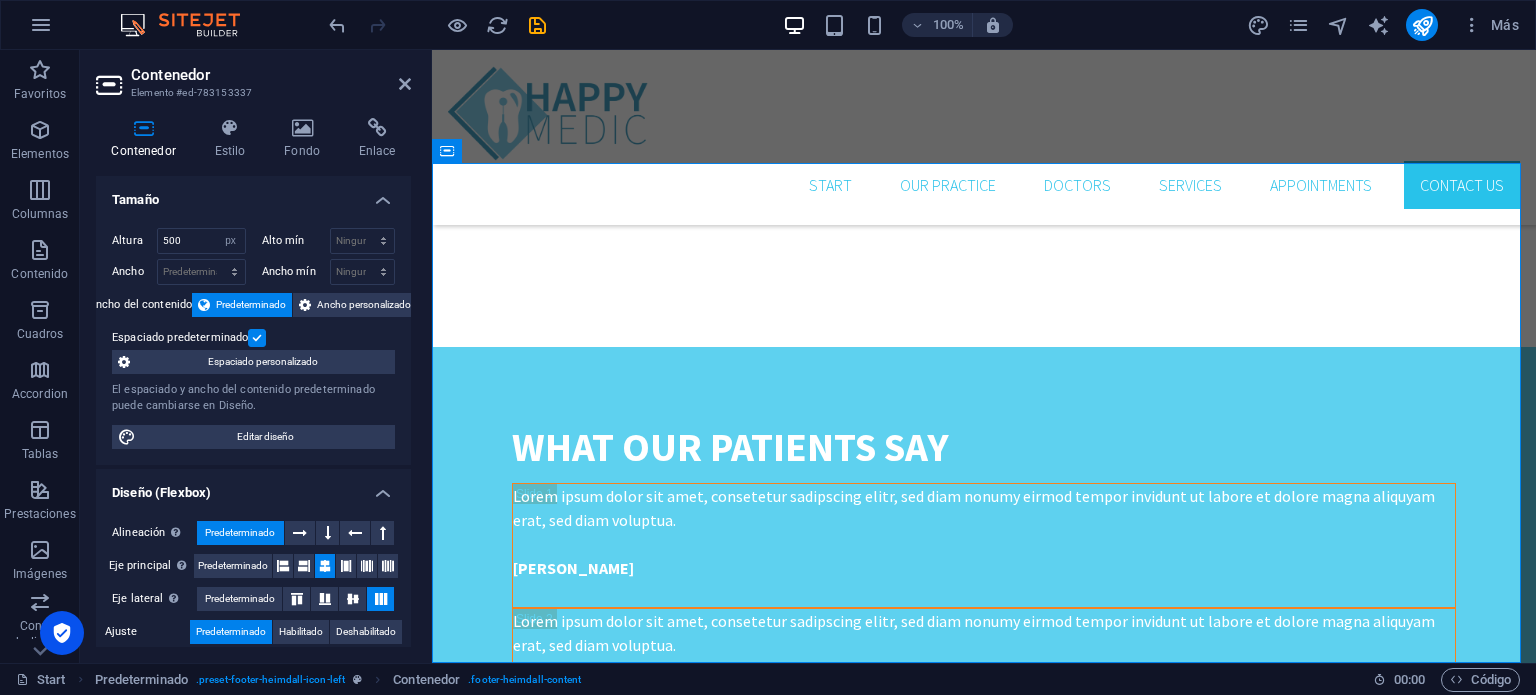 click on "Contenedor Estilo Fondo Enlace Tamaño Altura 500 Predeterminado px rem % vh vw Alto mín Ninguno px rem % vh vw Ancho Predeterminado px rem % em vh vw Ancho mín Ninguno px rem % vh vw Ancho del contenido Predeterminado Ancho personalizado Ancho Predeterminado px rem % em vh vw Ancho mín Ninguno px rem % vh vw Espaciado predeterminado Espaciado personalizado El espaciado y ancho del contenido predeterminado puede cambiarse en Diseño. Editar diseño Diseño (Flexbox) Alineación Determina flex-direction. Predeterminado Eje principal Determina la forma en la que los elementos deberían comportarse por el eje principal en este contenedor (contenido justificado). Predeterminado Eje lateral Controla la dirección vertical del elemento en el contenedor (alinear elementos). Predeterminado Ajuste Predeterminado Habilitado Deshabilitado Relleno Controla las distancias y la dirección de los elementos en el eje Y en varias líneas (alinear contenido). Predeterminado Accessibility Role Ninguno Alert" at bounding box center (253, 382) 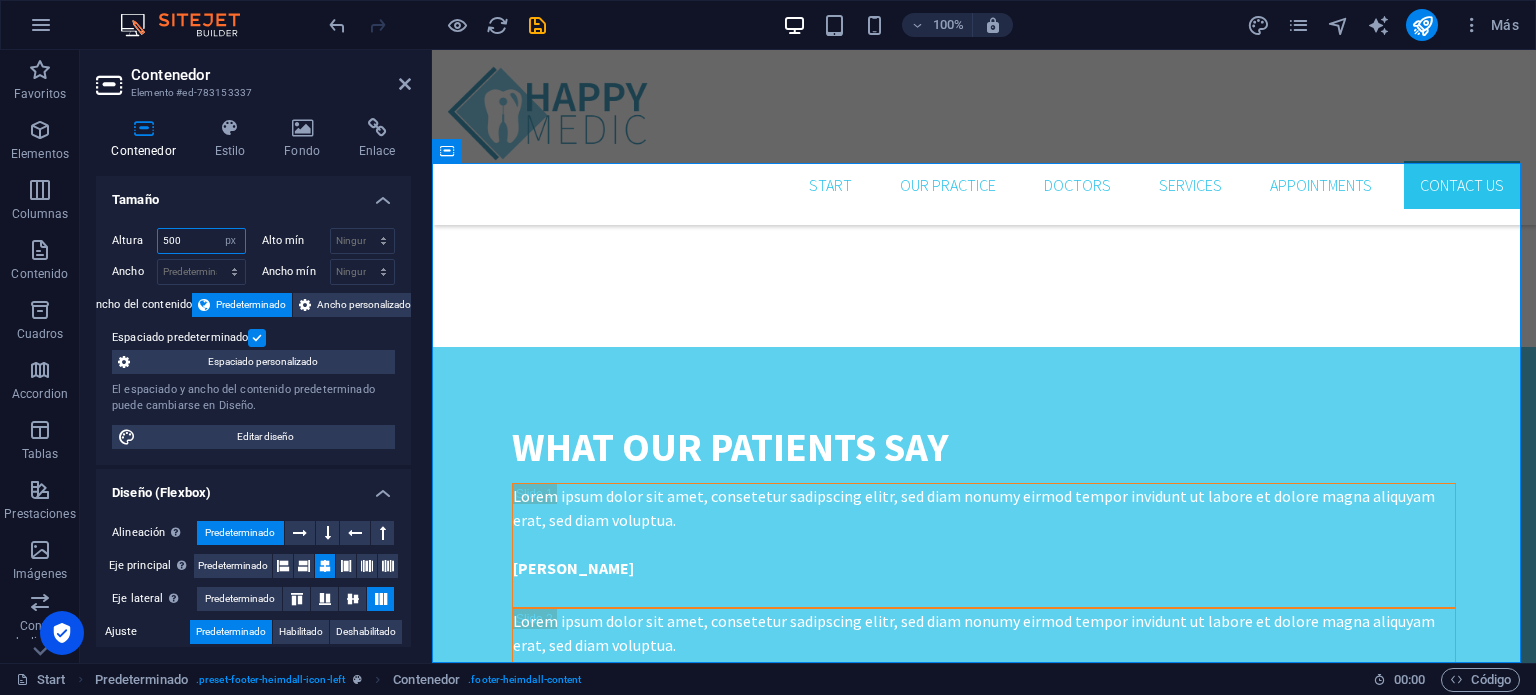 click on "500" at bounding box center (201, 241) 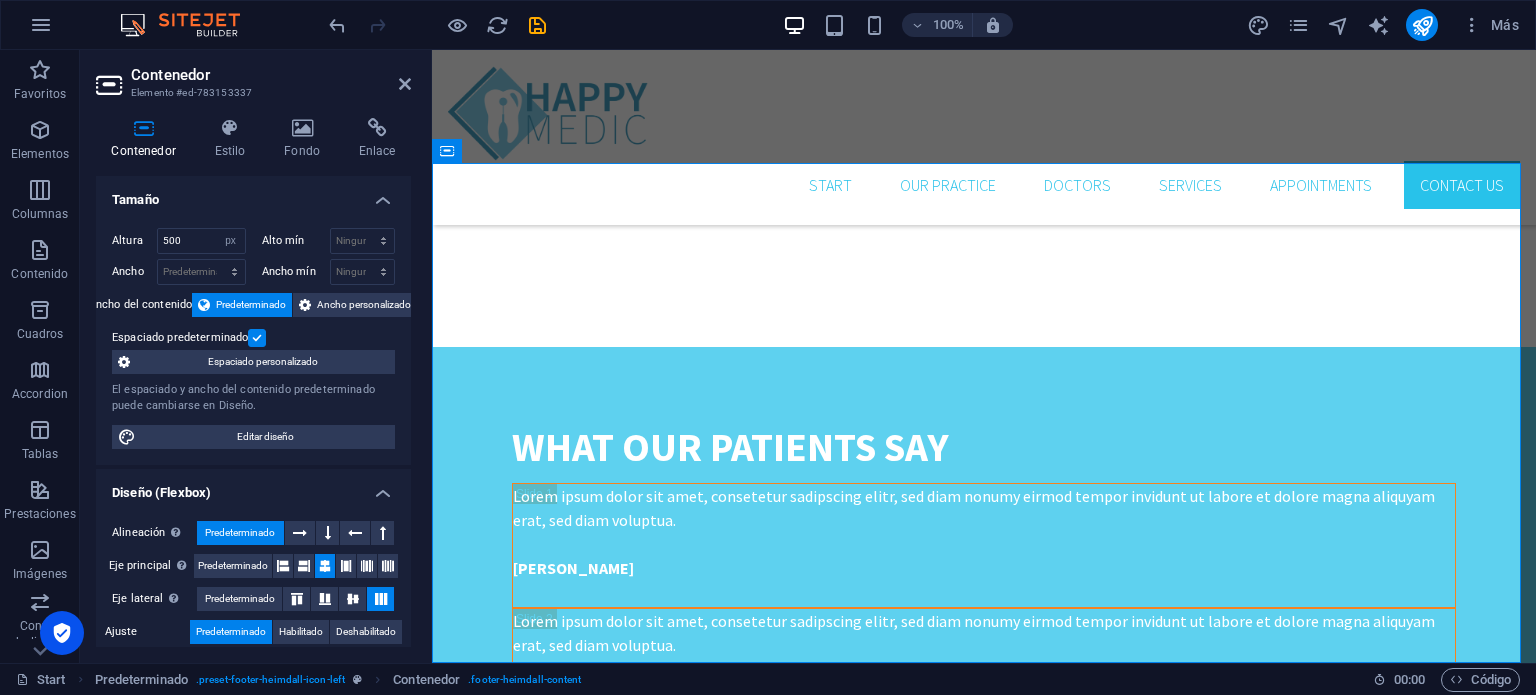 click on "Altura" at bounding box center (134, 240) 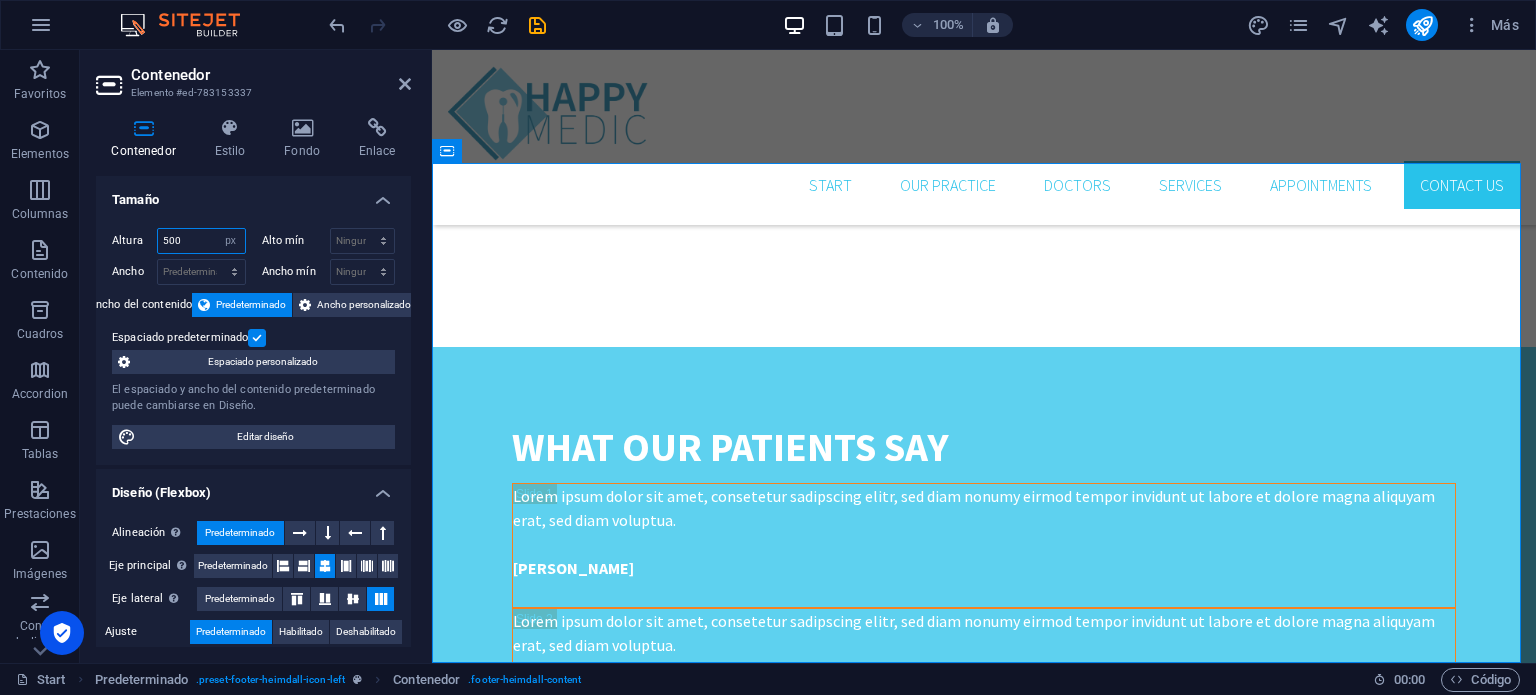 click on "500" at bounding box center [201, 241] 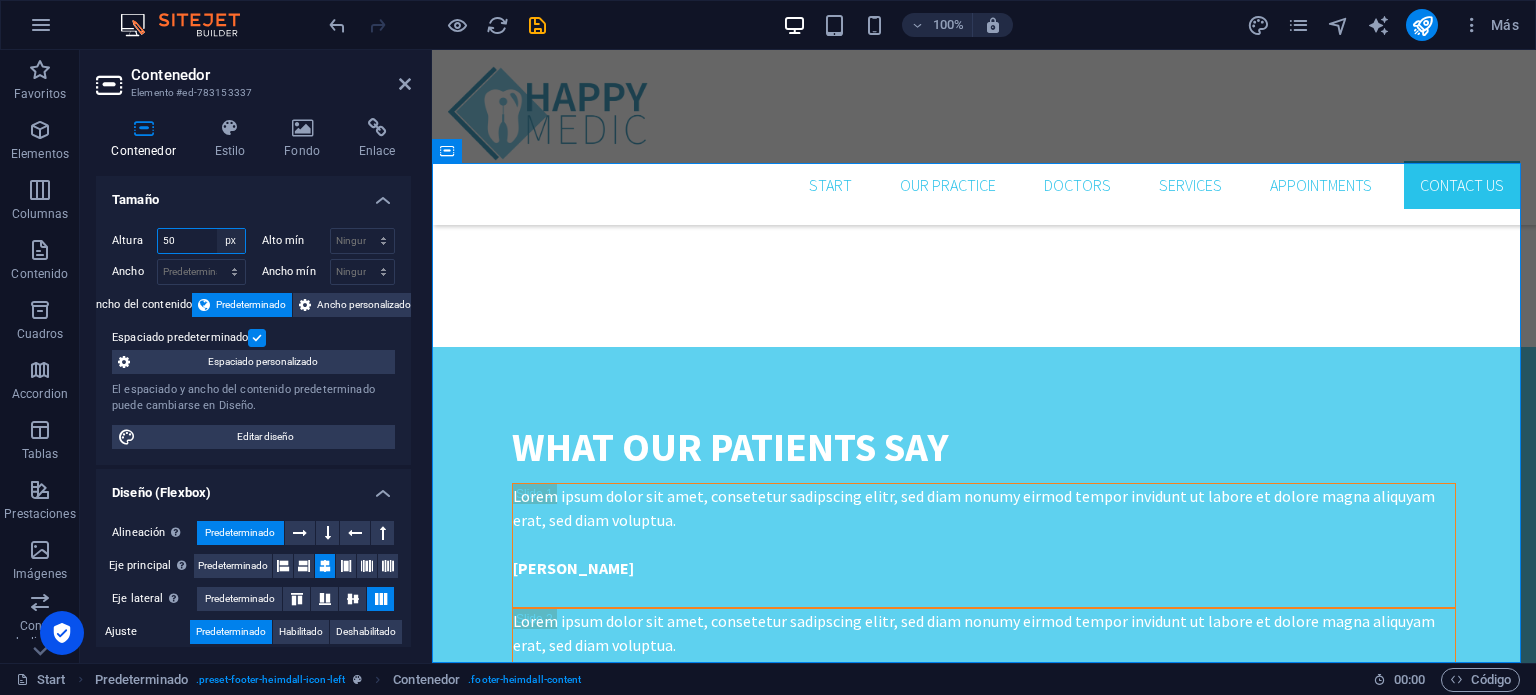 type on "5" 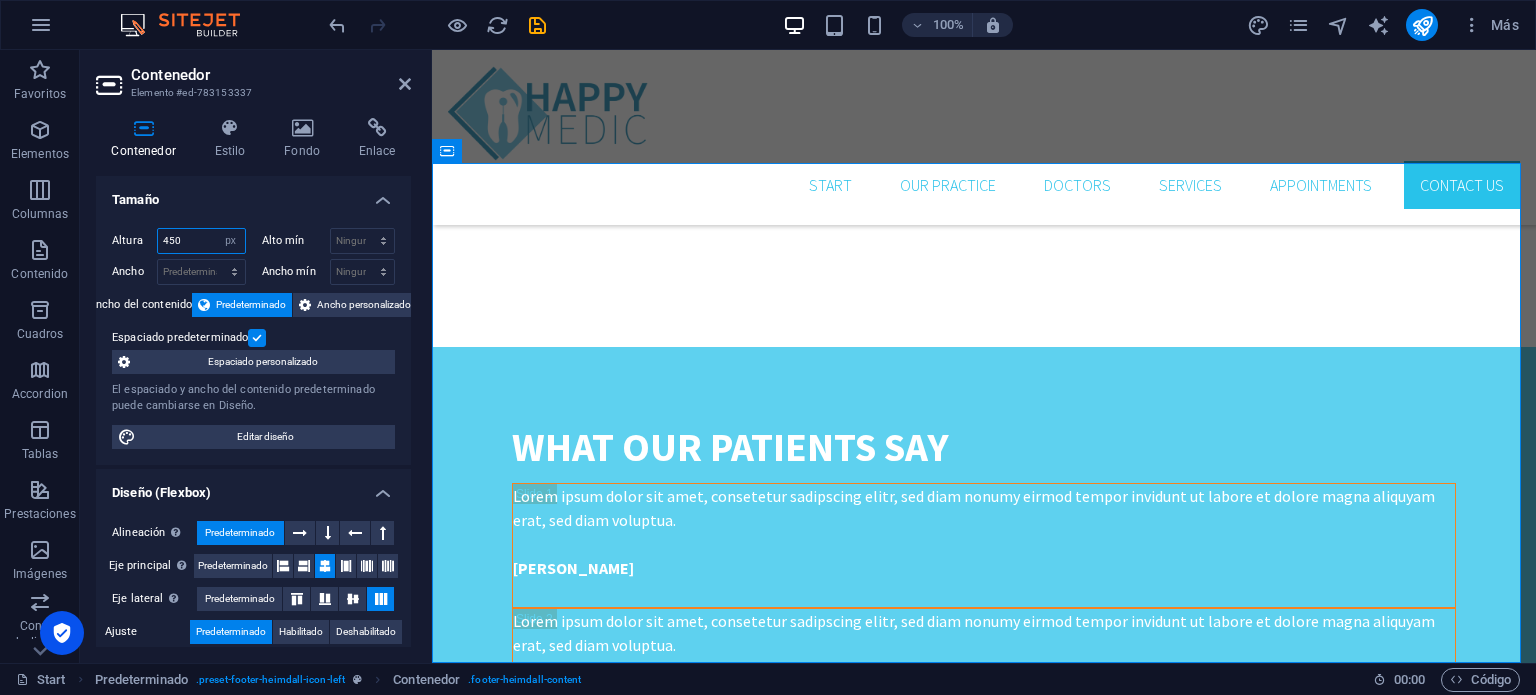 scroll, scrollTop: 4800, scrollLeft: 0, axis: vertical 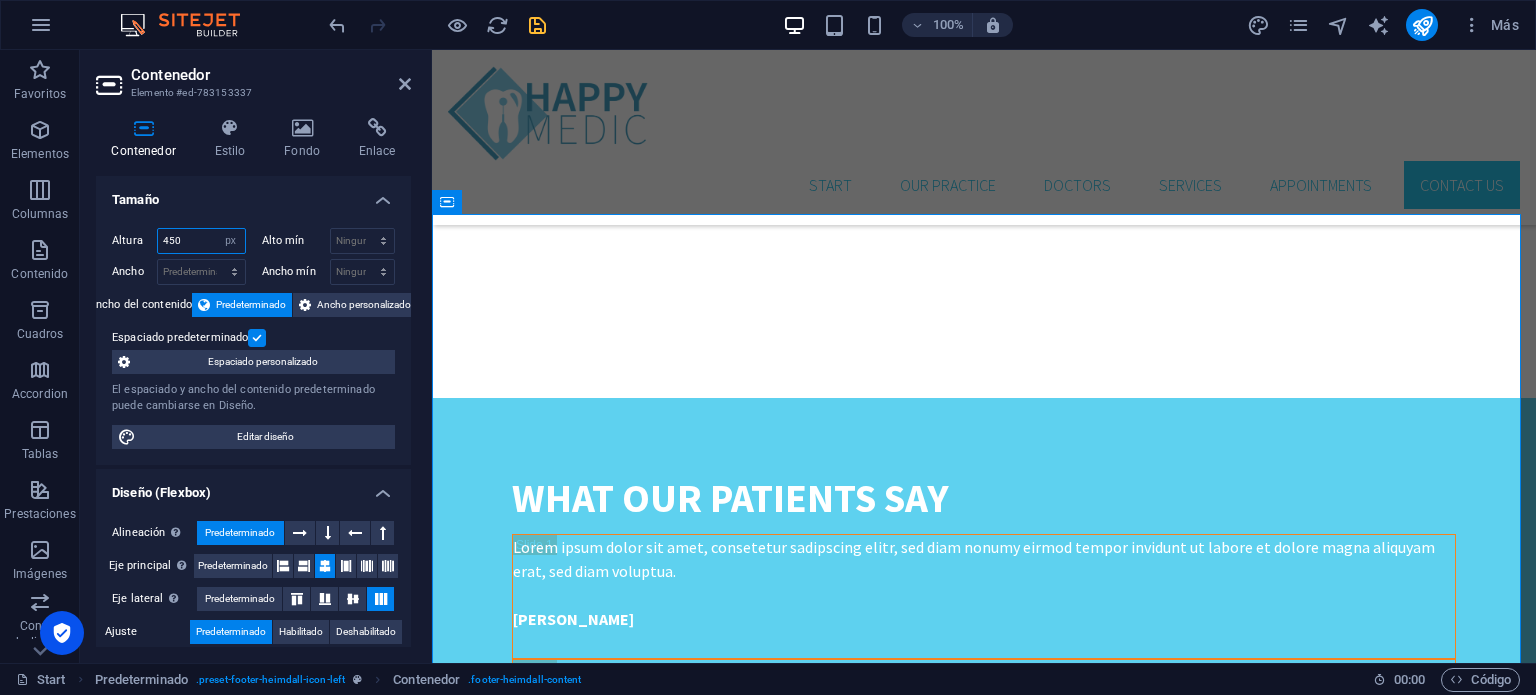 type on "450" 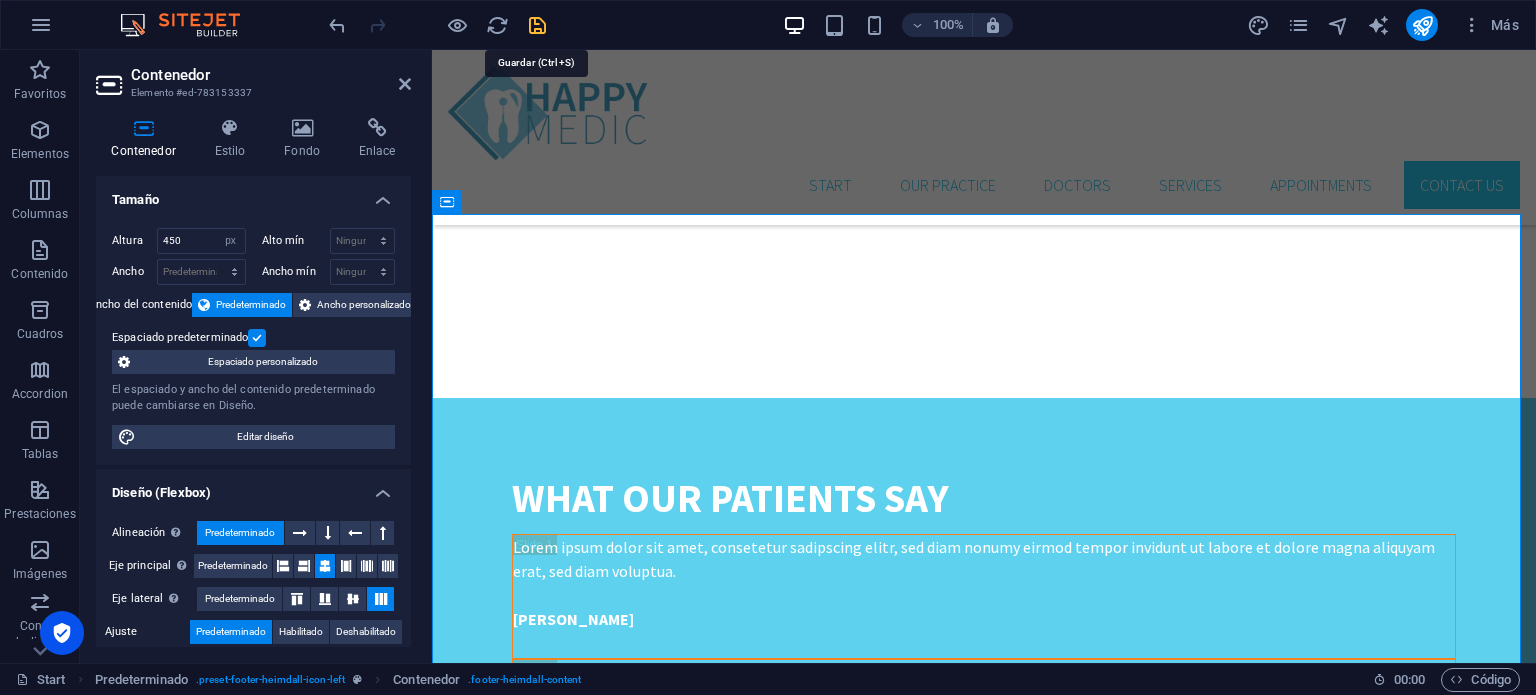 click at bounding box center [537, 25] 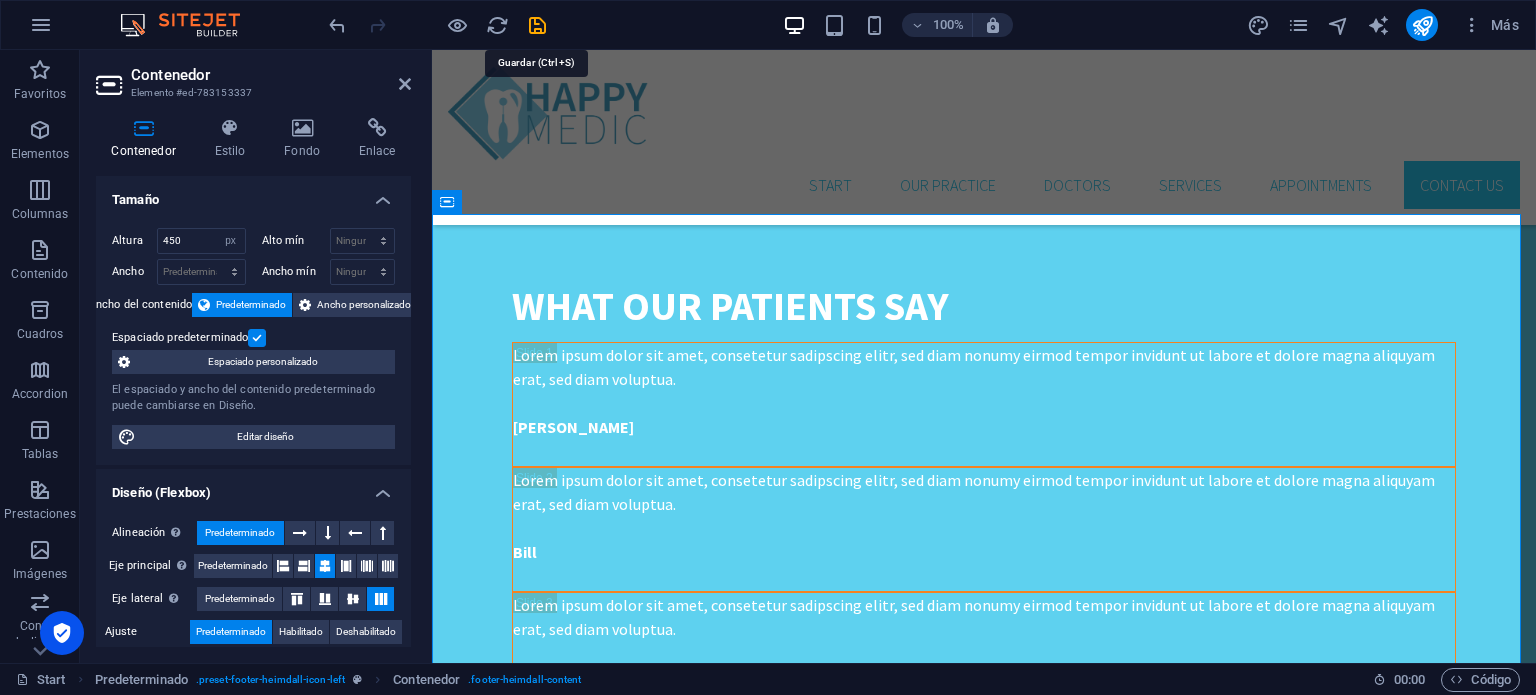 scroll, scrollTop: 4420, scrollLeft: 0, axis: vertical 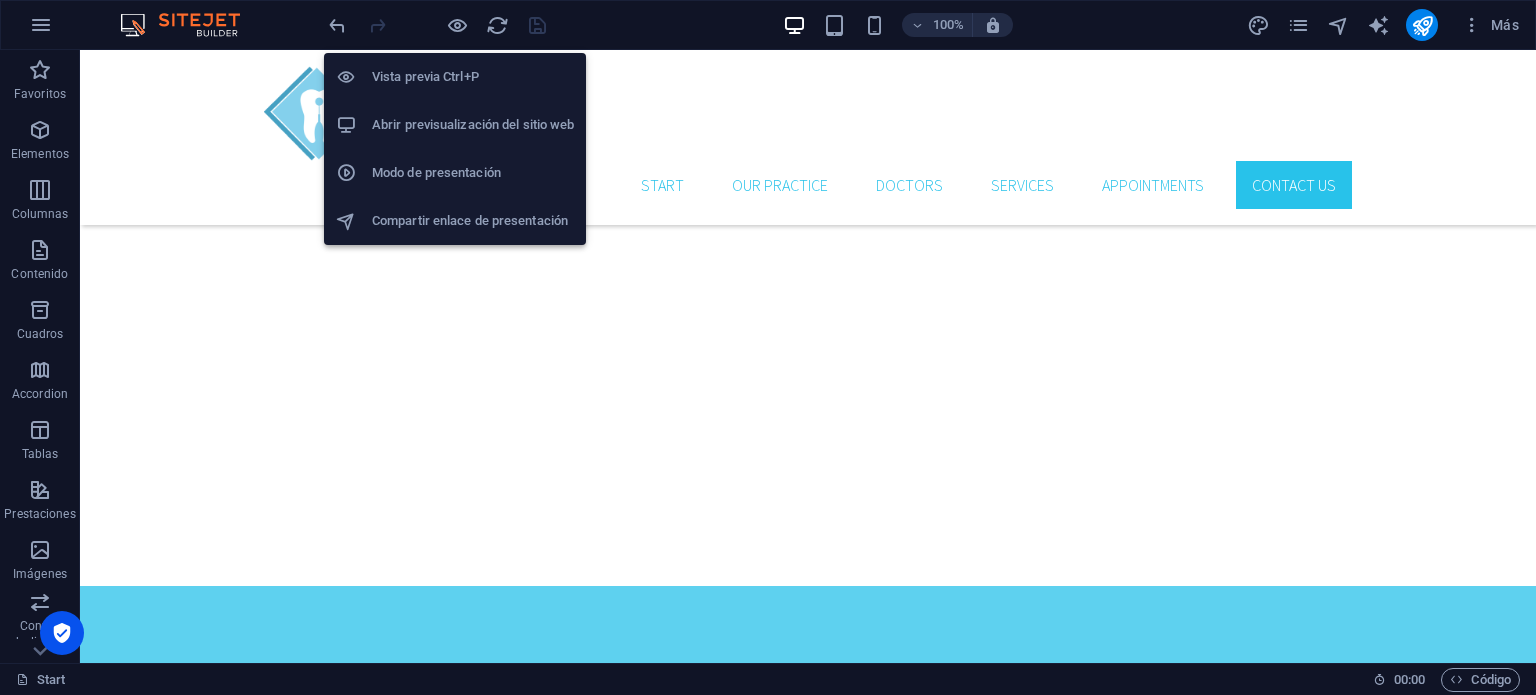 click on "Abrir previsualización del sitio web" at bounding box center (473, 125) 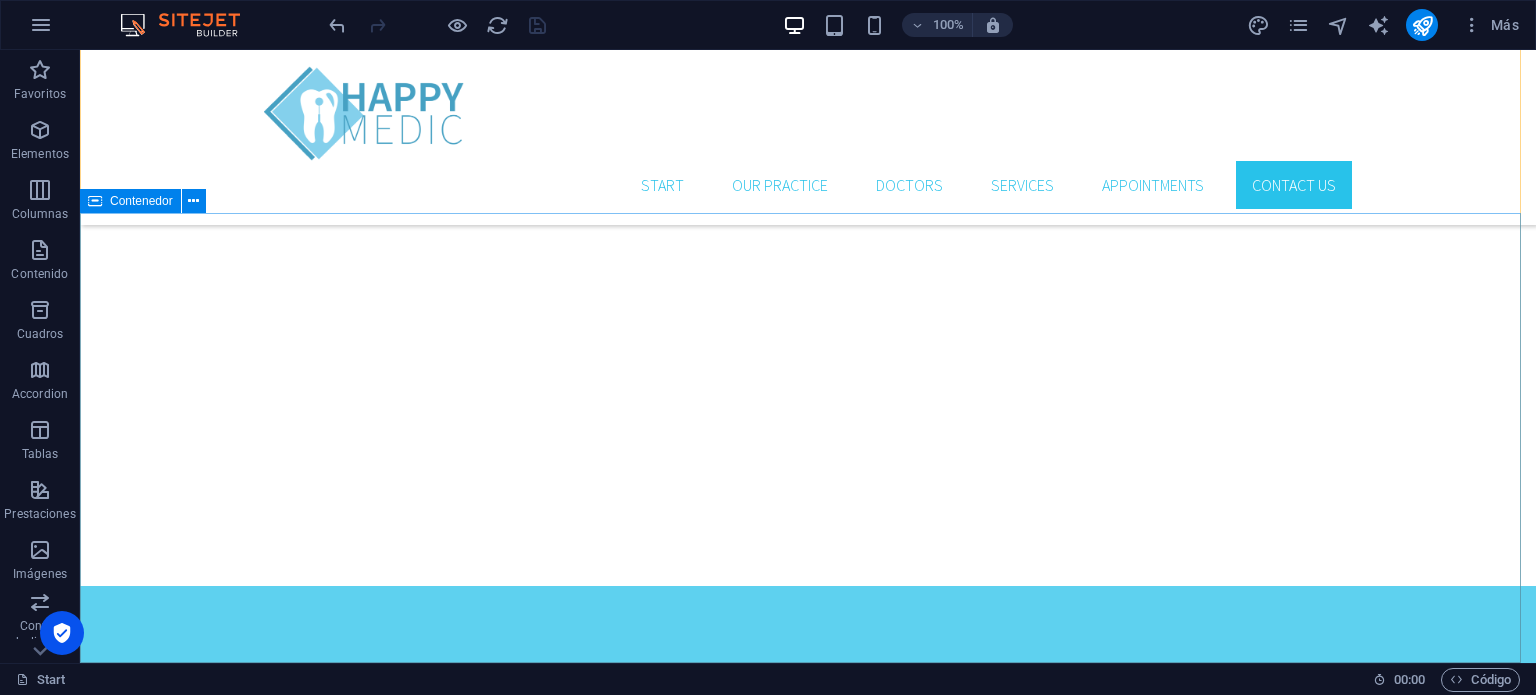 click on "Contenedor" at bounding box center (141, 201) 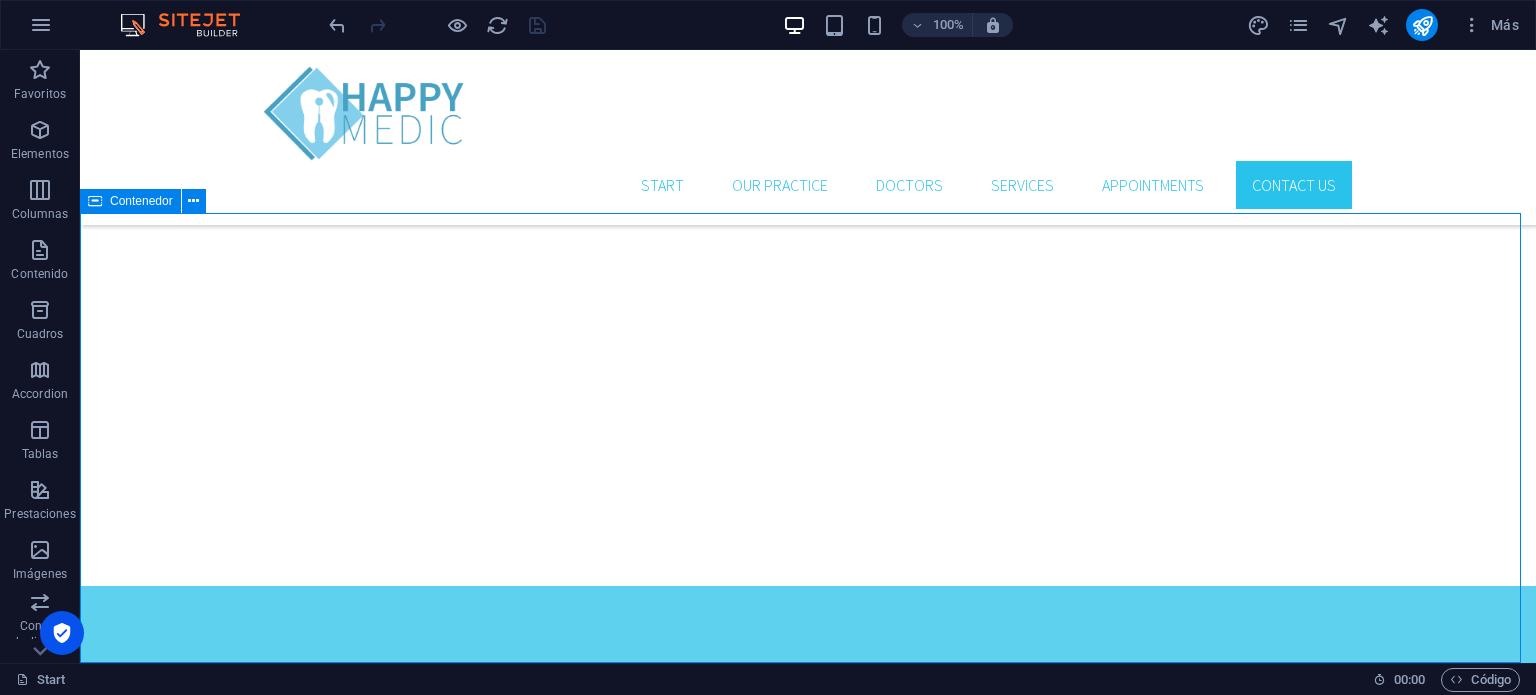 click on "Contenedor" at bounding box center (141, 201) 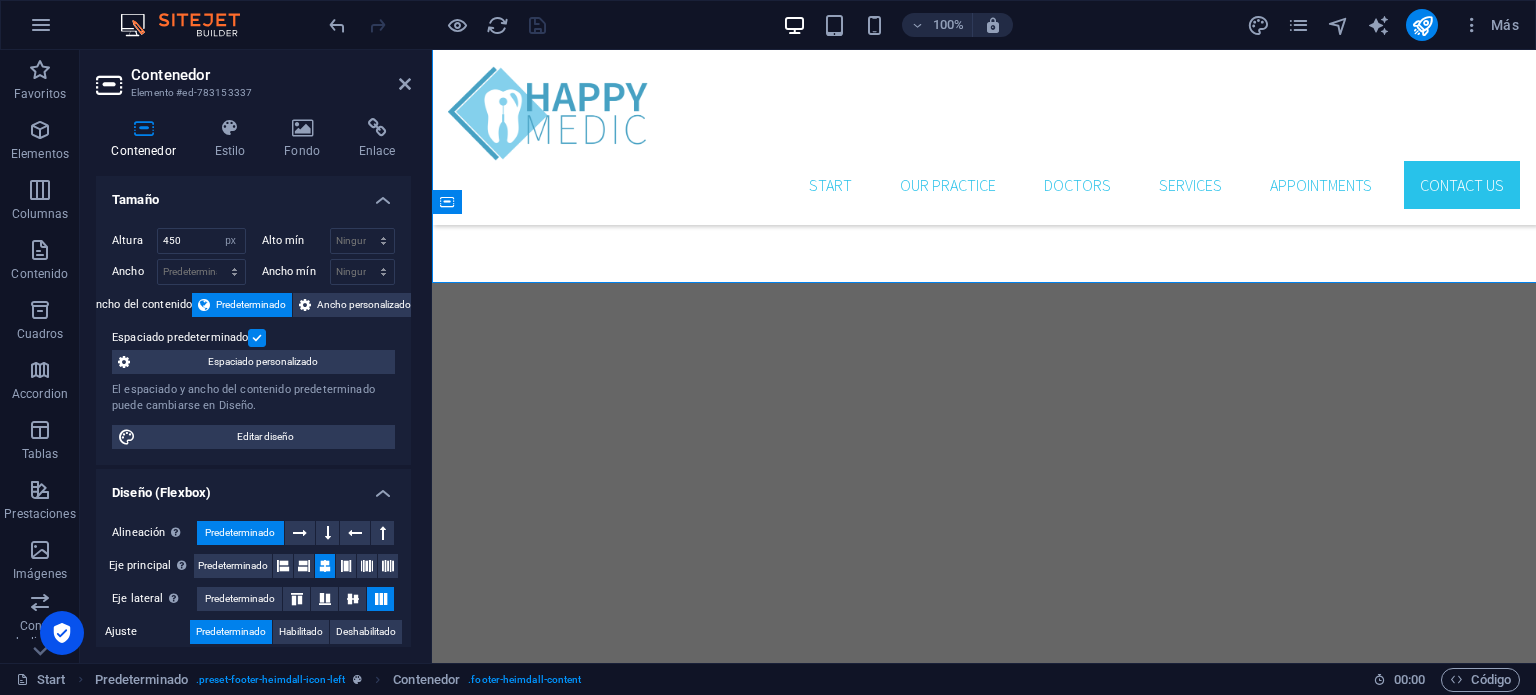 scroll, scrollTop: 4800, scrollLeft: 0, axis: vertical 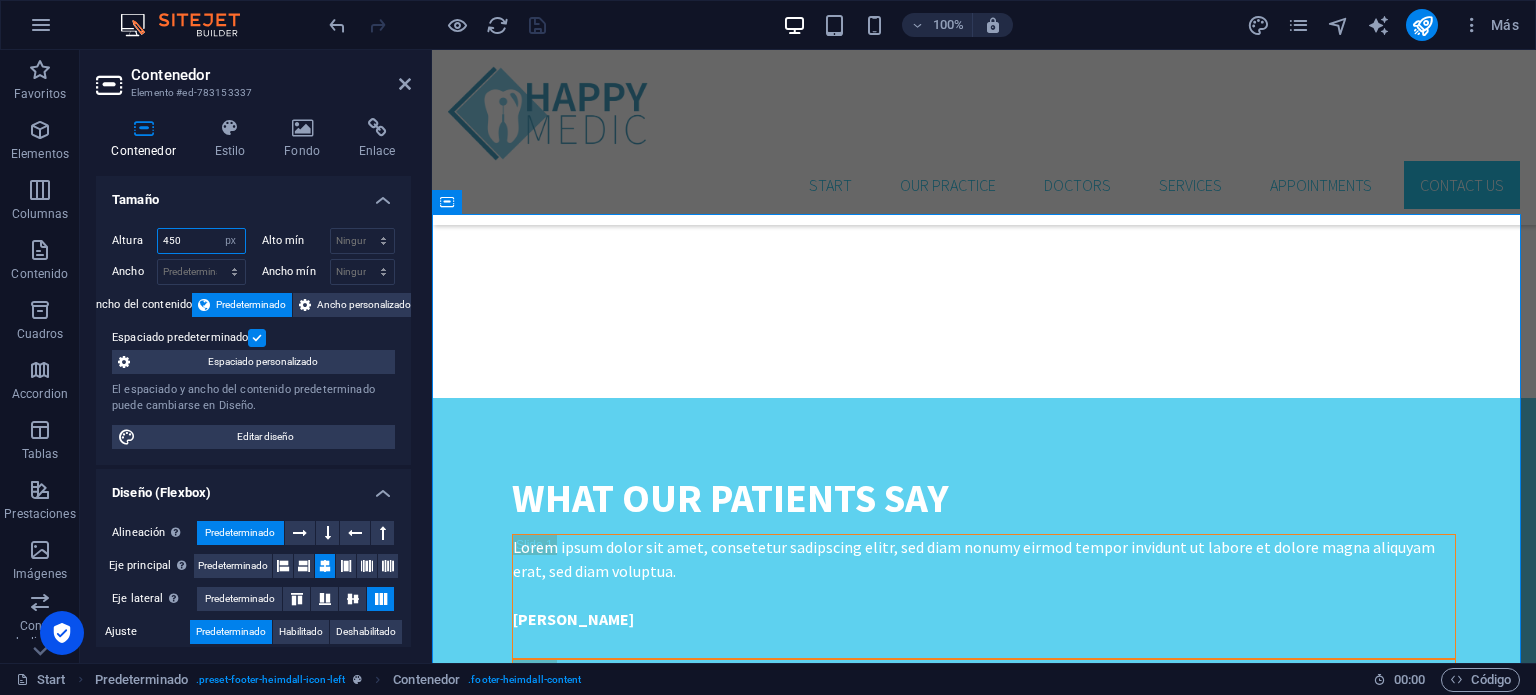 click on "450" at bounding box center [201, 241] 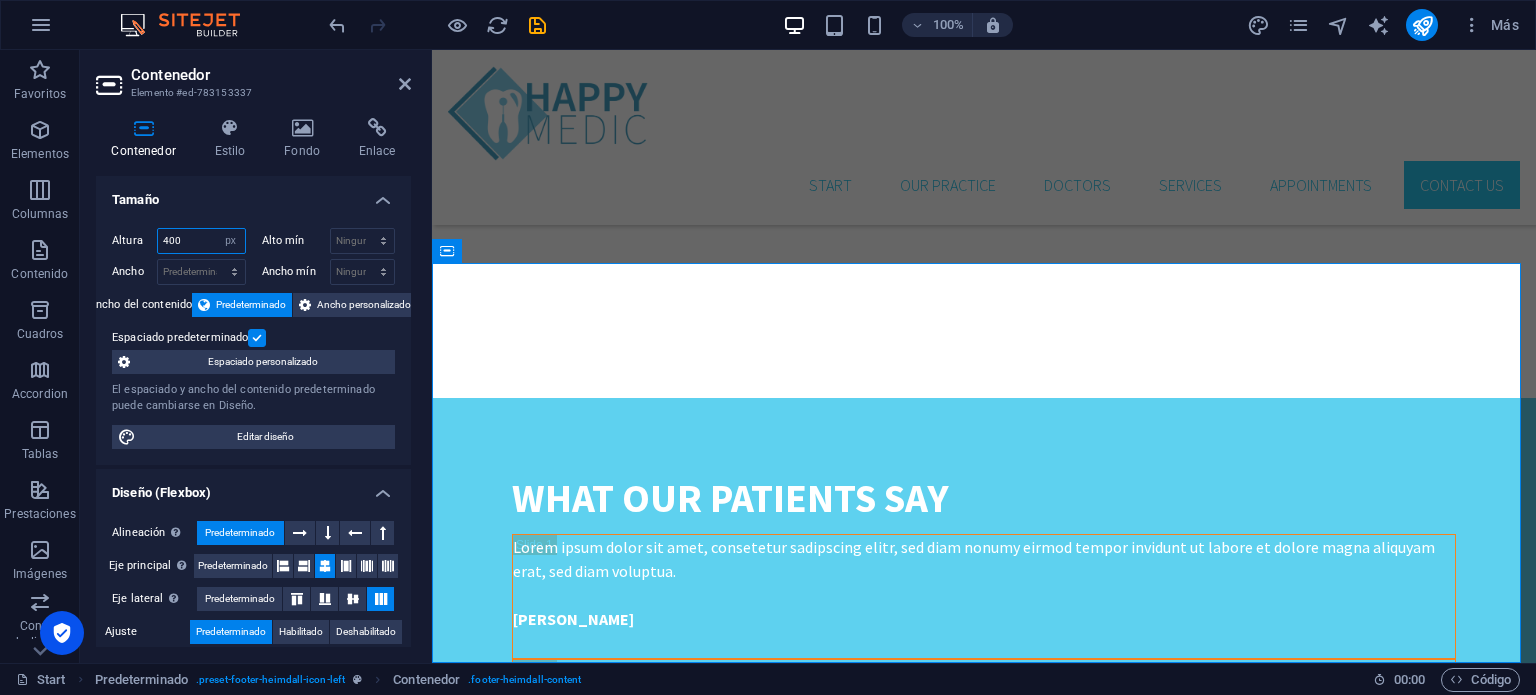 scroll, scrollTop: 4751, scrollLeft: 0, axis: vertical 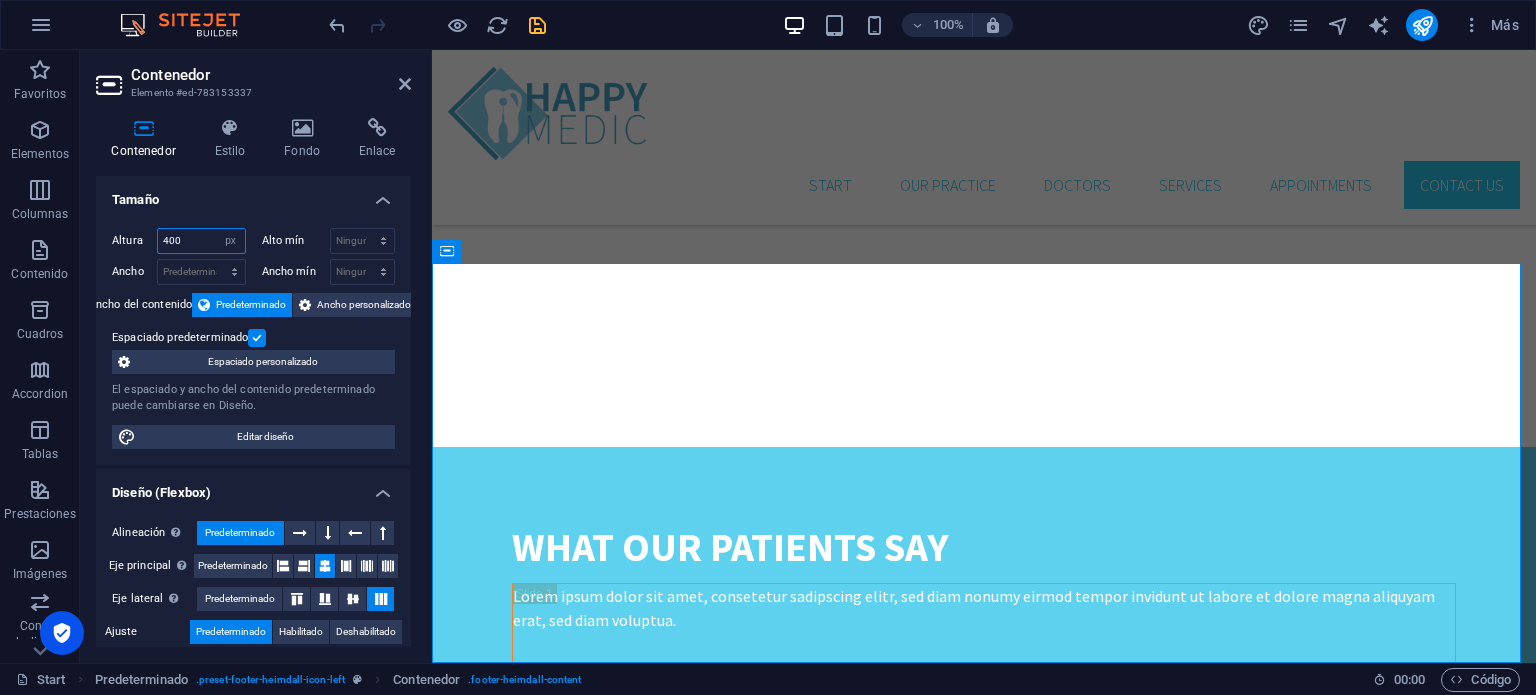 type on "400" 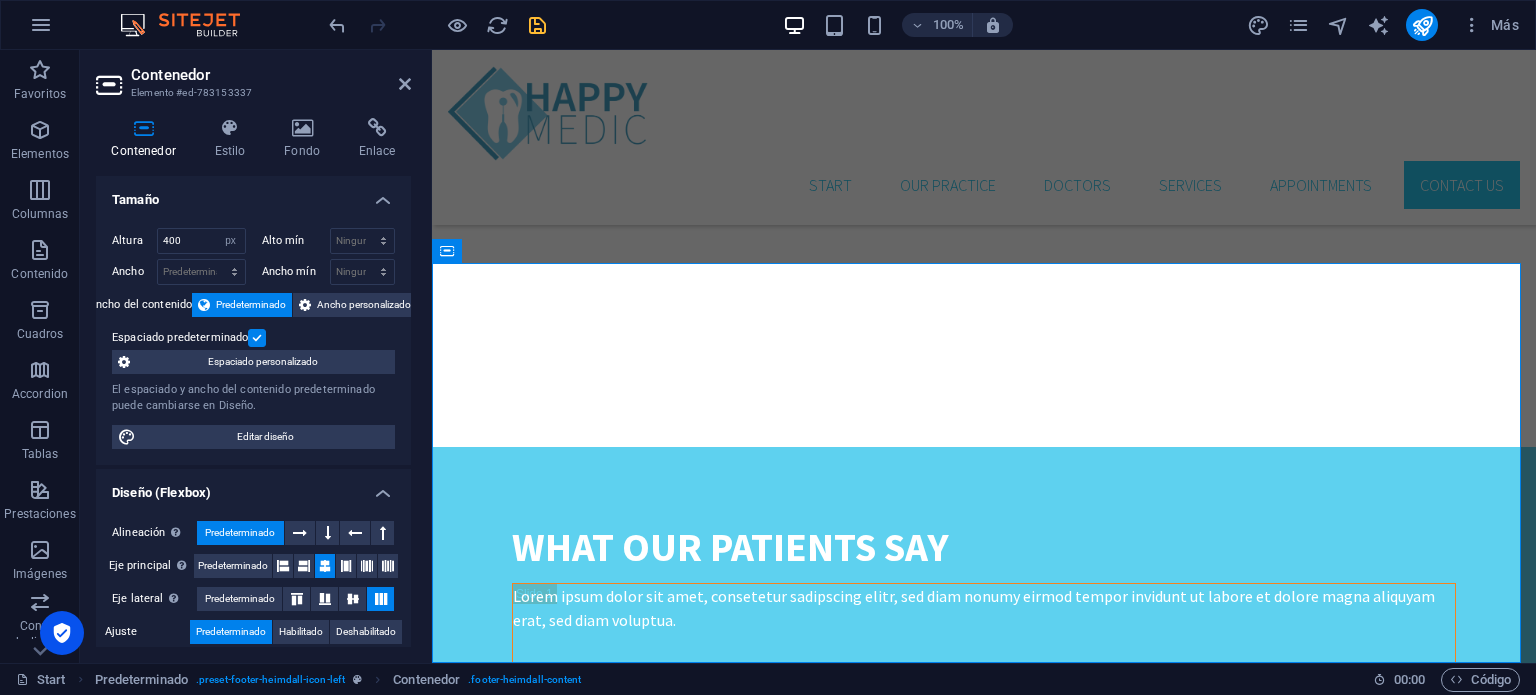 click at bounding box center [537, 25] 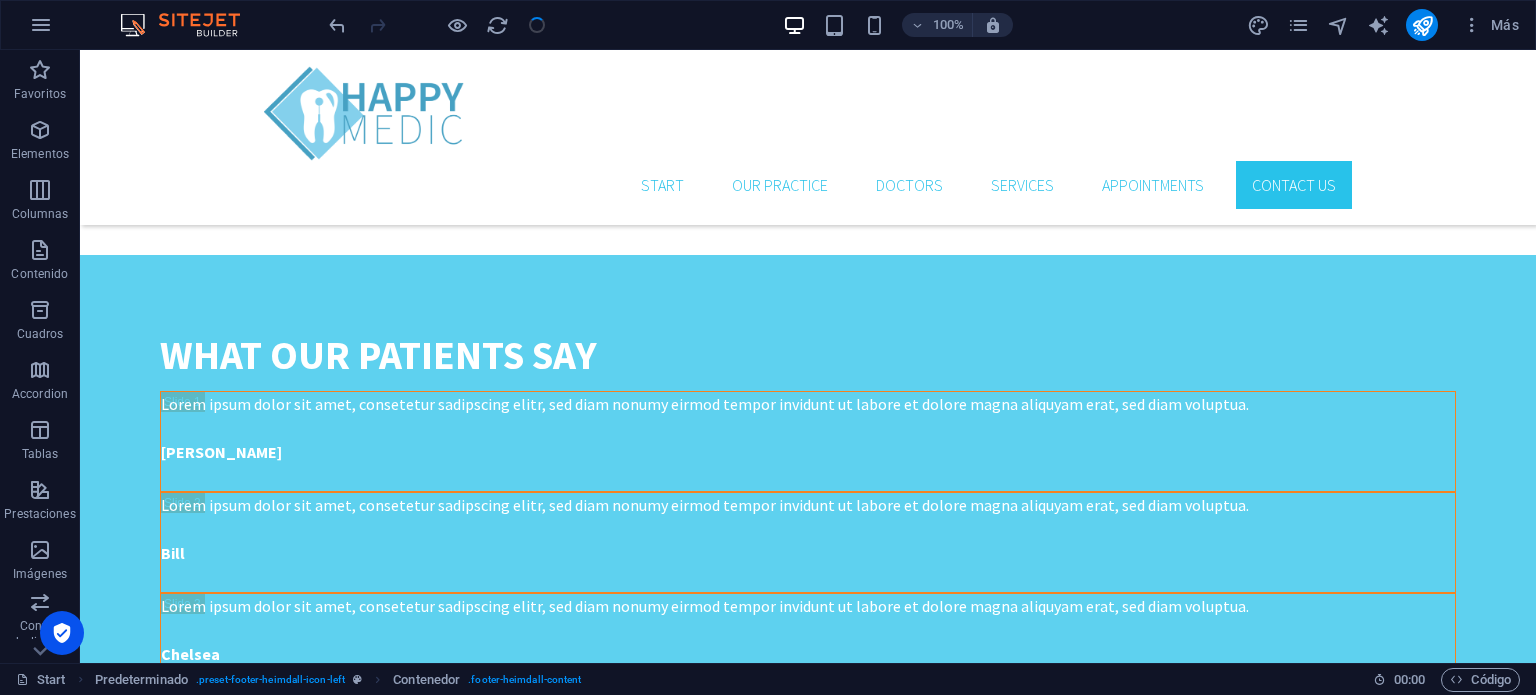 scroll, scrollTop: 4370, scrollLeft: 0, axis: vertical 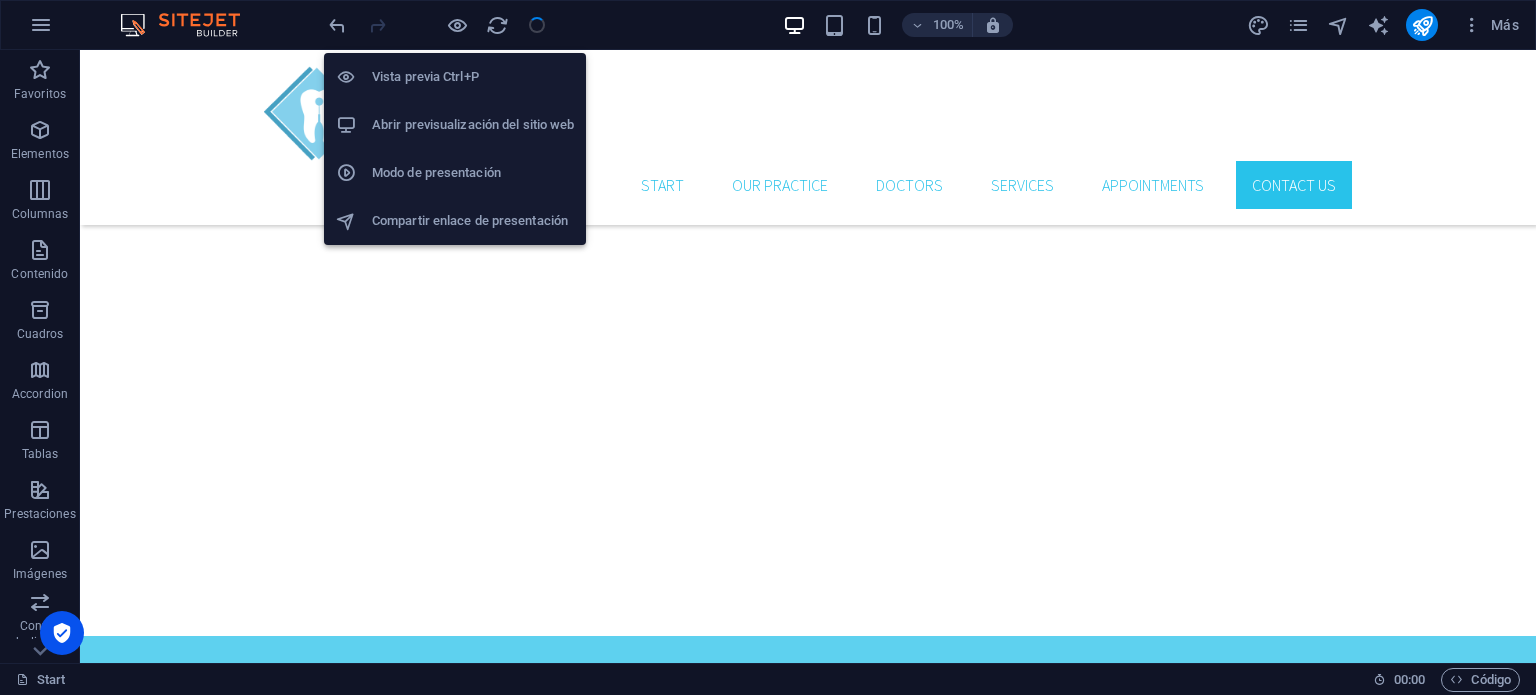 click on "Abrir previsualización del sitio web" at bounding box center (473, 125) 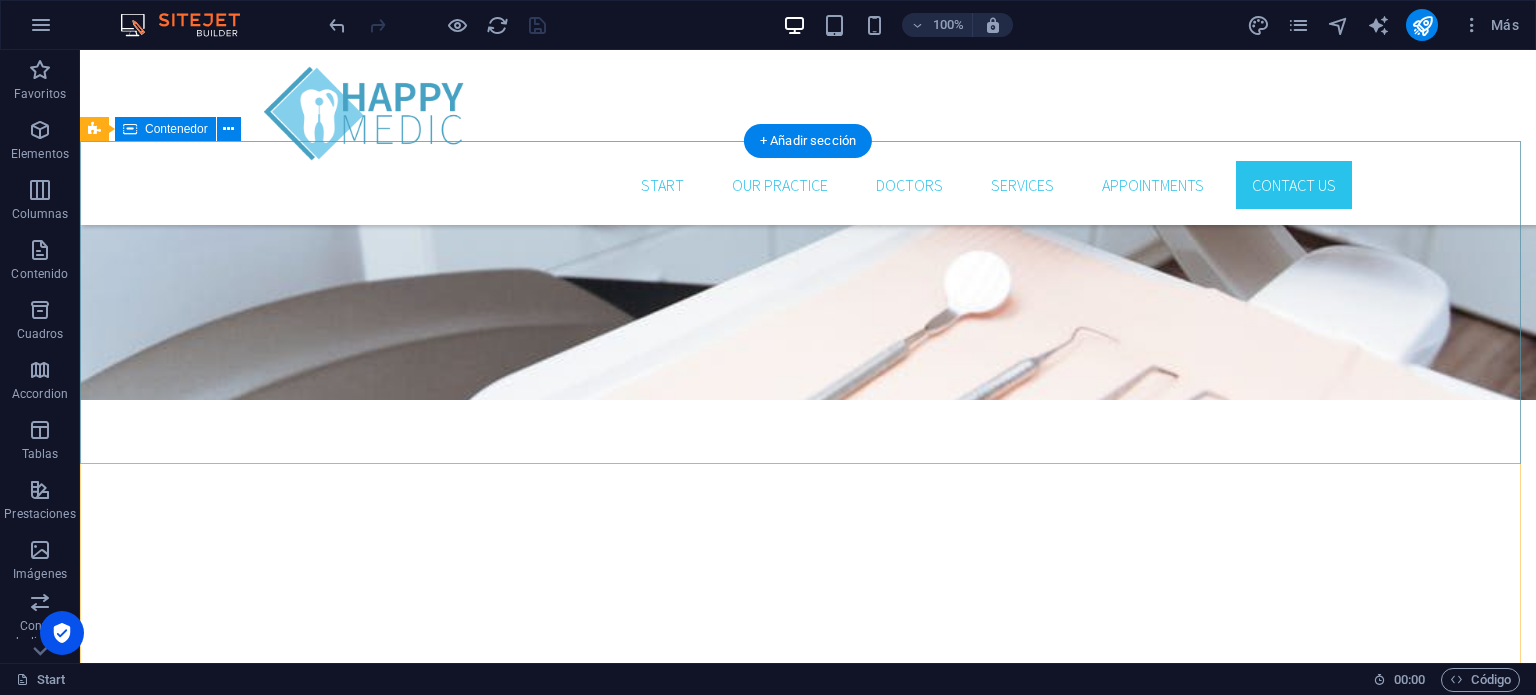 scroll, scrollTop: 4370, scrollLeft: 0, axis: vertical 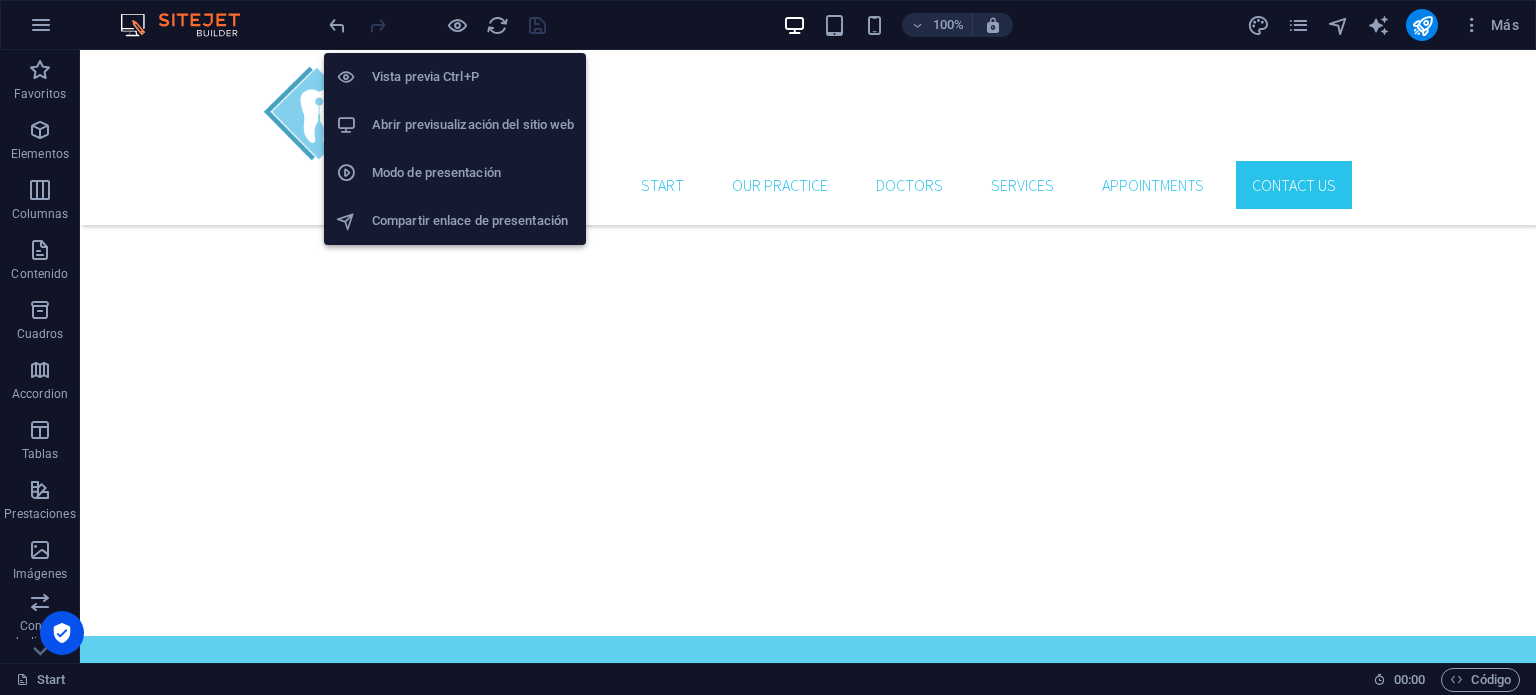click on "Abrir previsualización del sitio web" at bounding box center (455, 125) 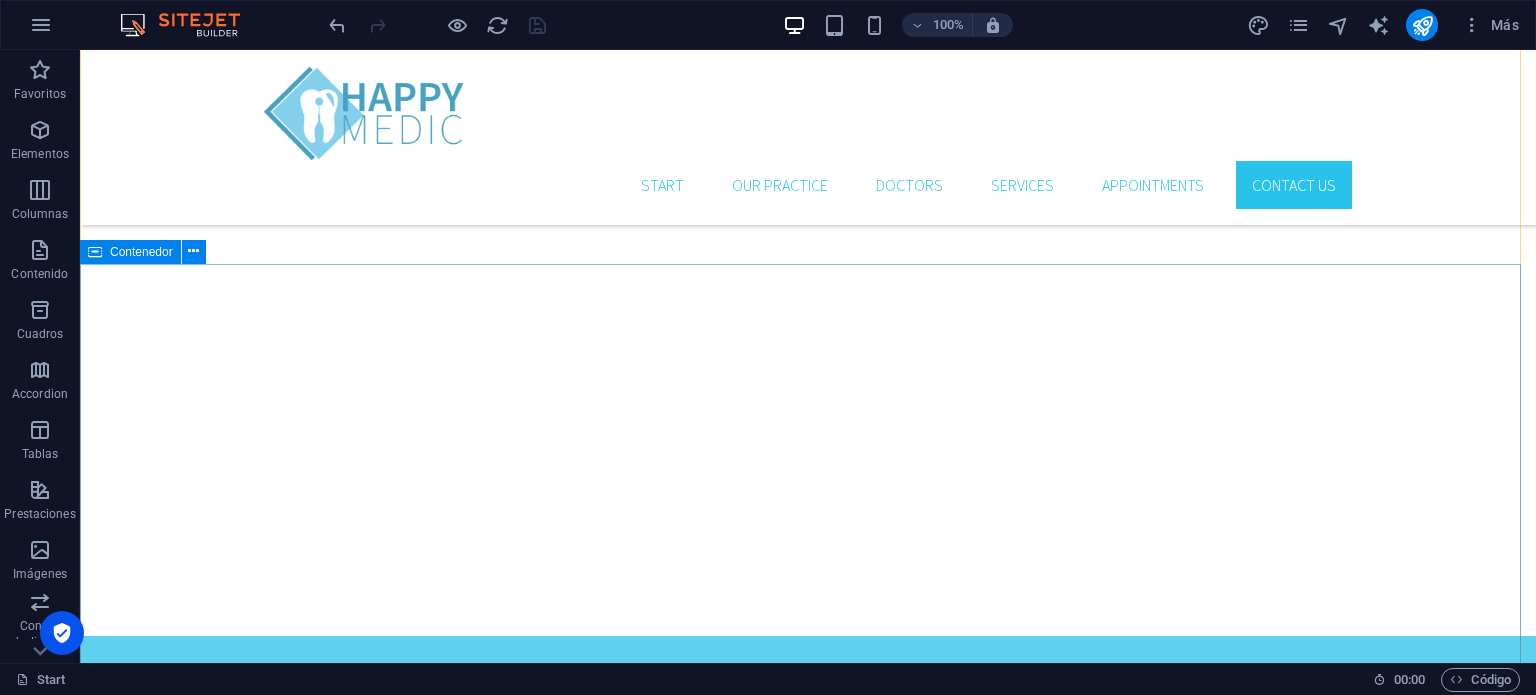 click on "Contenedor" at bounding box center (141, 252) 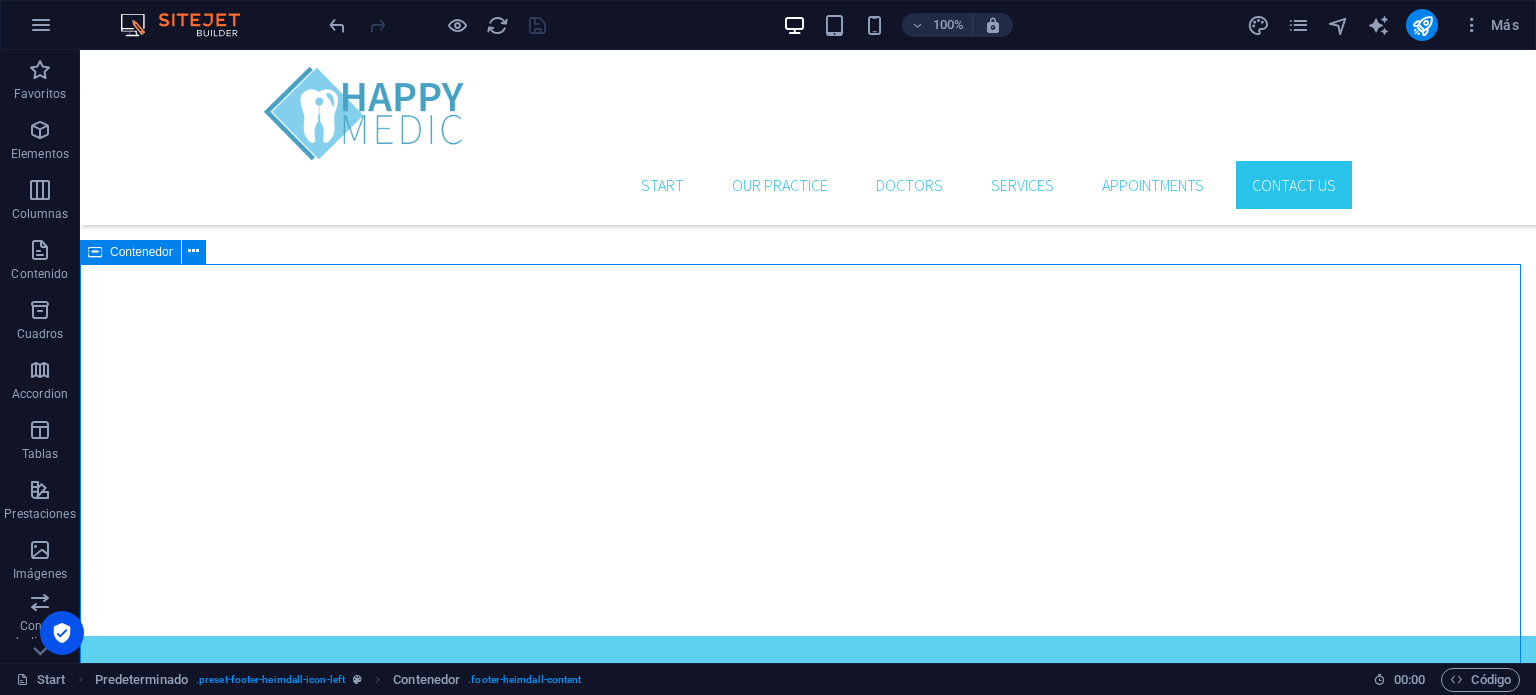 click on "Contenedor" at bounding box center (141, 252) 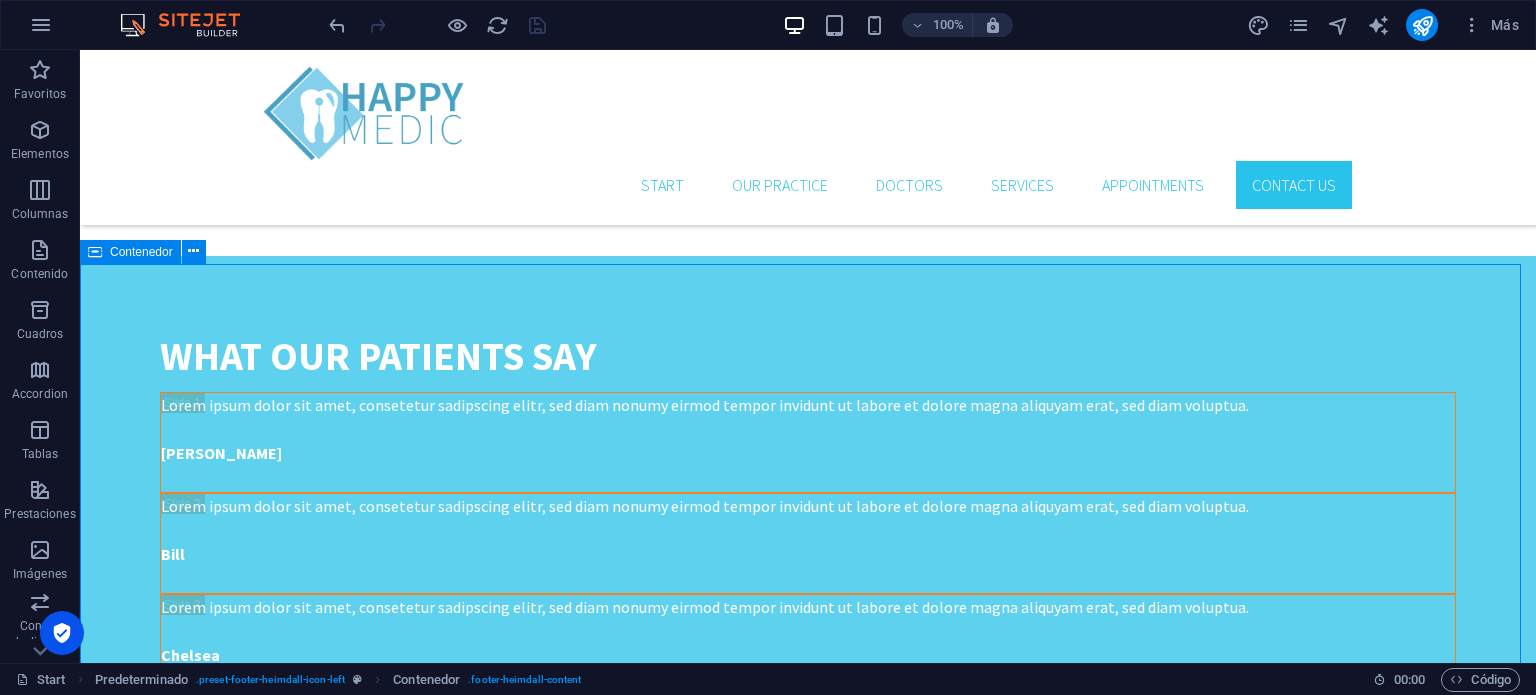 select on "px" 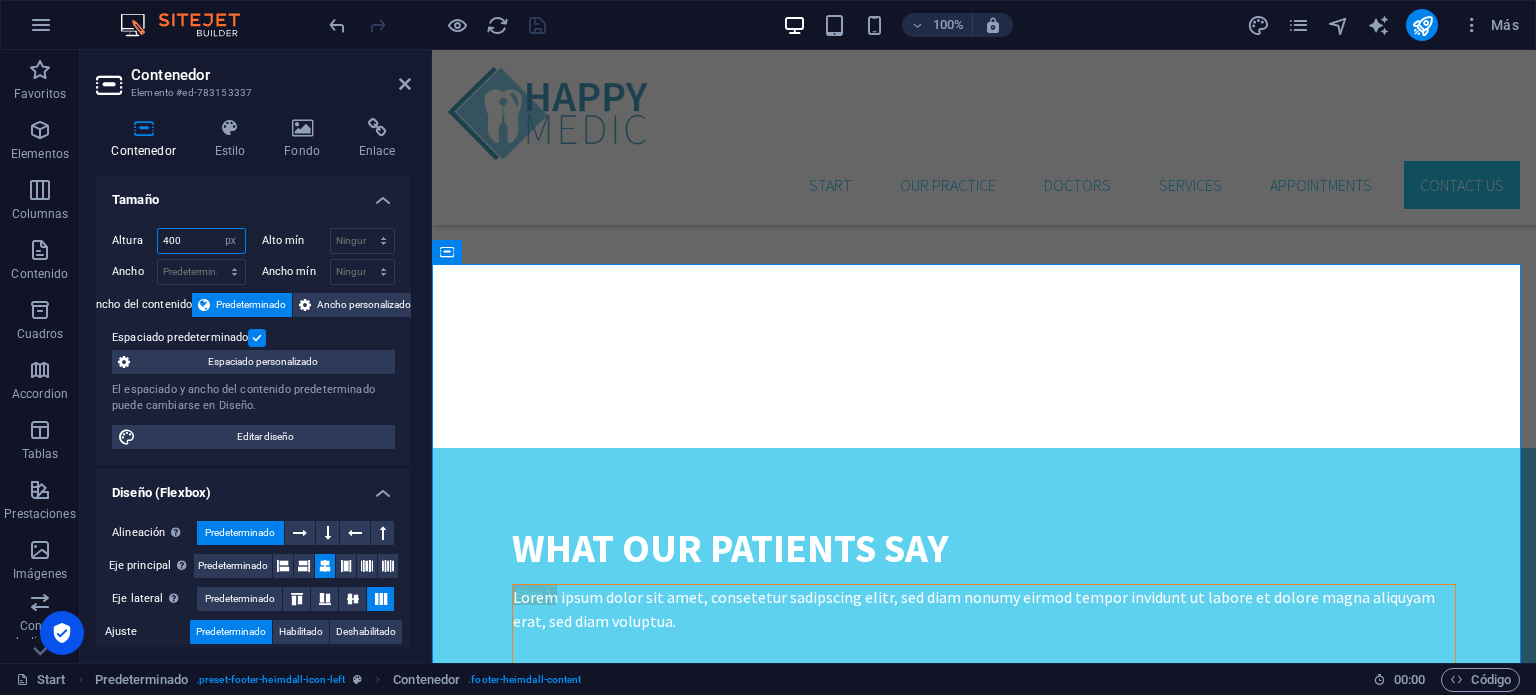 click on "400" at bounding box center (201, 241) 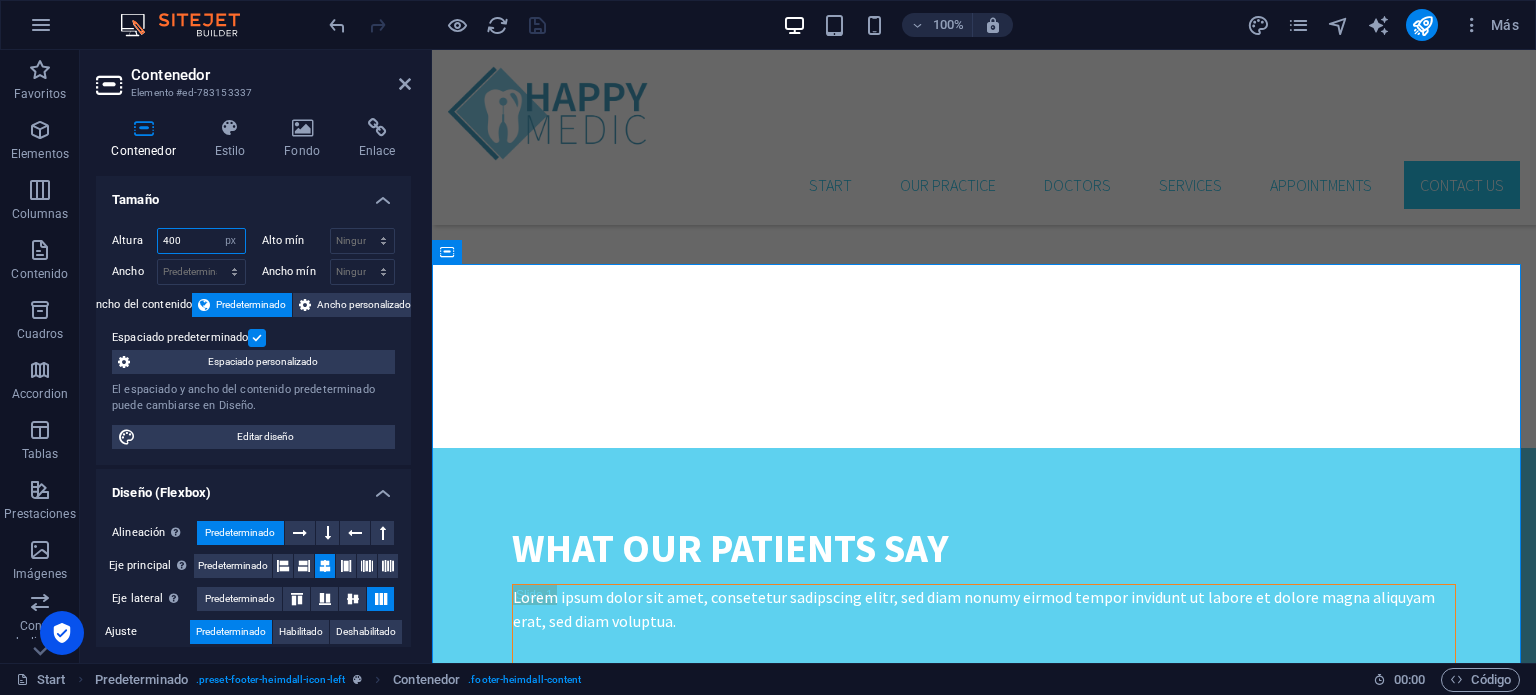 click on "400" at bounding box center (201, 241) 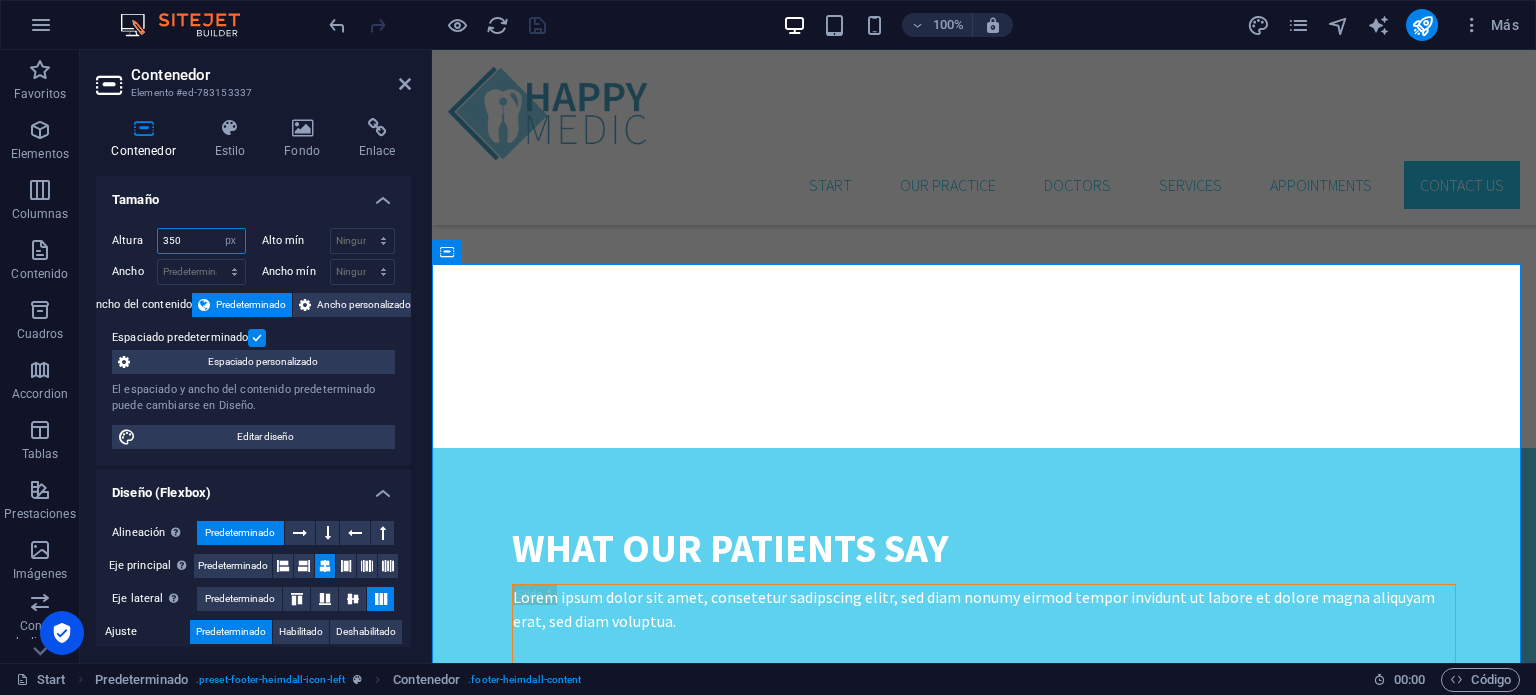 scroll, scrollTop: 4700, scrollLeft: 0, axis: vertical 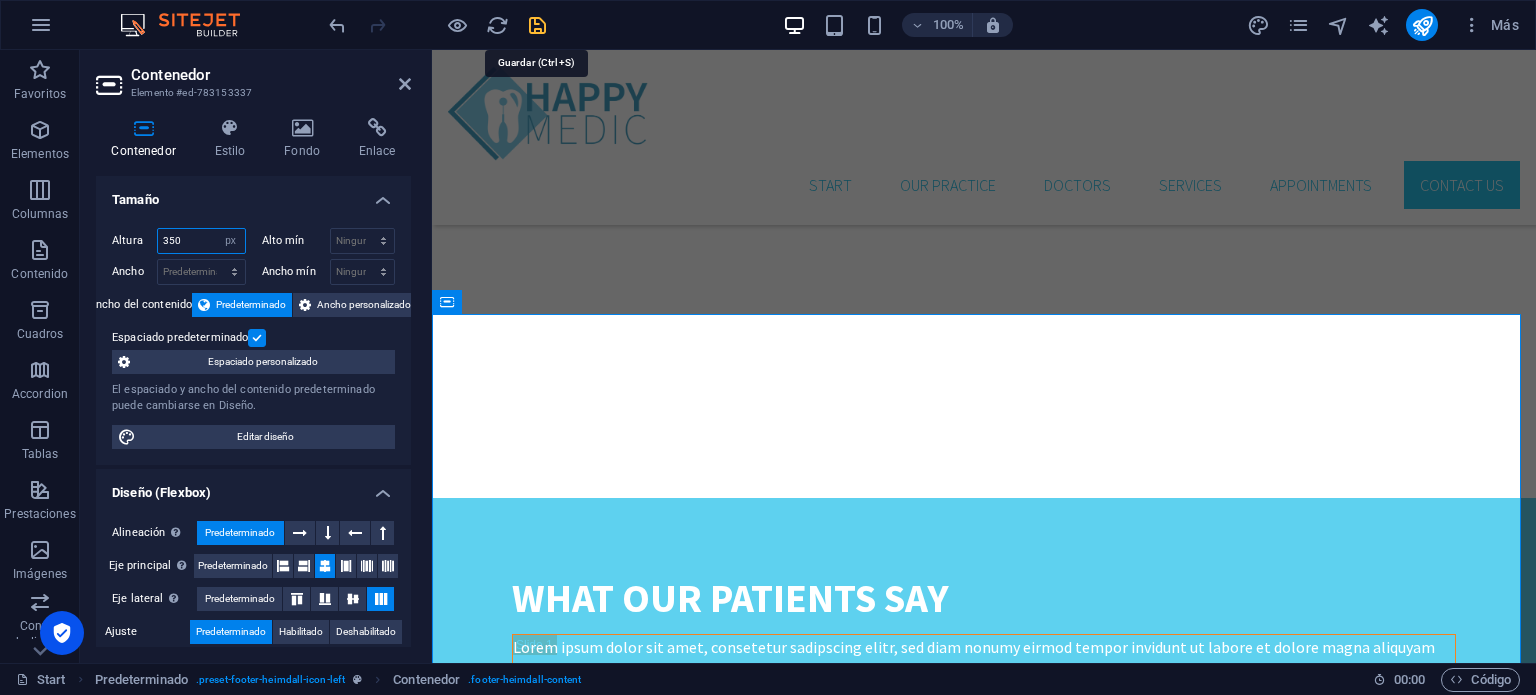 type on "350" 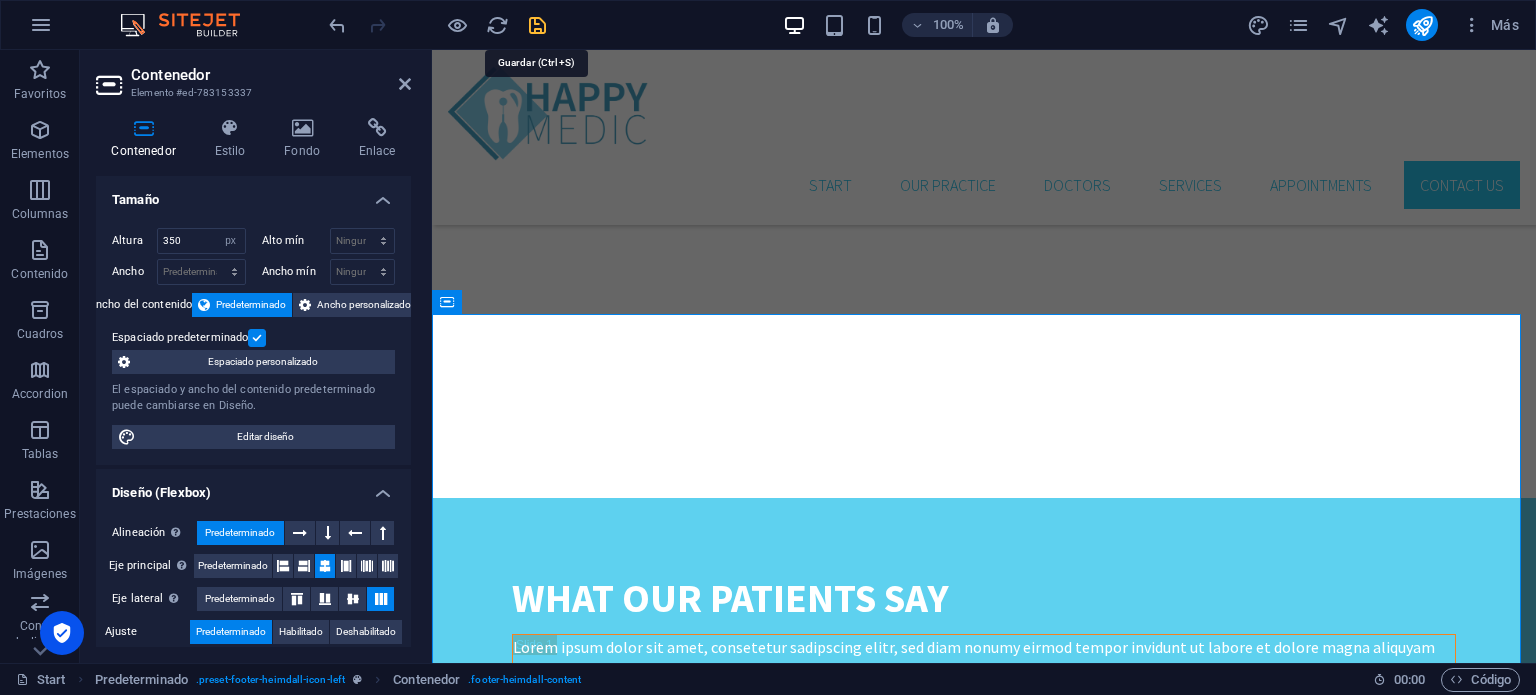 click at bounding box center (537, 25) 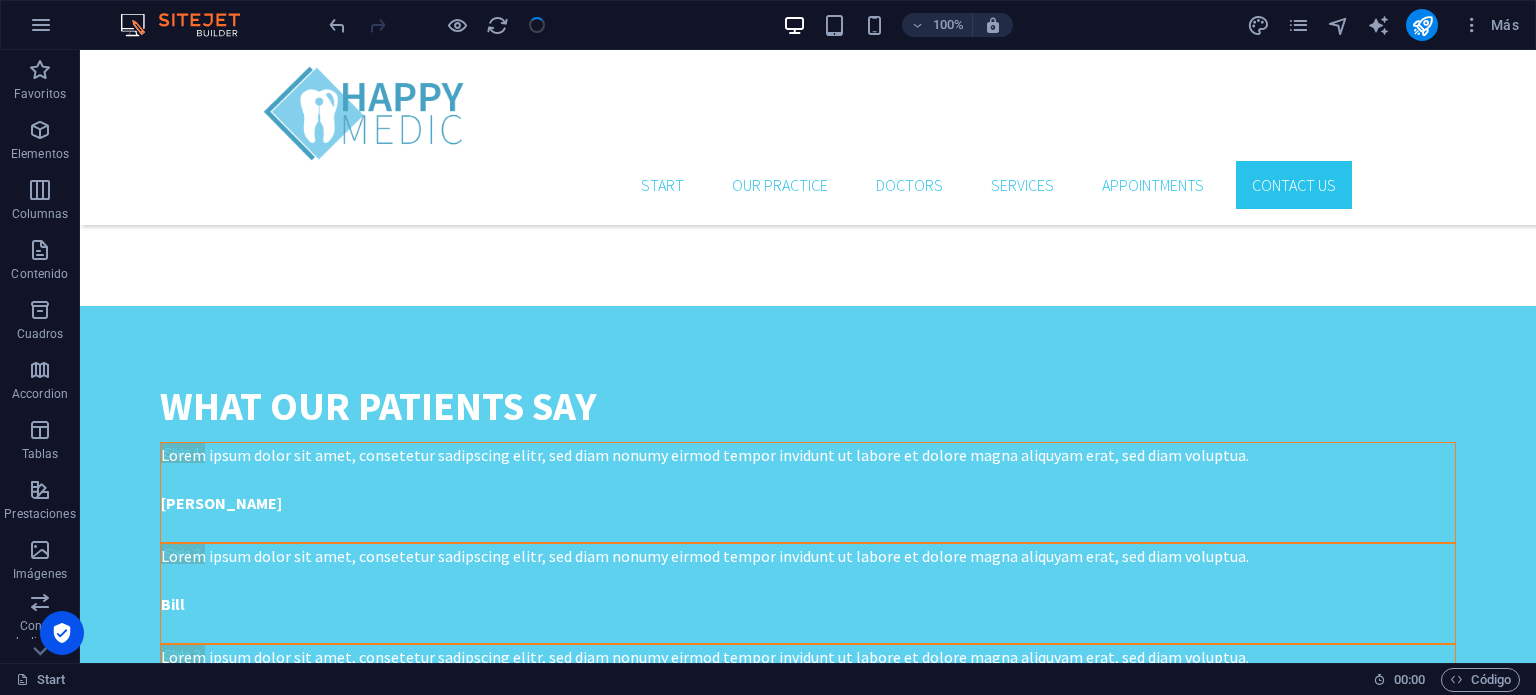 scroll, scrollTop: 4320, scrollLeft: 0, axis: vertical 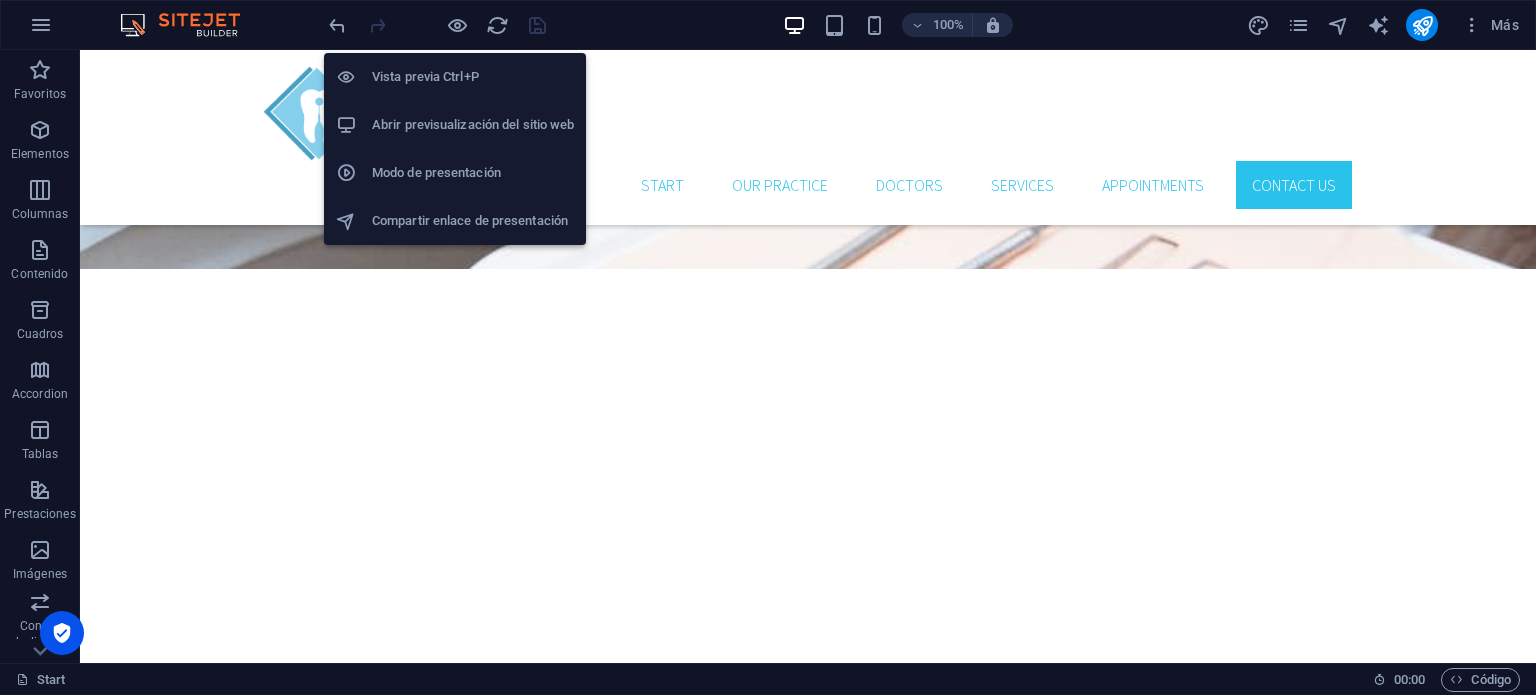 click on "Abrir previsualización del sitio web" at bounding box center (473, 125) 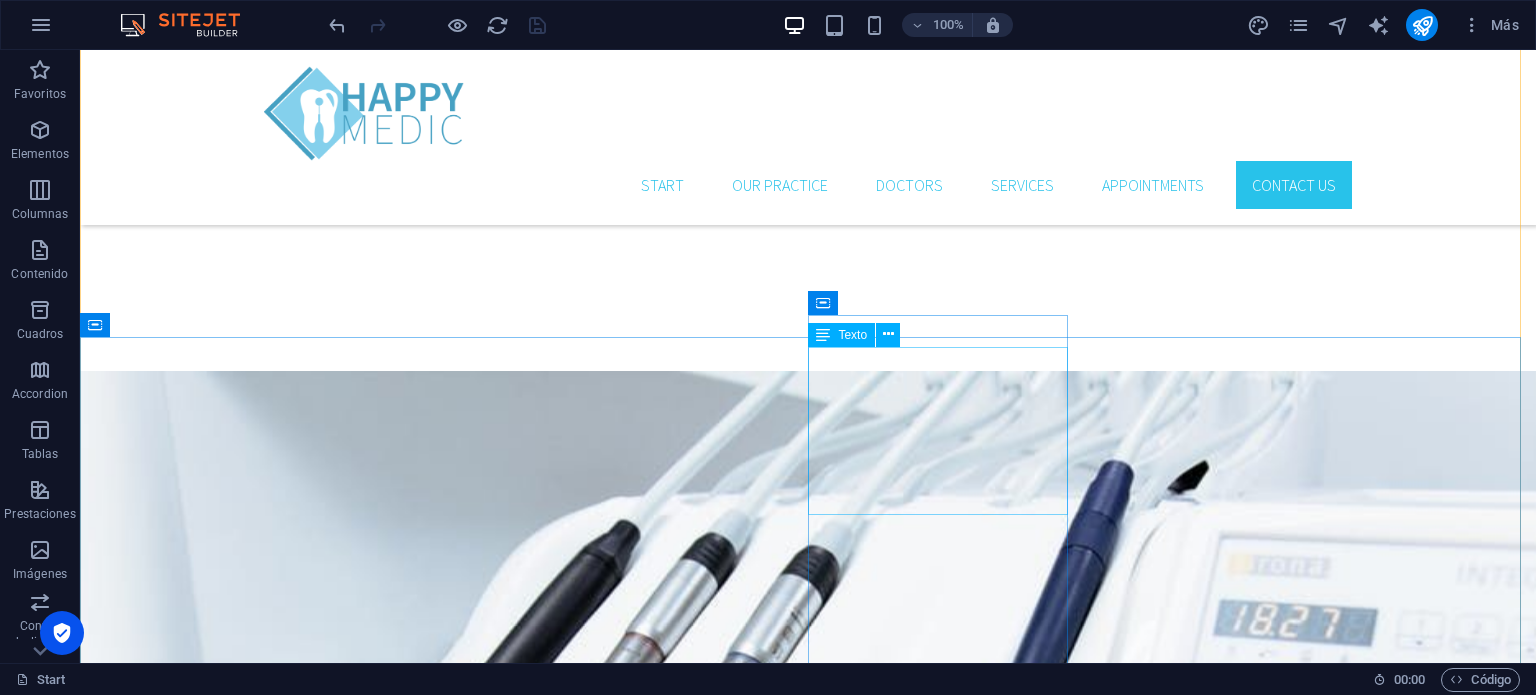 scroll, scrollTop: 4120, scrollLeft: 0, axis: vertical 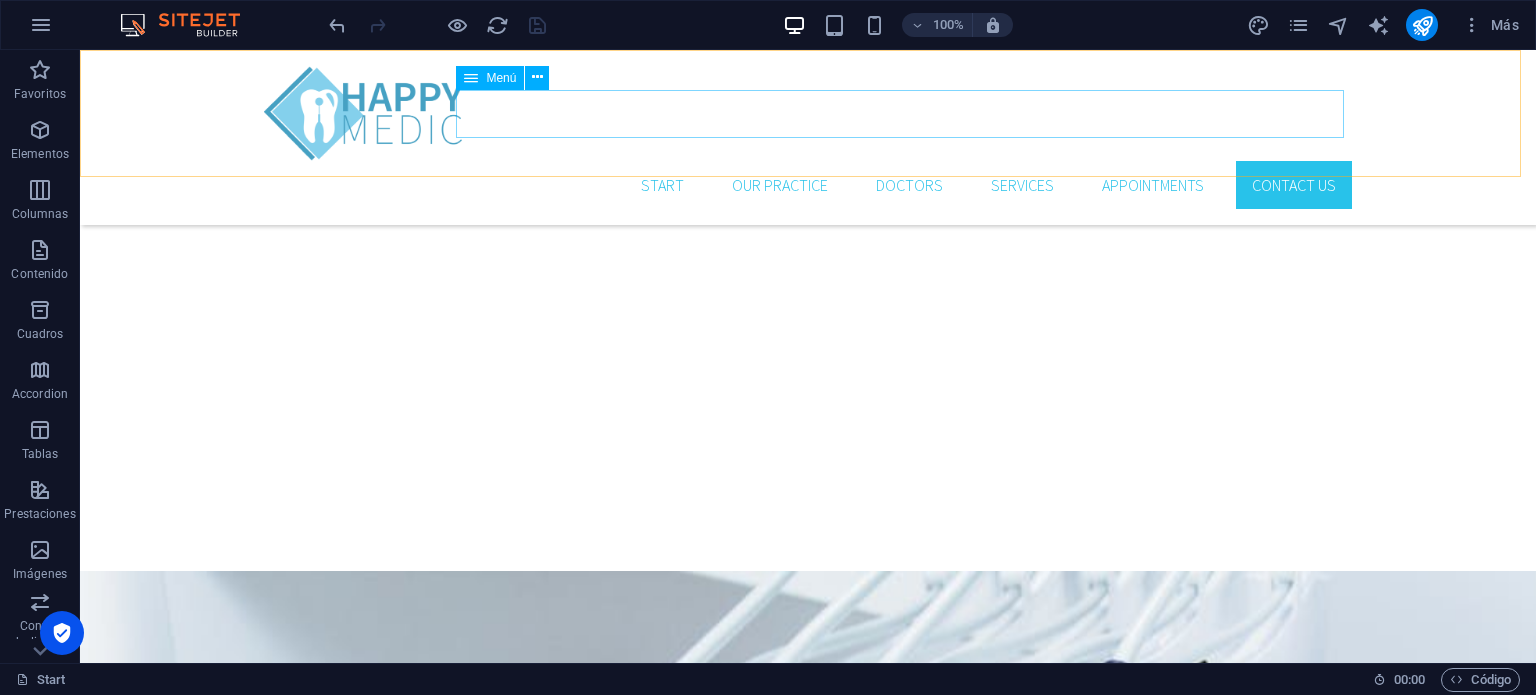 click on "Start Our Practice Doctors Services Appointments Contact us" at bounding box center [808, 185] 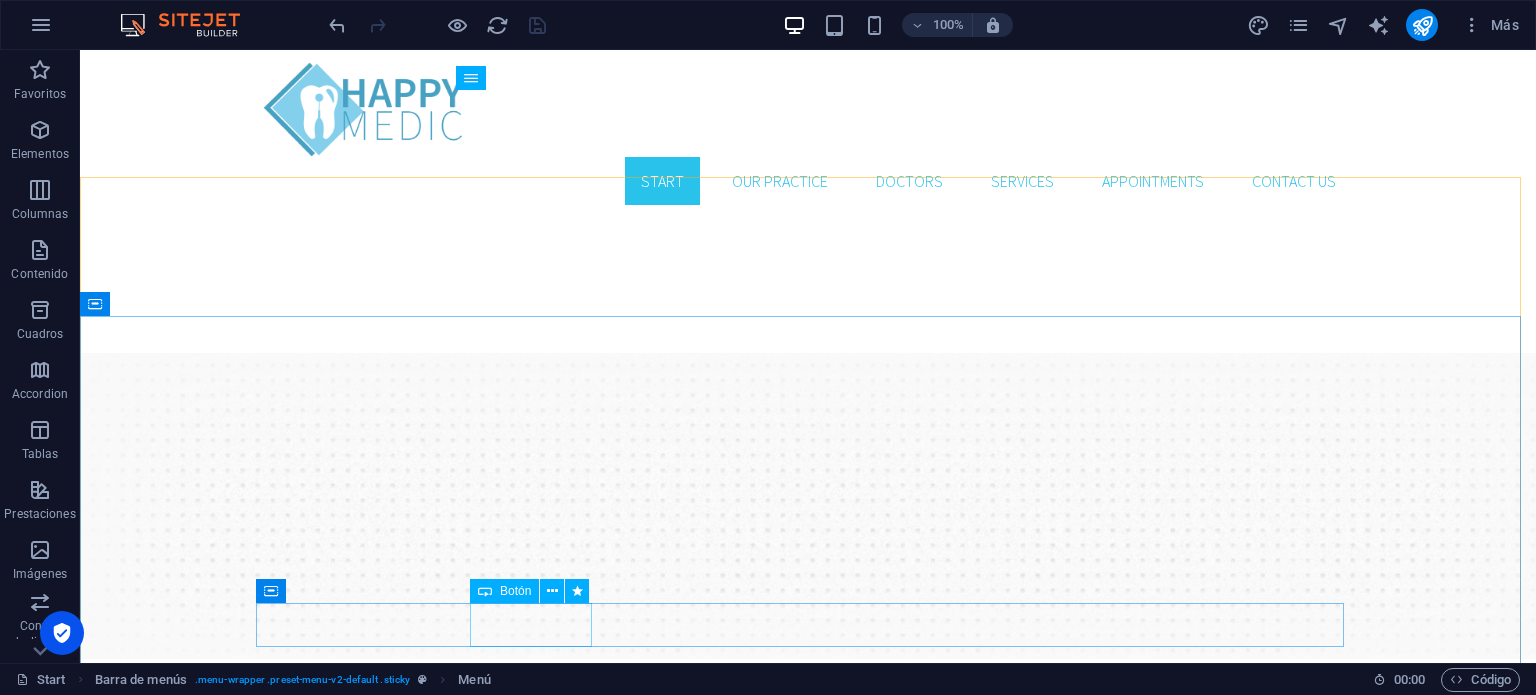 scroll, scrollTop: 0, scrollLeft: 0, axis: both 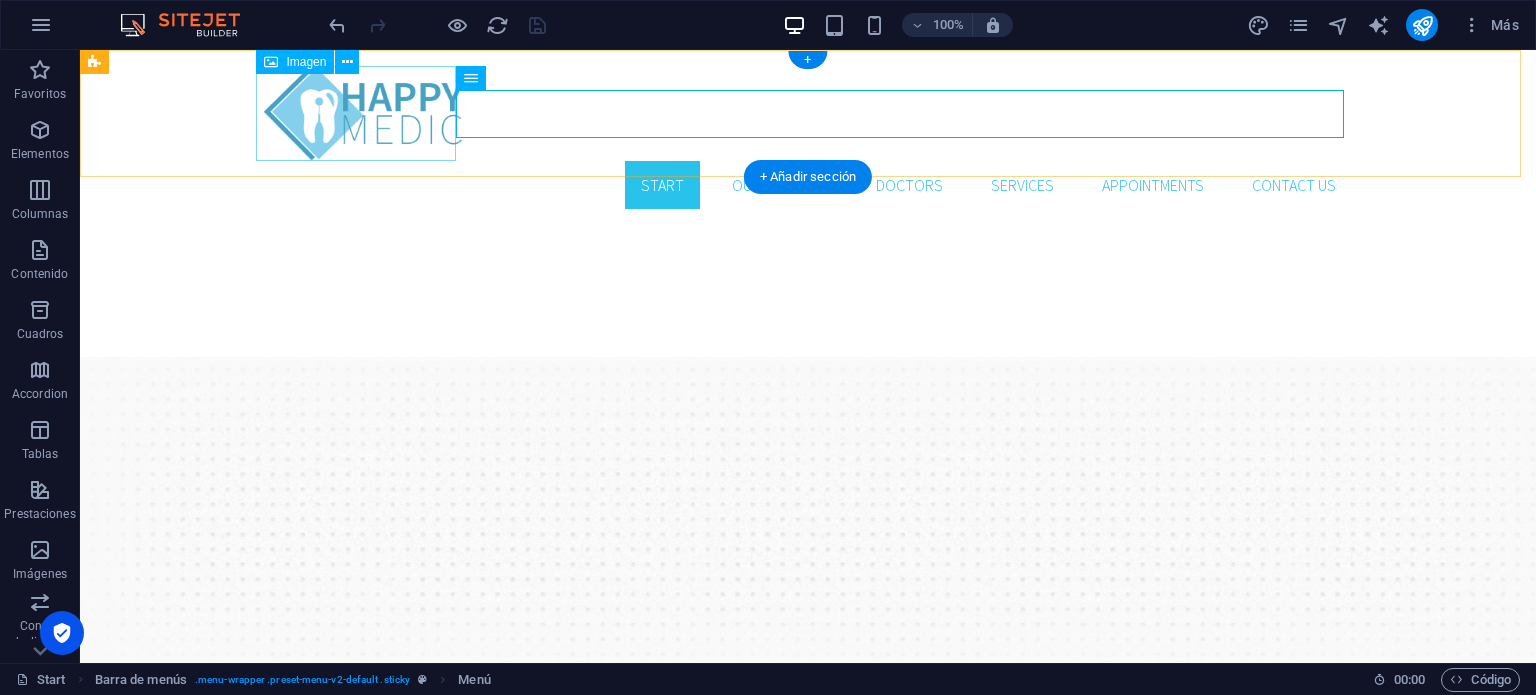 click at bounding box center (808, 113) 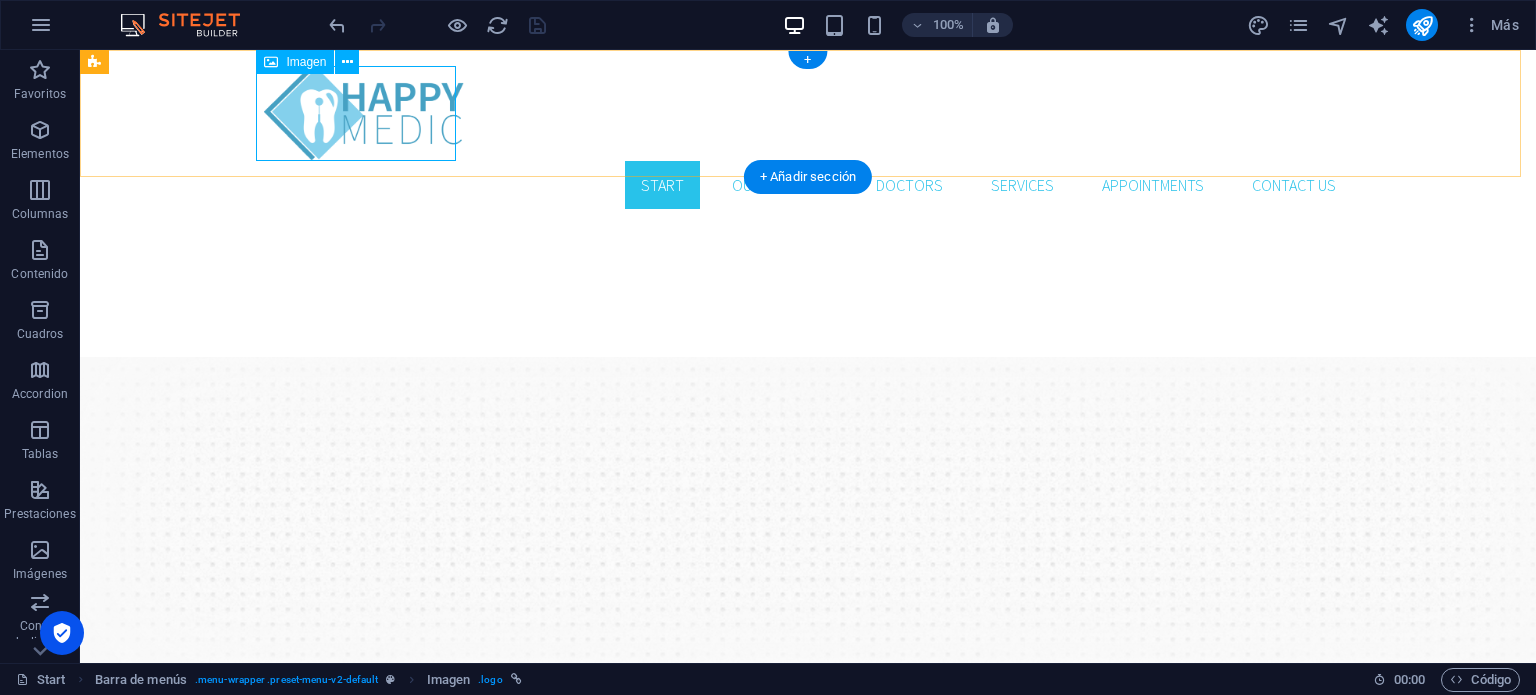 click at bounding box center [808, 113] 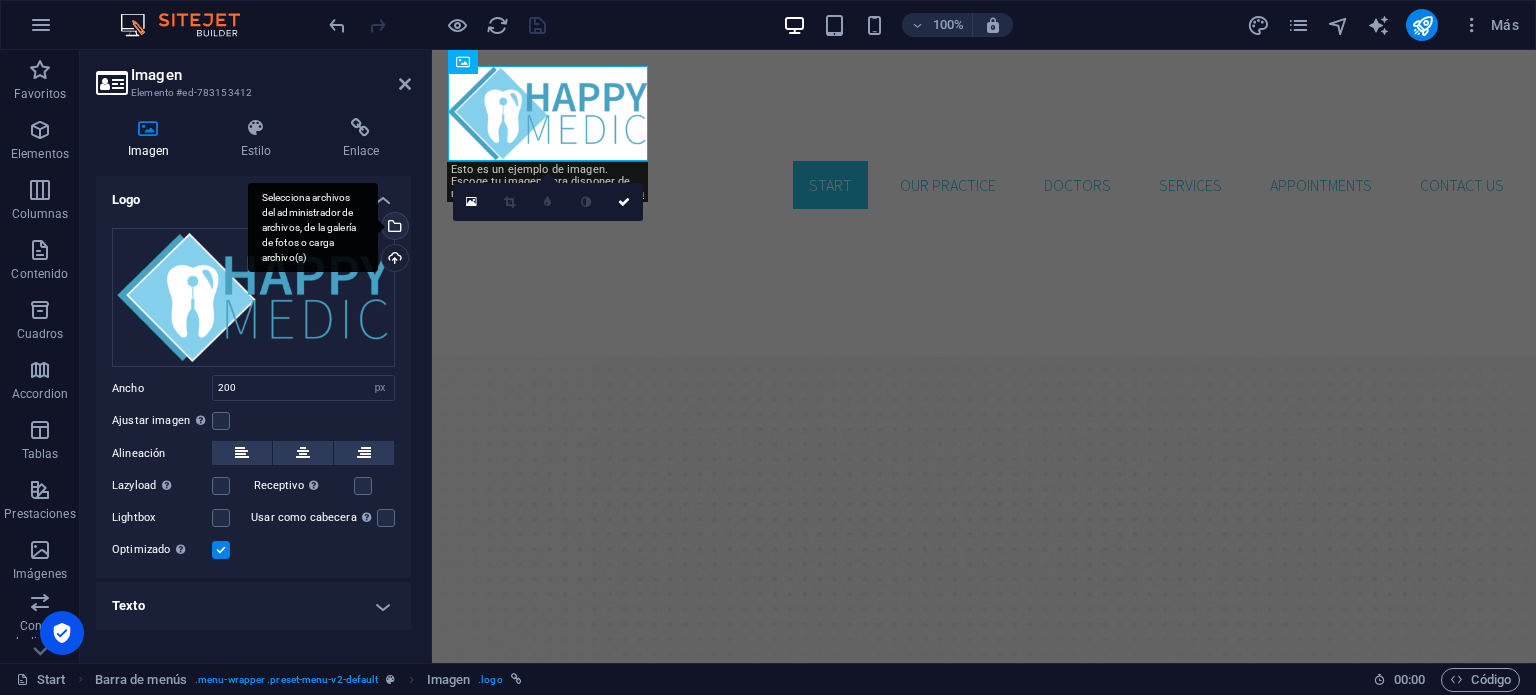 click on "Selecciona archivos del administrador de archivos, de la galería de fotos o carga archivo(s)" at bounding box center (393, 228) 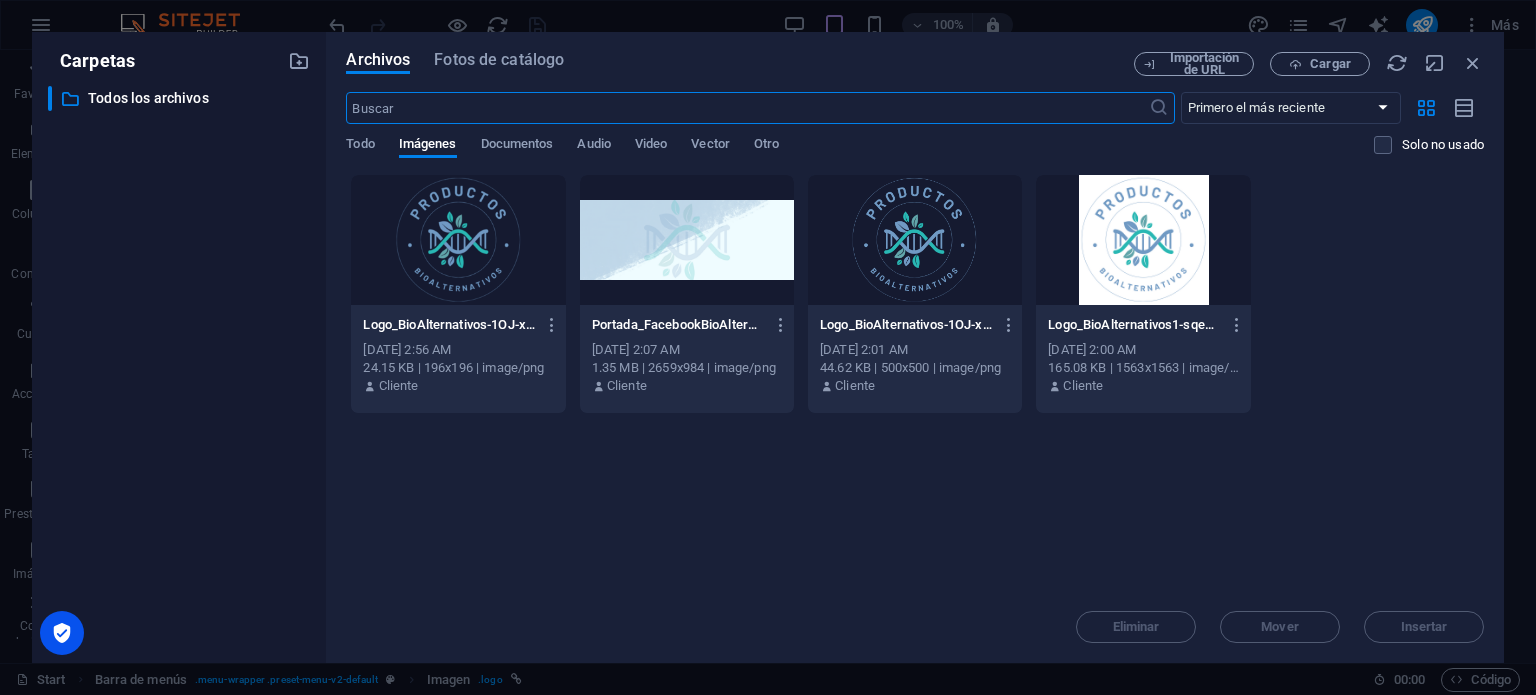 click at bounding box center (458, 240) 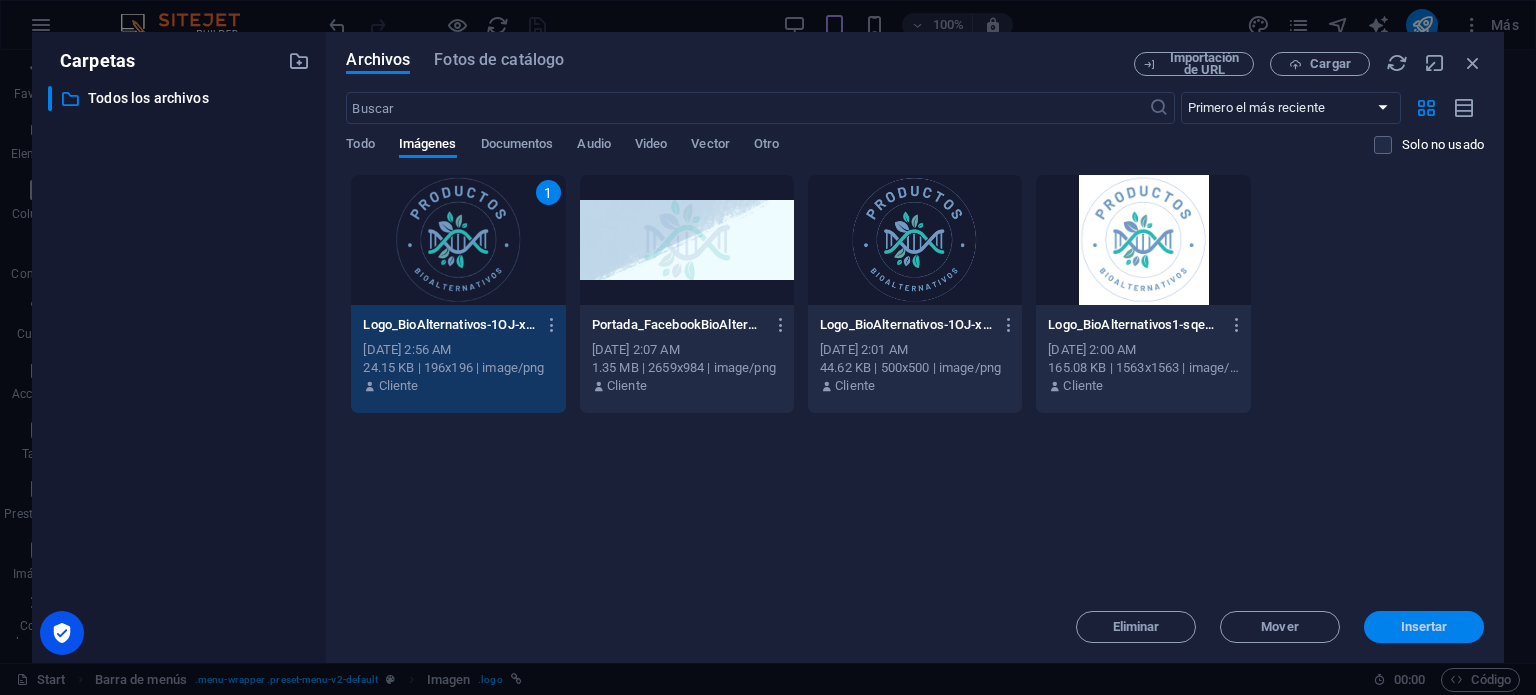 click on "Insertar" at bounding box center [1424, 627] 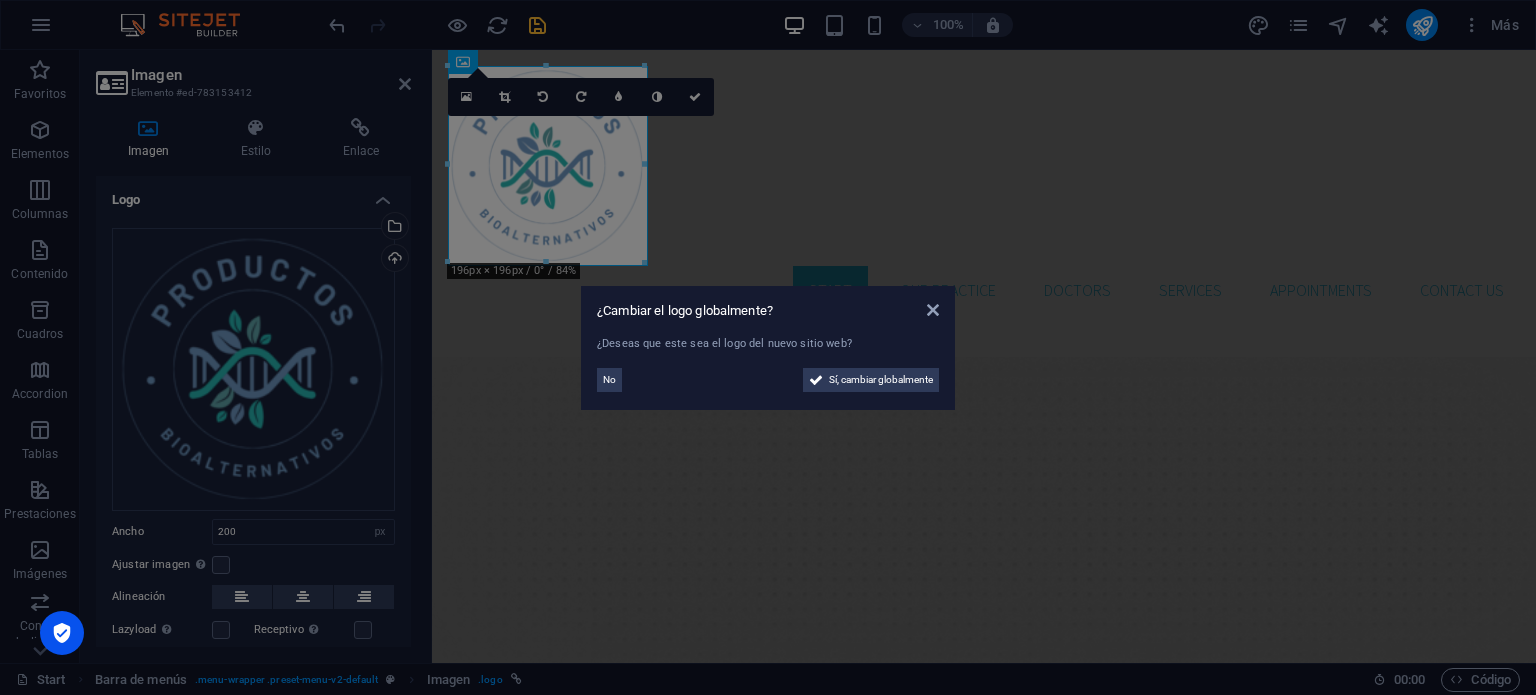 click on "¿Cambiar el logo globalmente? ¿Deseas que este sea el logo del nuevo sitio web? No Sí, cambiar globalmente" at bounding box center [768, 347] 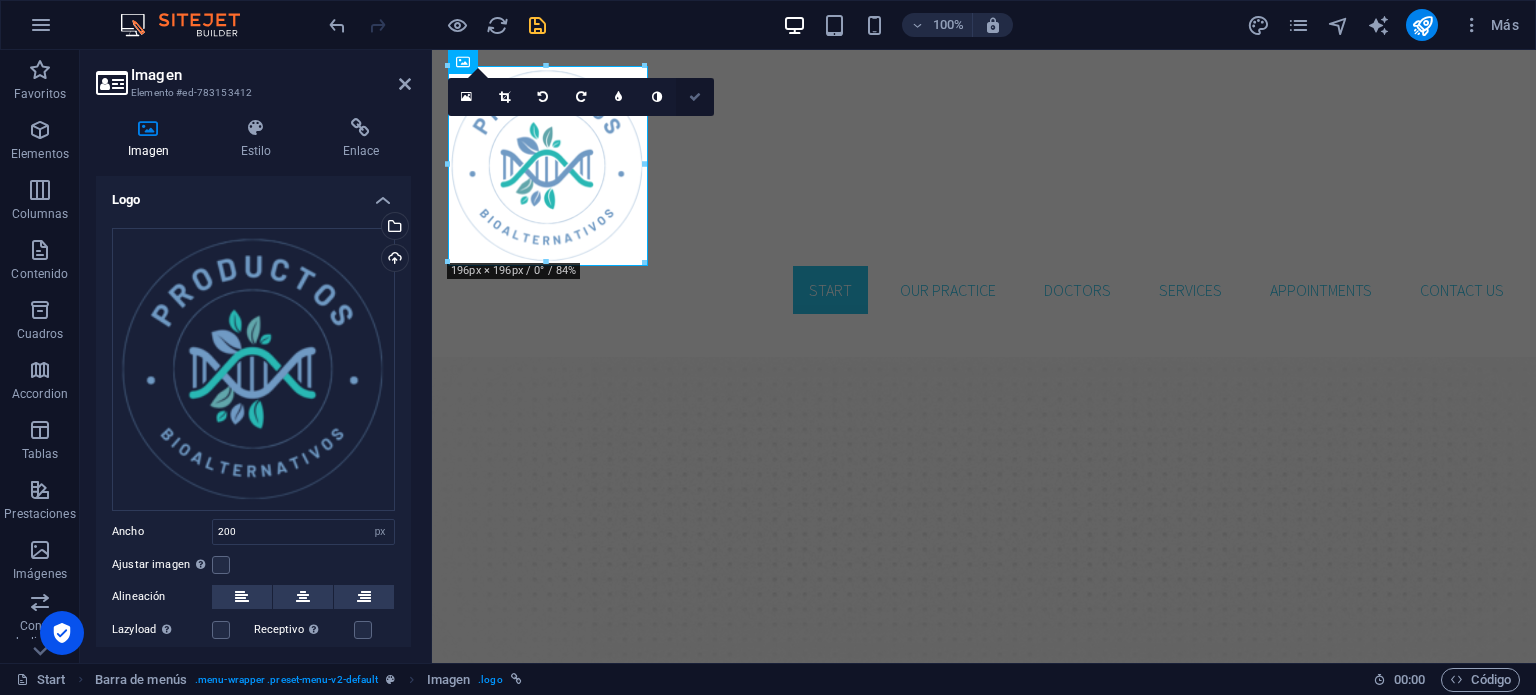 click at bounding box center [695, 97] 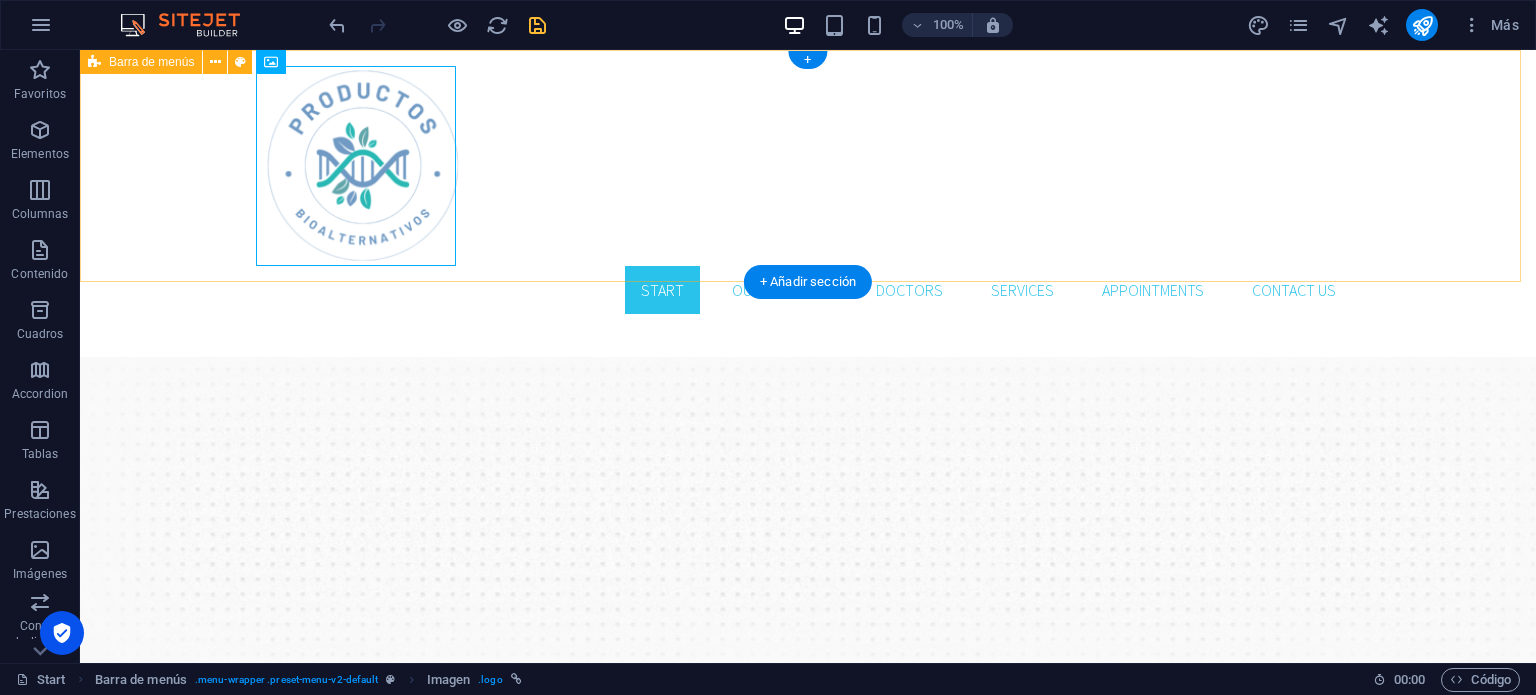 click on "Start Our Practice Doctors Services Appointments Contact us" at bounding box center (808, 190) 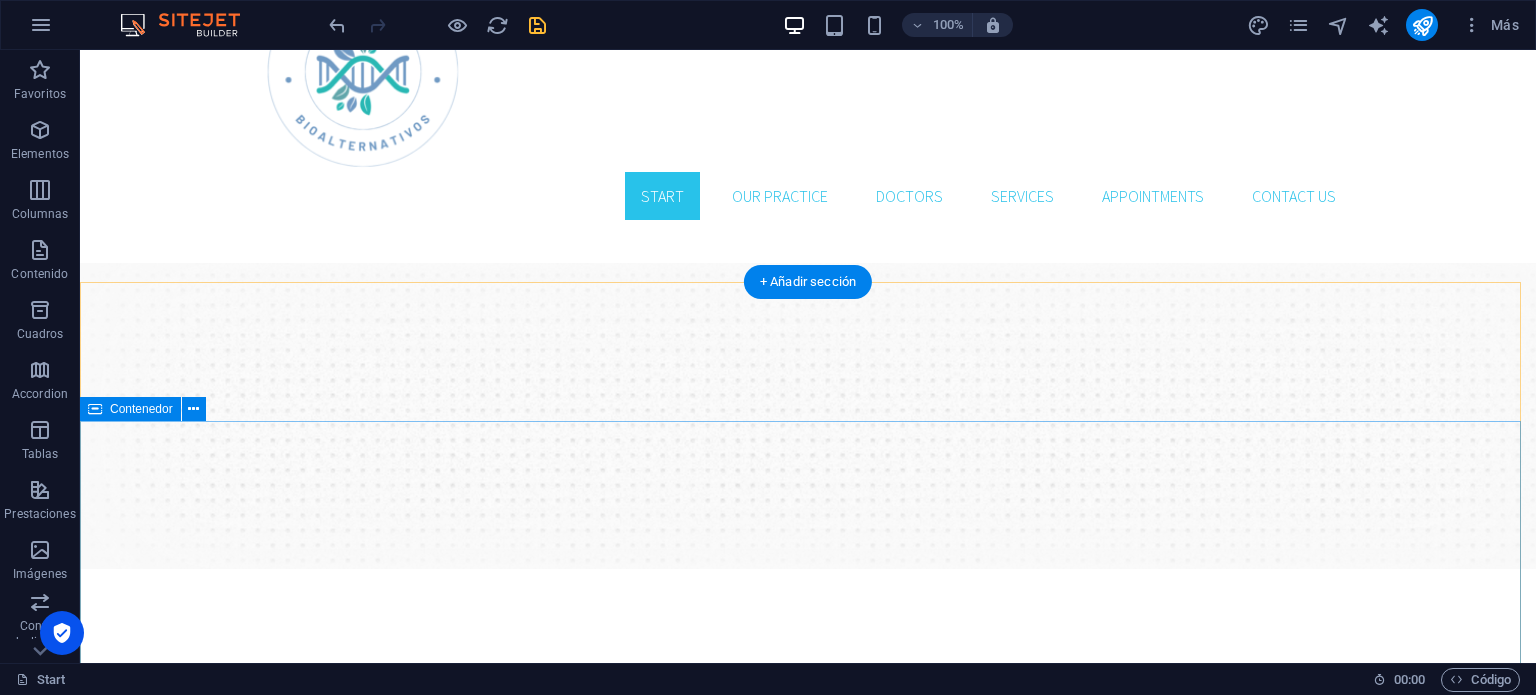 scroll, scrollTop: 0, scrollLeft: 0, axis: both 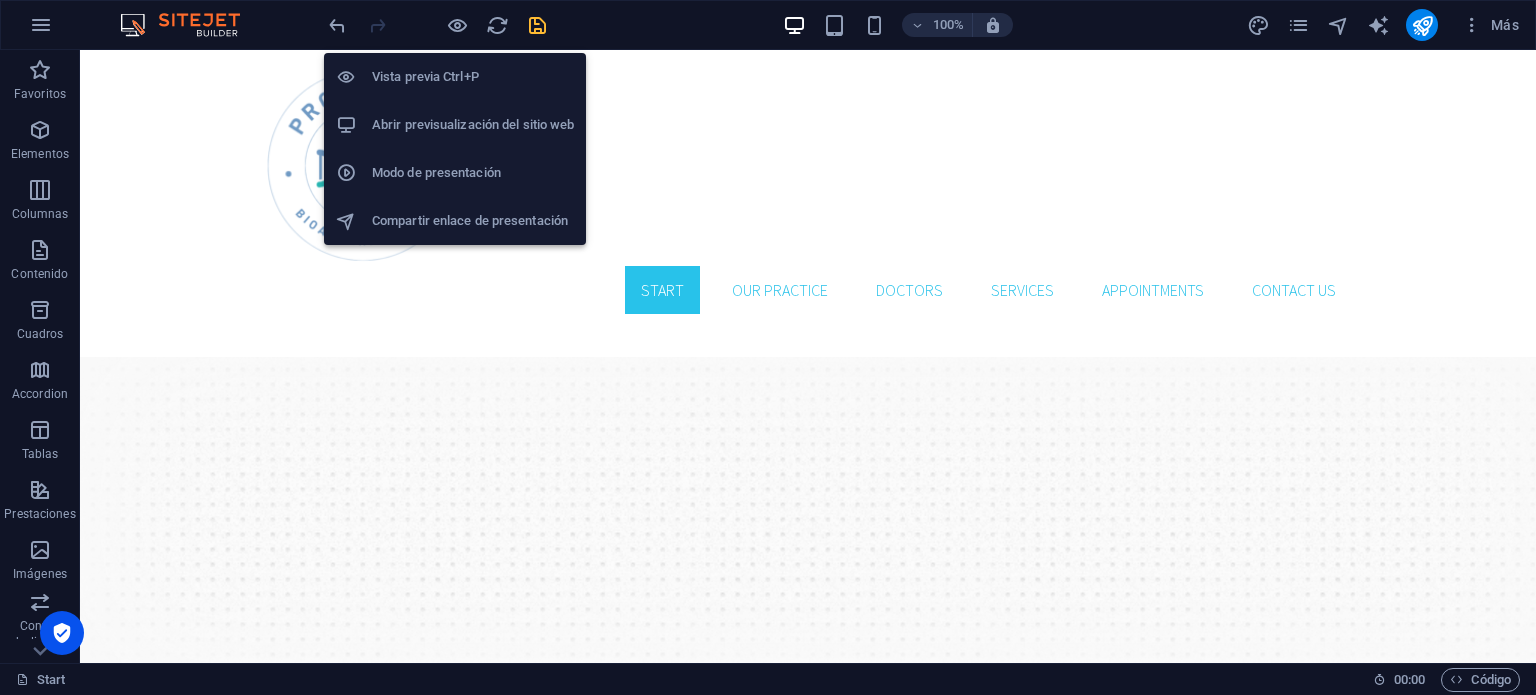 click on "Abrir previsualización del sitio web" at bounding box center (455, 125) 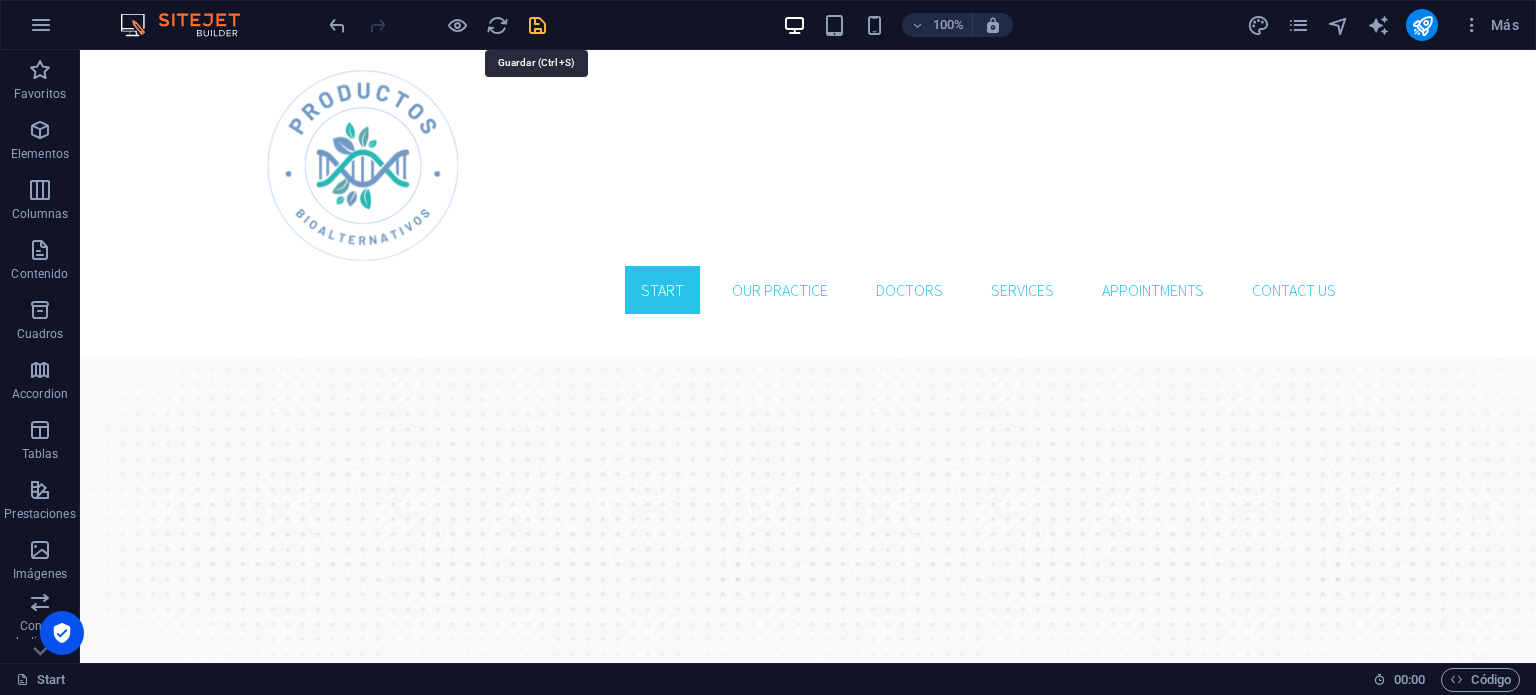 click at bounding box center (537, 25) 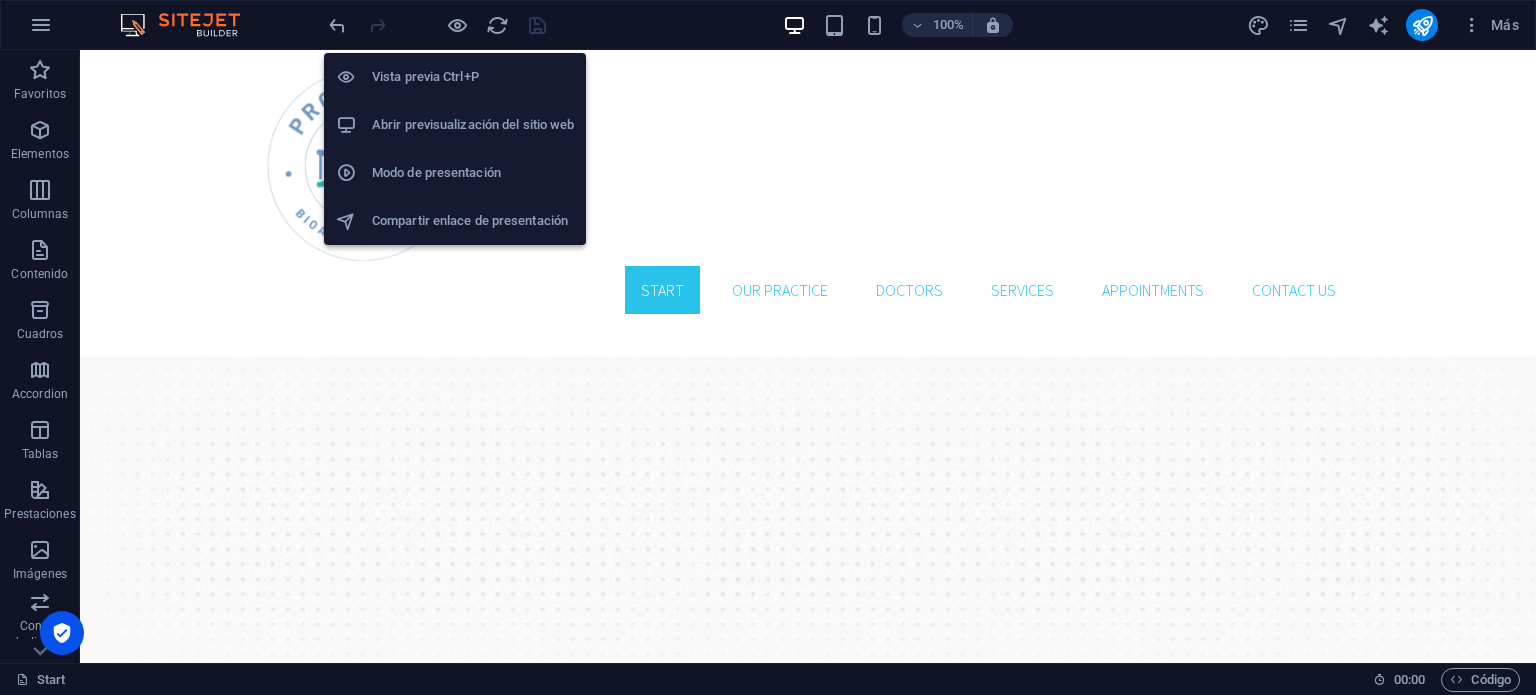 click on "Abrir previsualización del sitio web" at bounding box center [473, 125] 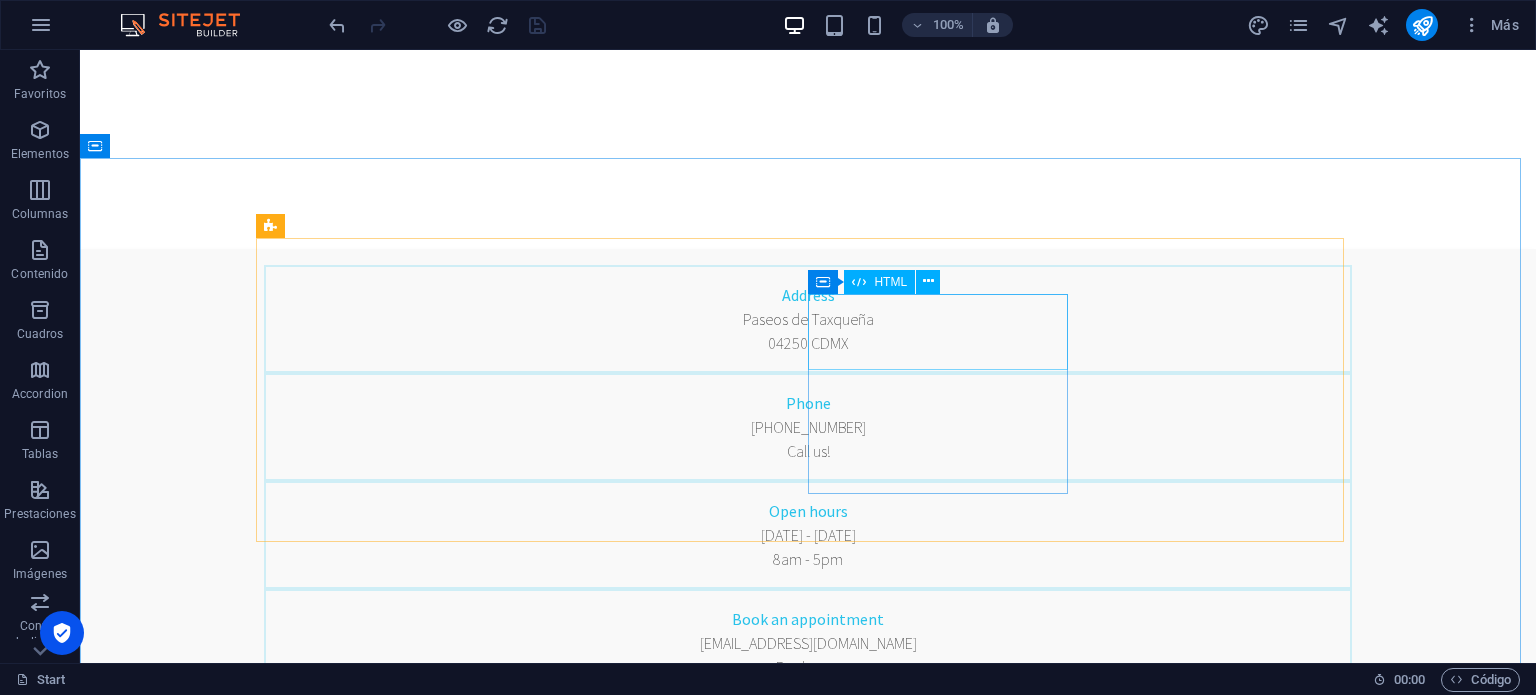 scroll, scrollTop: 600, scrollLeft: 0, axis: vertical 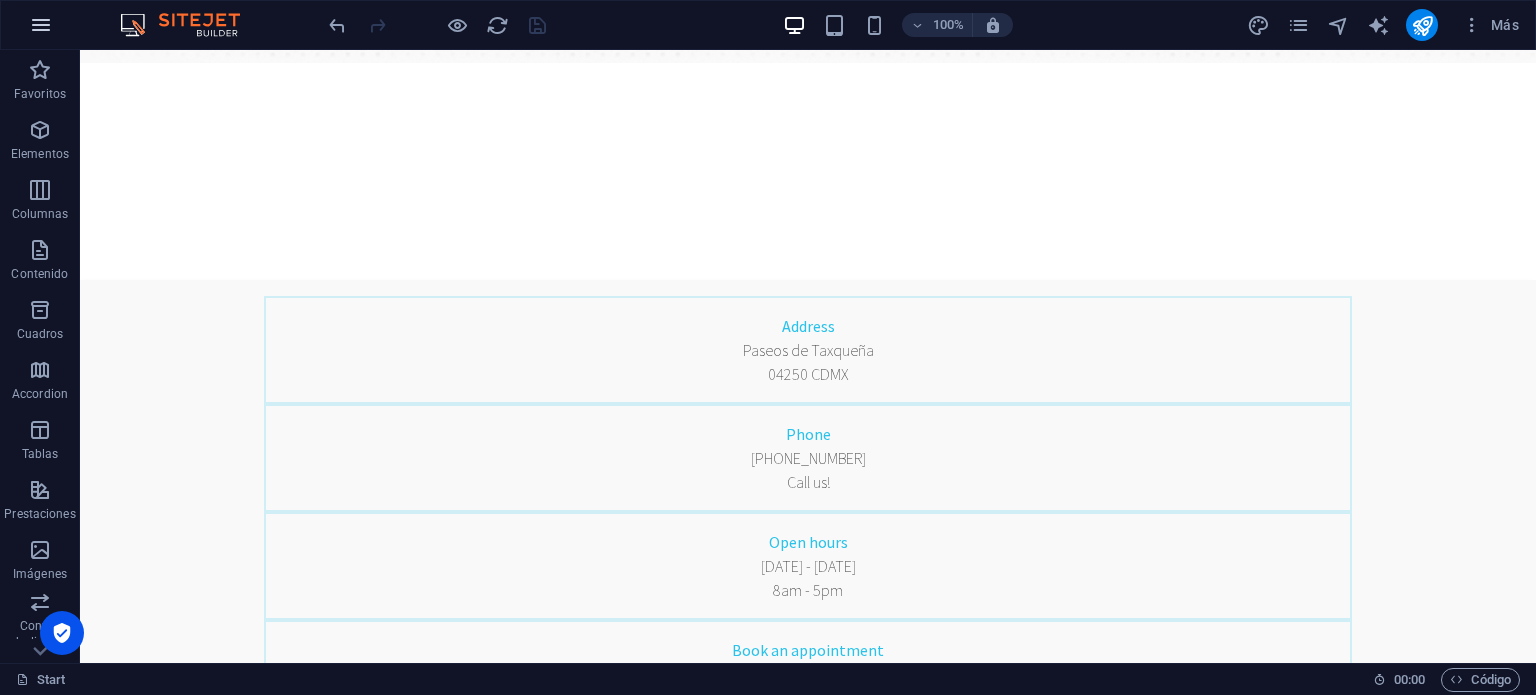 click at bounding box center [41, 25] 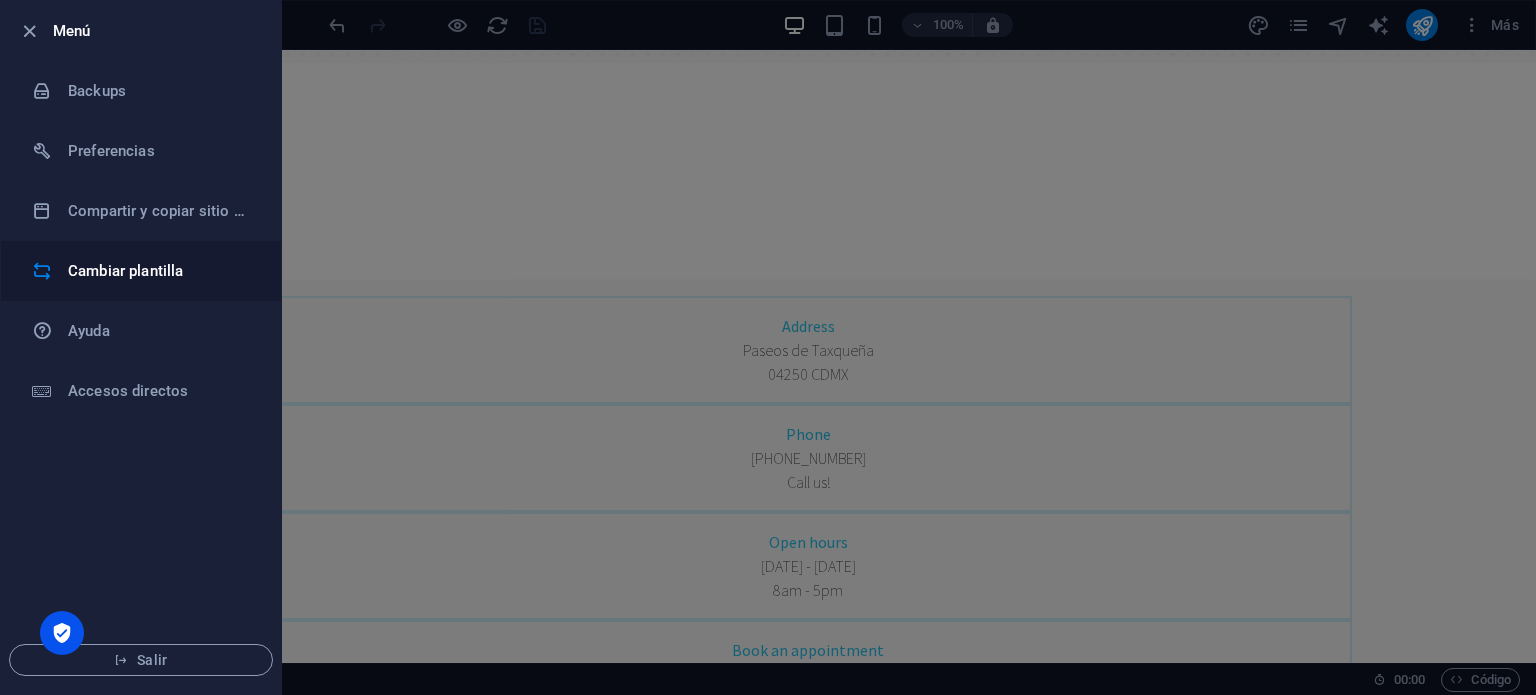 click on "Cambiar plantilla" at bounding box center [160, 271] 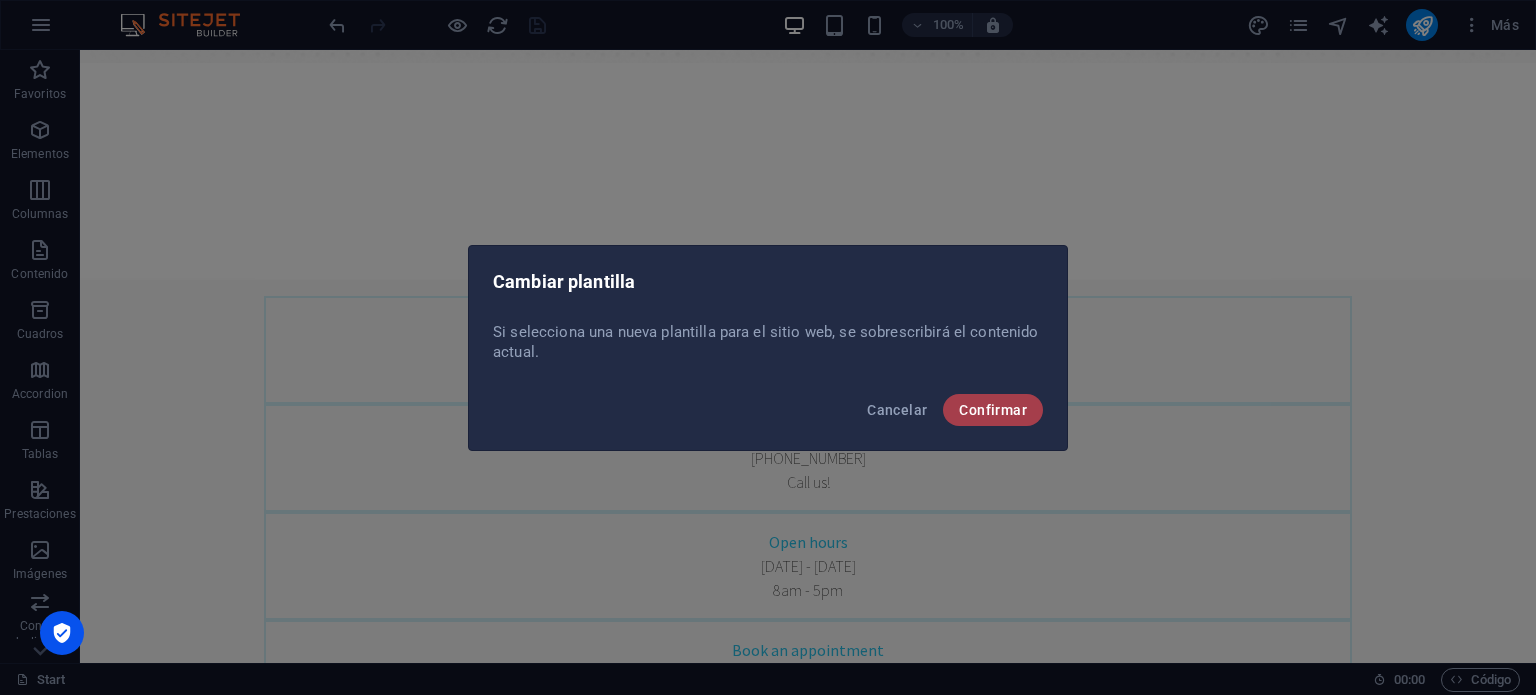 click on "Confirmar" at bounding box center (993, 410) 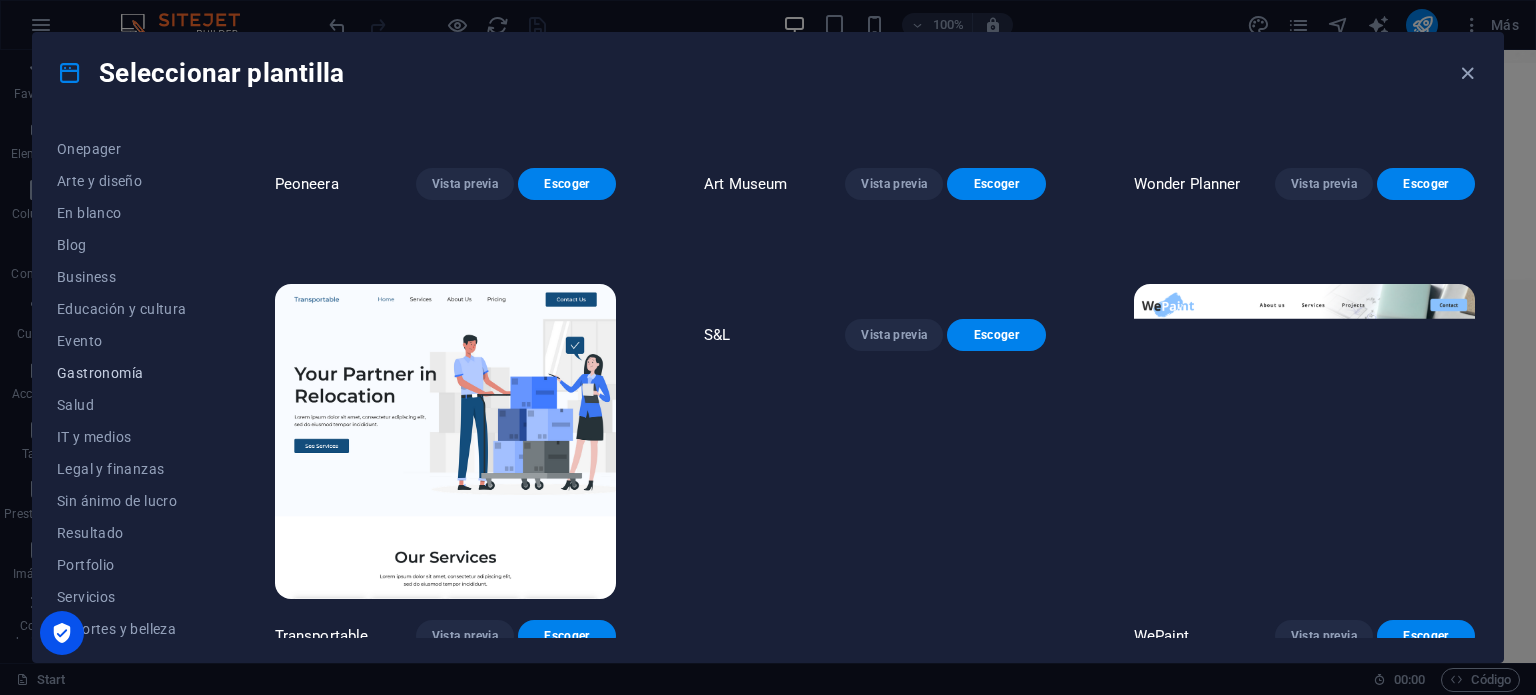 scroll, scrollTop: 200, scrollLeft: 0, axis: vertical 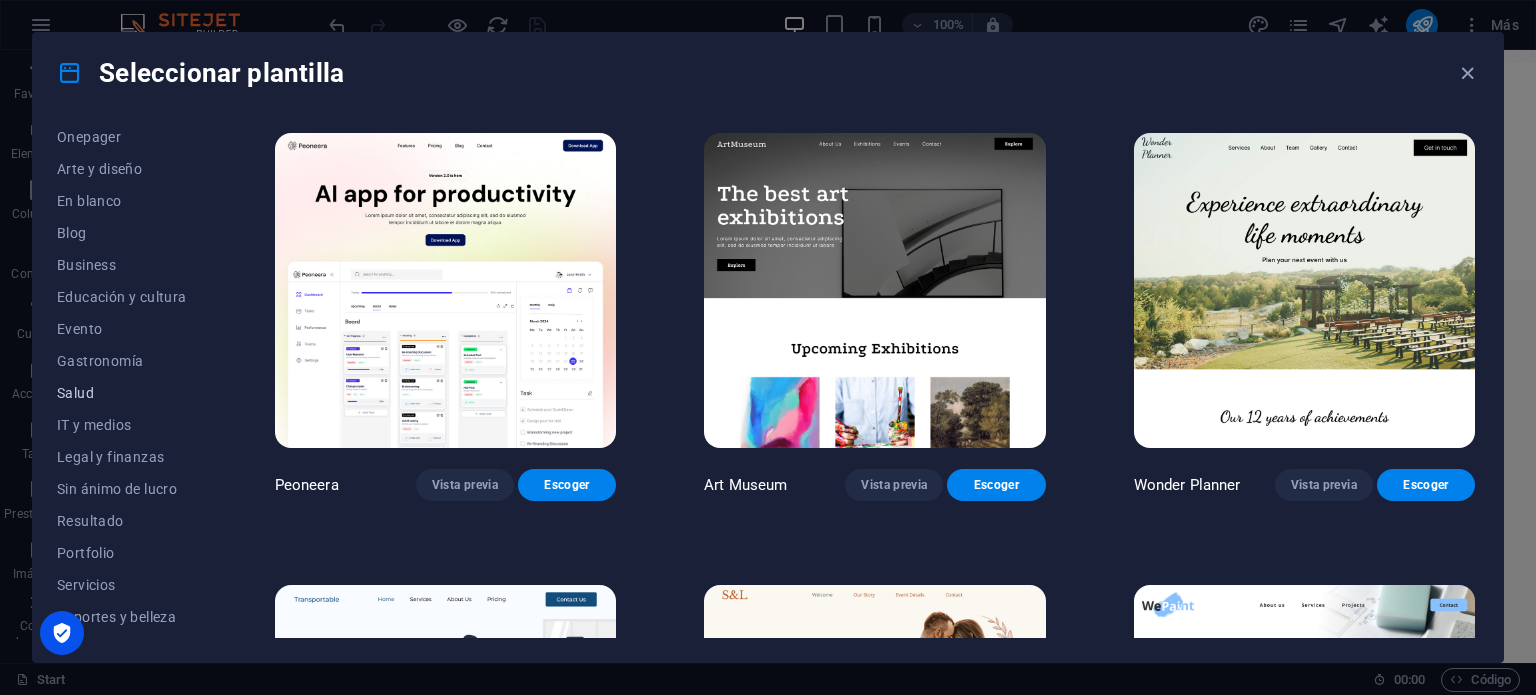 click on "Salud" at bounding box center (122, 393) 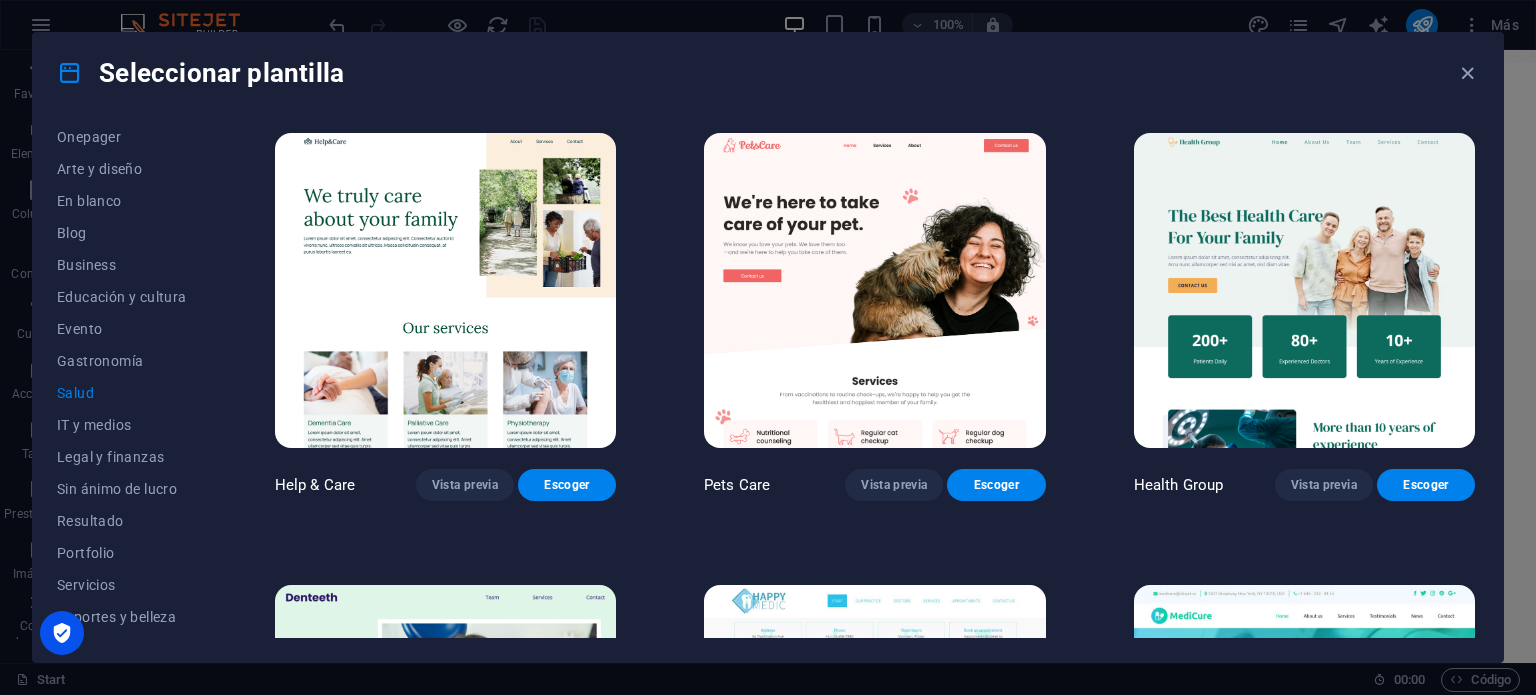 click on "Salud" at bounding box center [122, 393] 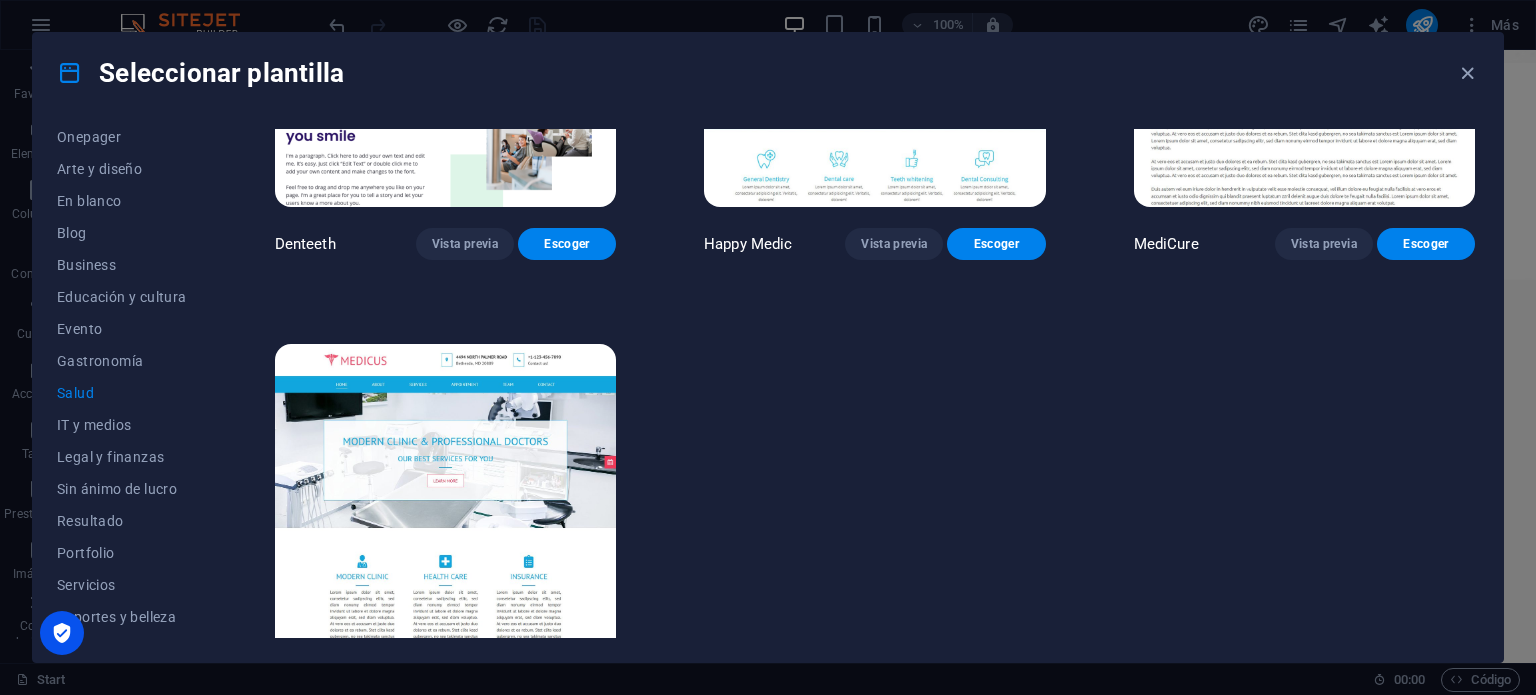 scroll, scrollTop: 659, scrollLeft: 0, axis: vertical 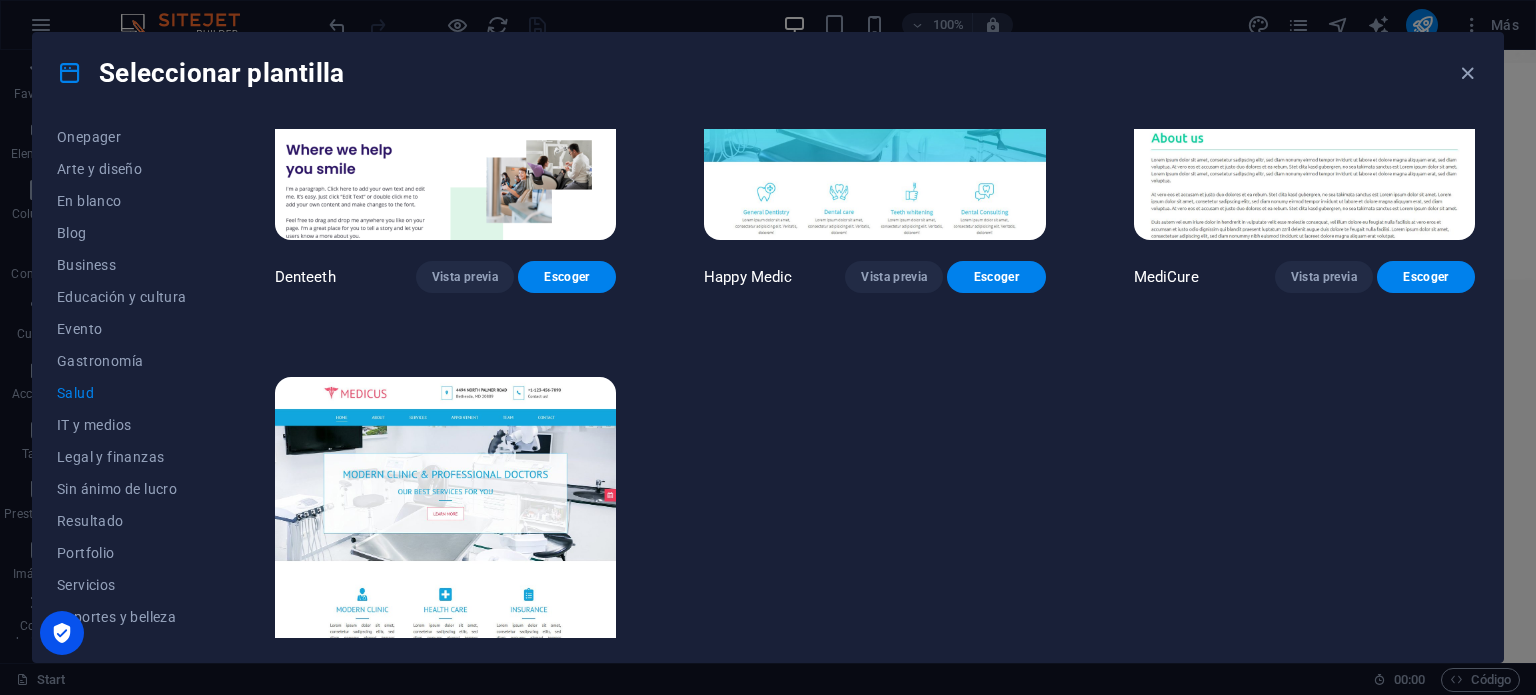 click at bounding box center [445, 534] 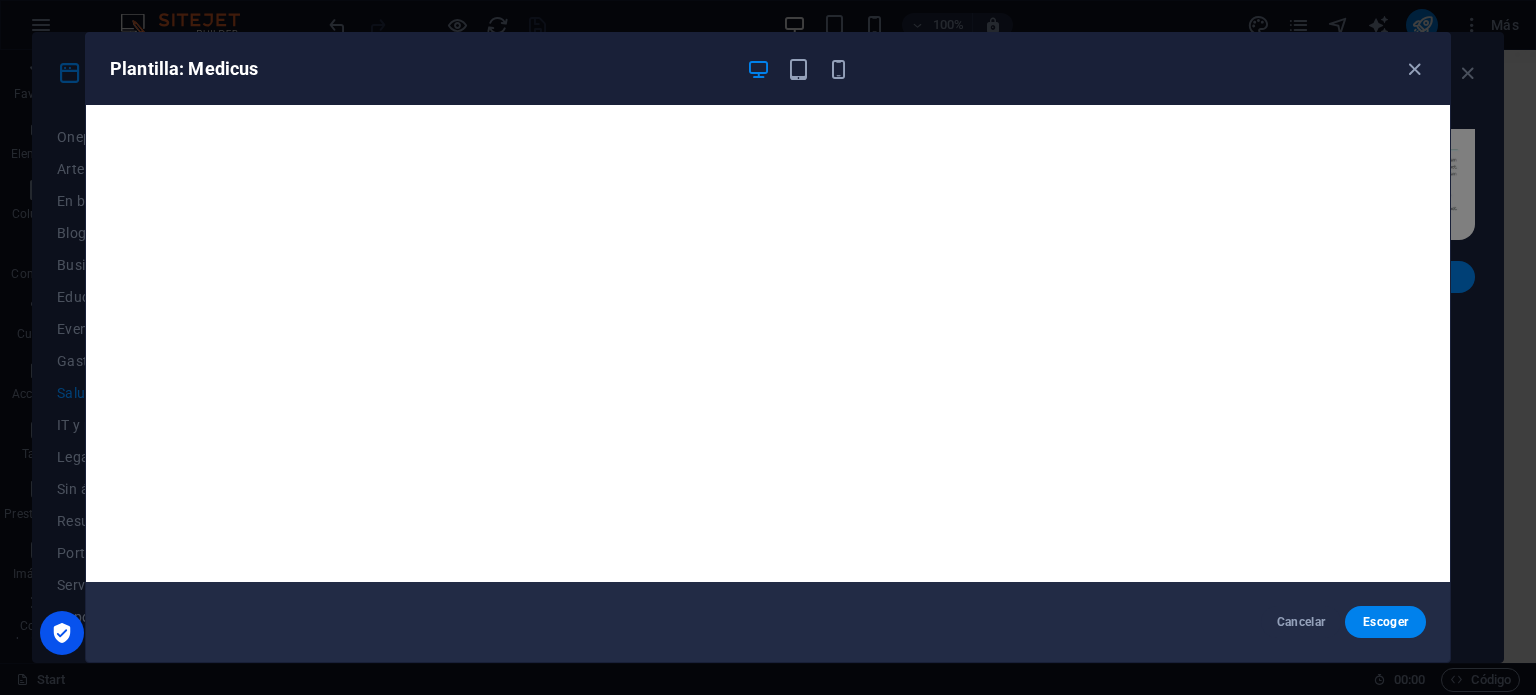 scroll, scrollTop: 0, scrollLeft: 0, axis: both 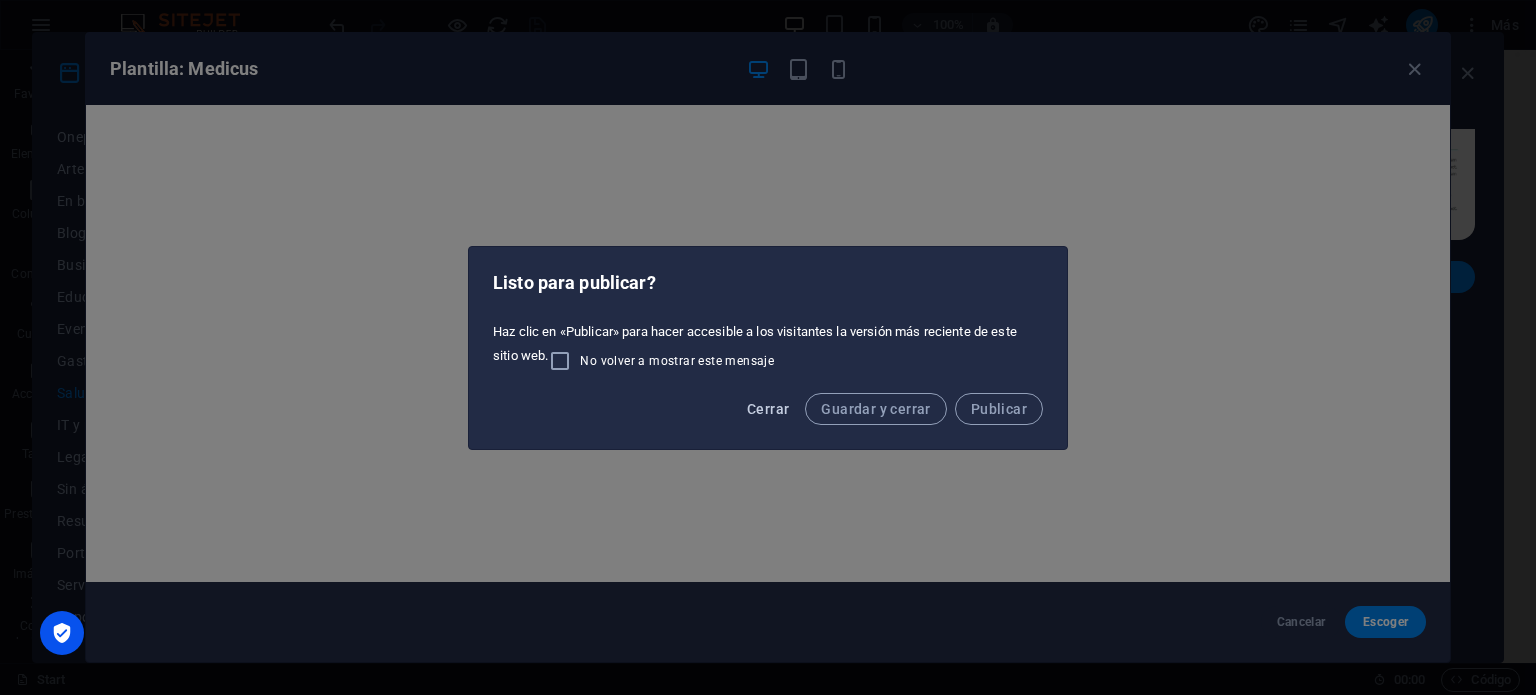 click on "Cerrar" at bounding box center [768, 409] 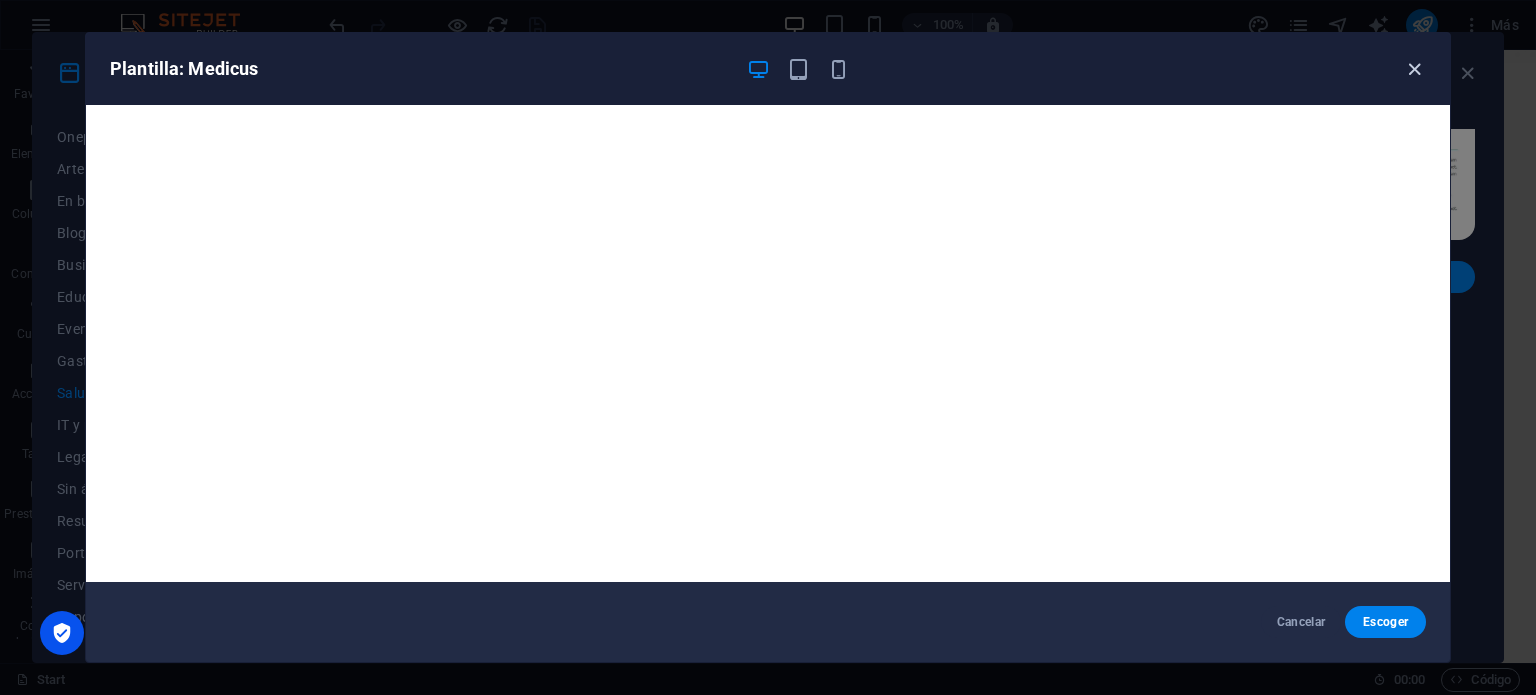 click at bounding box center (1414, 69) 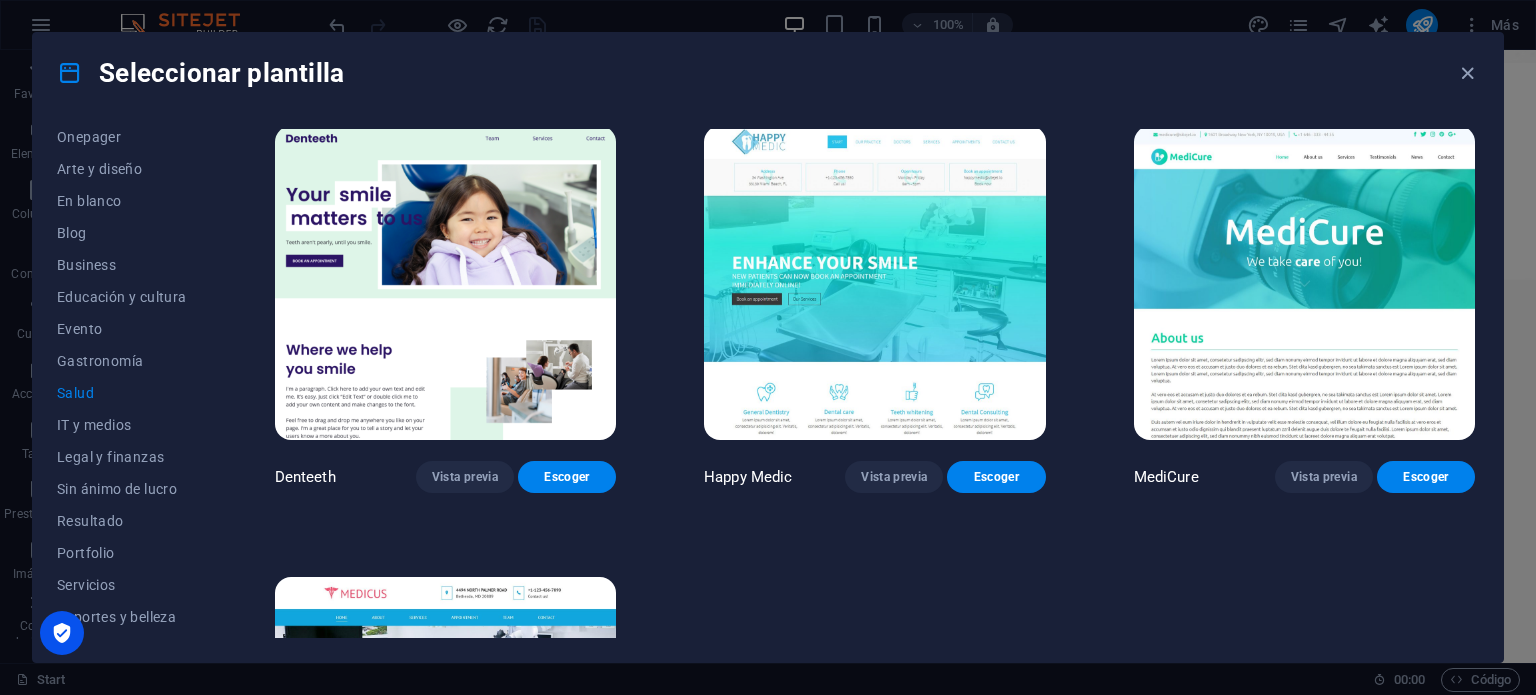 scroll, scrollTop: 359, scrollLeft: 0, axis: vertical 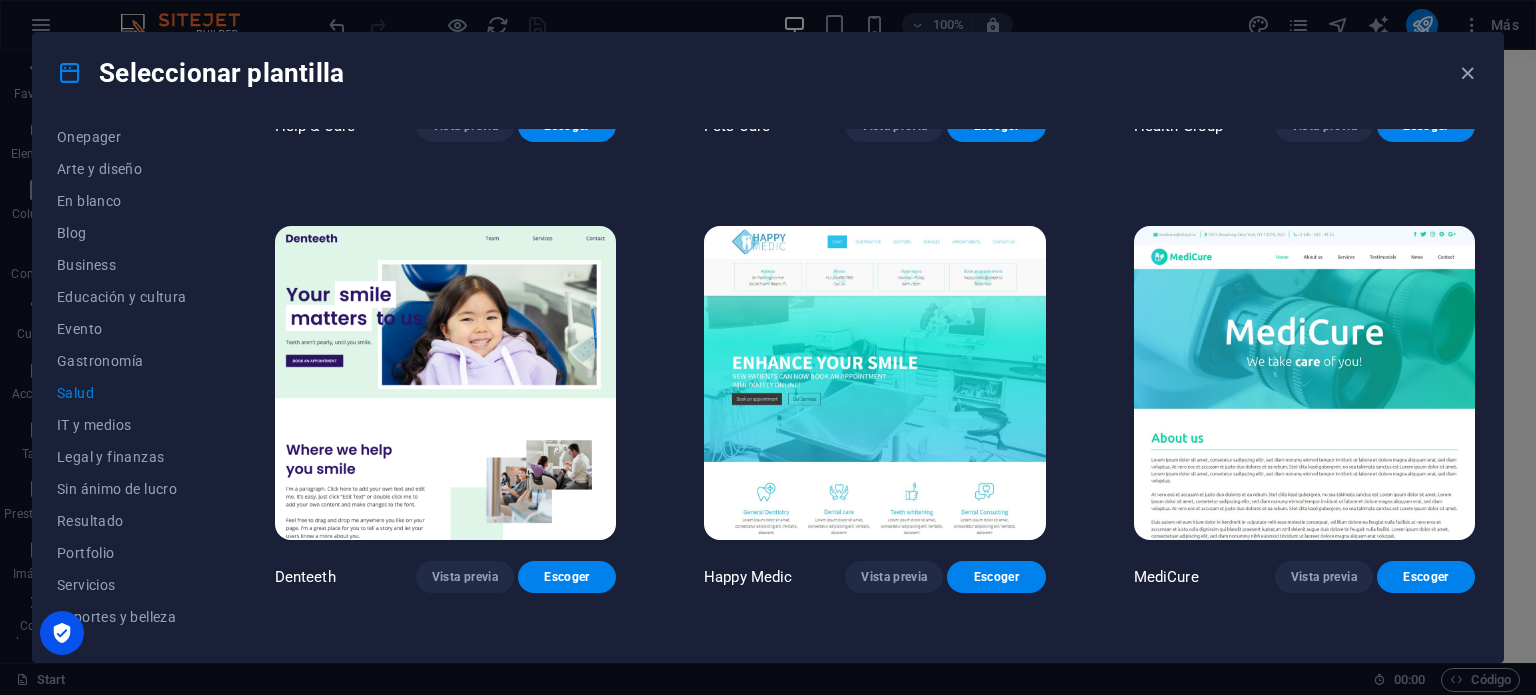click at bounding box center (1304, 383) 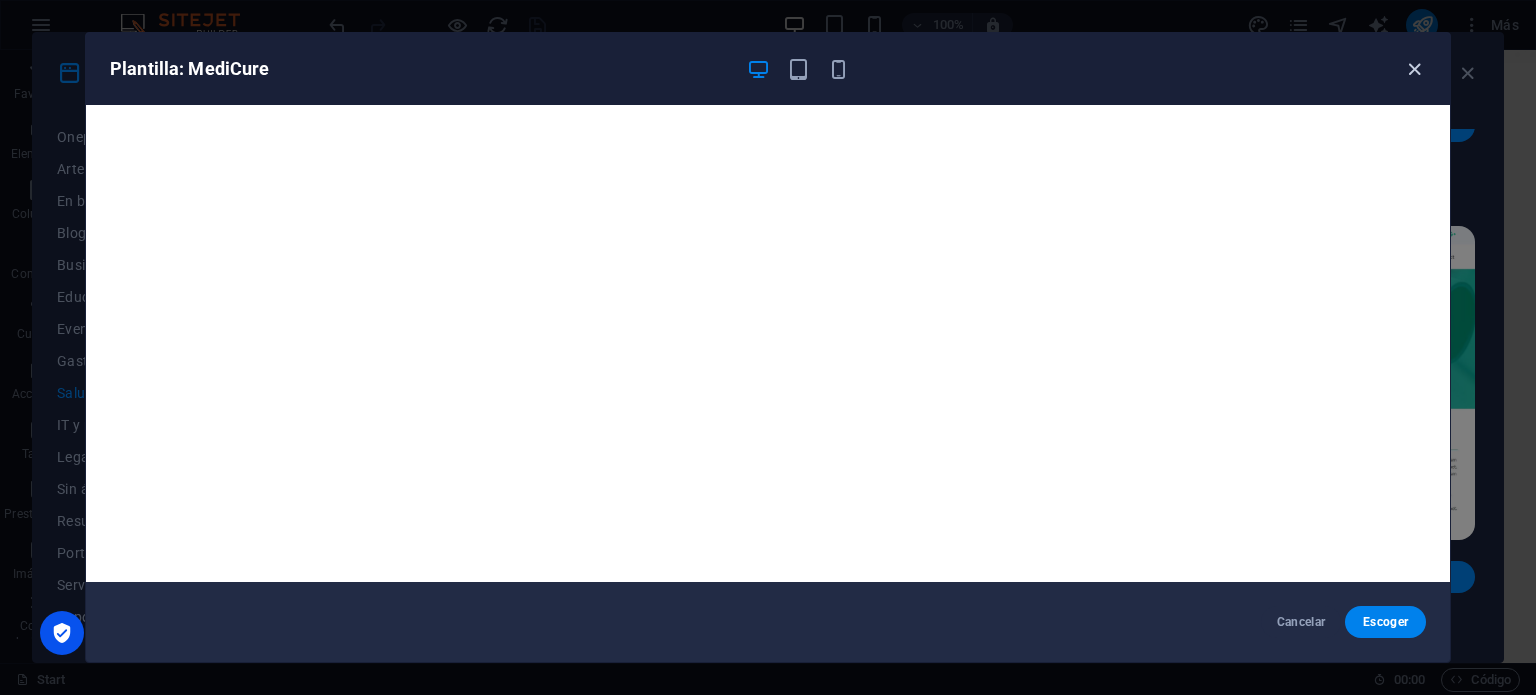 click at bounding box center (1414, 69) 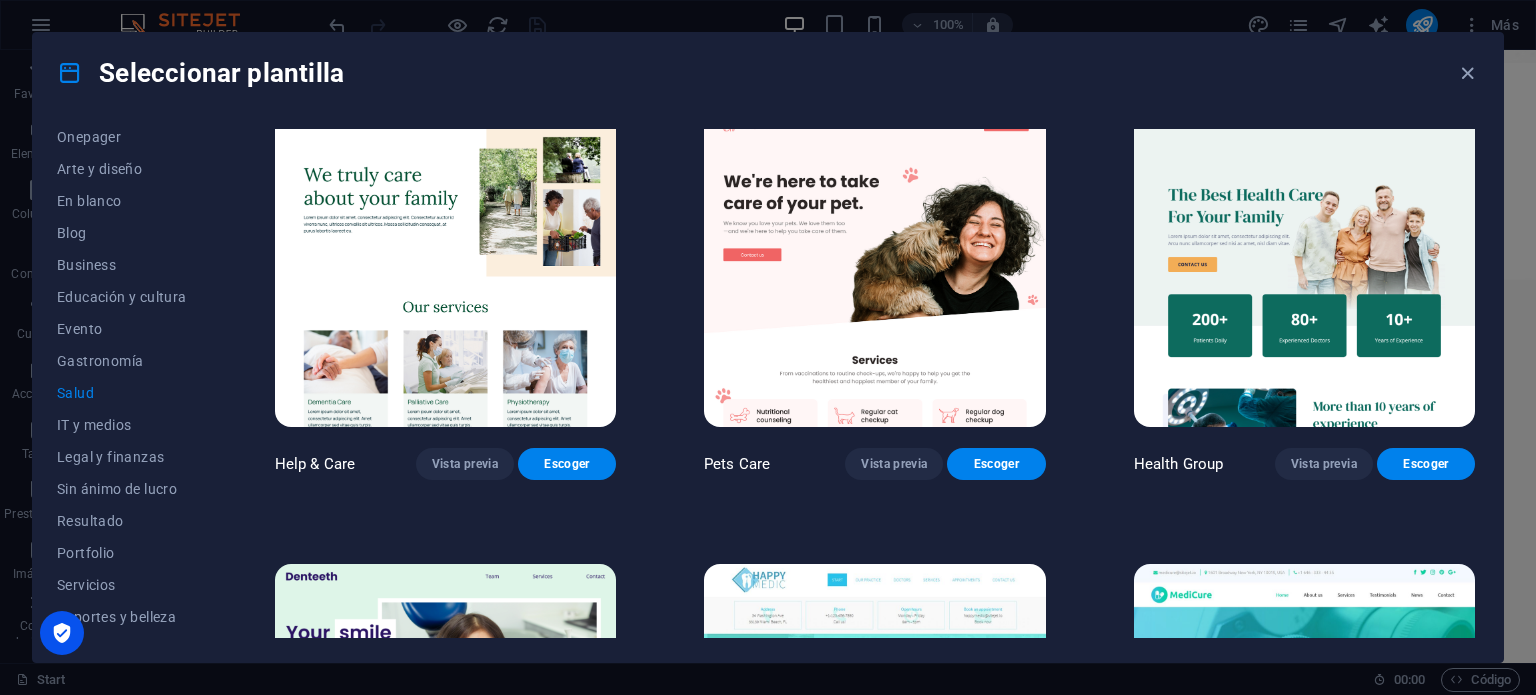 scroll, scrollTop: 0, scrollLeft: 0, axis: both 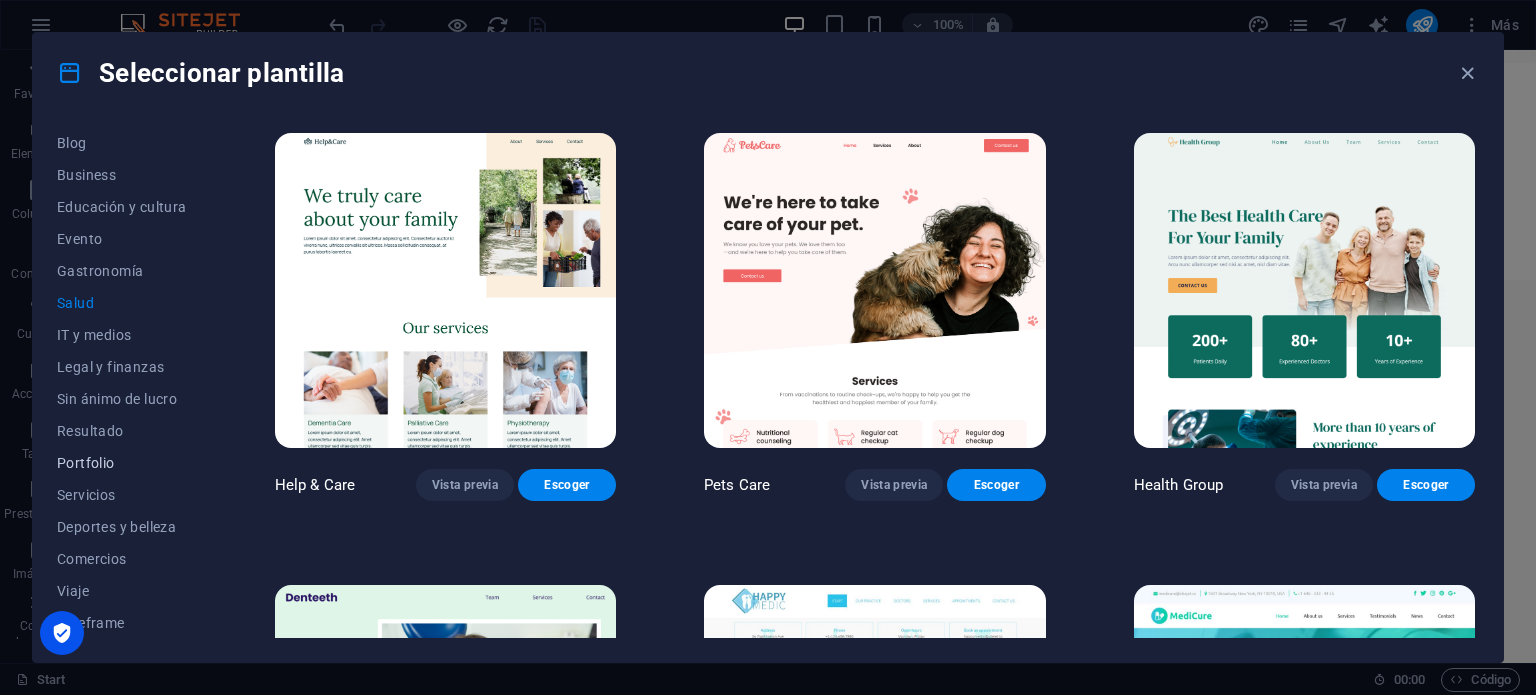 click on "Portfolio" at bounding box center [122, 463] 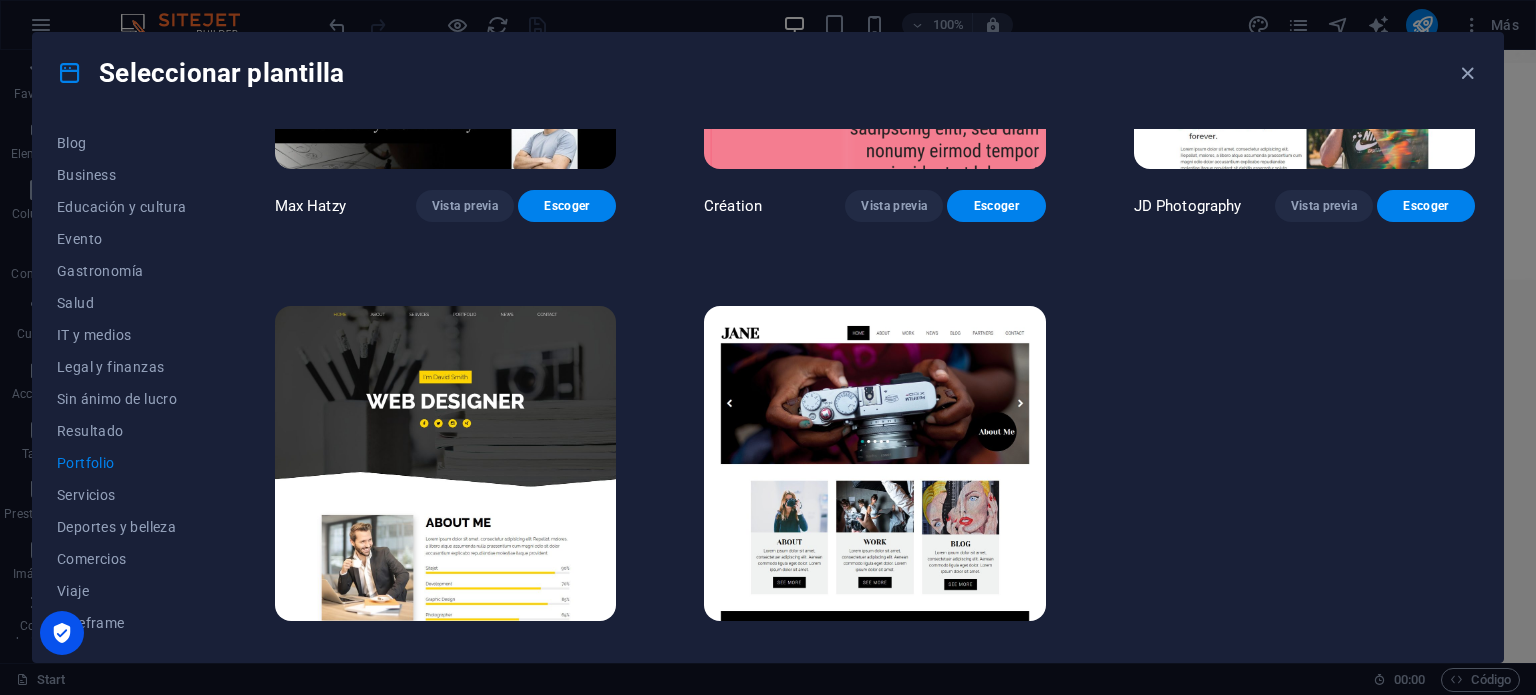 scroll, scrollTop: 759, scrollLeft: 0, axis: vertical 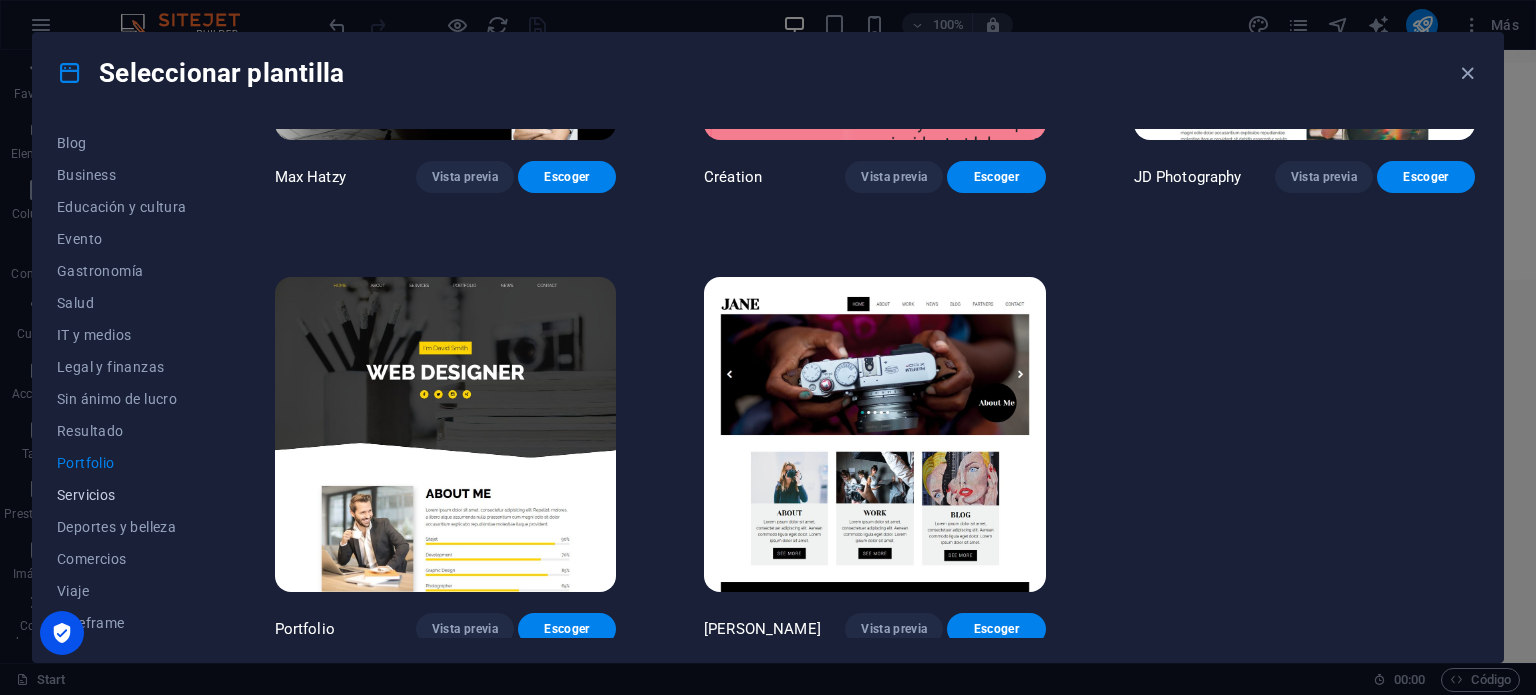 click on "Servicios" at bounding box center [122, 495] 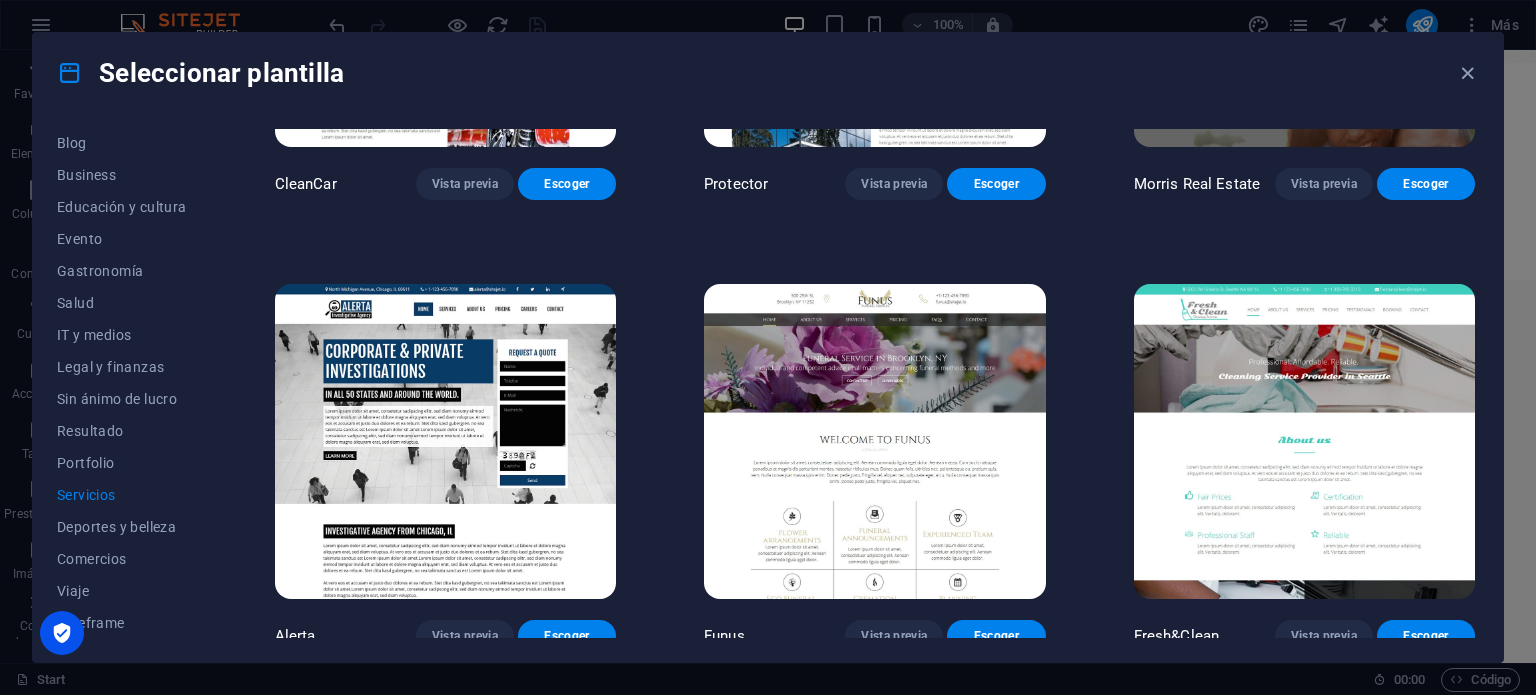 scroll, scrollTop: 1659, scrollLeft: 0, axis: vertical 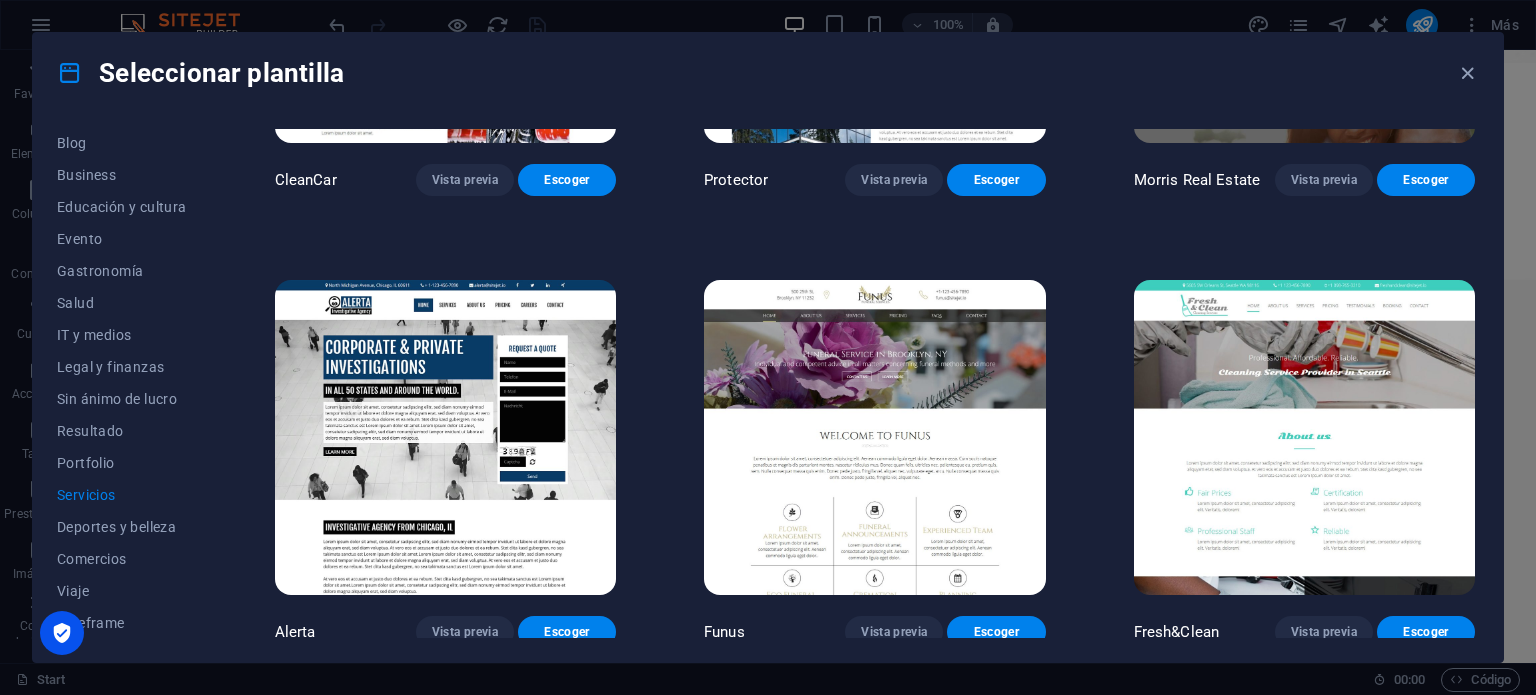 type 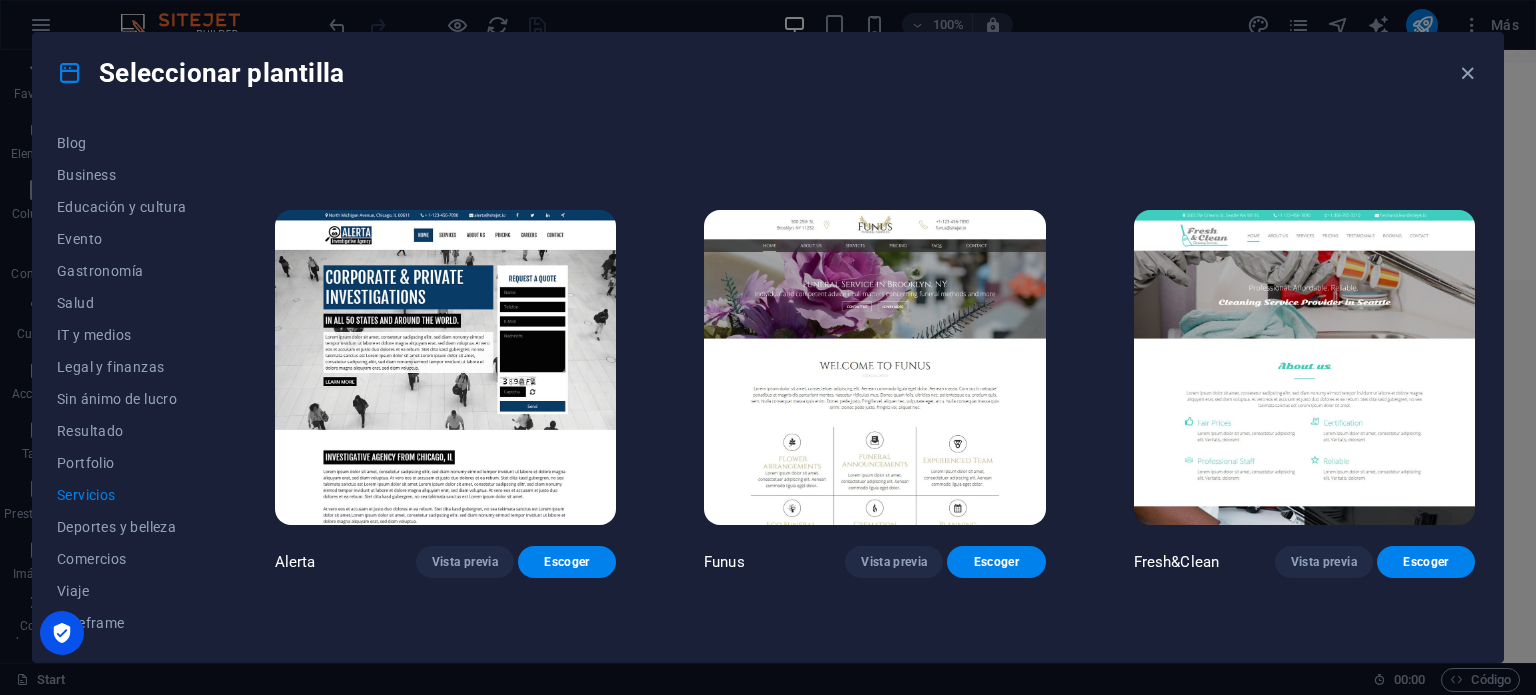 scroll, scrollTop: 1759, scrollLeft: 0, axis: vertical 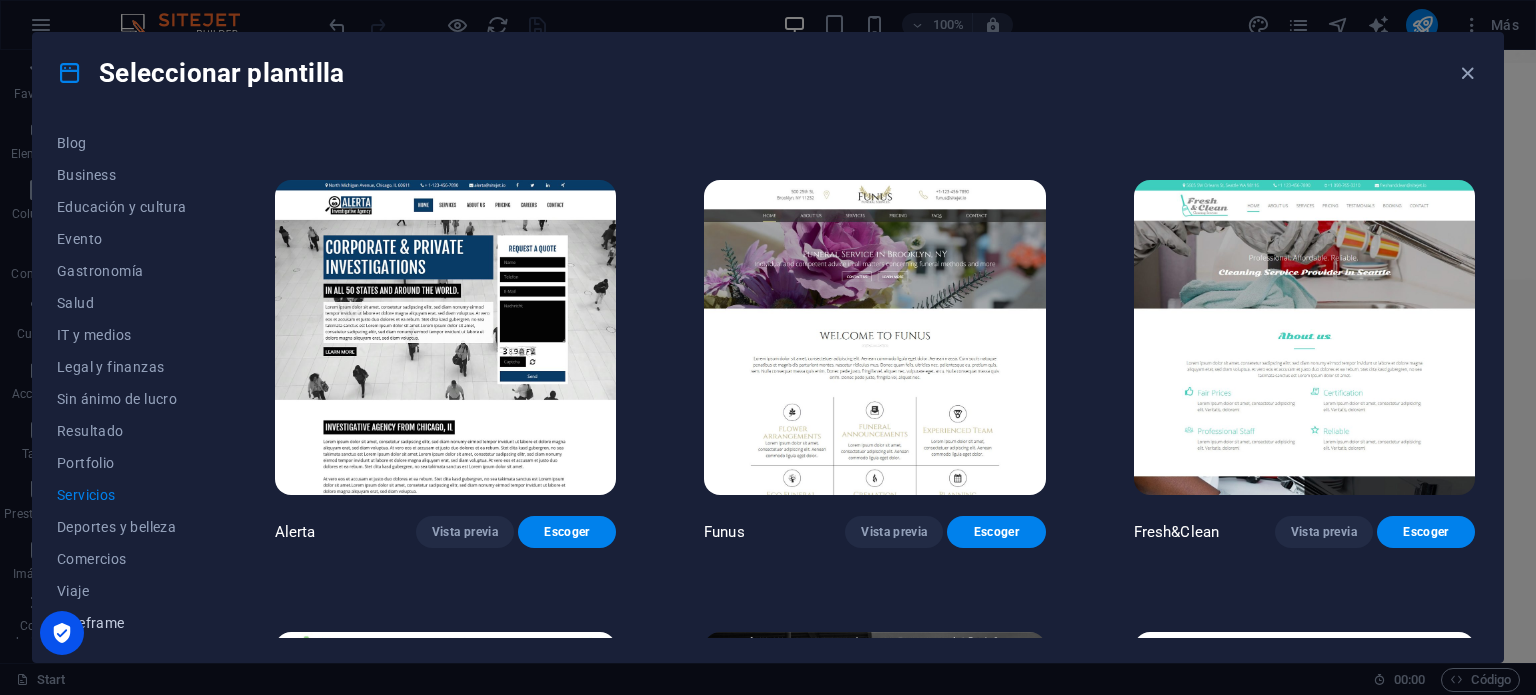 click on "Wireframe" at bounding box center (122, 623) 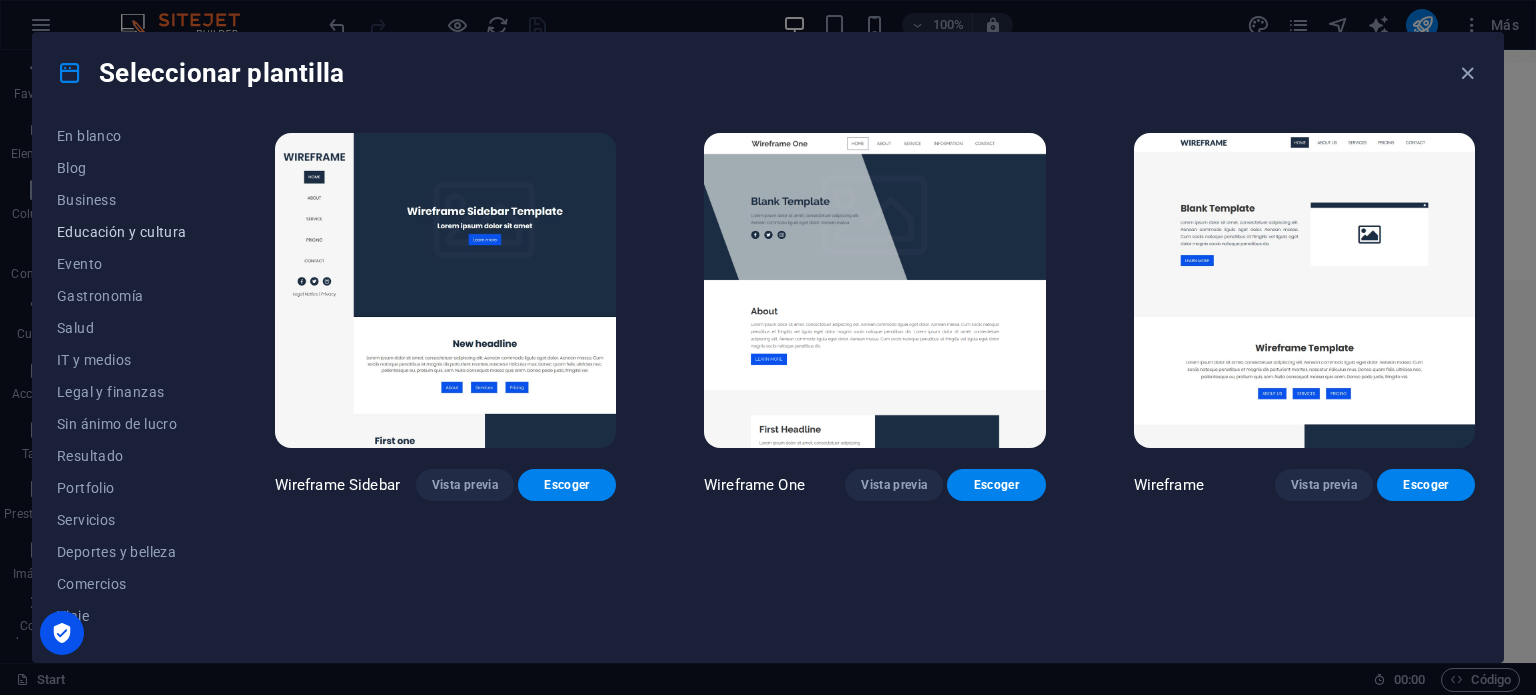 scroll, scrollTop: 290, scrollLeft: 0, axis: vertical 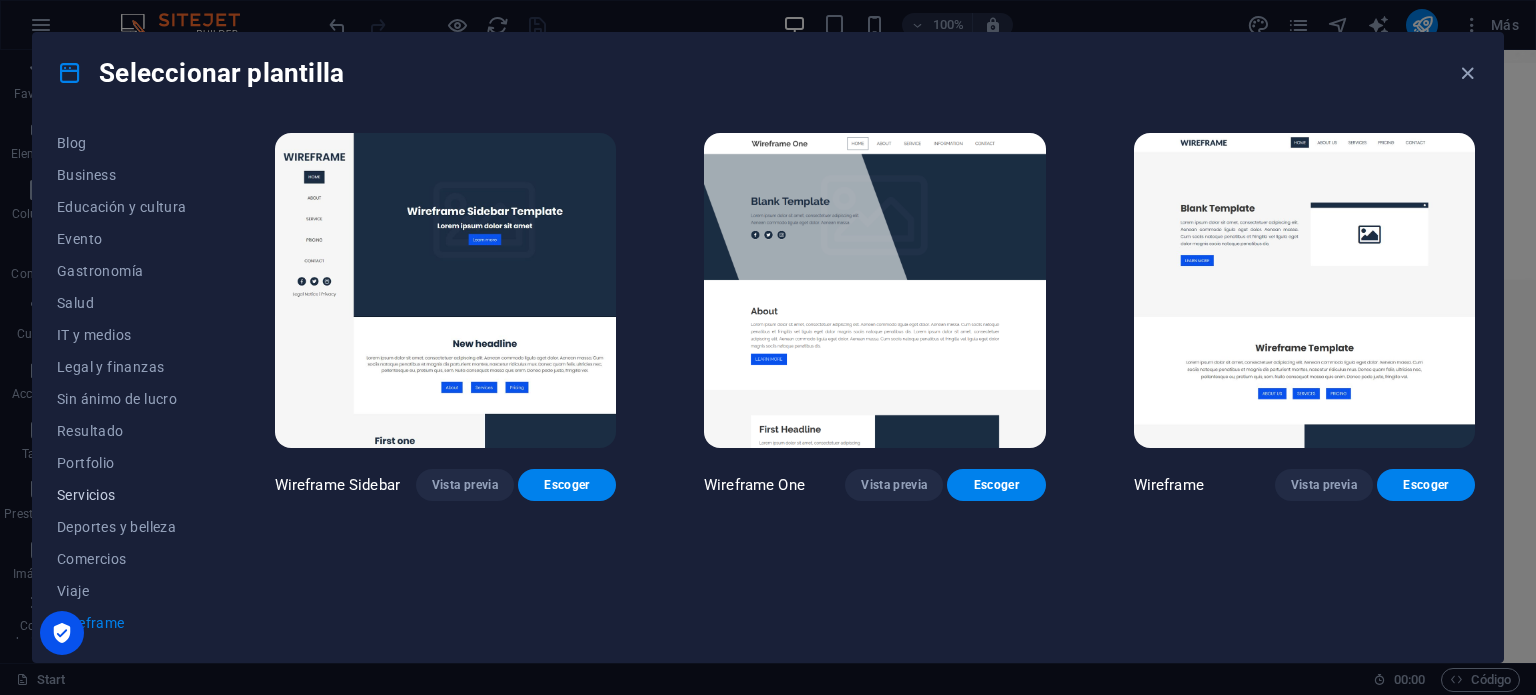 click on "Servicios" at bounding box center [122, 495] 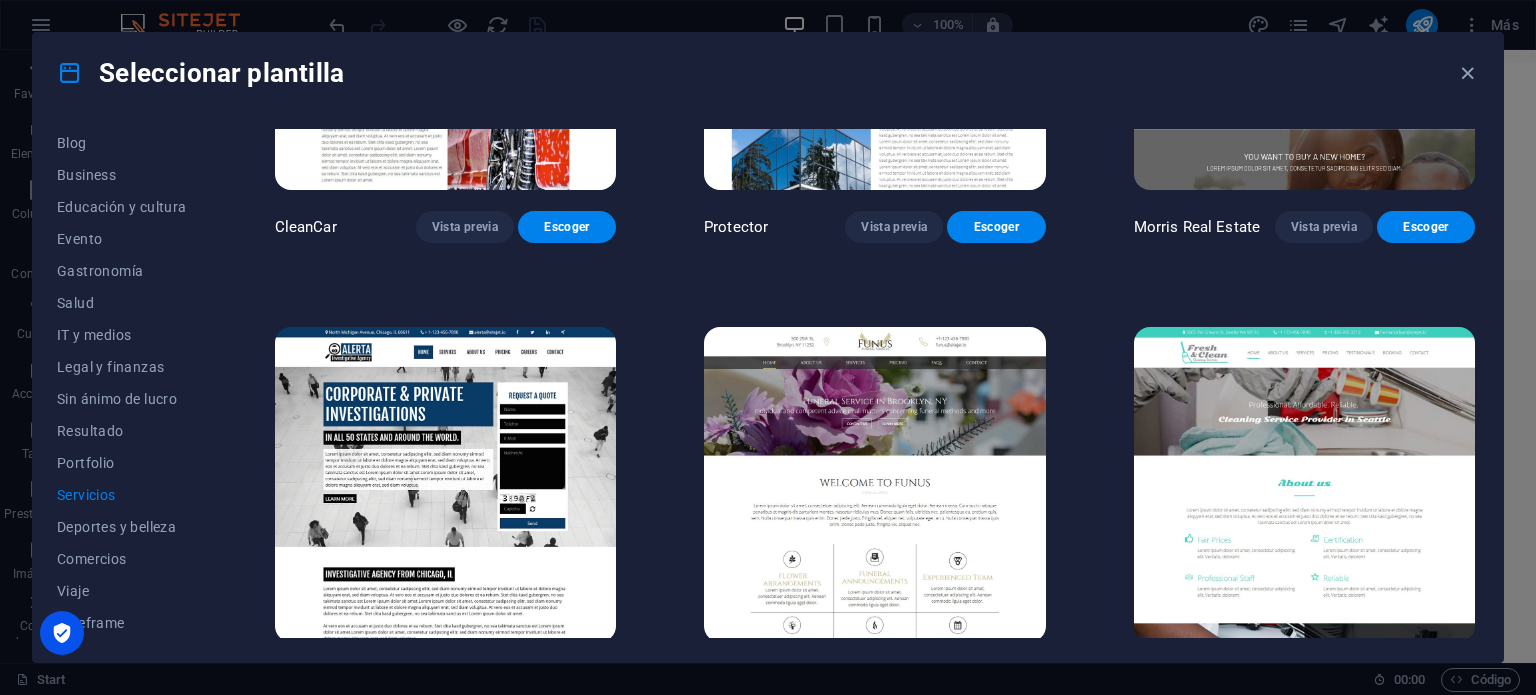 scroll, scrollTop: 1600, scrollLeft: 0, axis: vertical 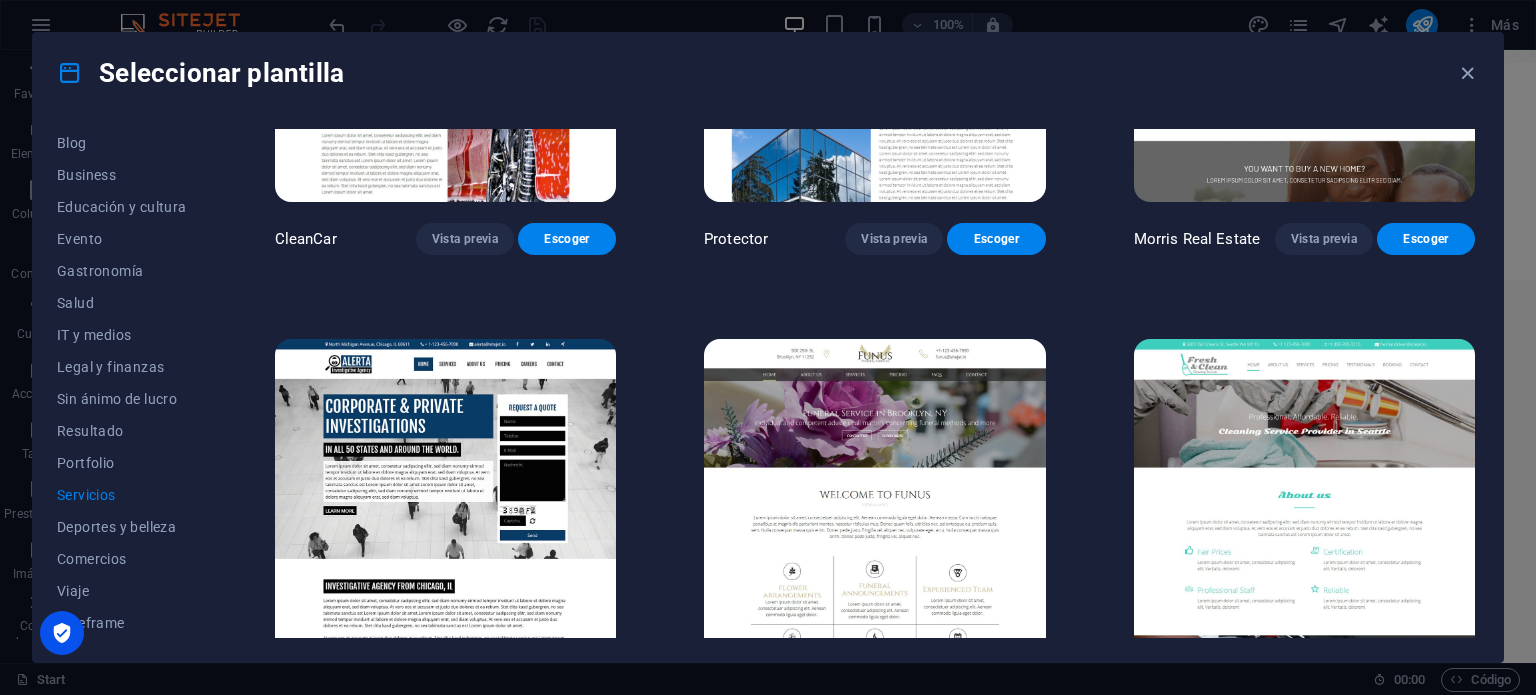 click at bounding box center (1304, 496) 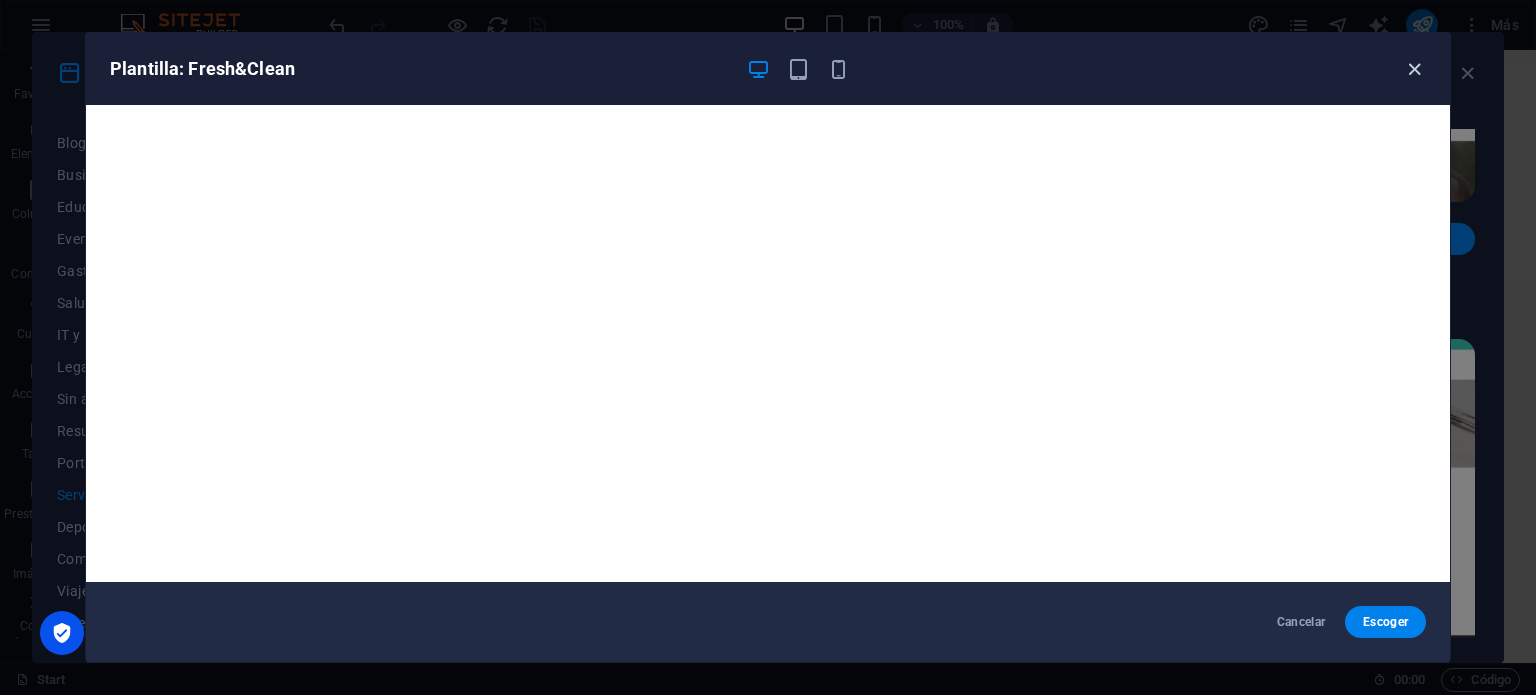 drag, startPoint x: 1420, startPoint y: 61, endPoint x: 1362, endPoint y: 55, distance: 58.30952 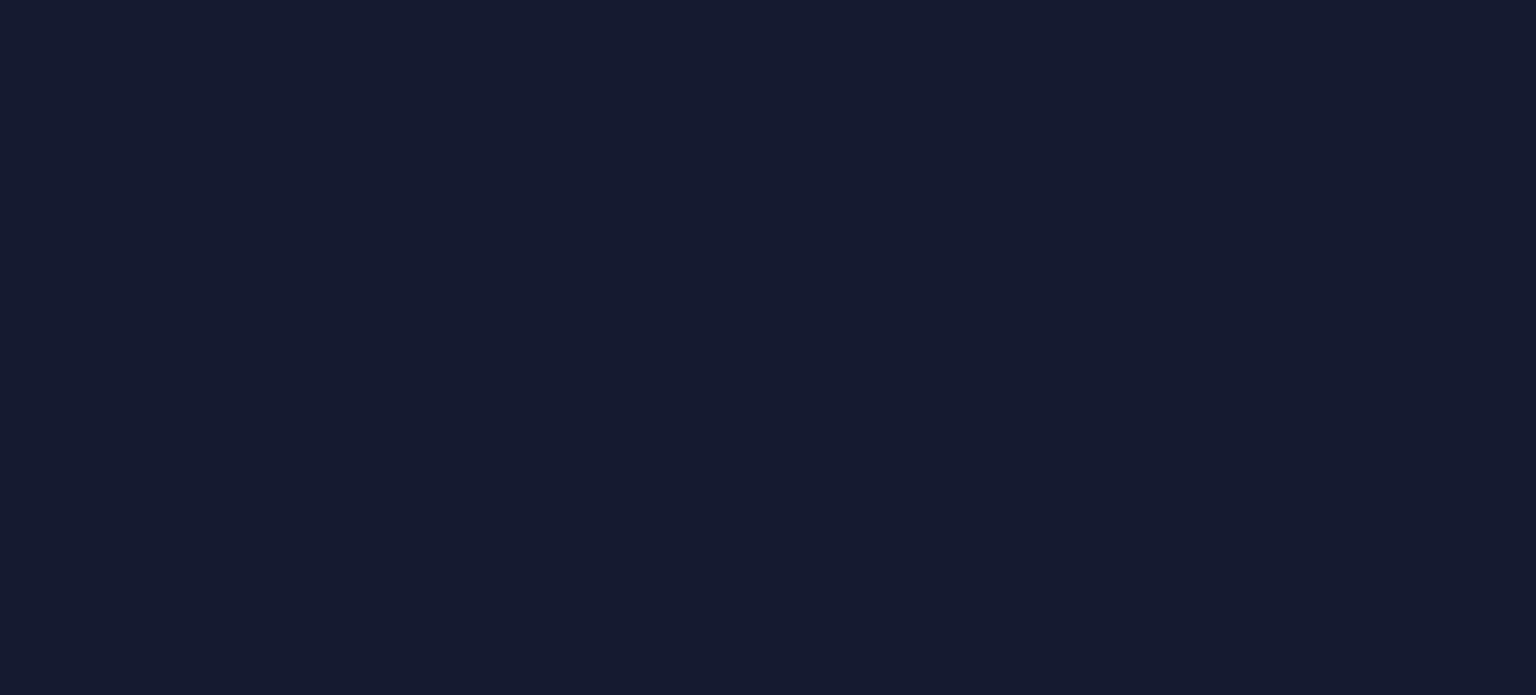 scroll, scrollTop: 0, scrollLeft: 0, axis: both 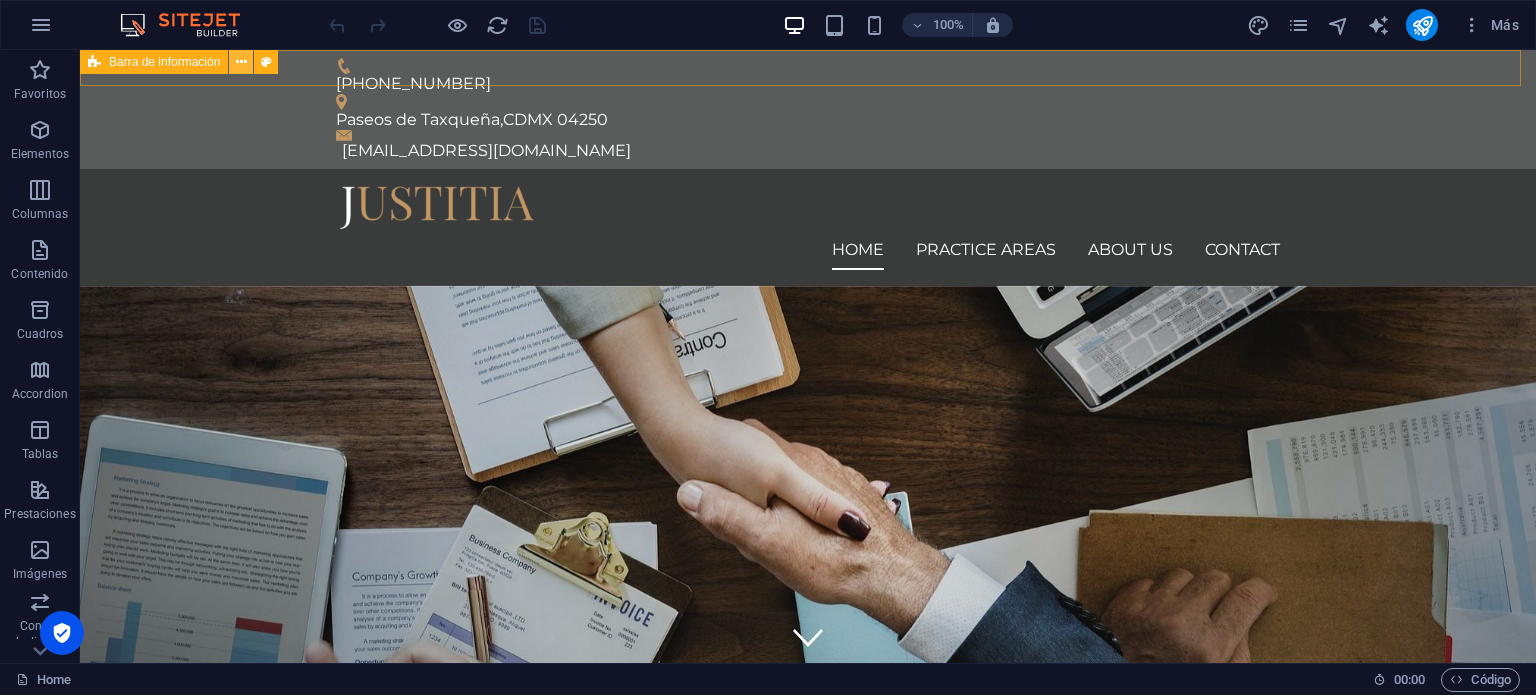 click at bounding box center (241, 62) 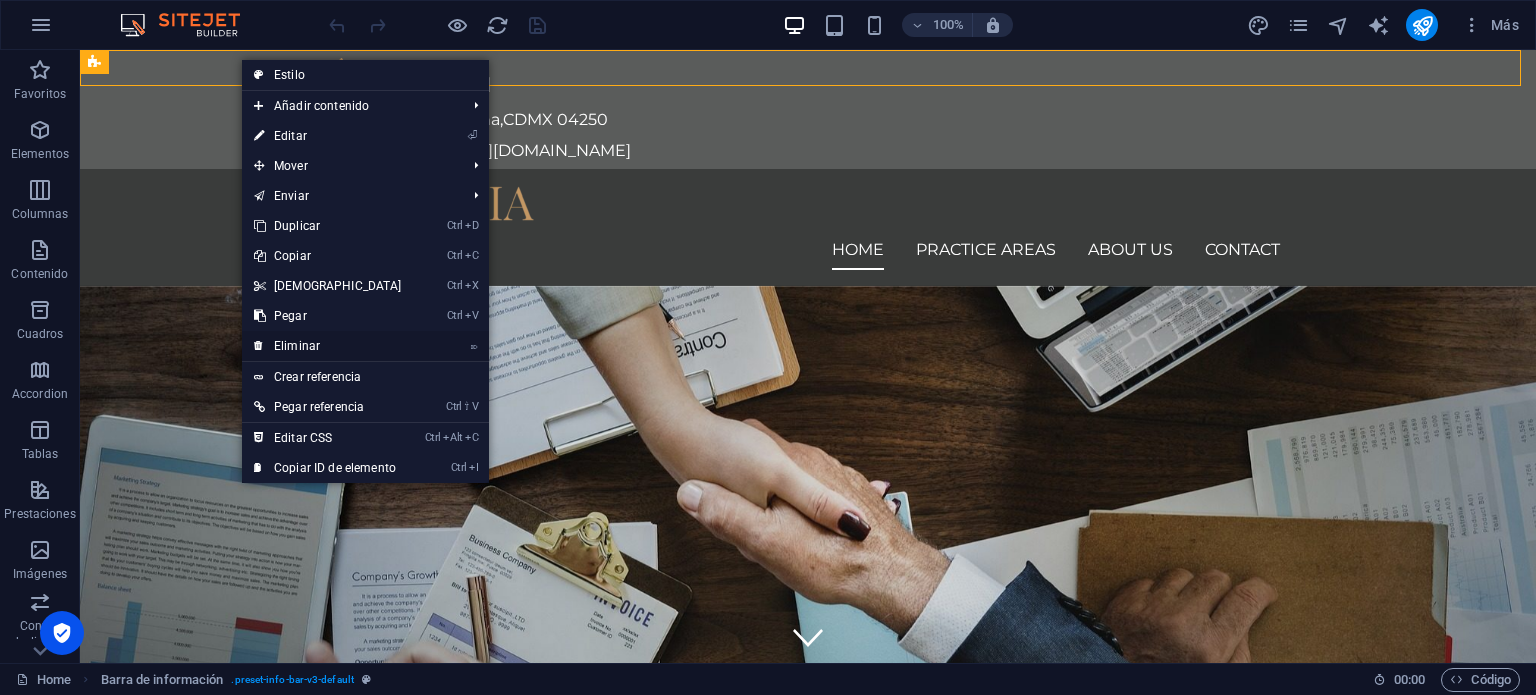 click on "⌦  Eliminar" at bounding box center (328, 346) 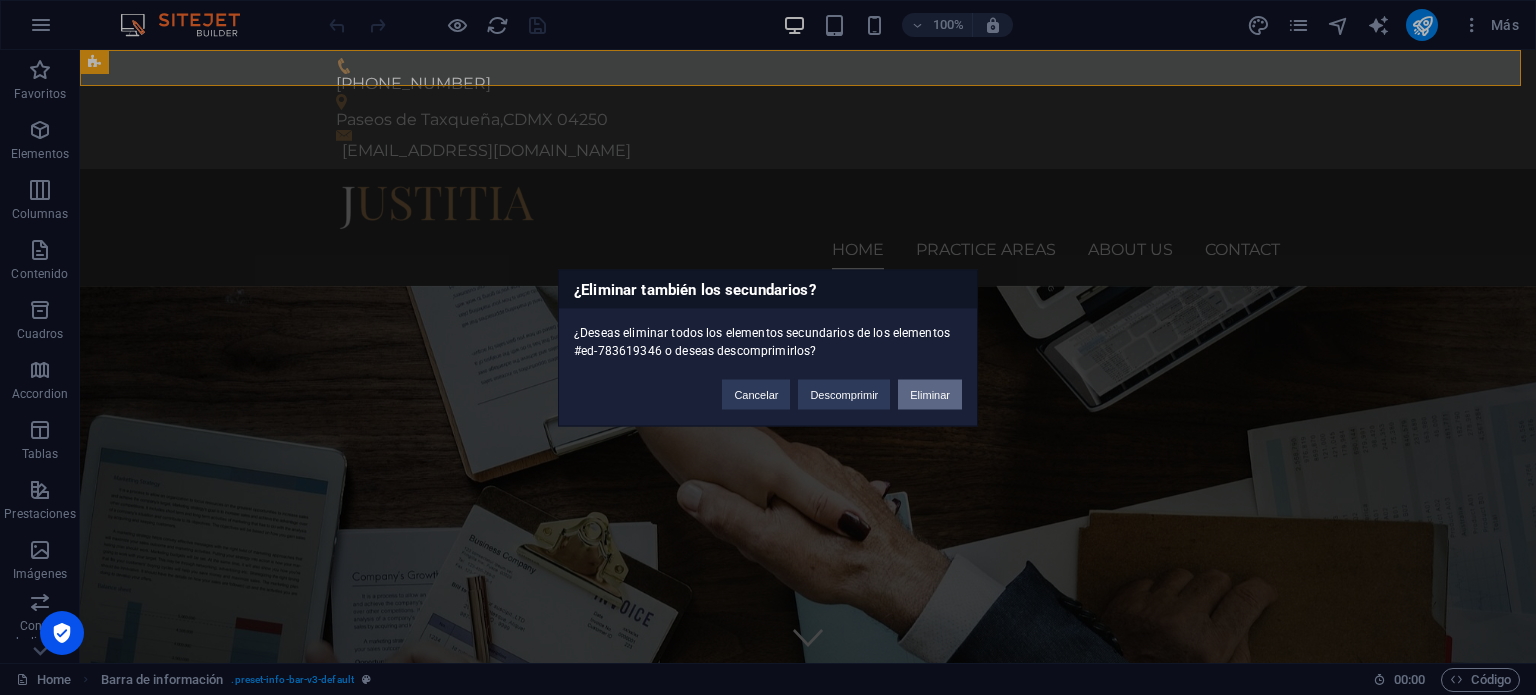 click on "Eliminar" at bounding box center (930, 394) 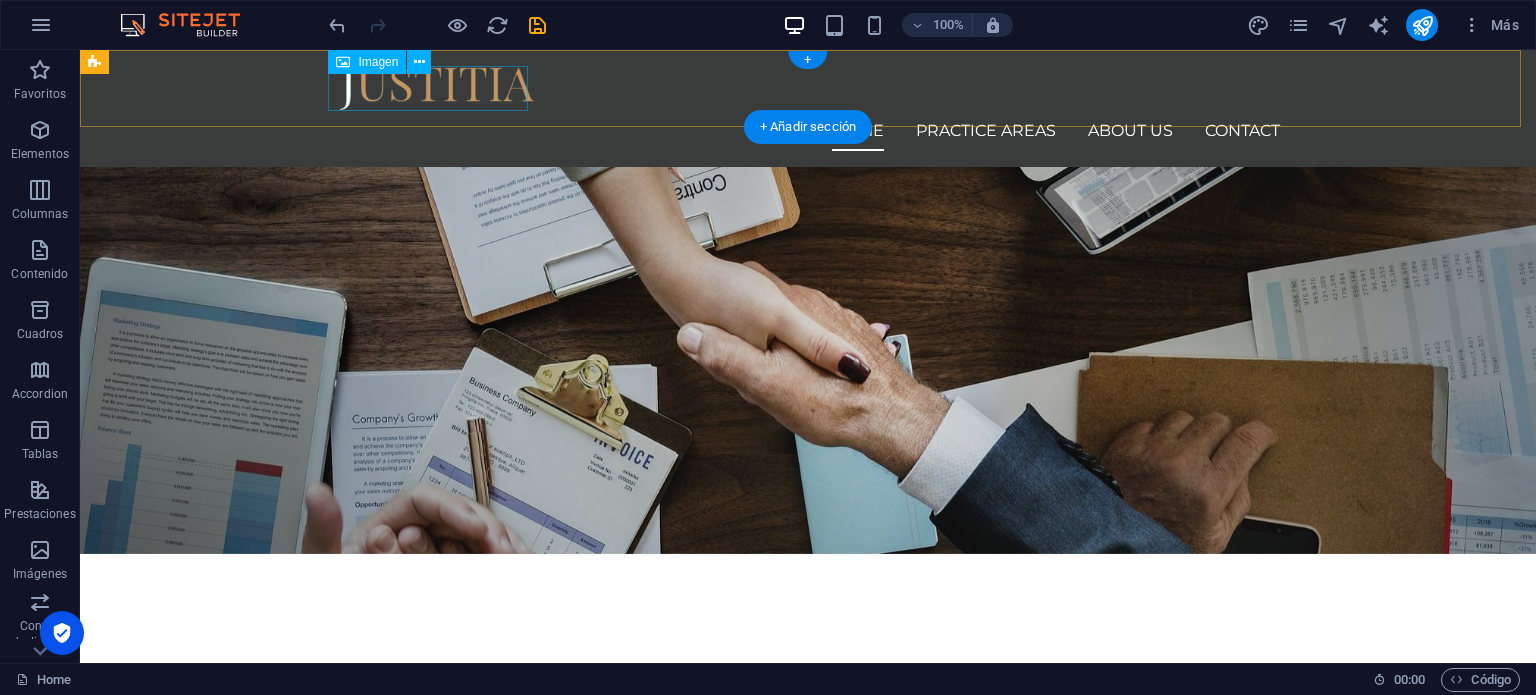 click at bounding box center (808, 88) 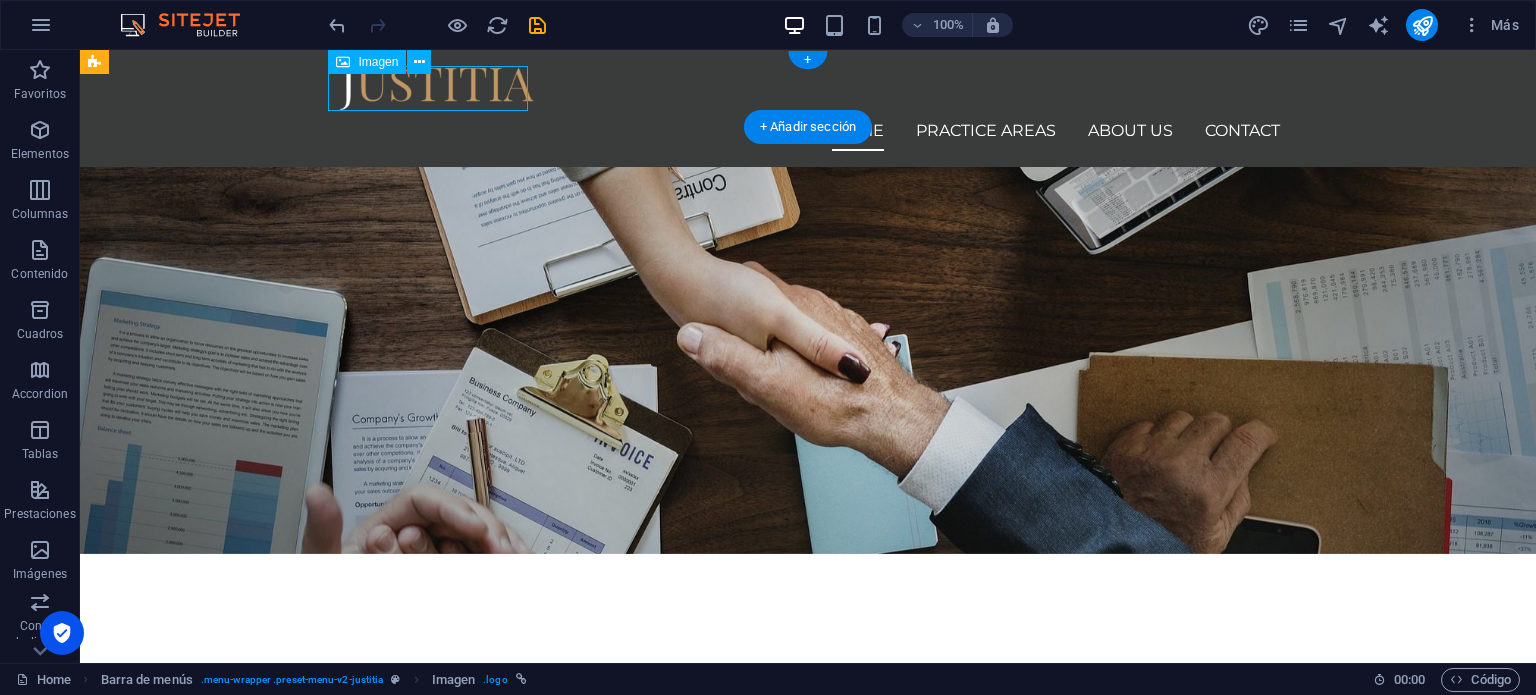 click at bounding box center (808, 88) 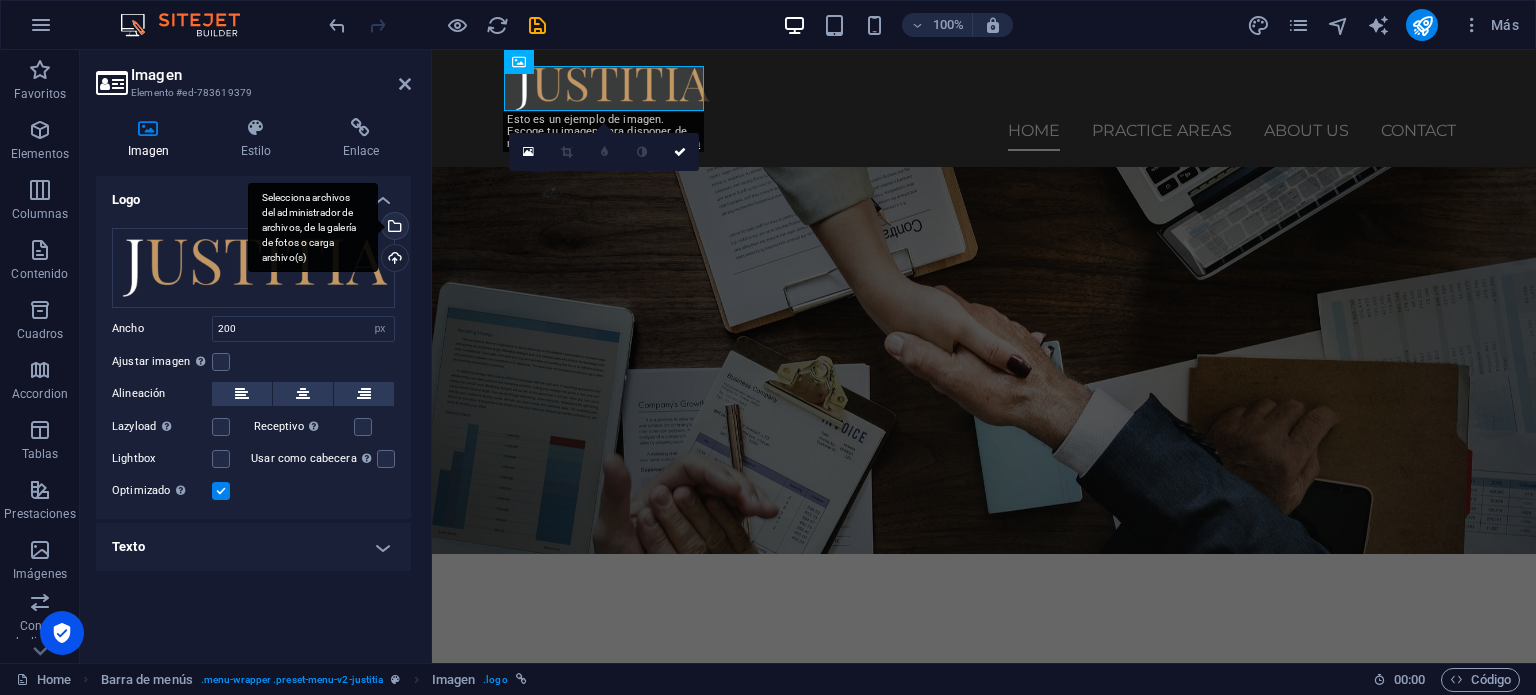 click on "Selecciona archivos del administrador de archivos, de la galería de fotos o carga archivo(s)" at bounding box center (313, 228) 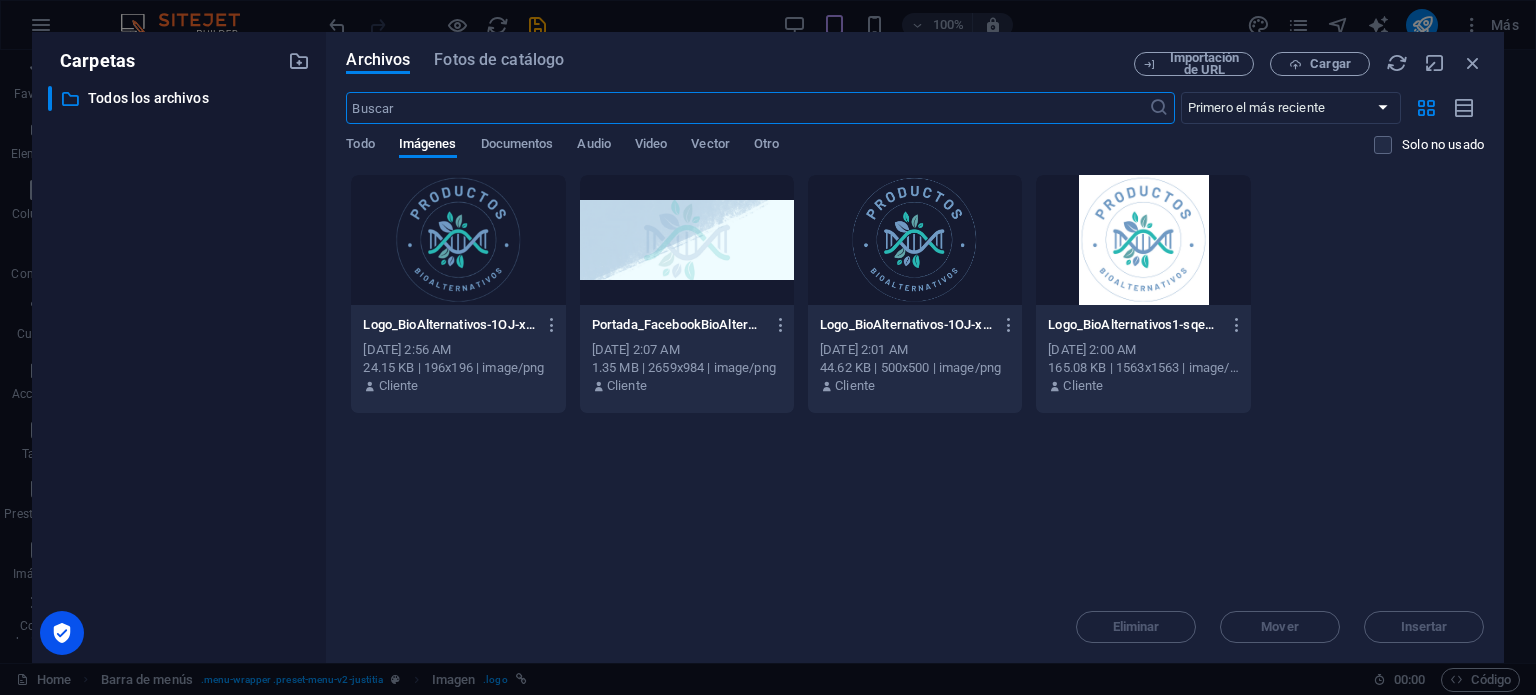 click at bounding box center (458, 240) 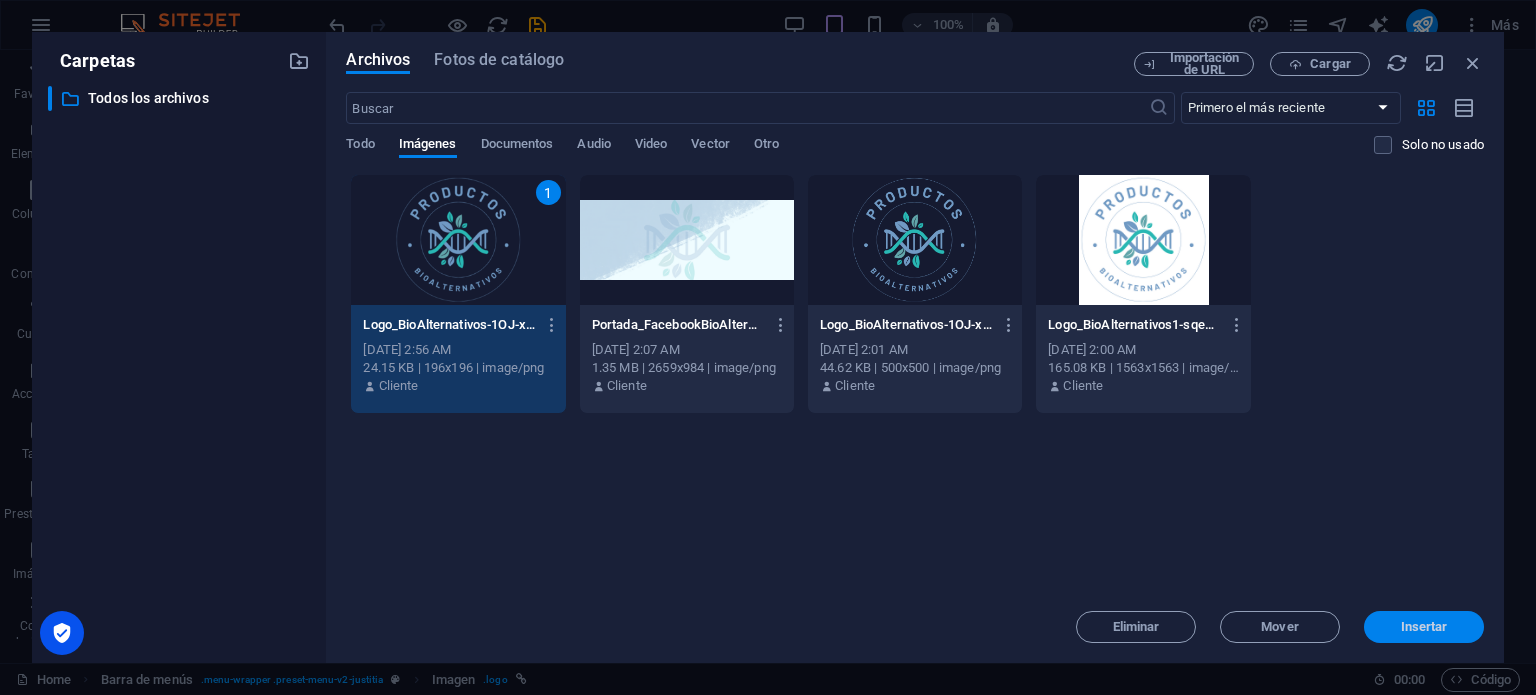 click on "Insertar" at bounding box center (1424, 627) 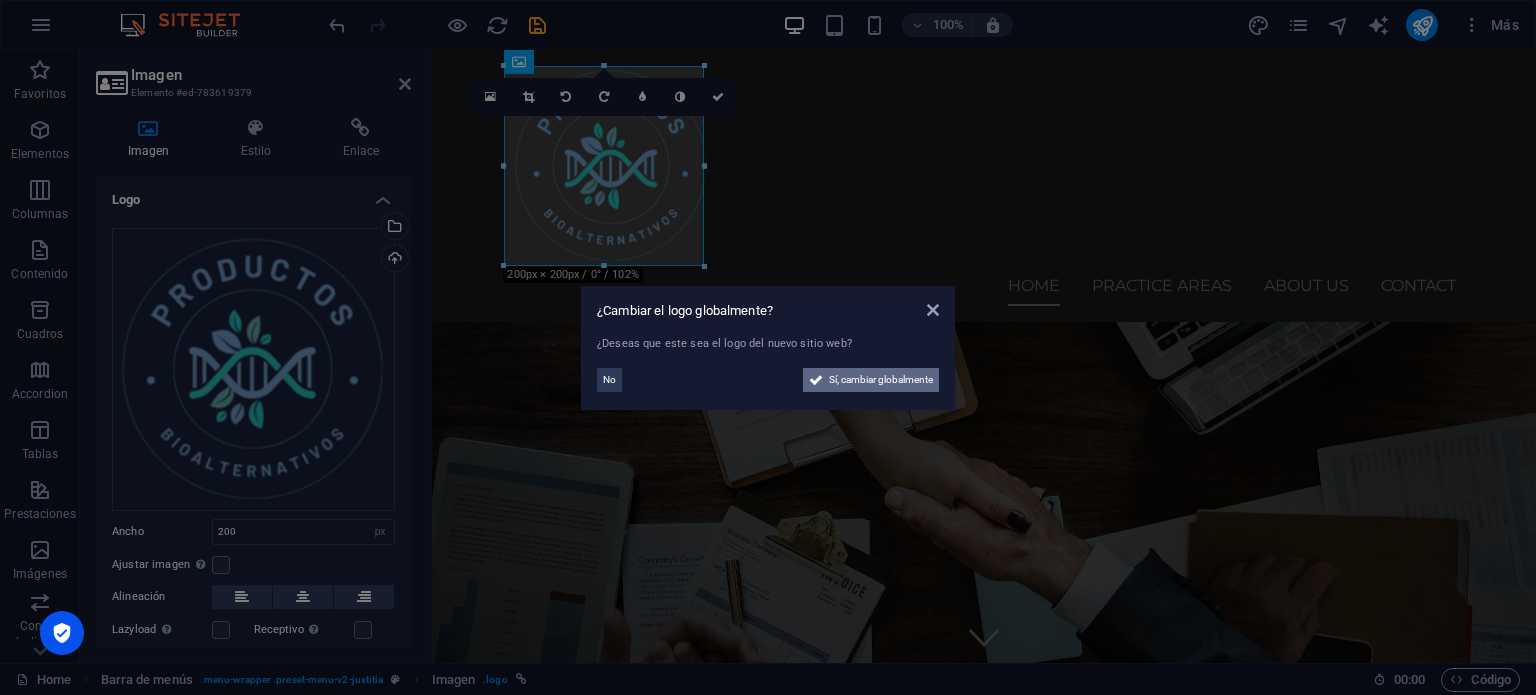 click on "Sí, cambiar globalmente" at bounding box center (881, 380) 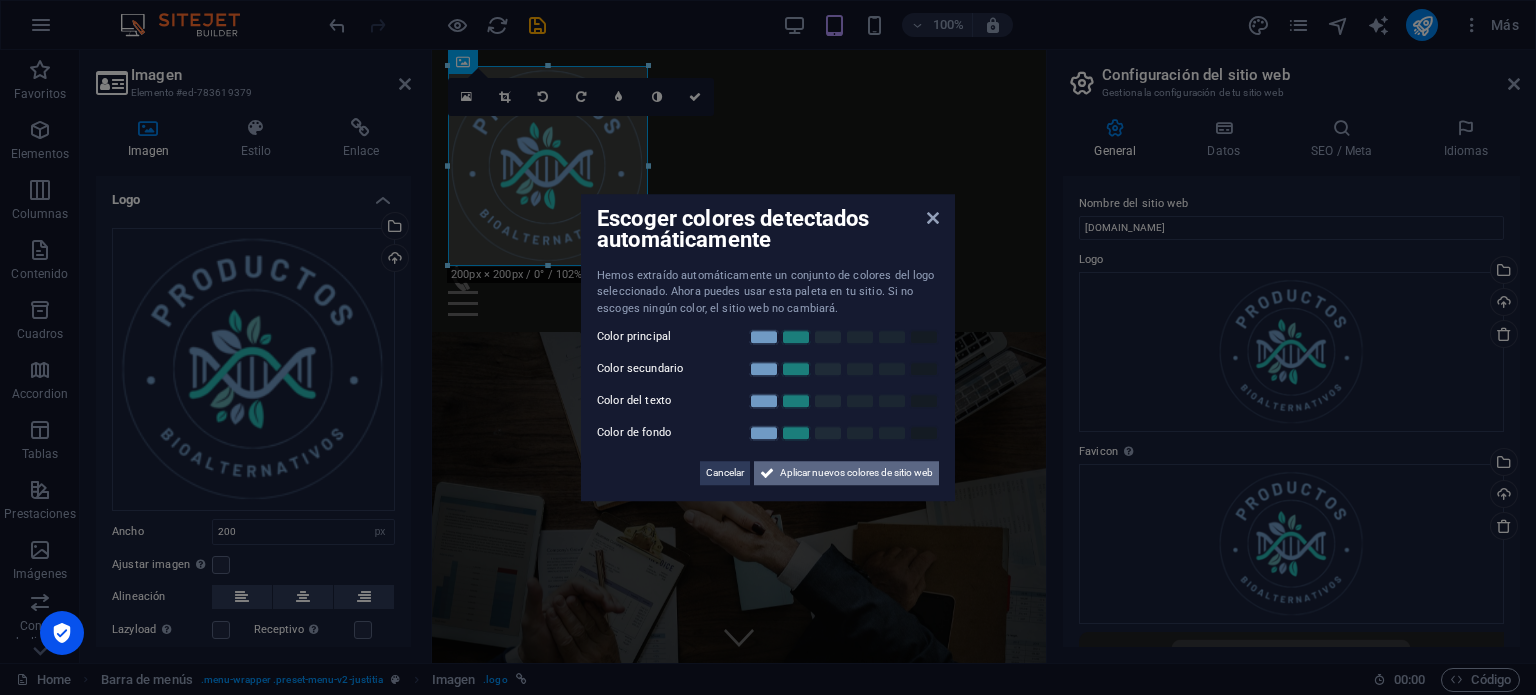 click on "Aplicar nuevos colores de sitio web" at bounding box center [856, 473] 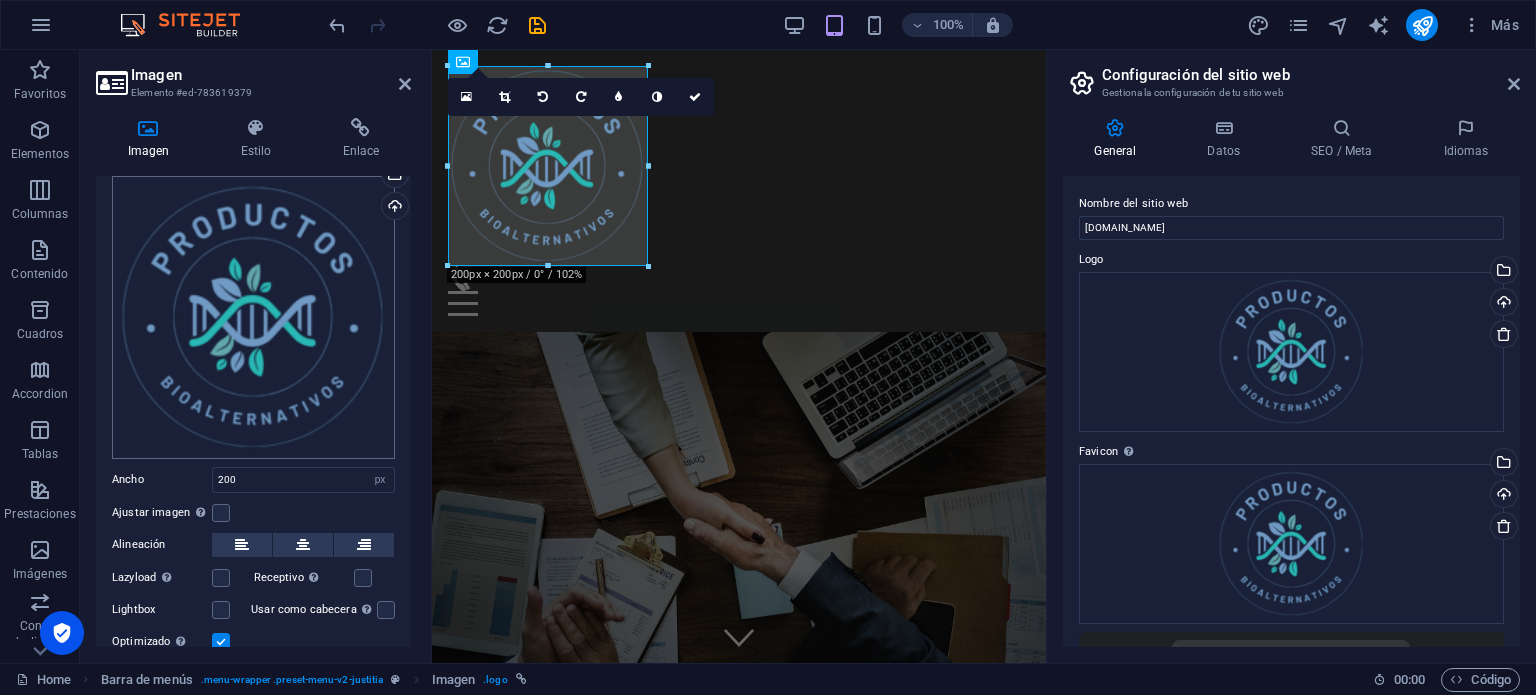 scroll, scrollTop: 22, scrollLeft: 0, axis: vertical 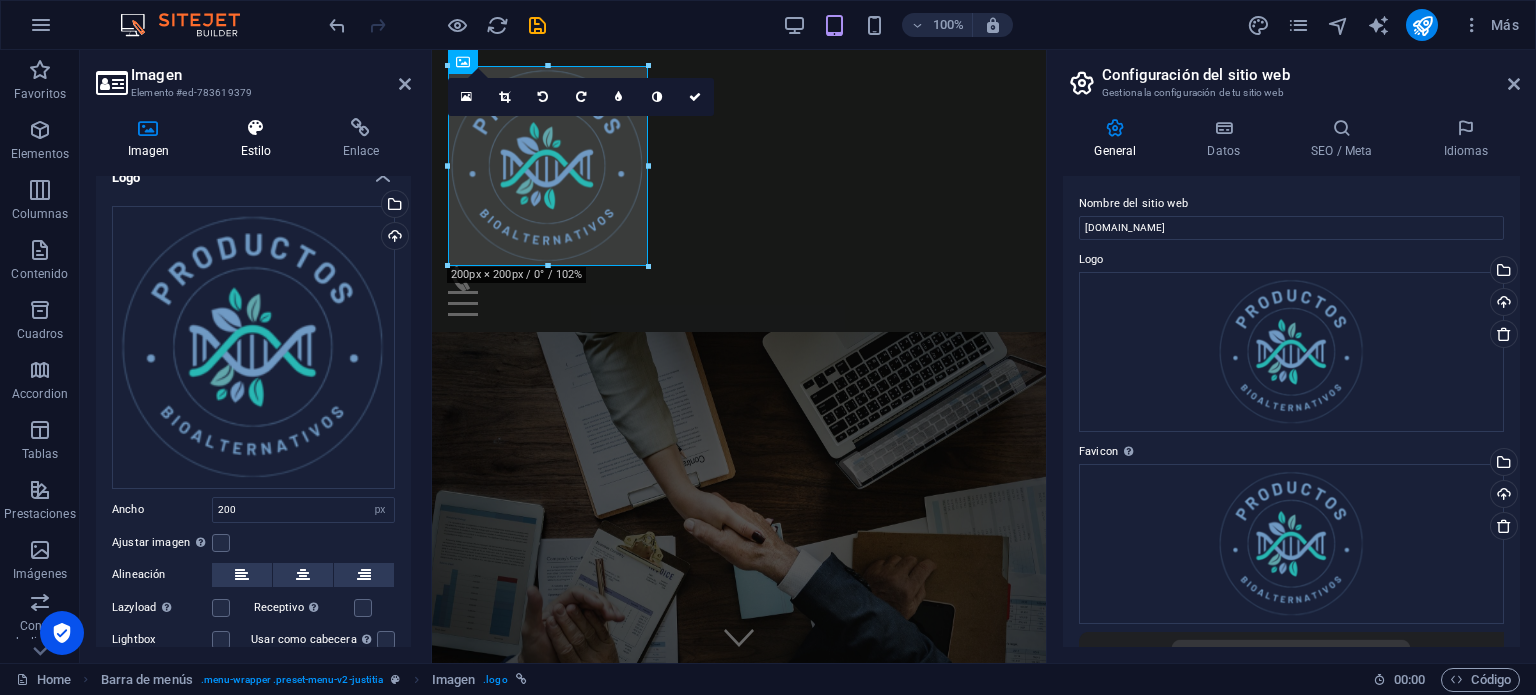 click on "Estilo" at bounding box center [260, 139] 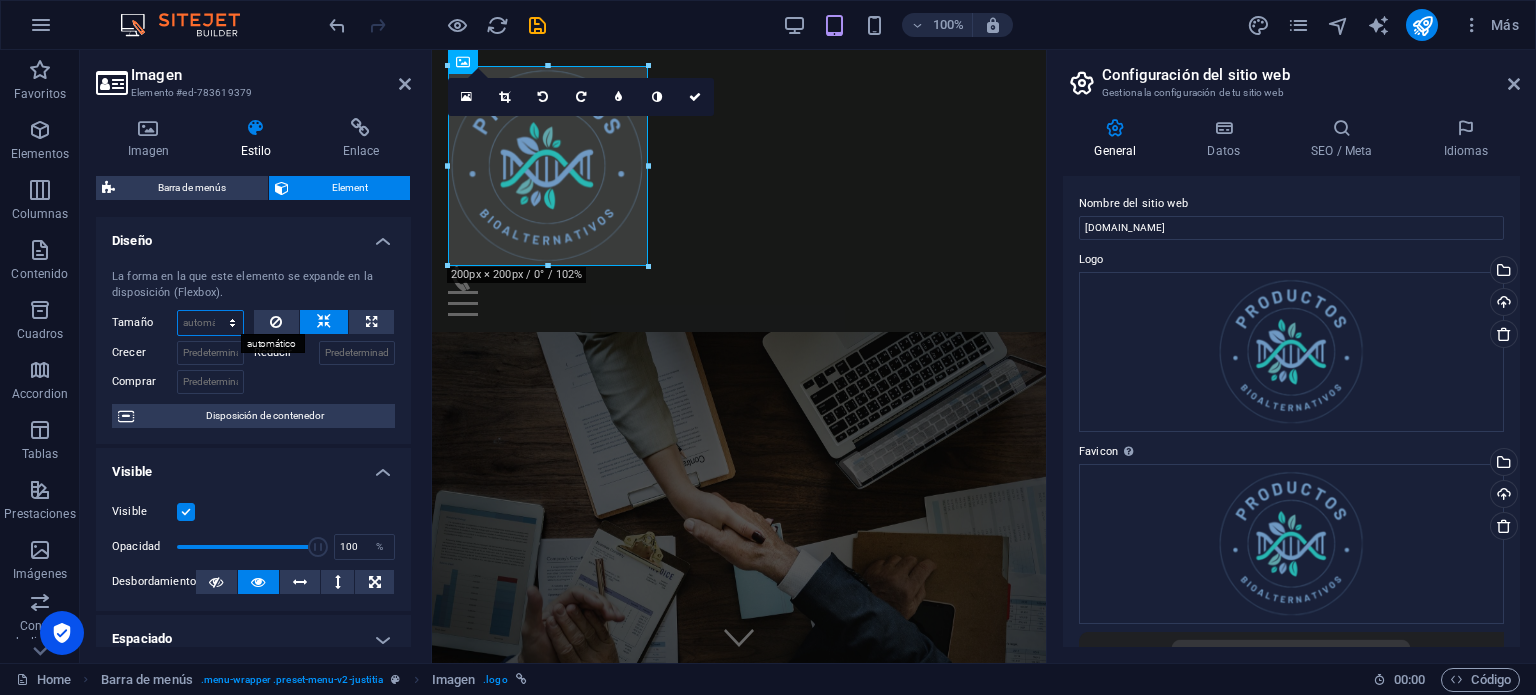 click on "Predeterminado automático px % 1/1 1/2 1/3 1/4 1/5 1/6 1/7 1/8 1/9 1/10" at bounding box center [210, 323] 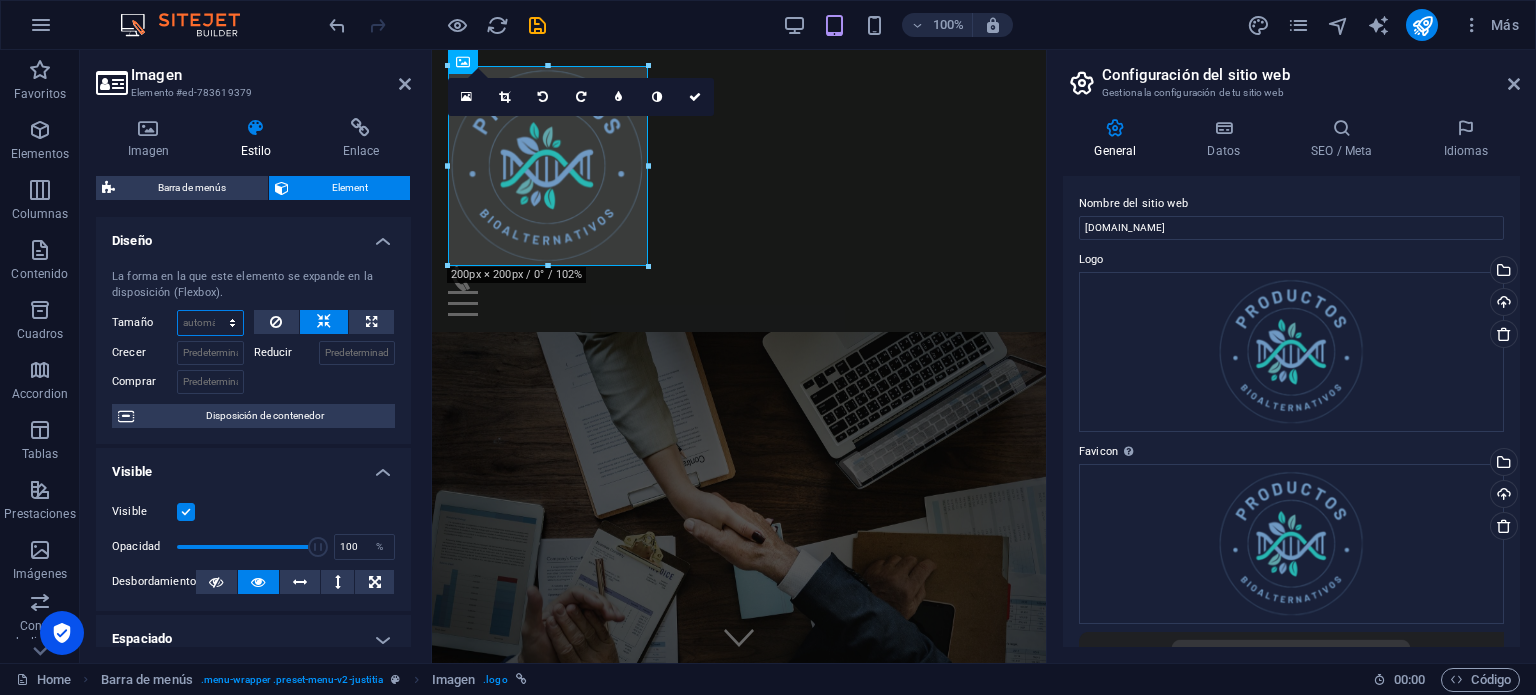 select on "px" 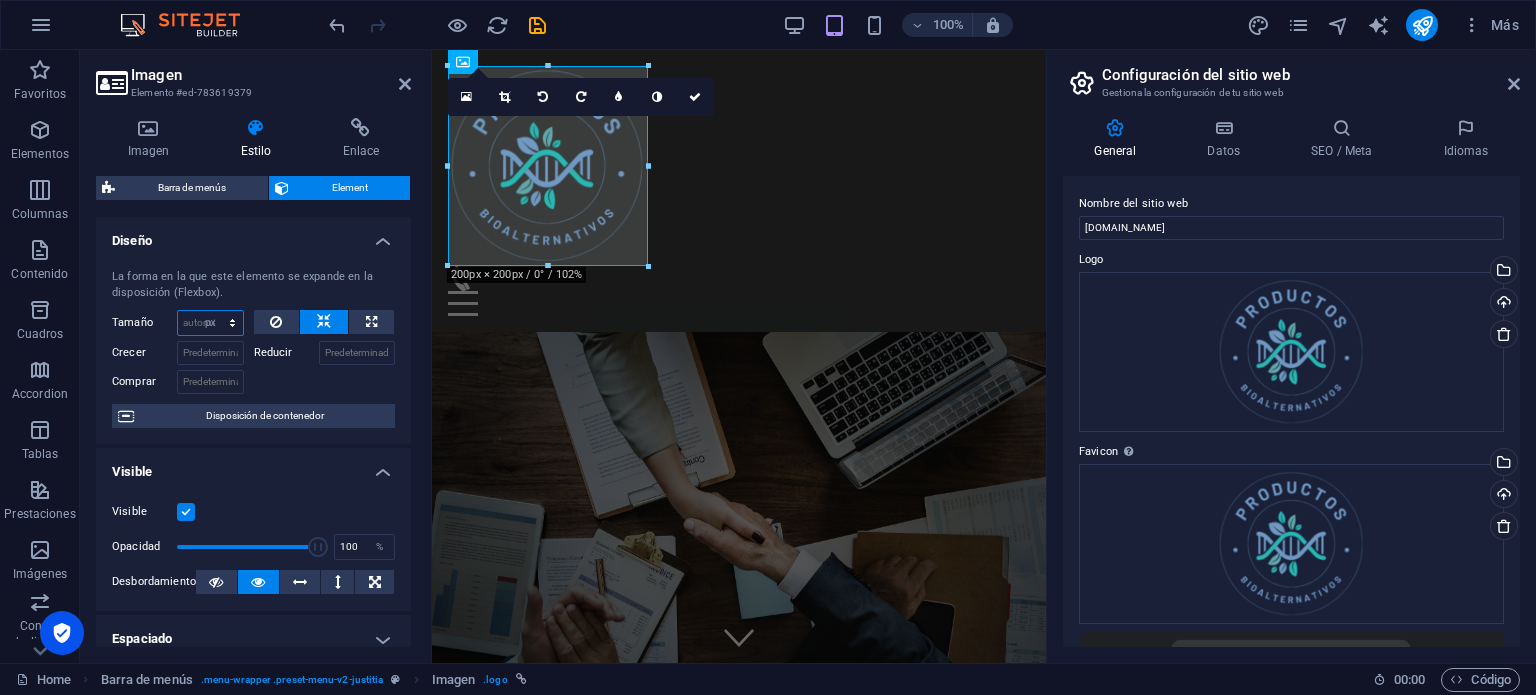 click on "Predeterminado automático px % 1/1 1/2 1/3 1/4 1/5 1/6 1/7 1/8 1/9 1/10" at bounding box center (210, 323) 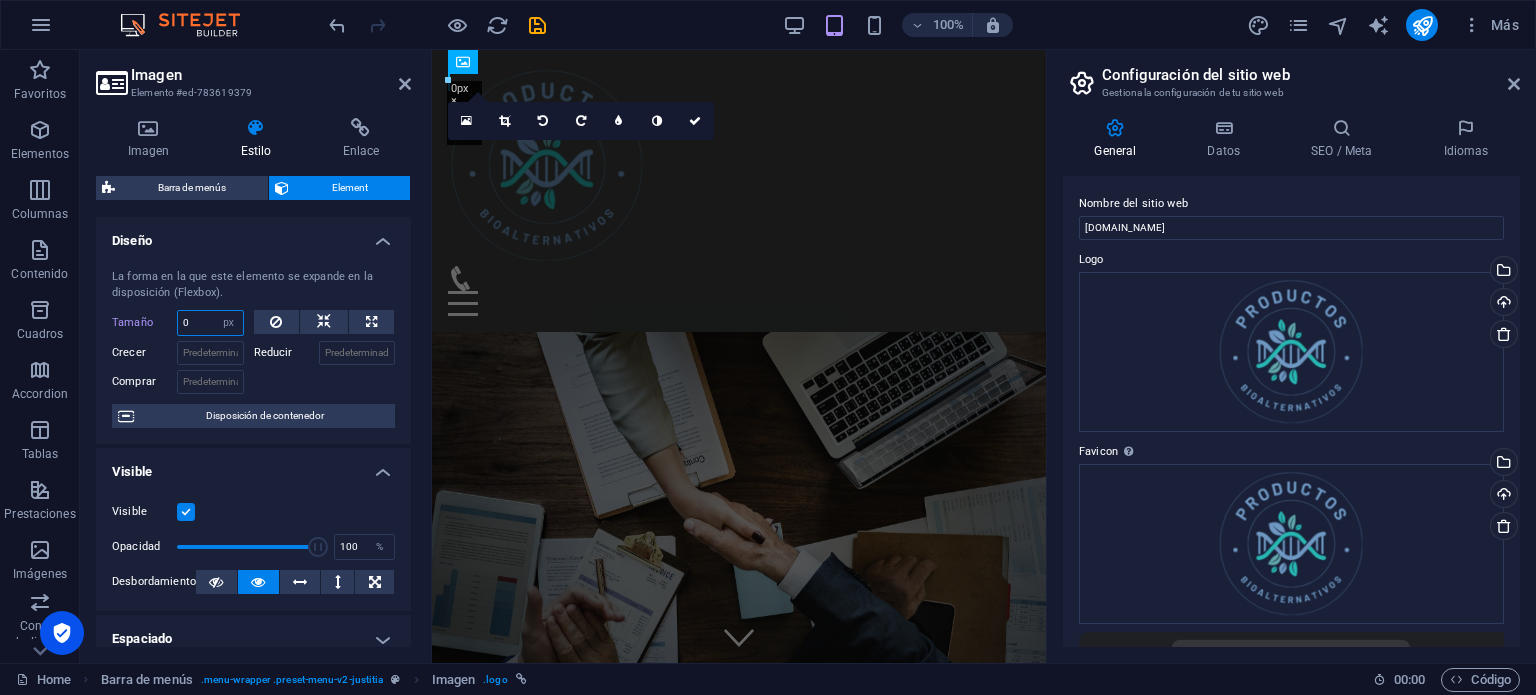 click on "0" at bounding box center (210, 323) 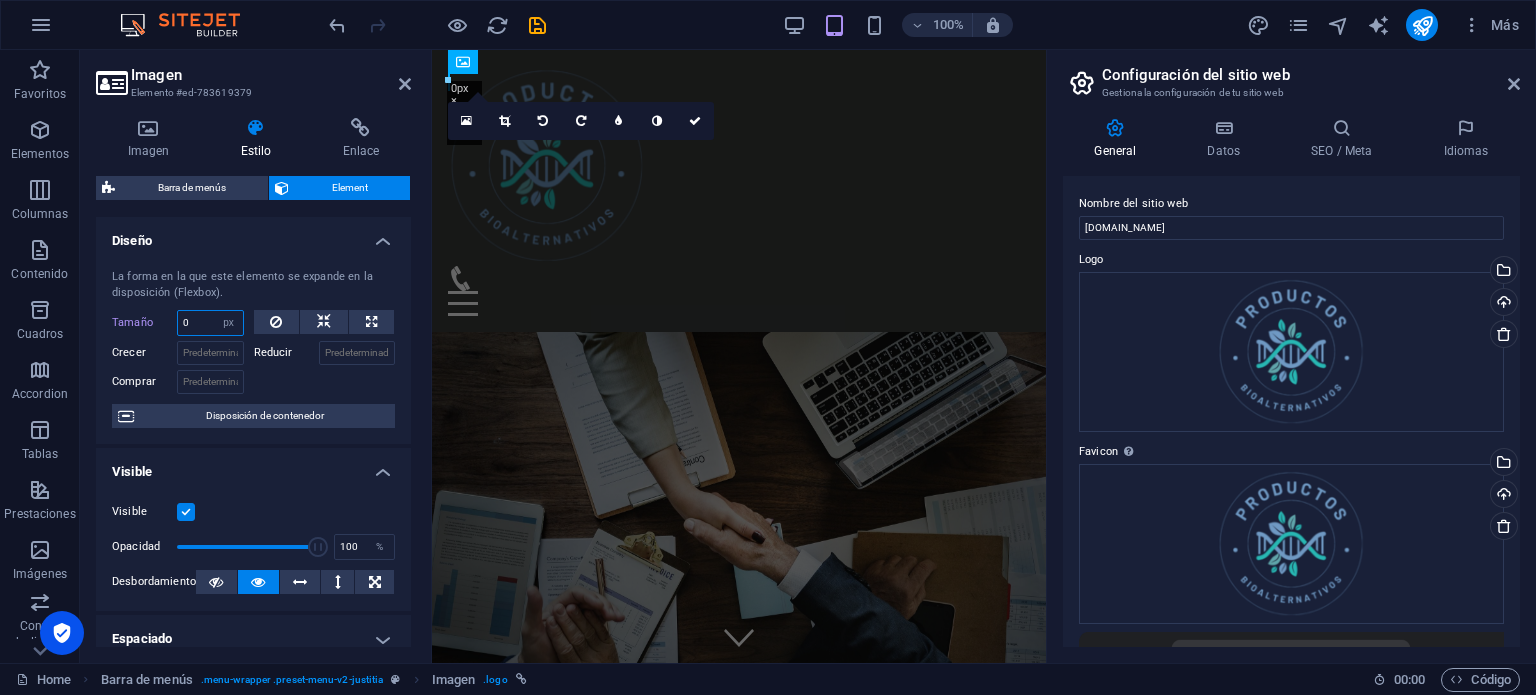 drag, startPoint x: 208, startPoint y: 321, endPoint x: 162, endPoint y: 320, distance: 46.010868 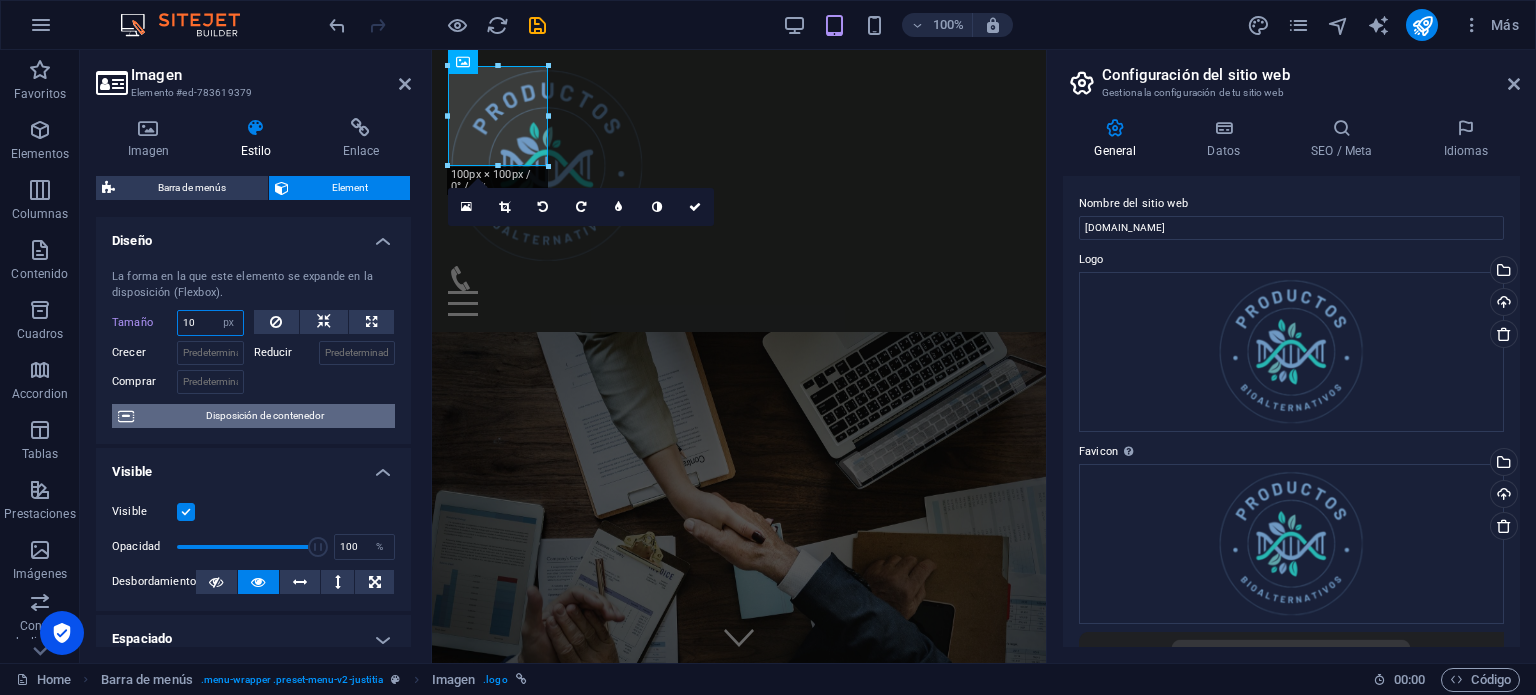 type on "1" 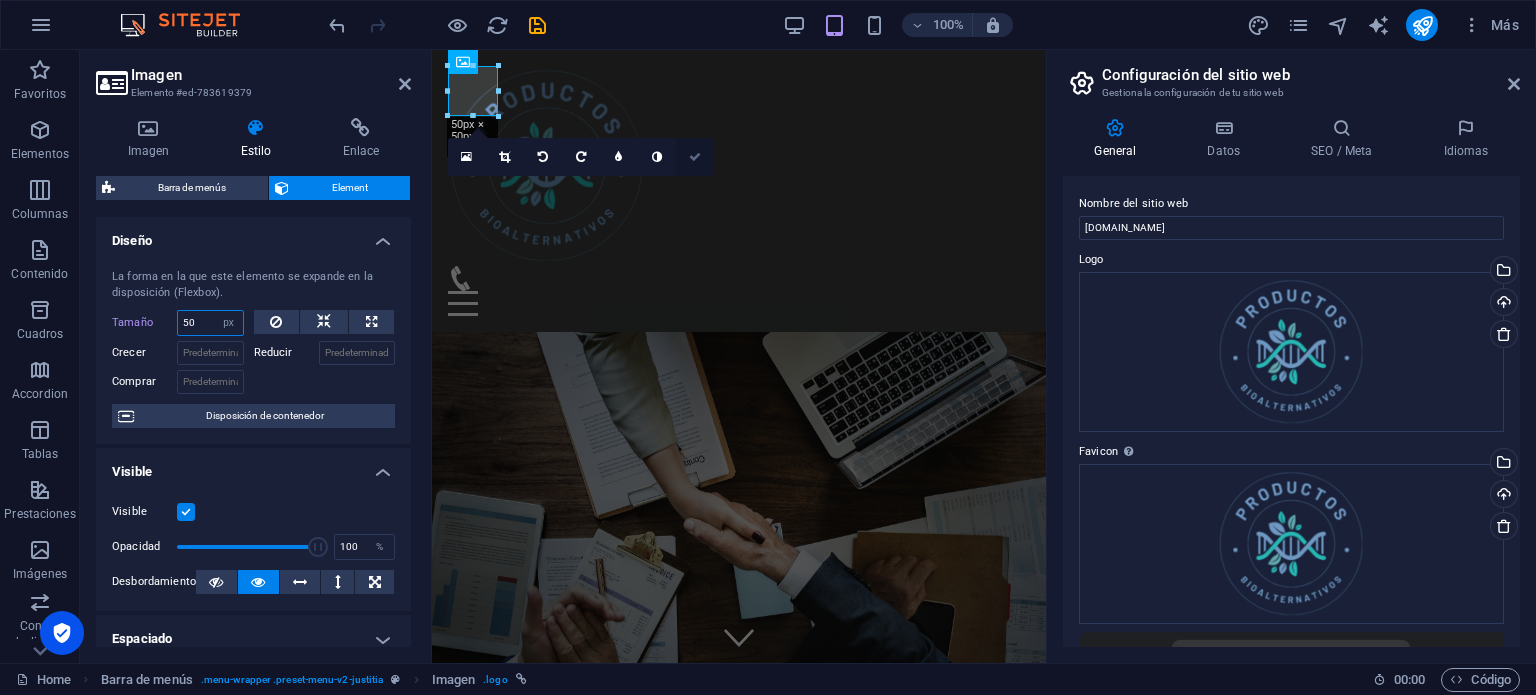 type on "50" 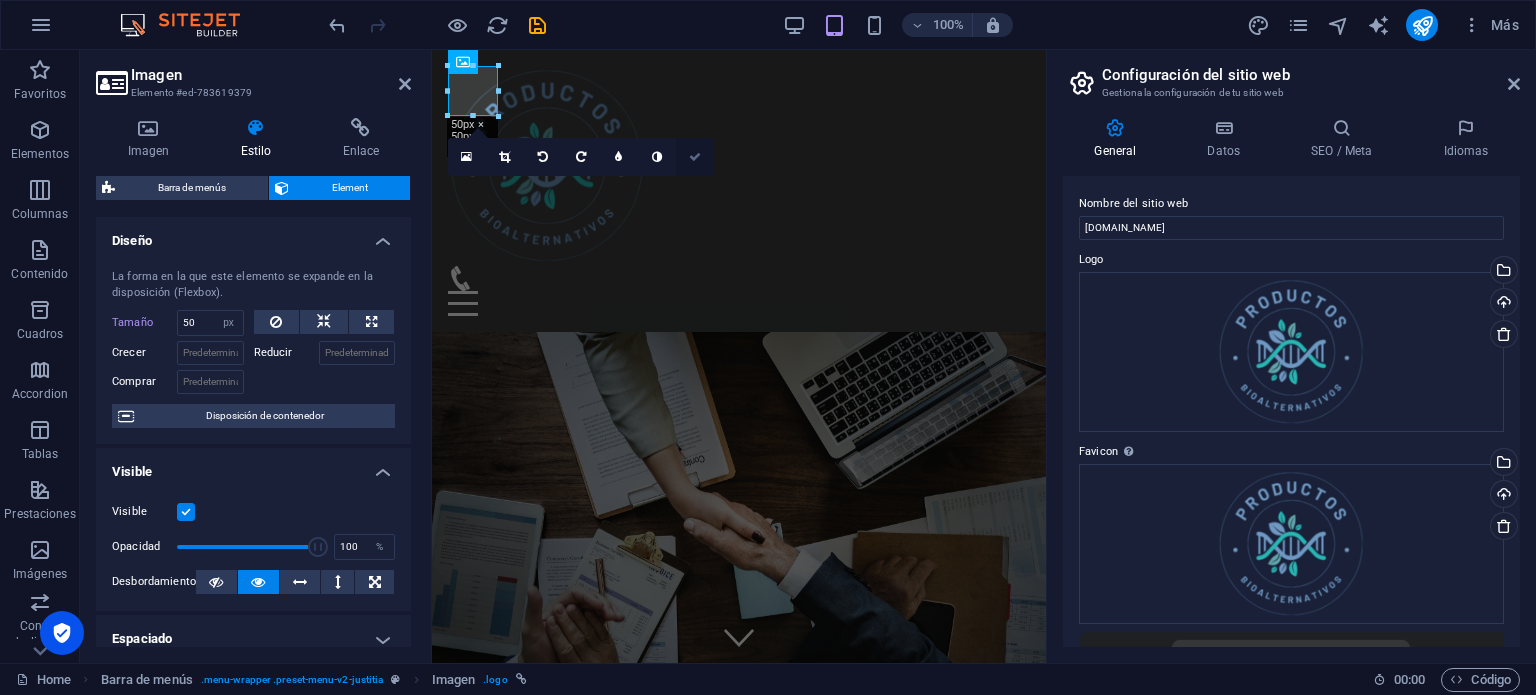 click at bounding box center [695, 157] 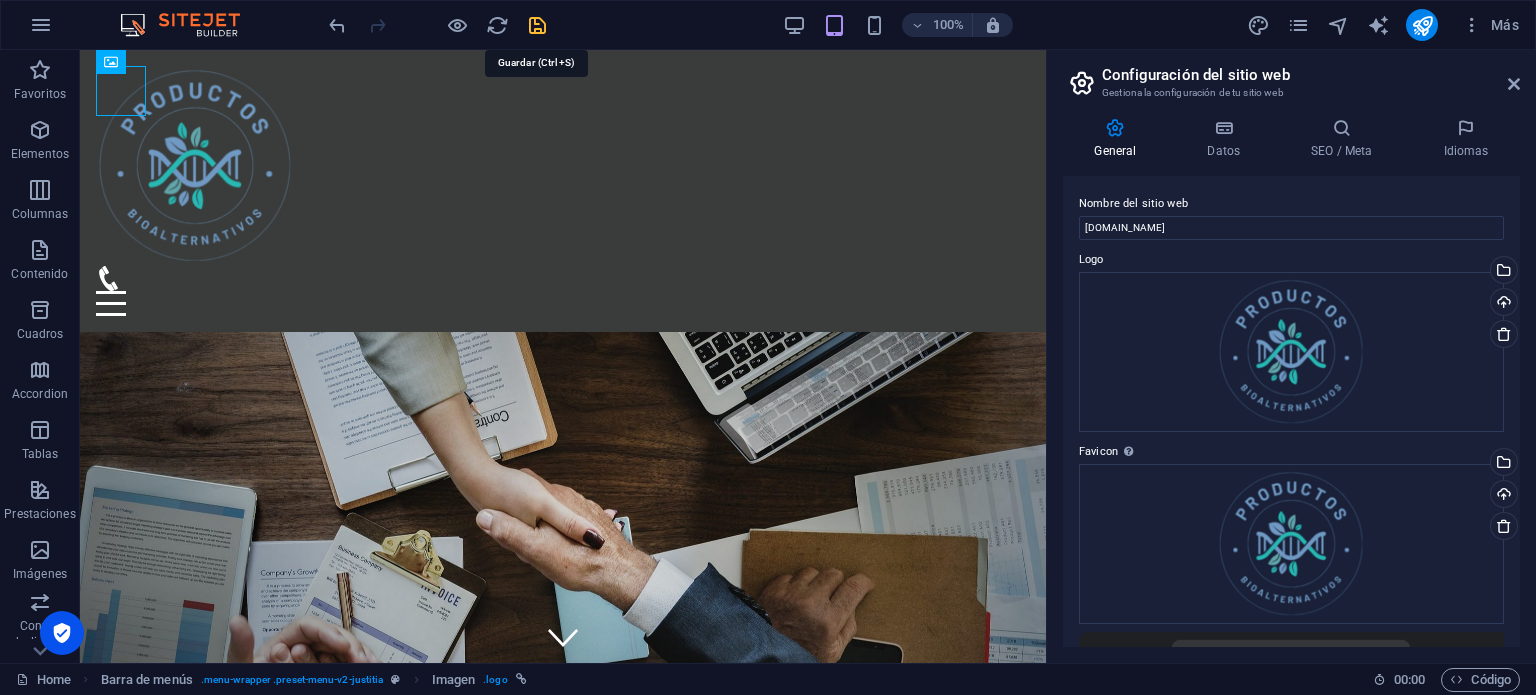 click at bounding box center (537, 25) 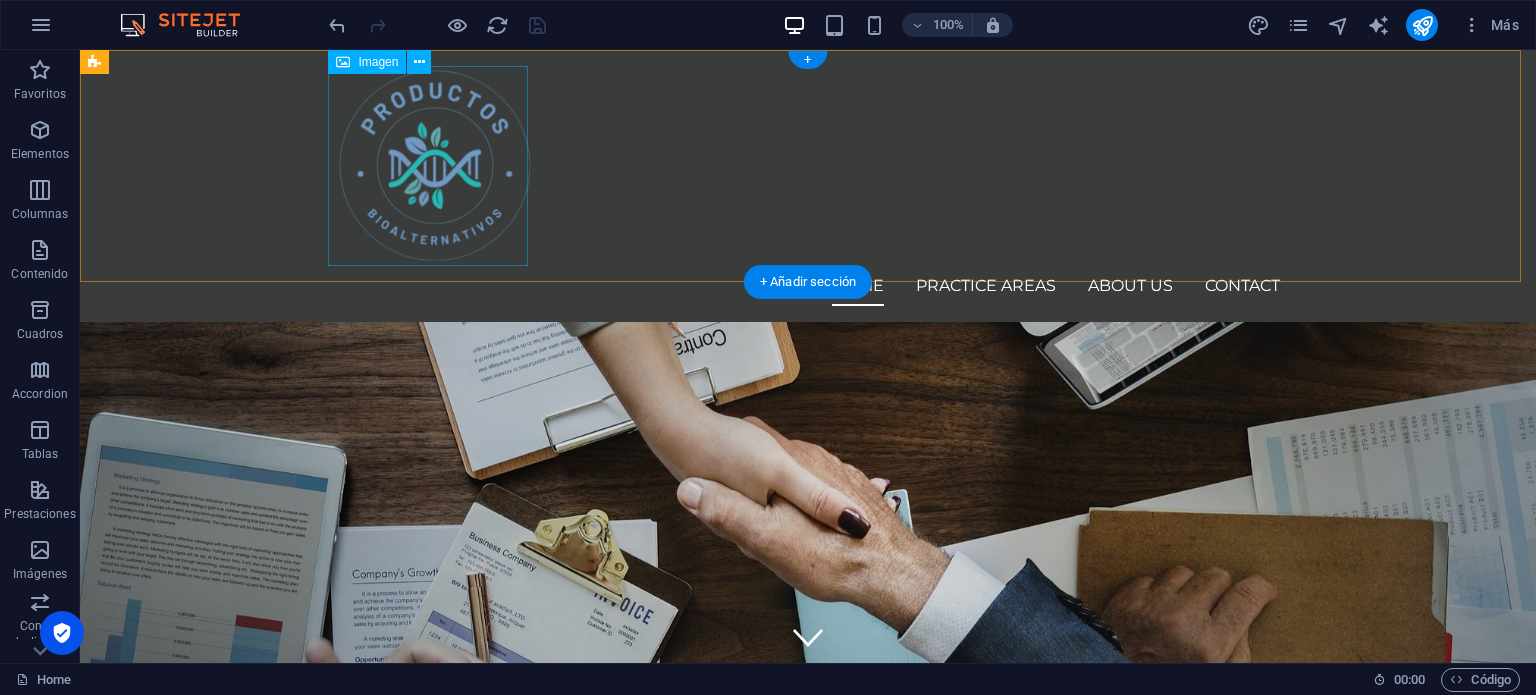 click at bounding box center [808, 166] 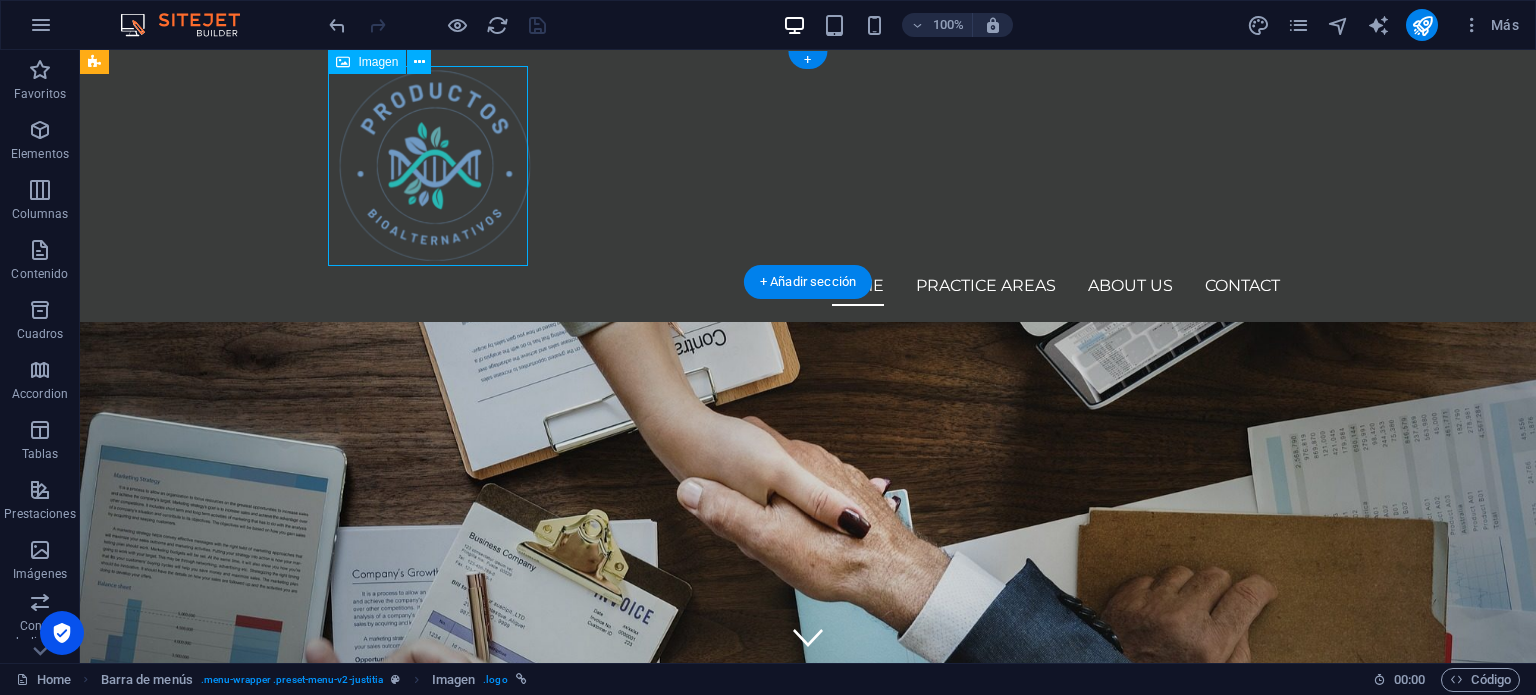 click at bounding box center (808, 166) 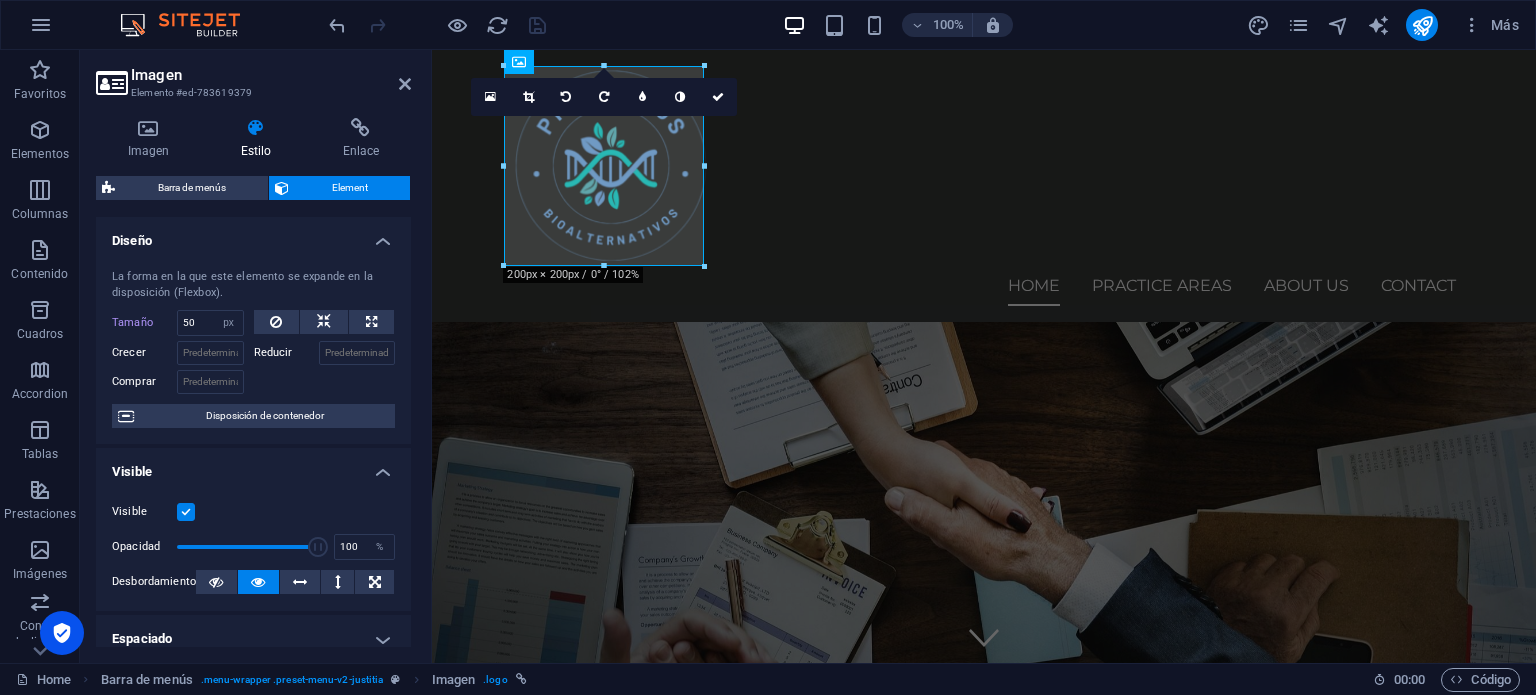 type 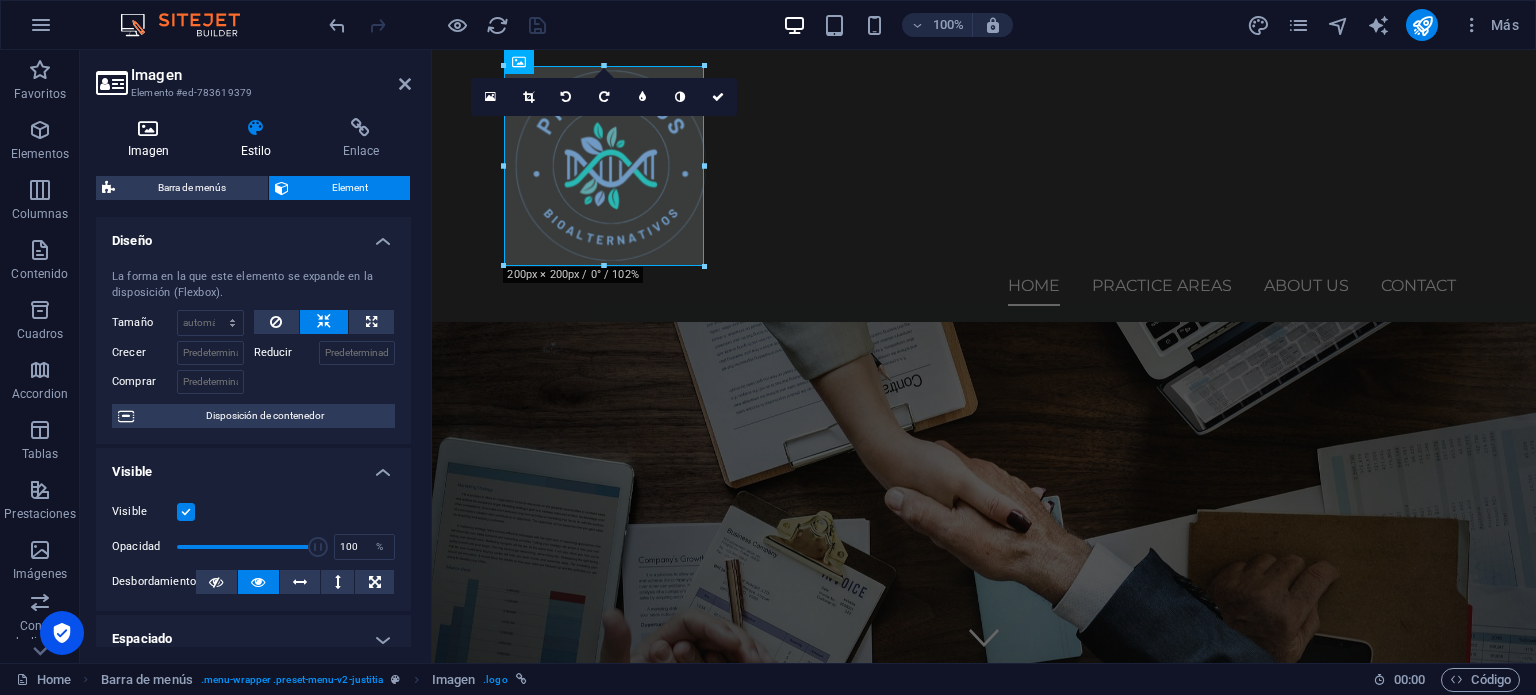 click on "Imagen" at bounding box center [152, 139] 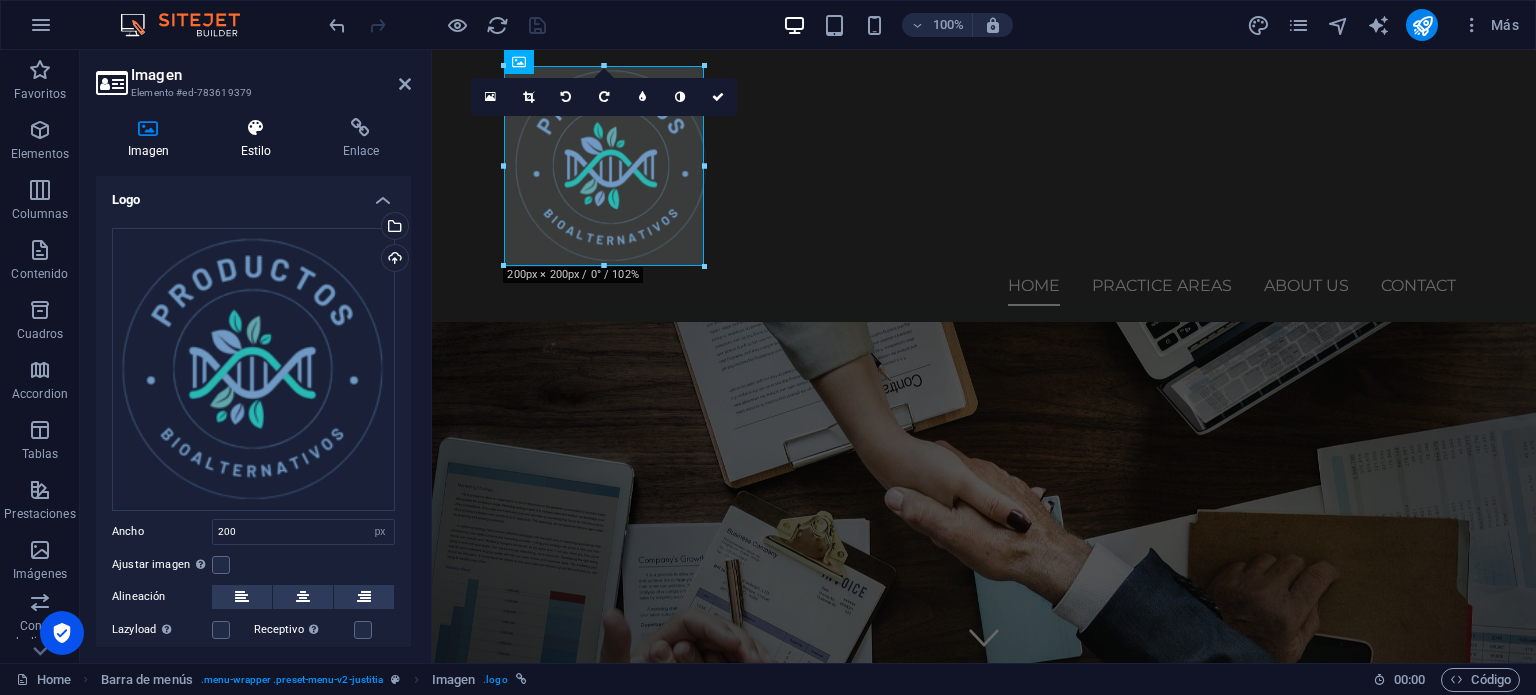 click on "Estilo" at bounding box center (260, 139) 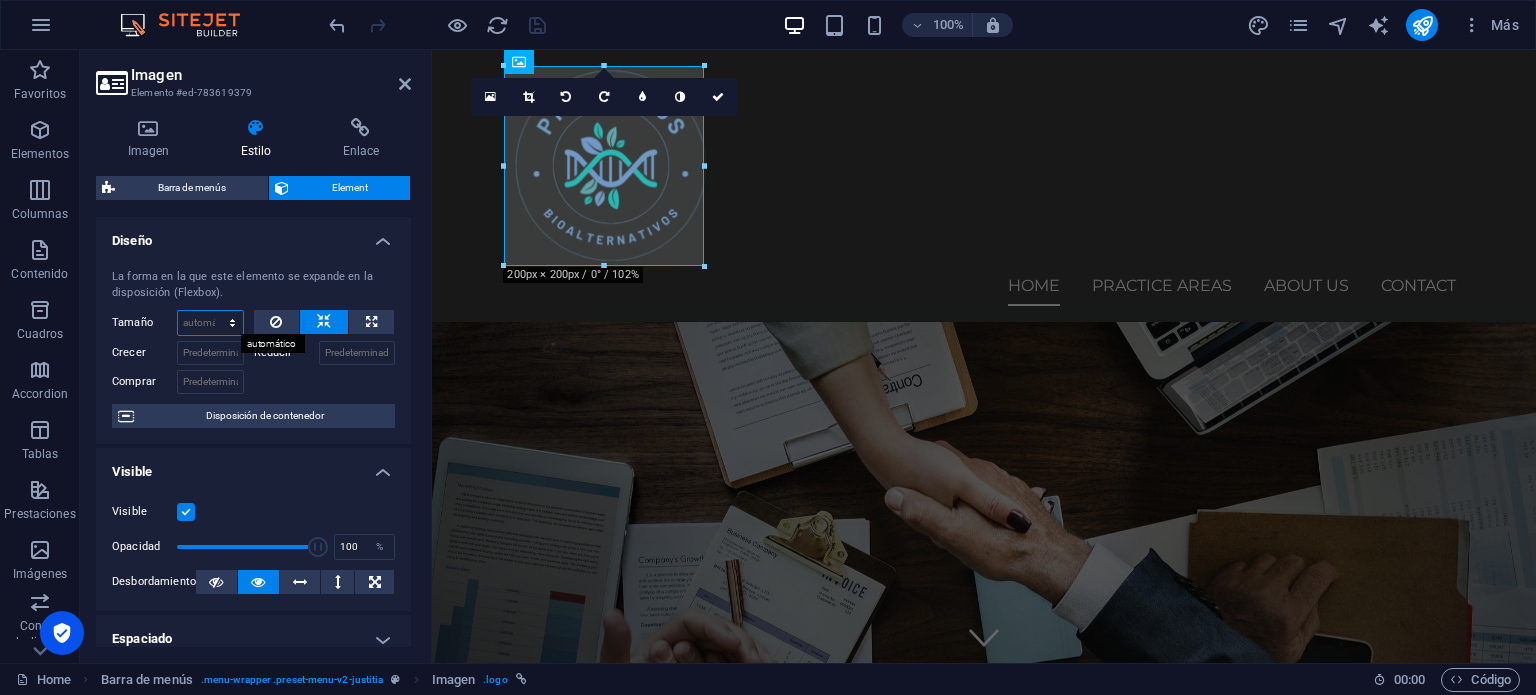 click on "Predeterminado automático px % 1/1 1/2 1/3 1/4 1/5 1/6 1/7 1/8 1/9 1/10" at bounding box center [210, 323] 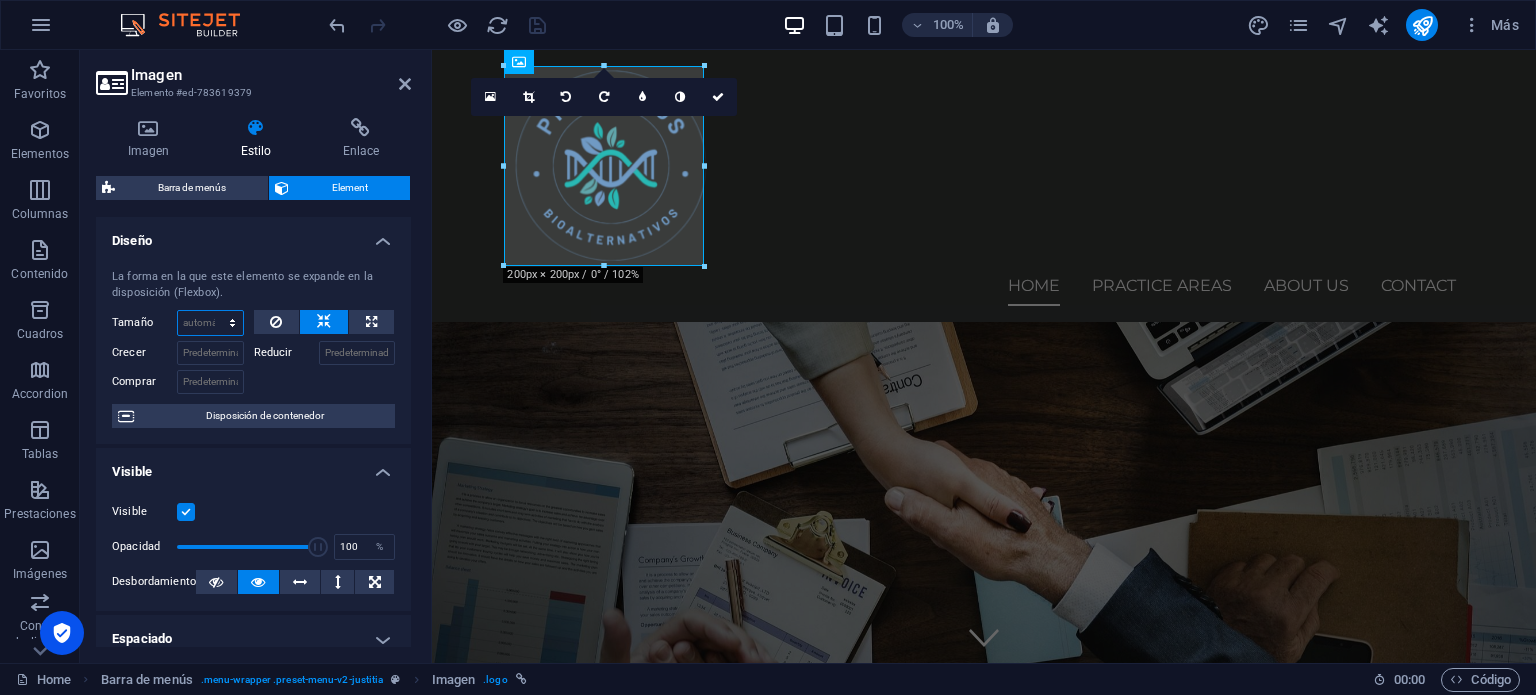 select on "px" 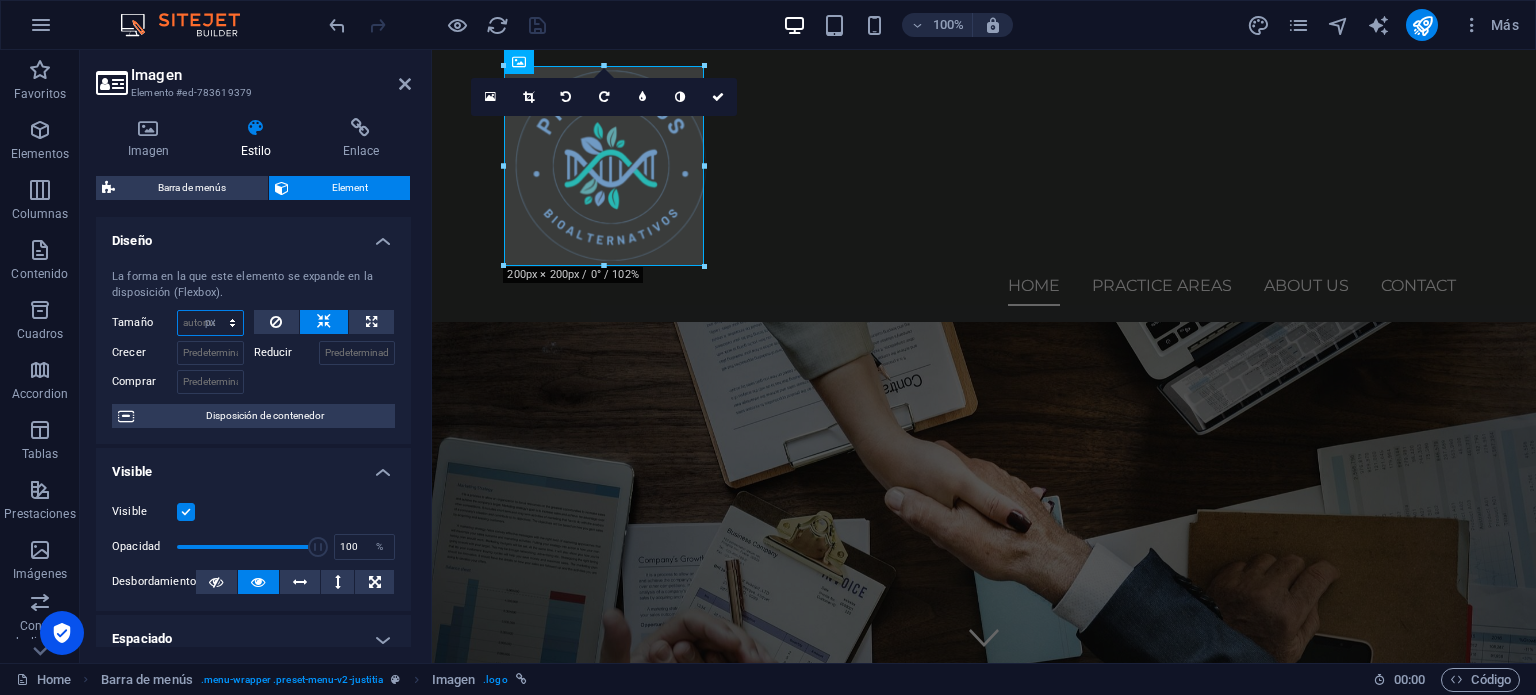 click on "Predeterminado automático px % 1/1 1/2 1/3 1/4 1/5 1/6 1/7 1/8 1/9 1/10" at bounding box center (210, 323) 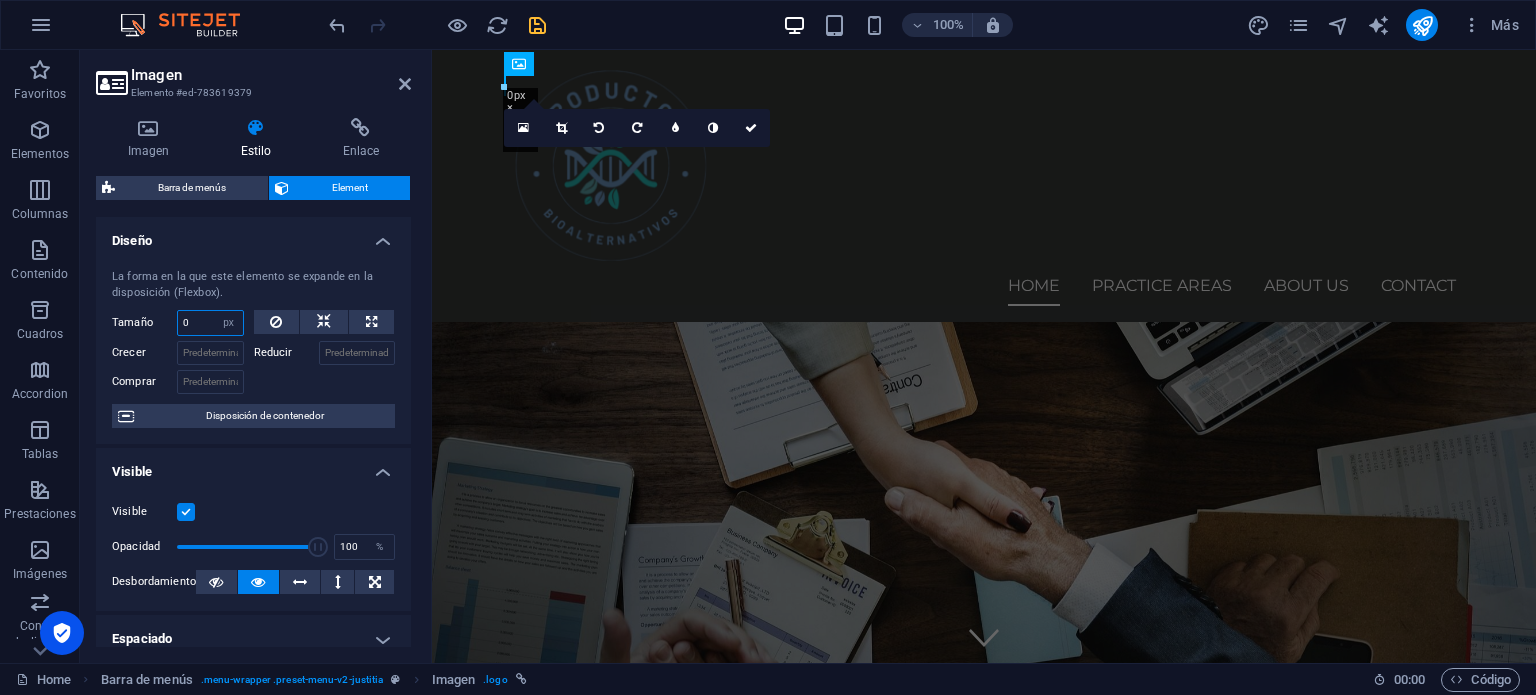 click on "0" at bounding box center [210, 323] 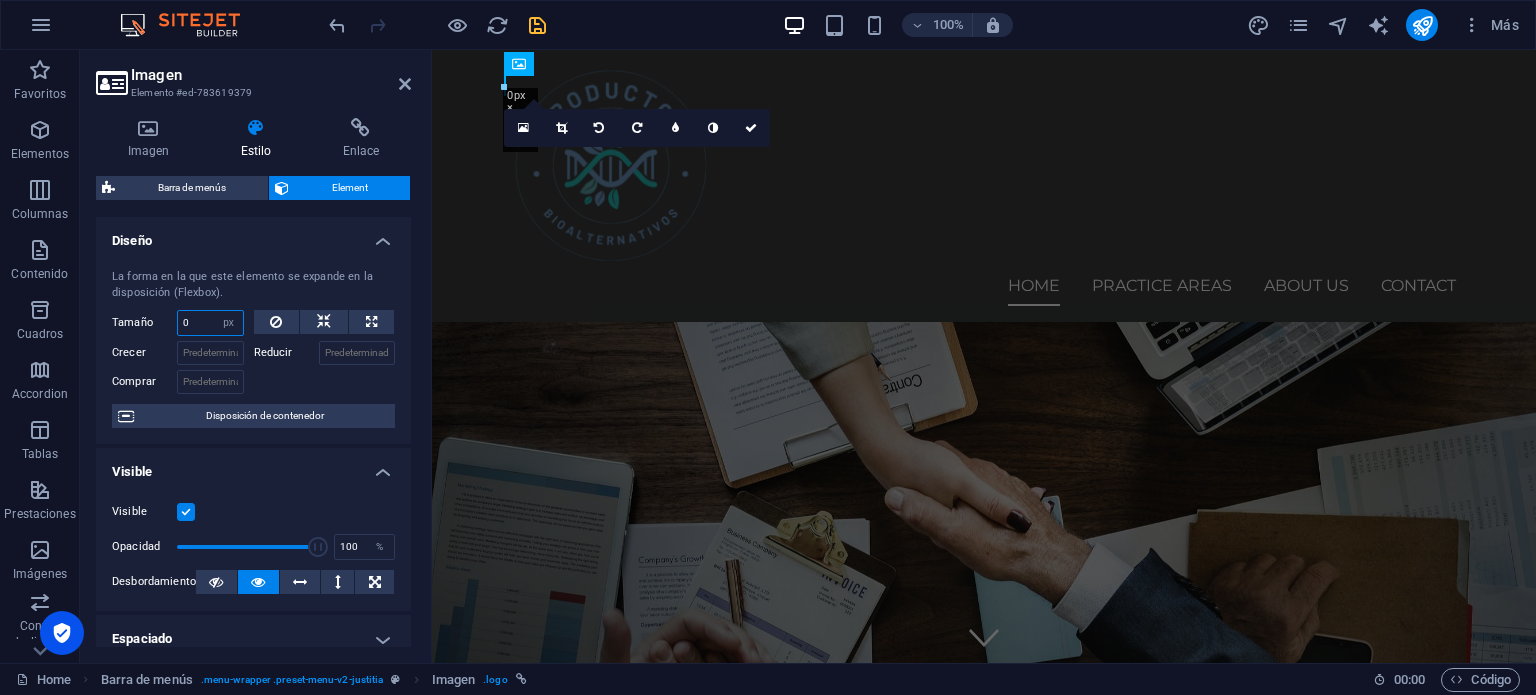click on "La forma en la que este elemento se expande en la disposición (Flexbox). Tamaño 0 Predeterminado automático px % 1/1 1/2 1/3 1/4 1/5 1/6 1/7 1/8 1/9 1/10 Crecer Reducir Comprar Disposición de contenedor" at bounding box center (253, 348) 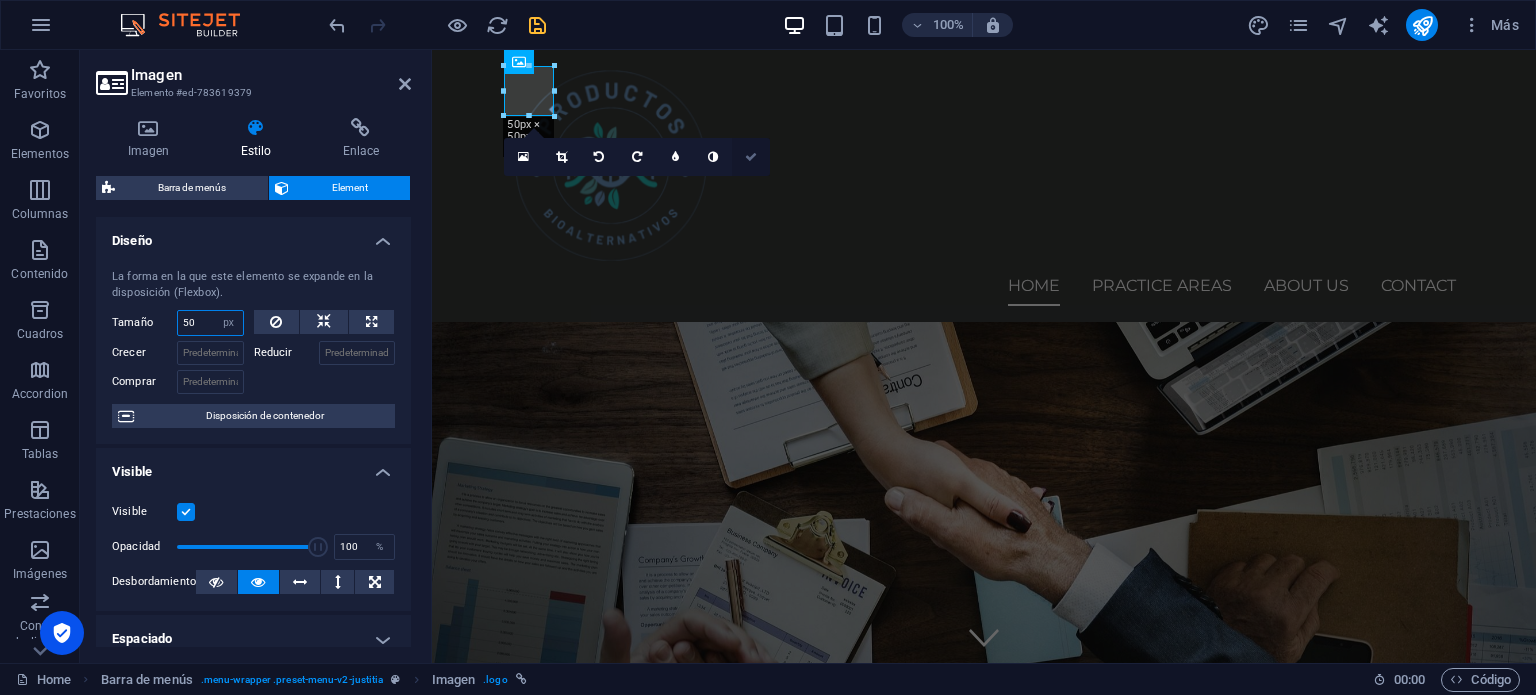 type on "50" 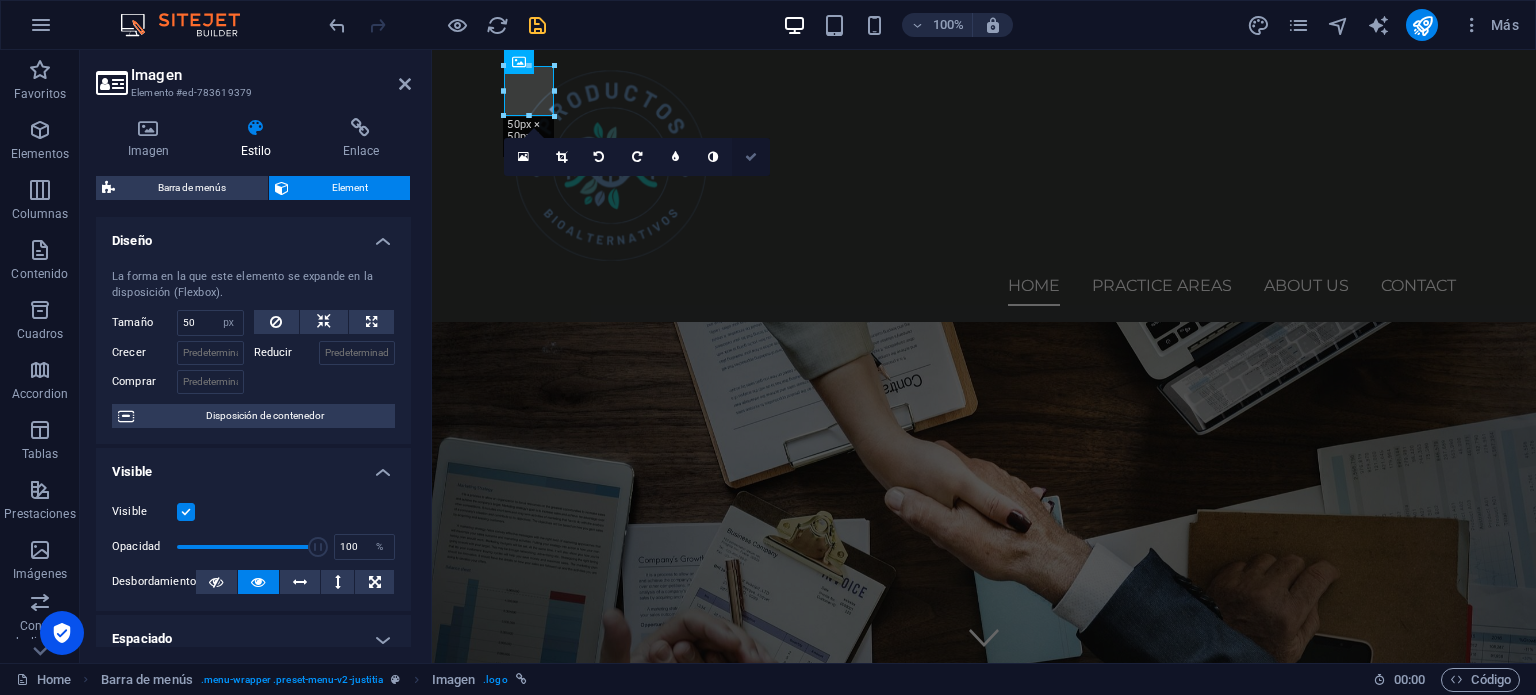 click at bounding box center [751, 157] 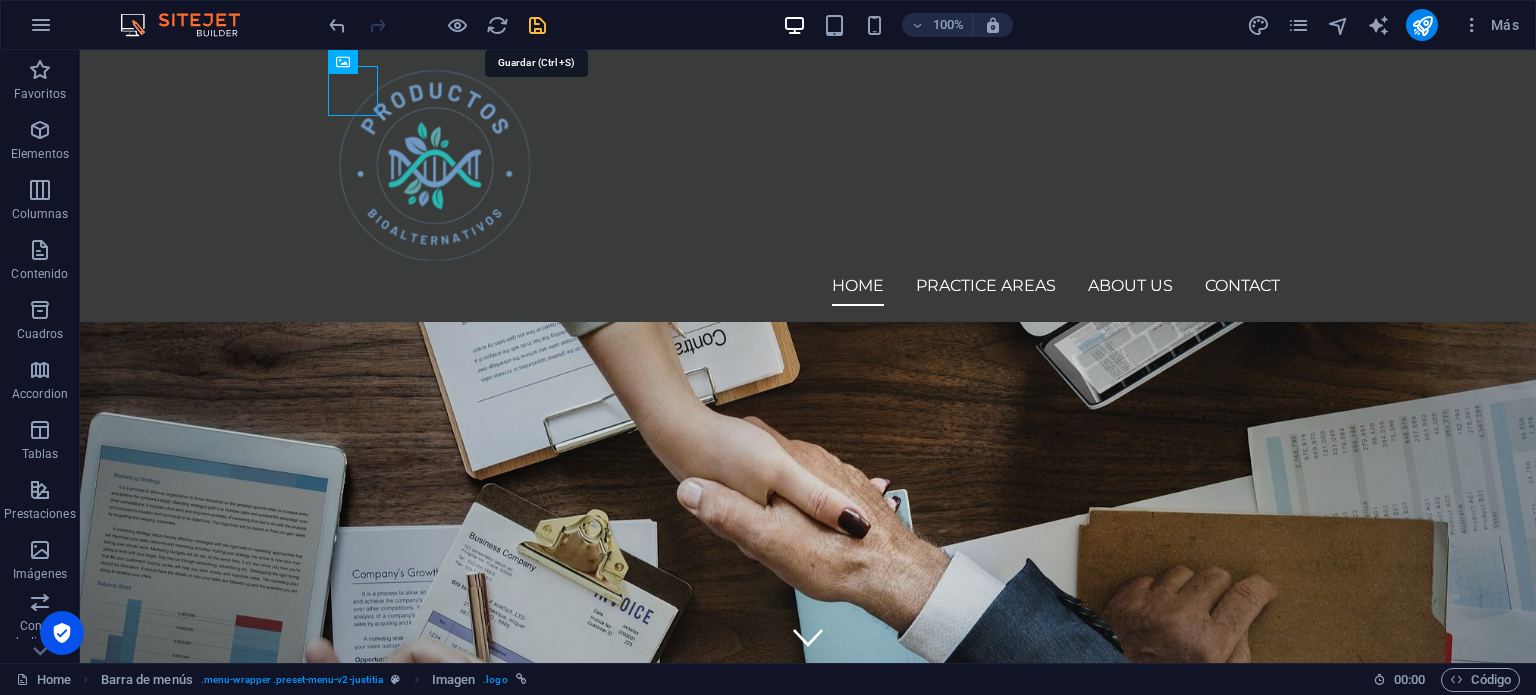 click at bounding box center (537, 25) 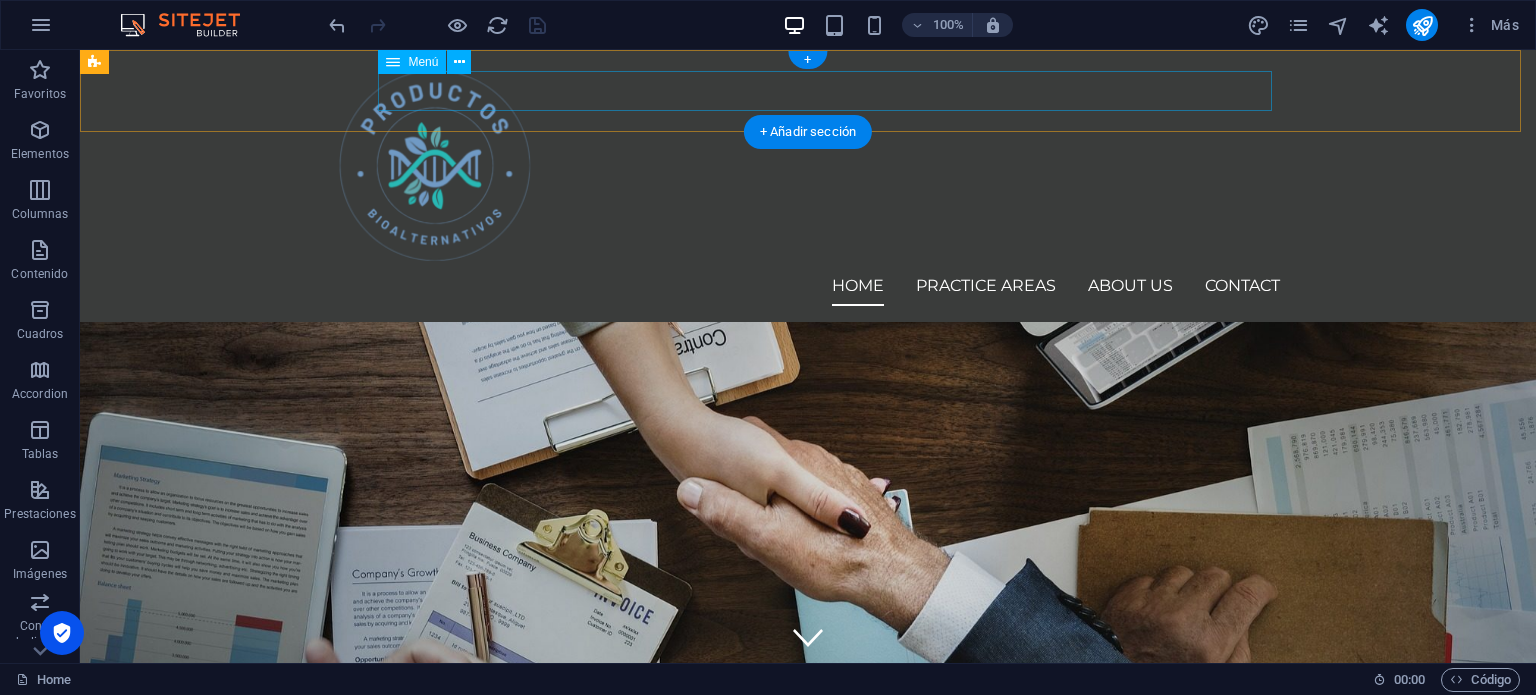 click on "Home Practice Areas About us Contact" at bounding box center (808, 286) 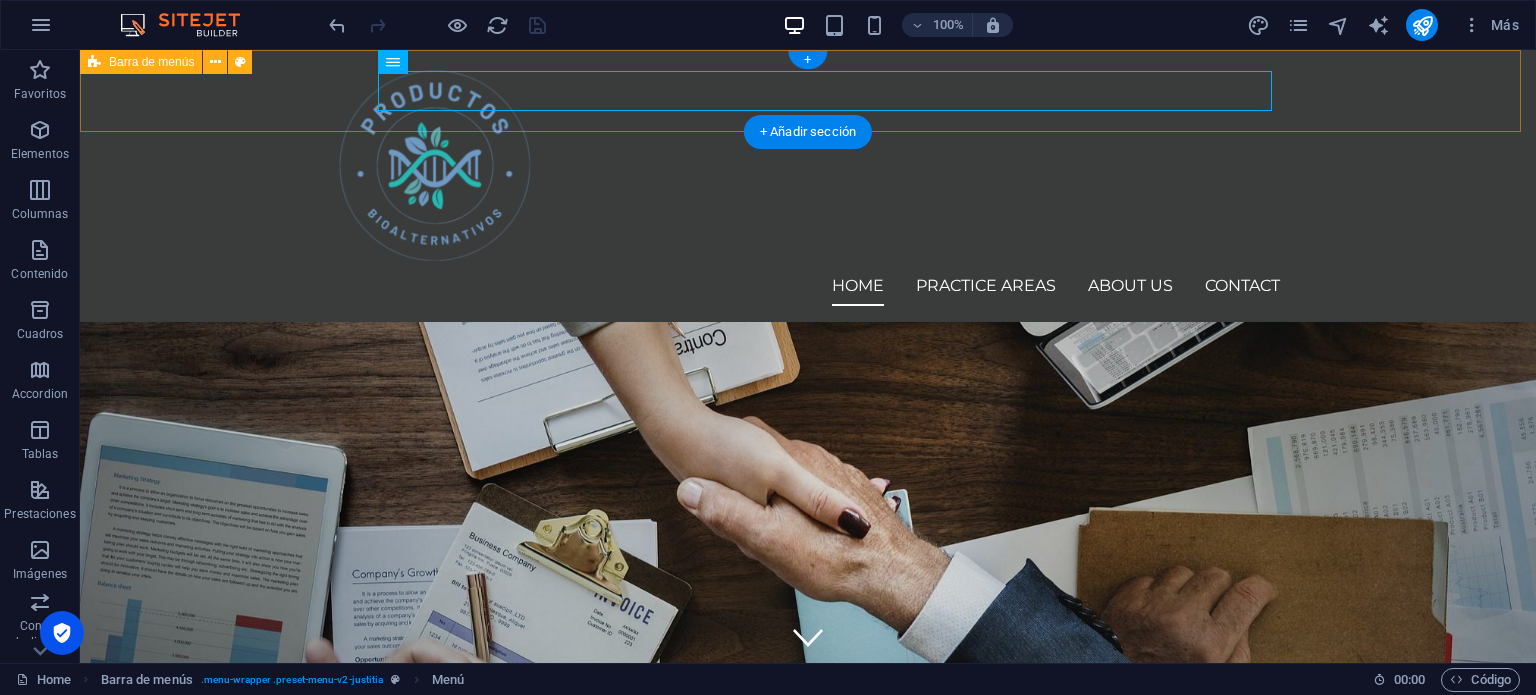 click on "Home Practice Areas About us Contact" at bounding box center (808, 186) 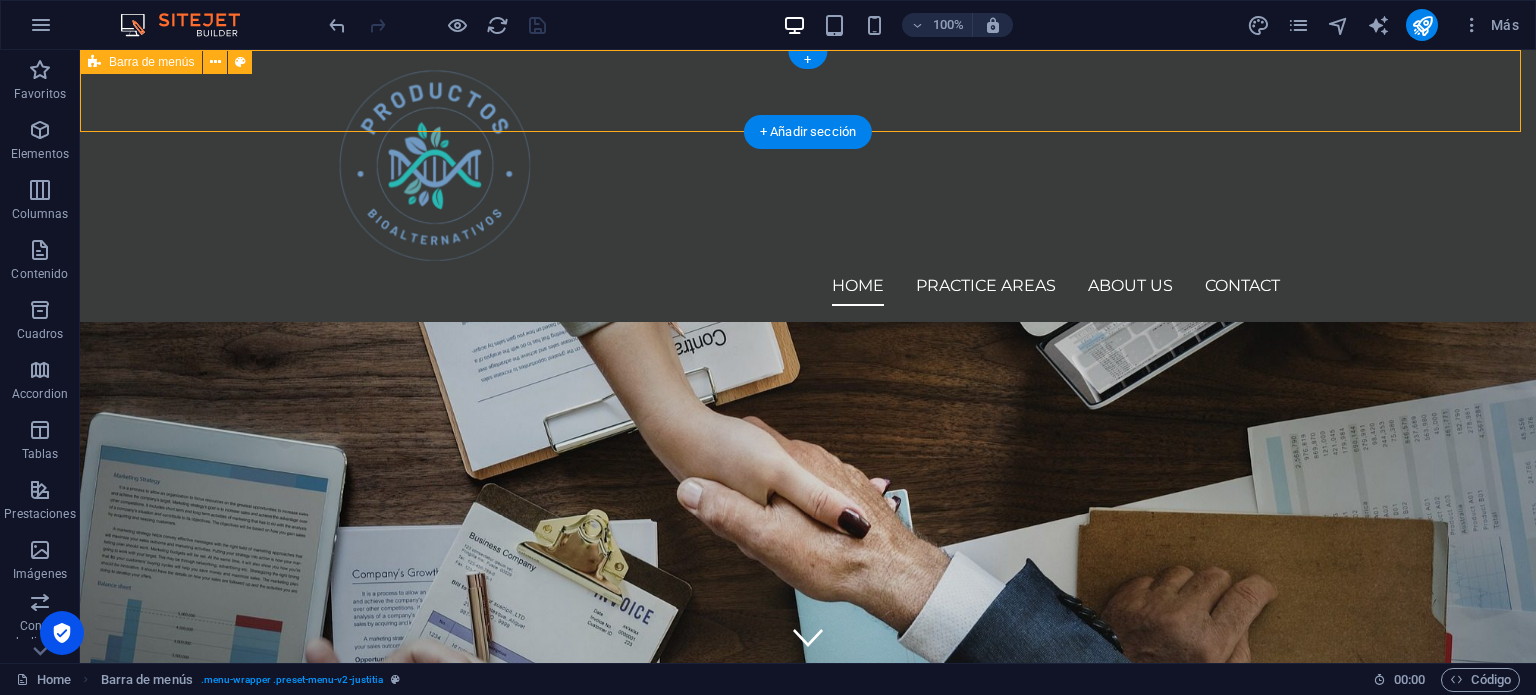 click on "Home Practice Areas About us Contact" at bounding box center (808, 186) 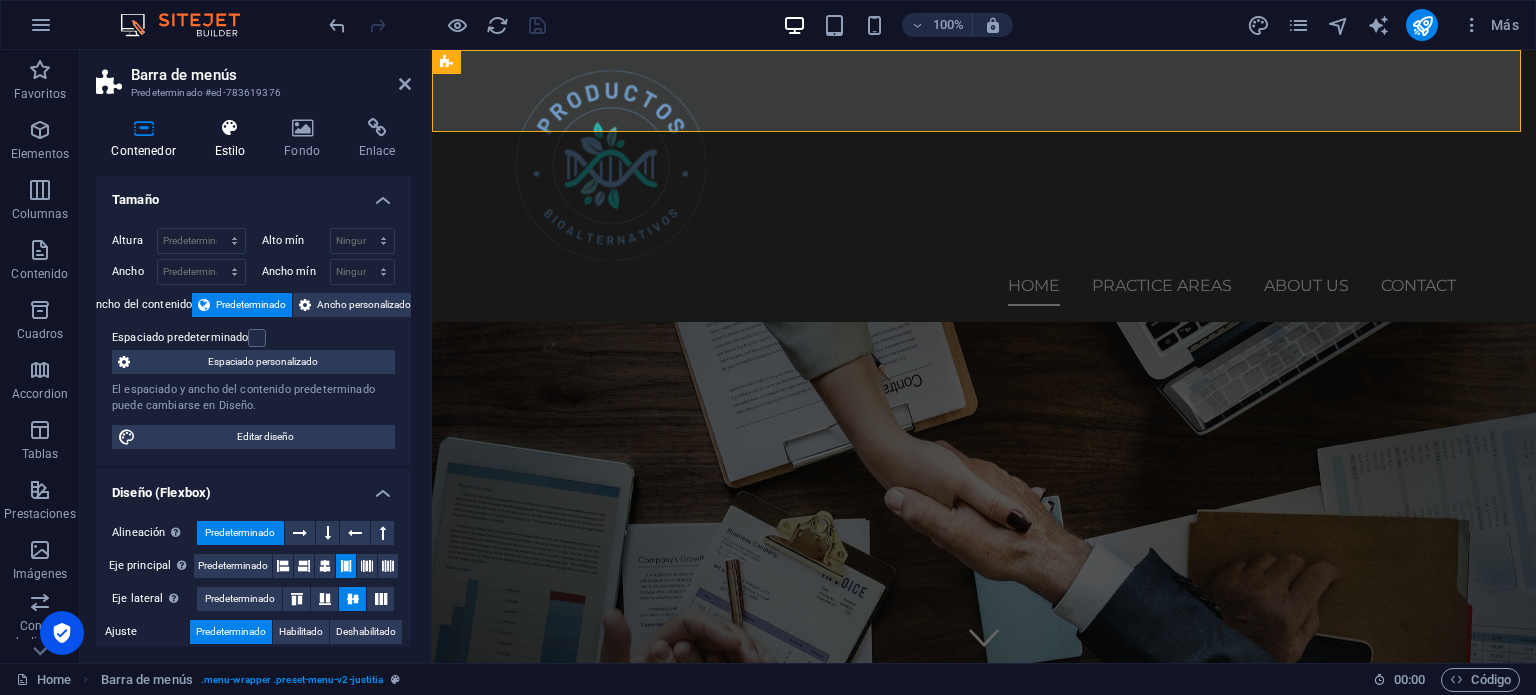 click on "Estilo" at bounding box center [234, 139] 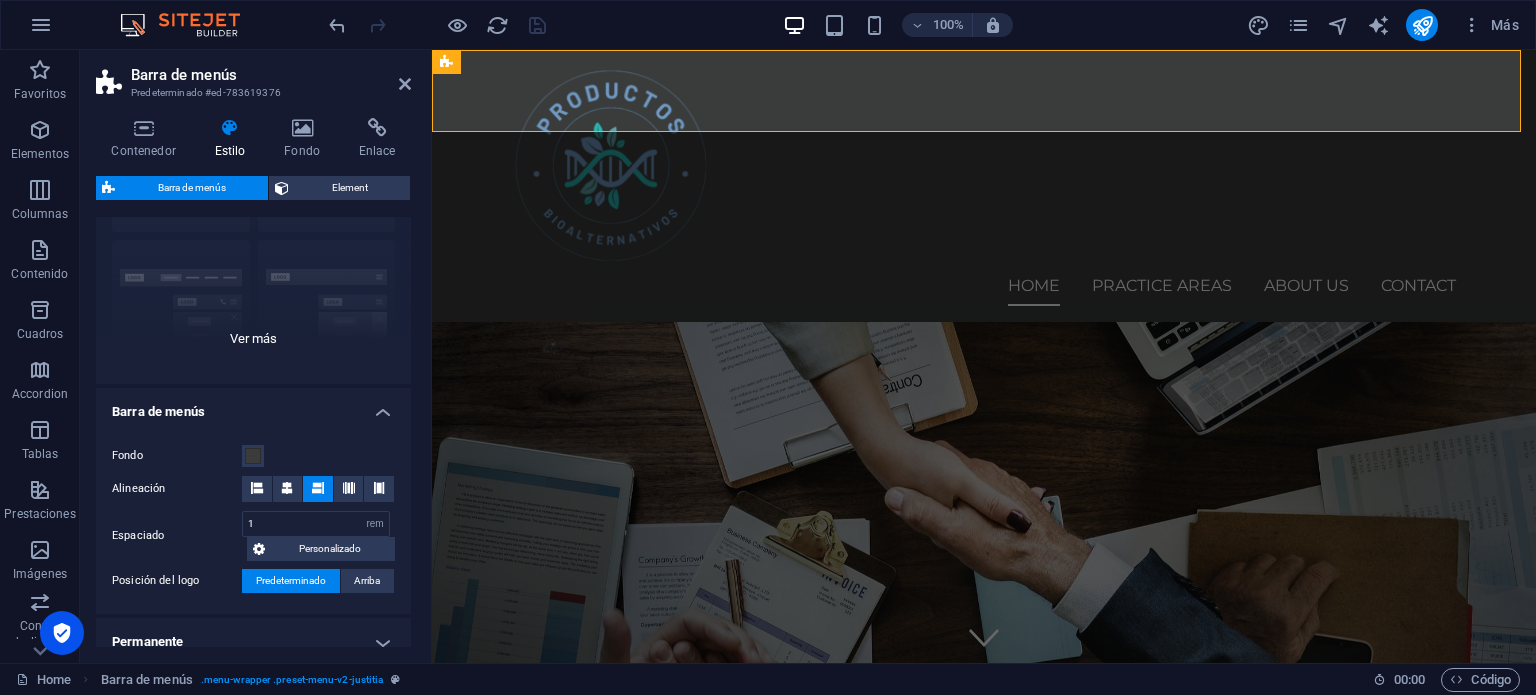 scroll, scrollTop: 0, scrollLeft: 0, axis: both 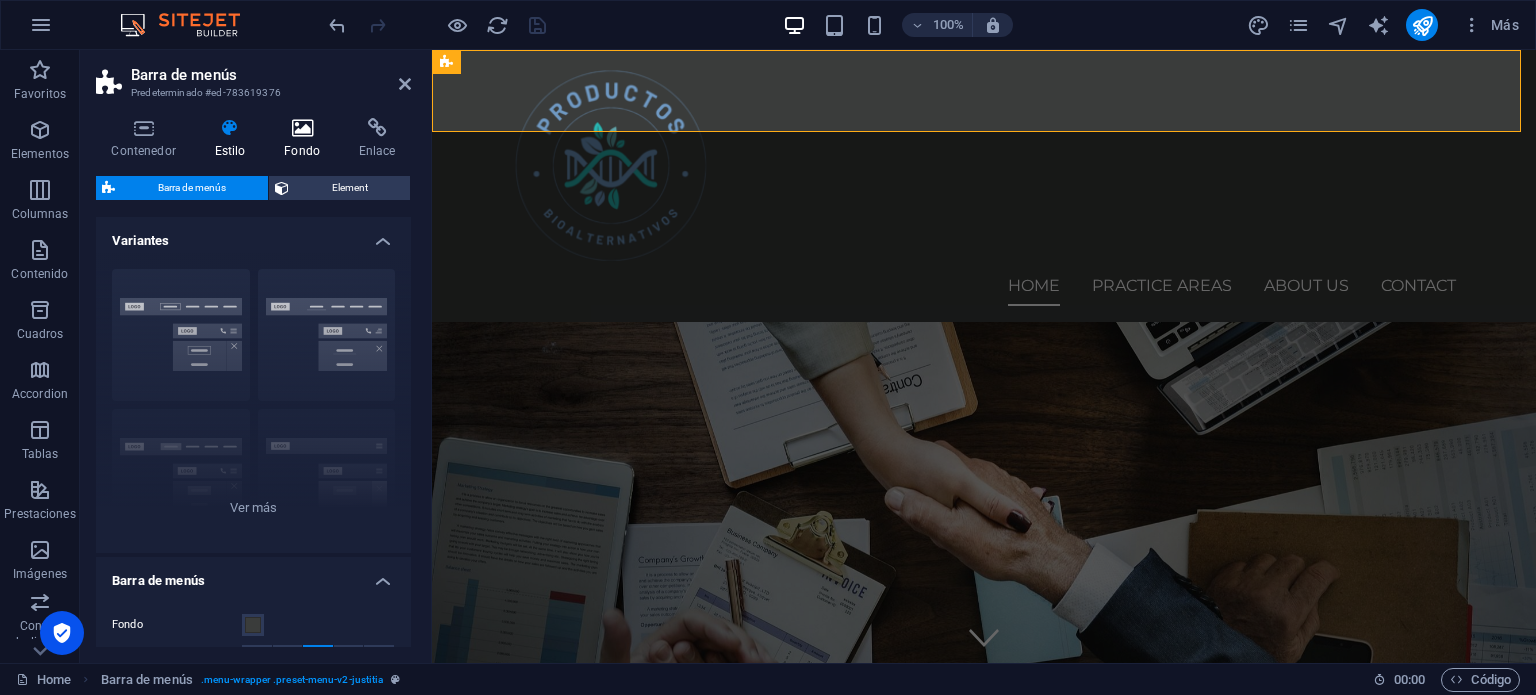 click at bounding box center [302, 128] 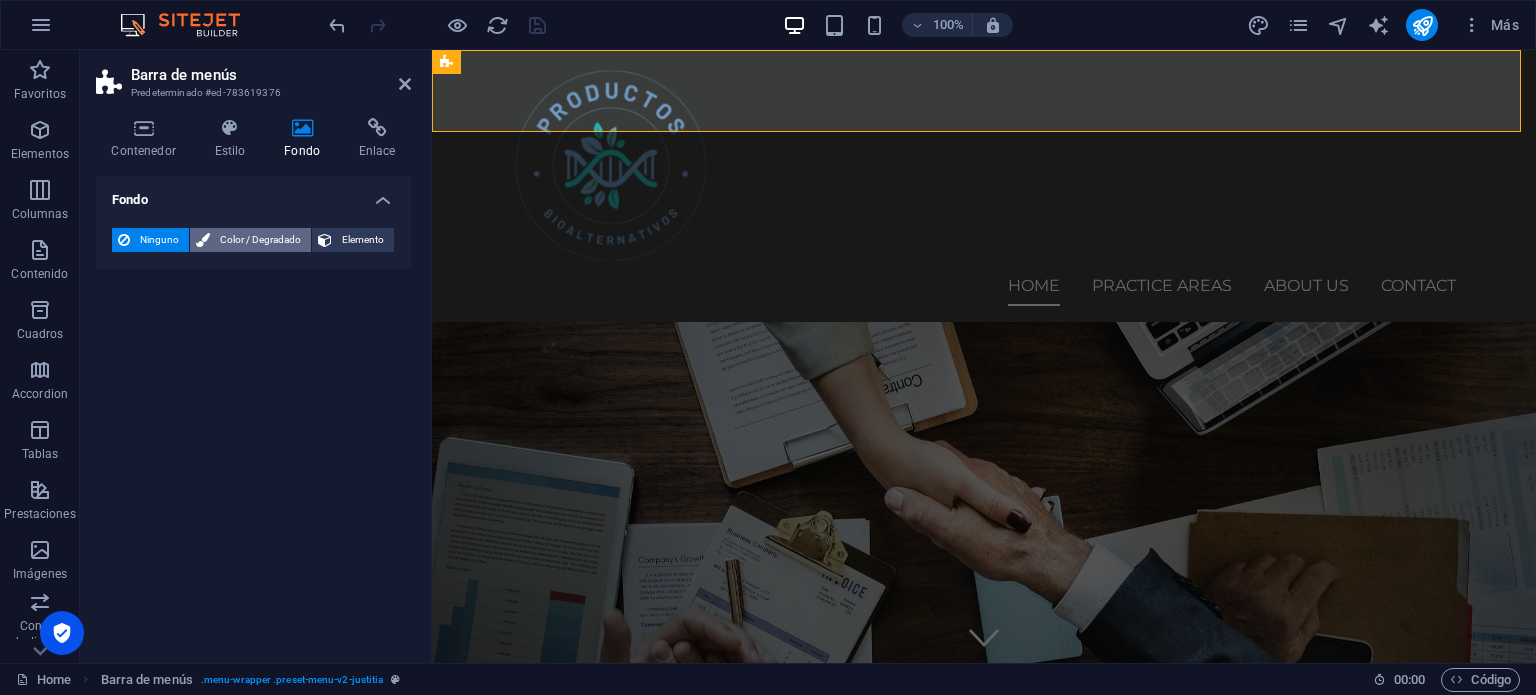 click on "Color / Degradado" at bounding box center [260, 240] 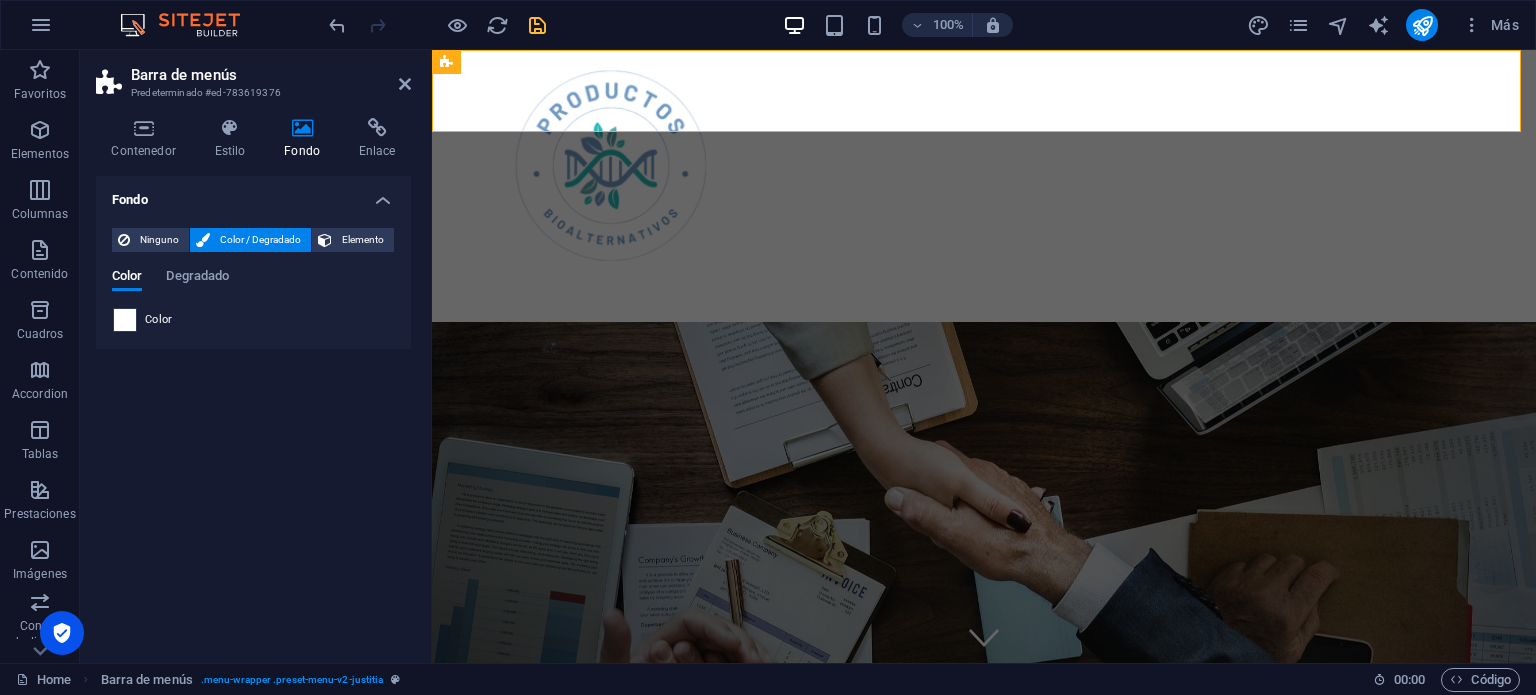 click at bounding box center [125, 320] 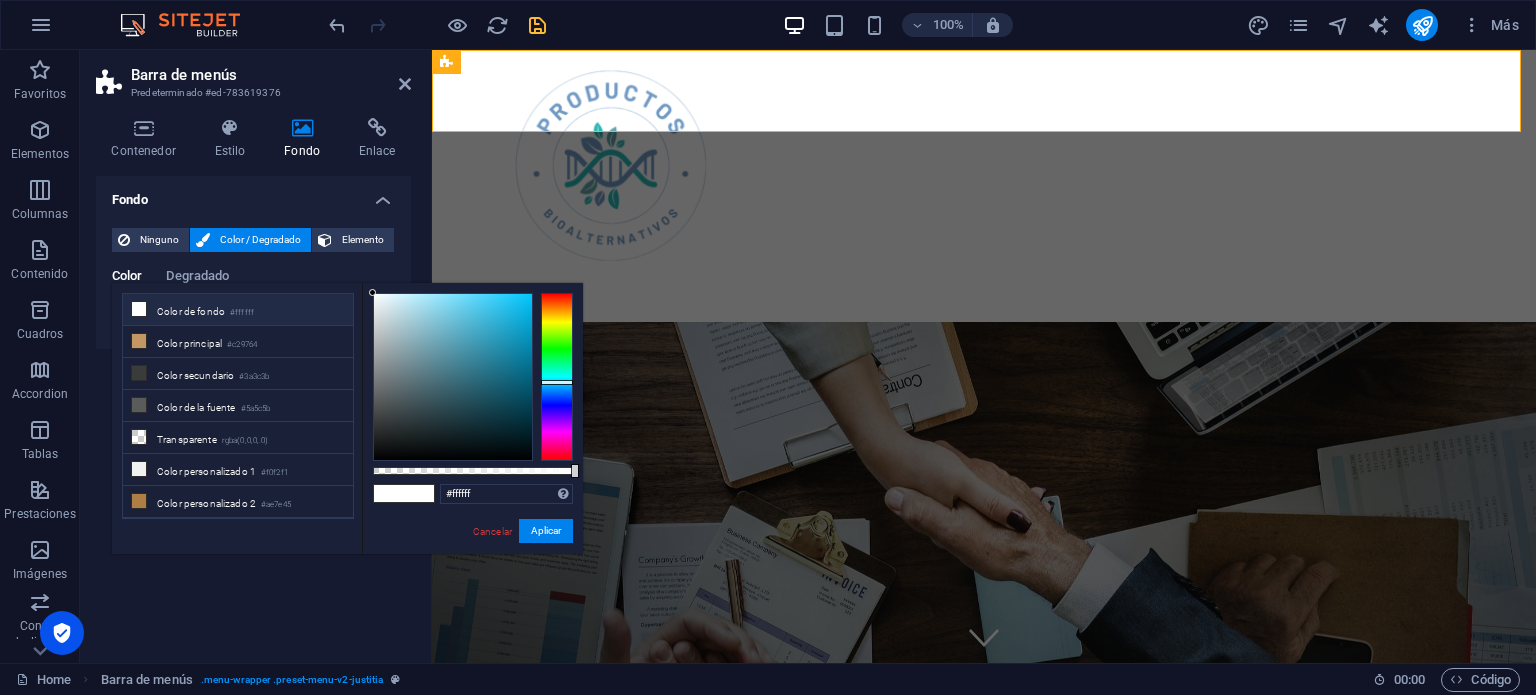 click at bounding box center [557, 377] 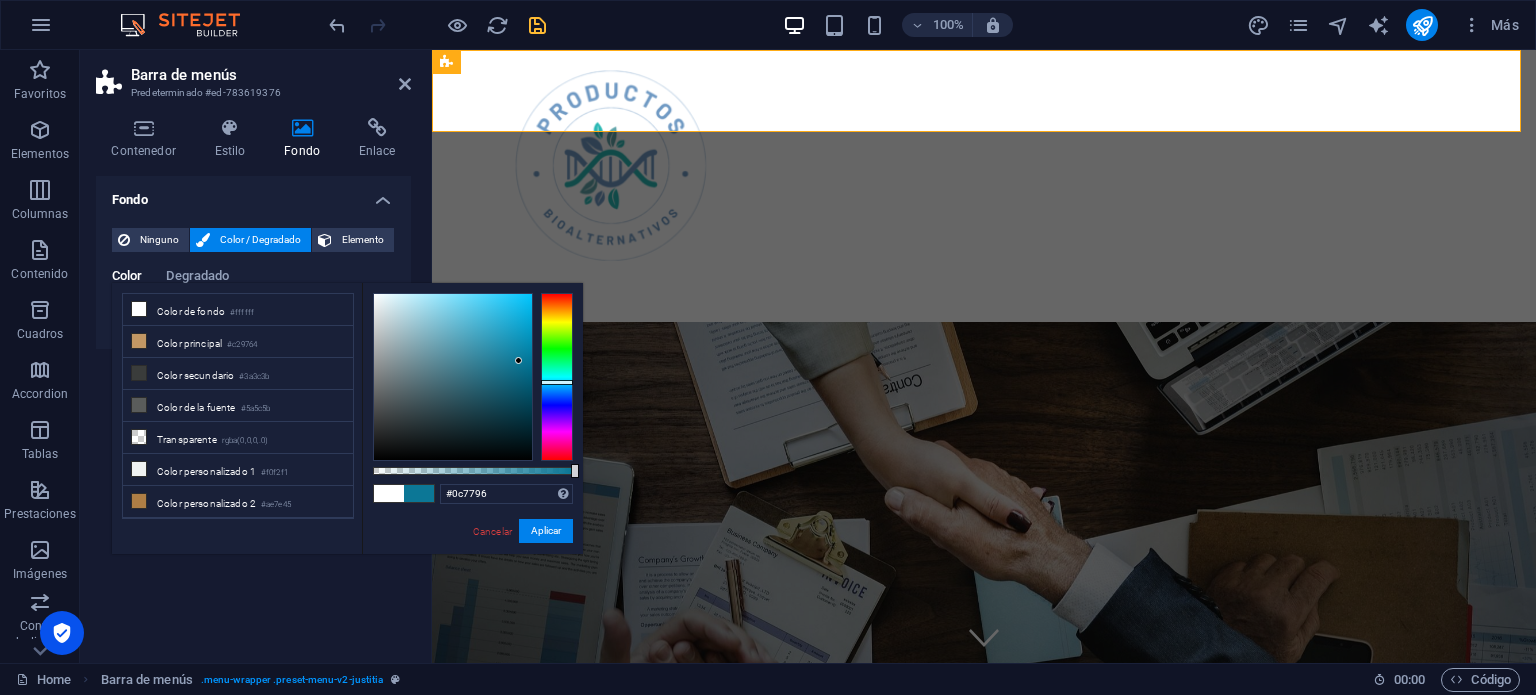click at bounding box center (453, 377) 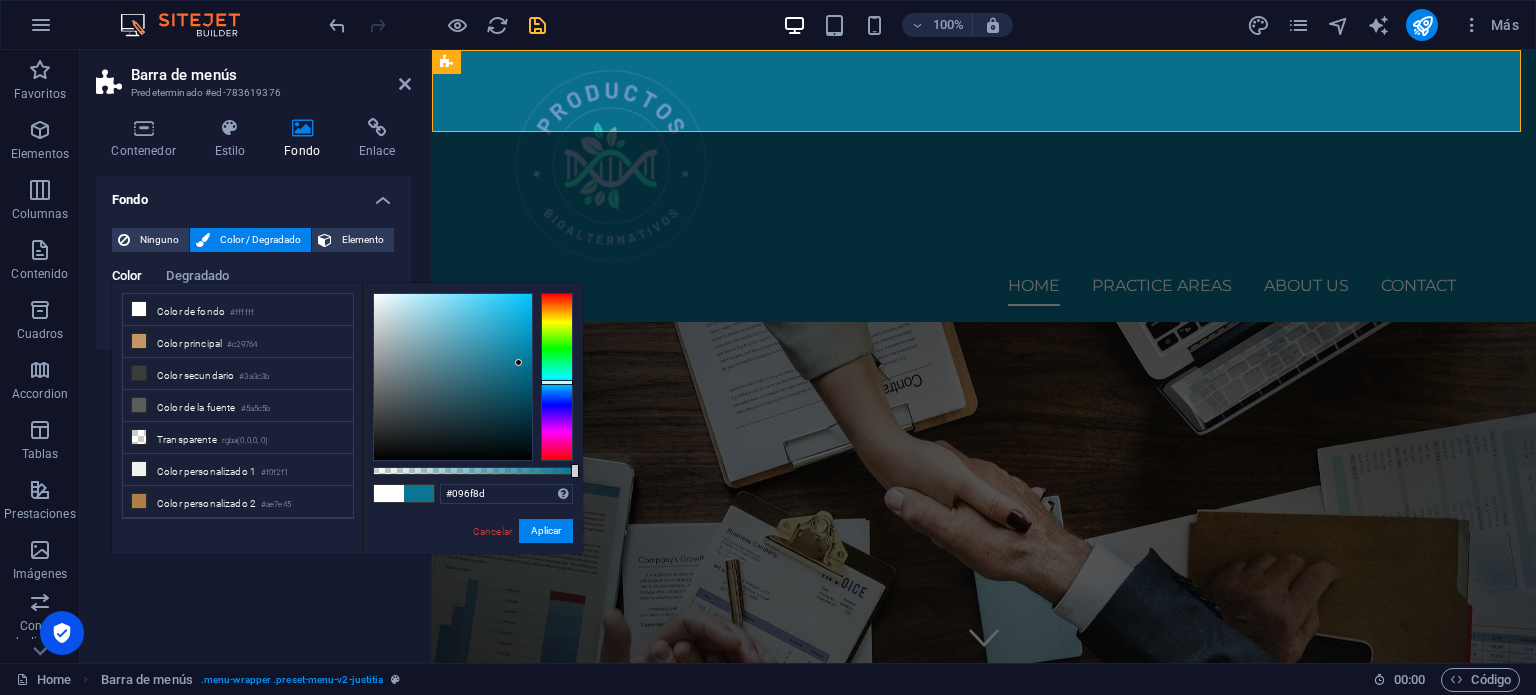 type on "#086f8d" 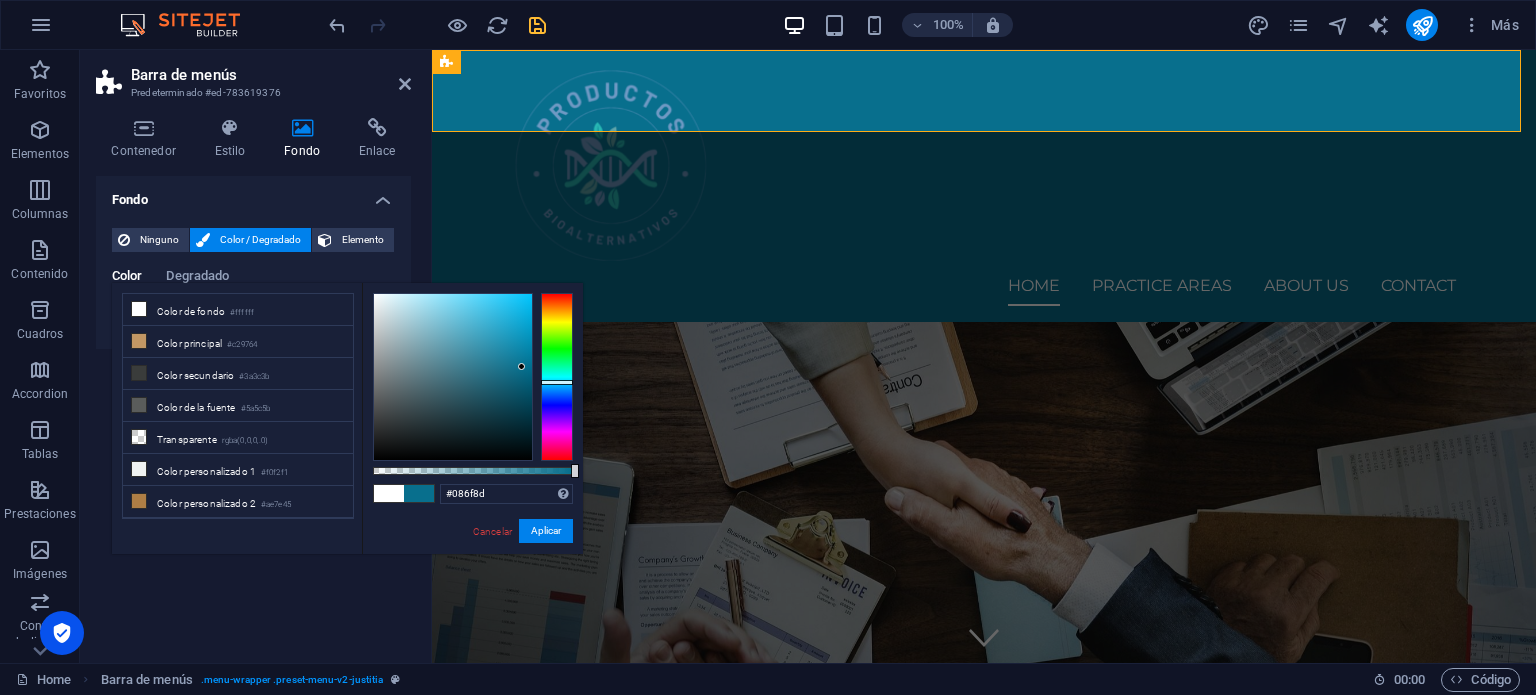click at bounding box center [521, 366] 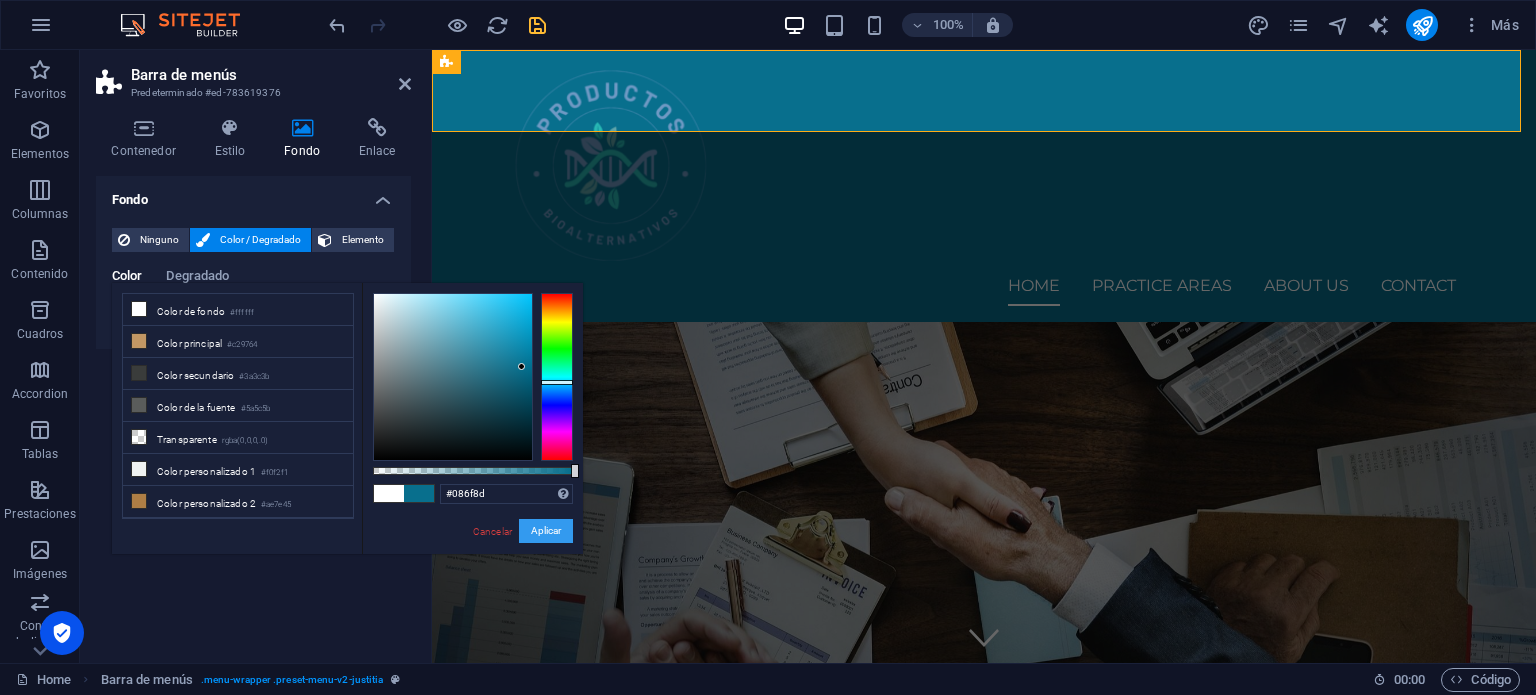 click on "Aplicar" at bounding box center (546, 531) 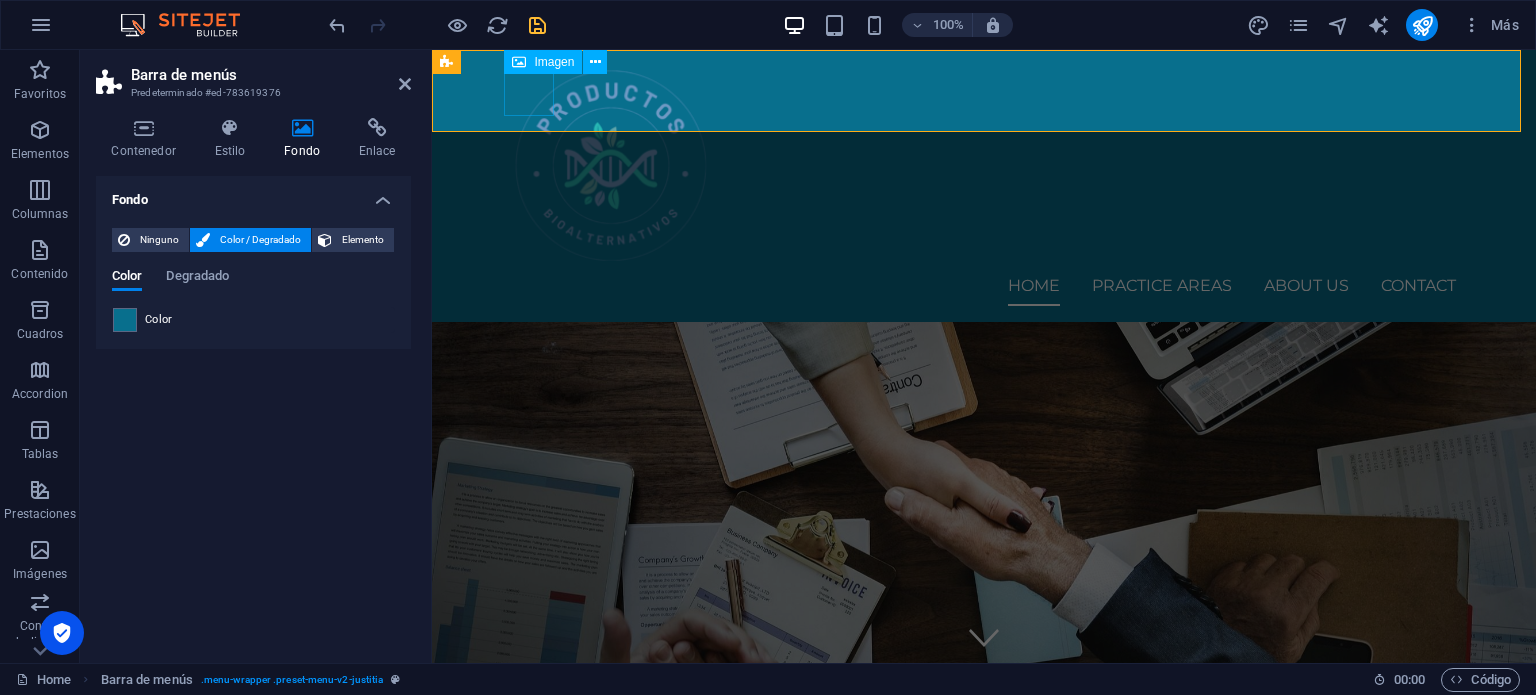 click at bounding box center (984, 166) 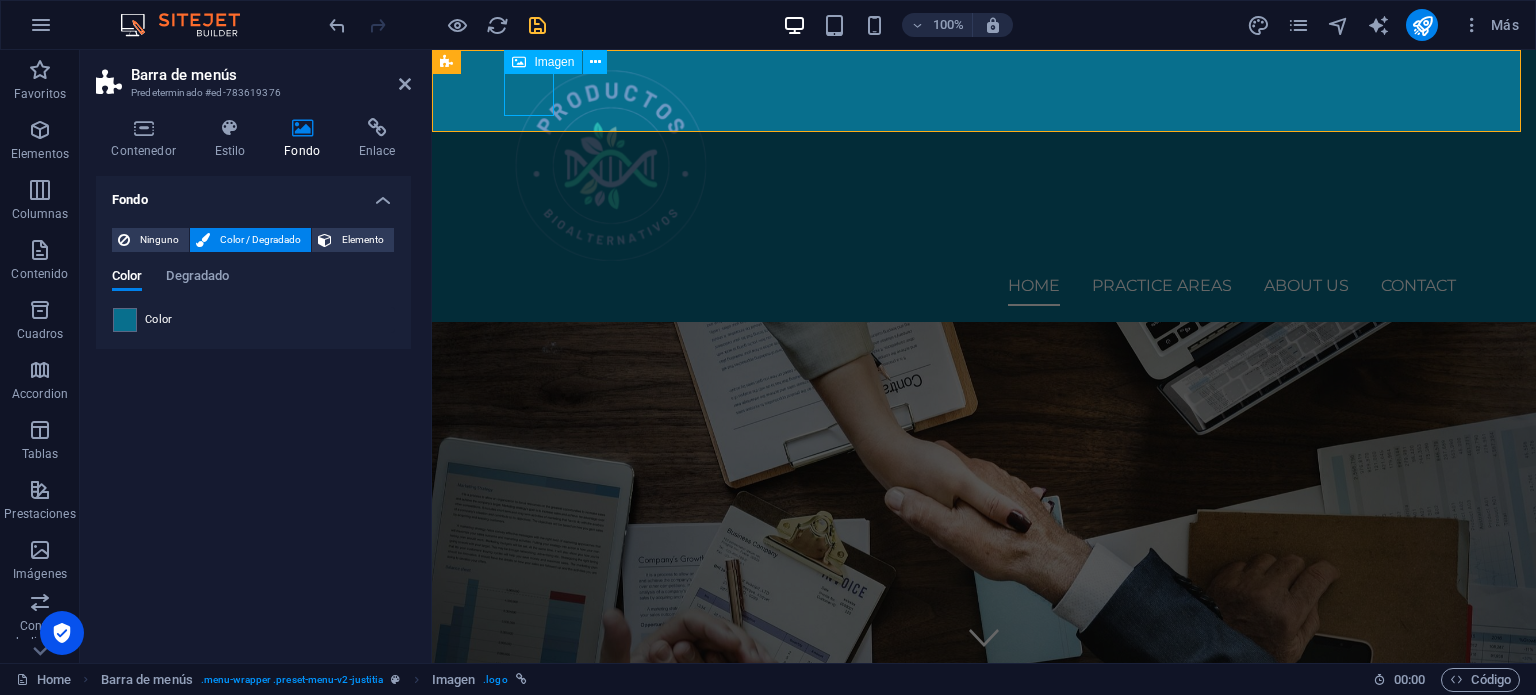 click at bounding box center (984, 166) 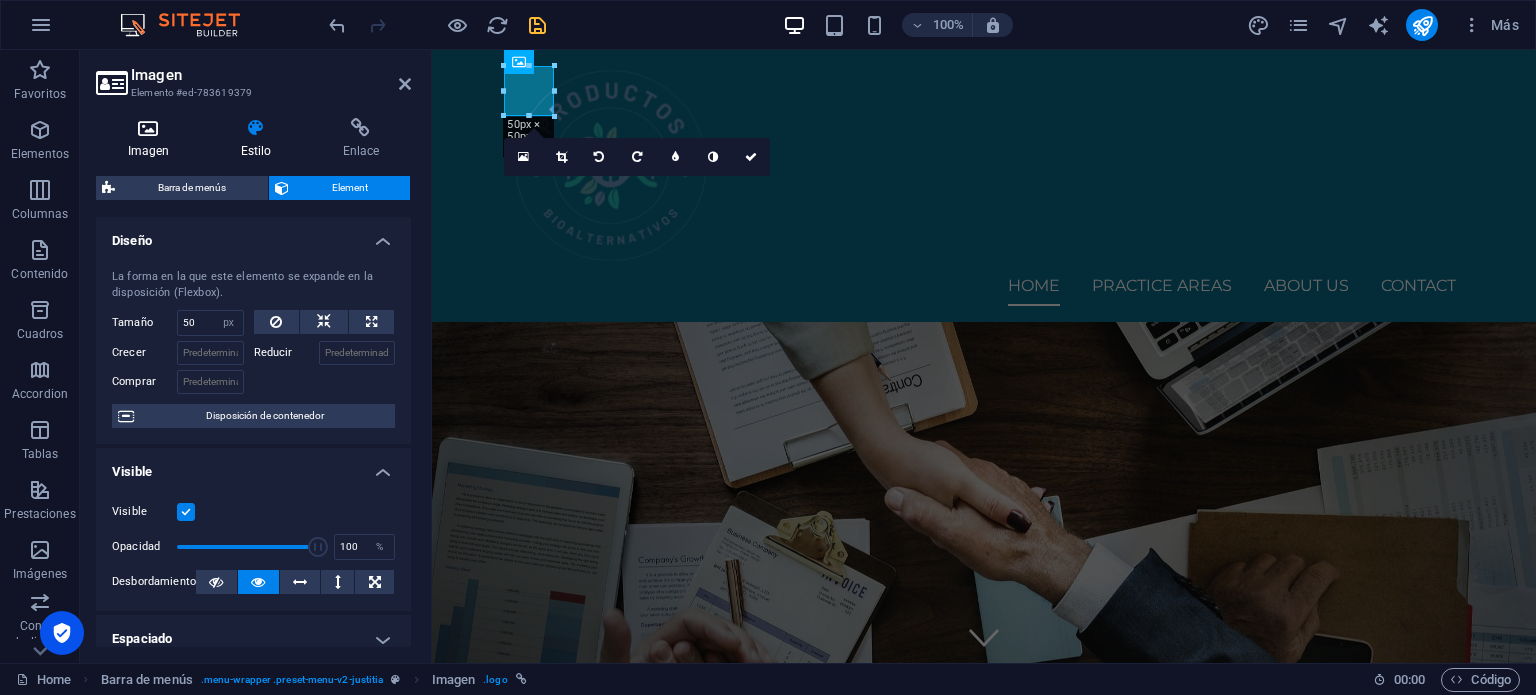 click at bounding box center [148, 128] 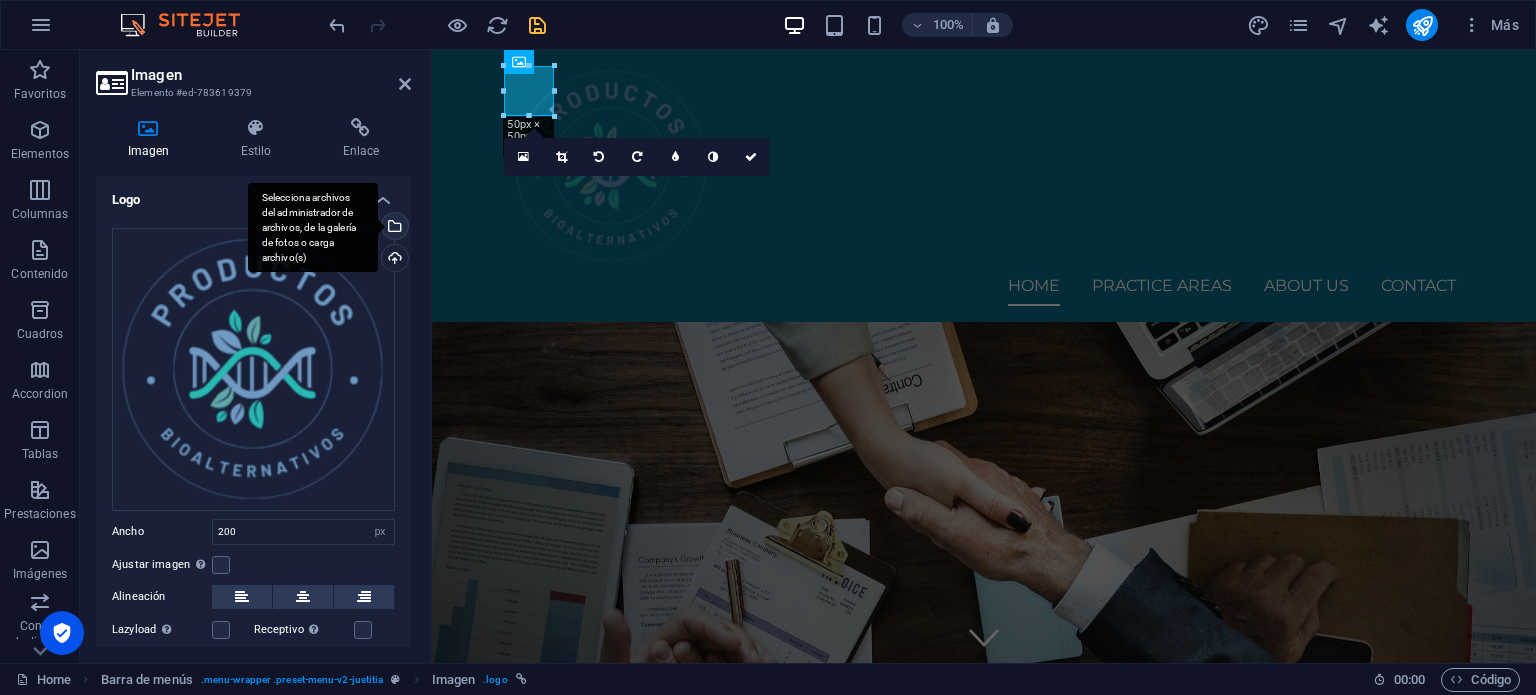 click on "Selecciona archivos del administrador de archivos, de la galería de fotos o carga archivo(s)" at bounding box center [313, 228] 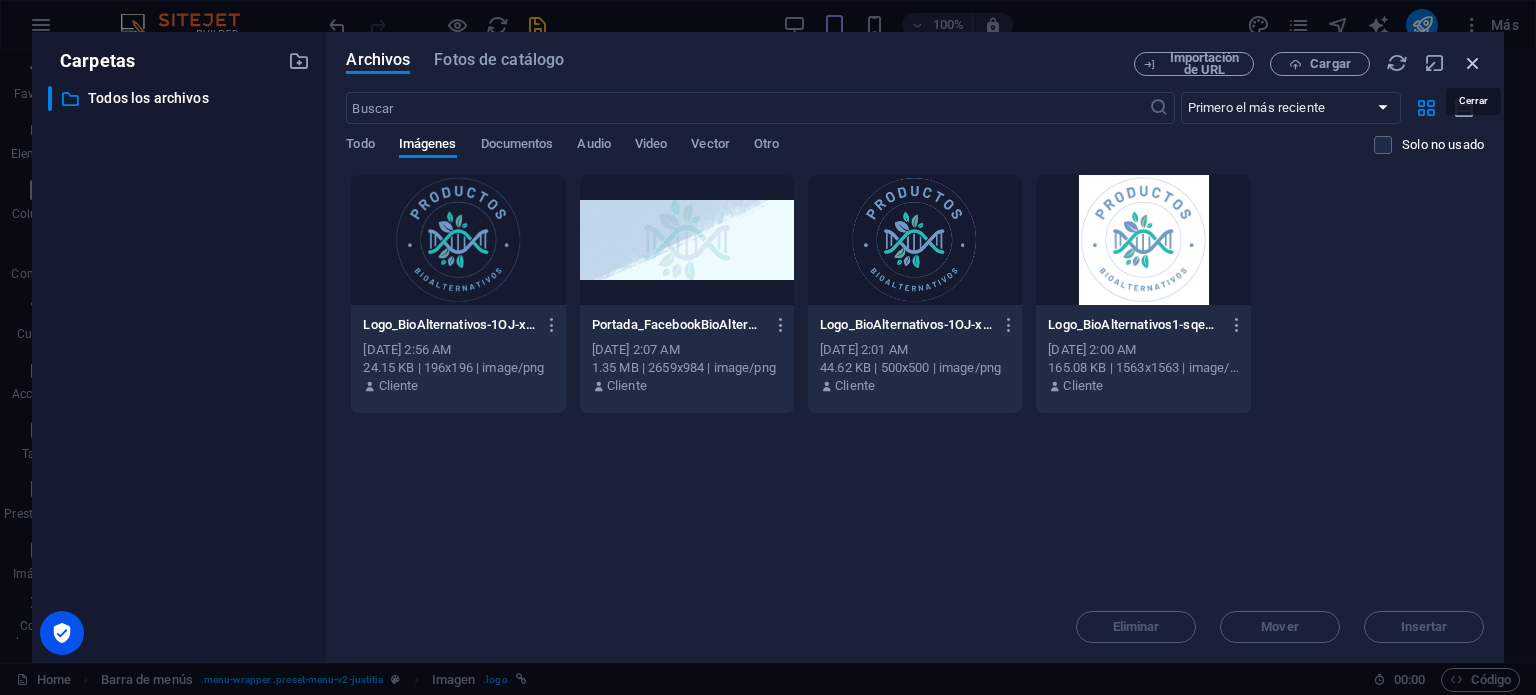 click at bounding box center (1473, 63) 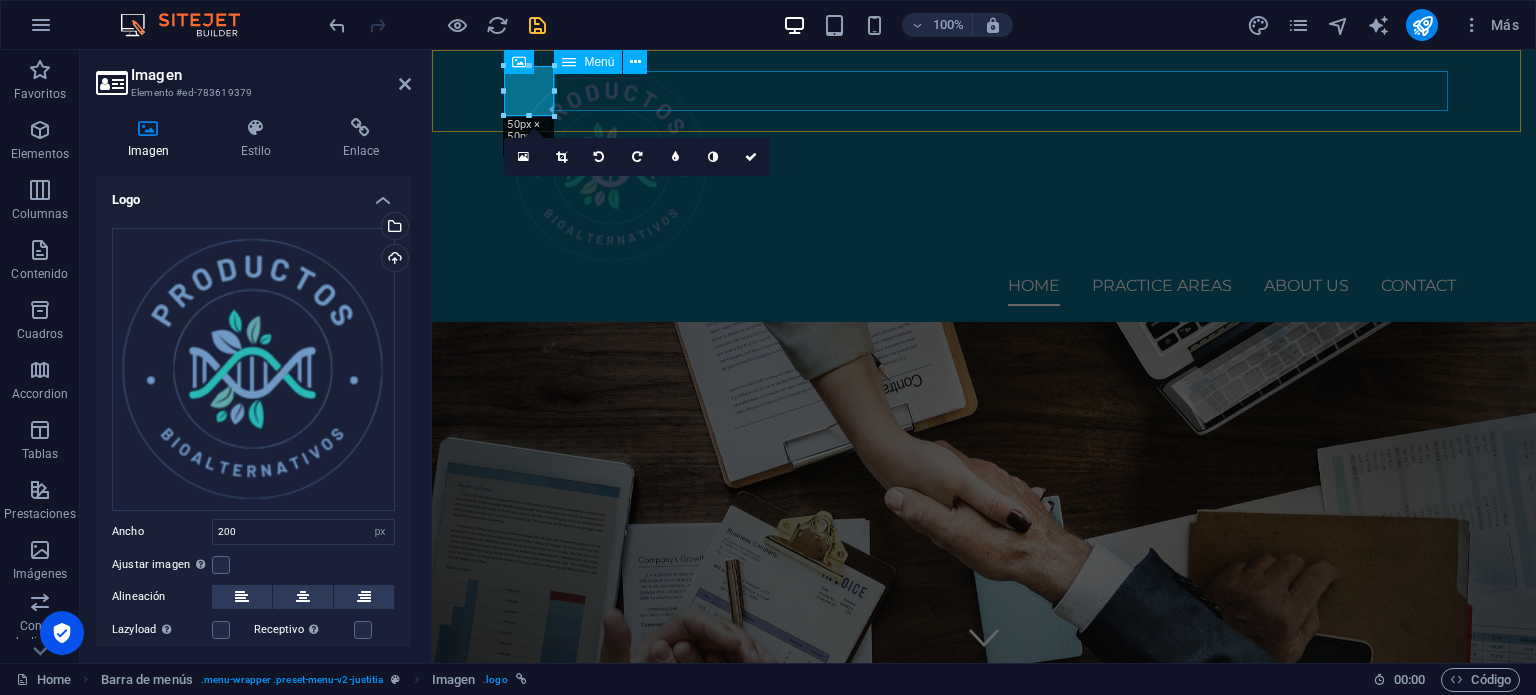 click on "Home Practice Areas About us Contact" at bounding box center (984, 286) 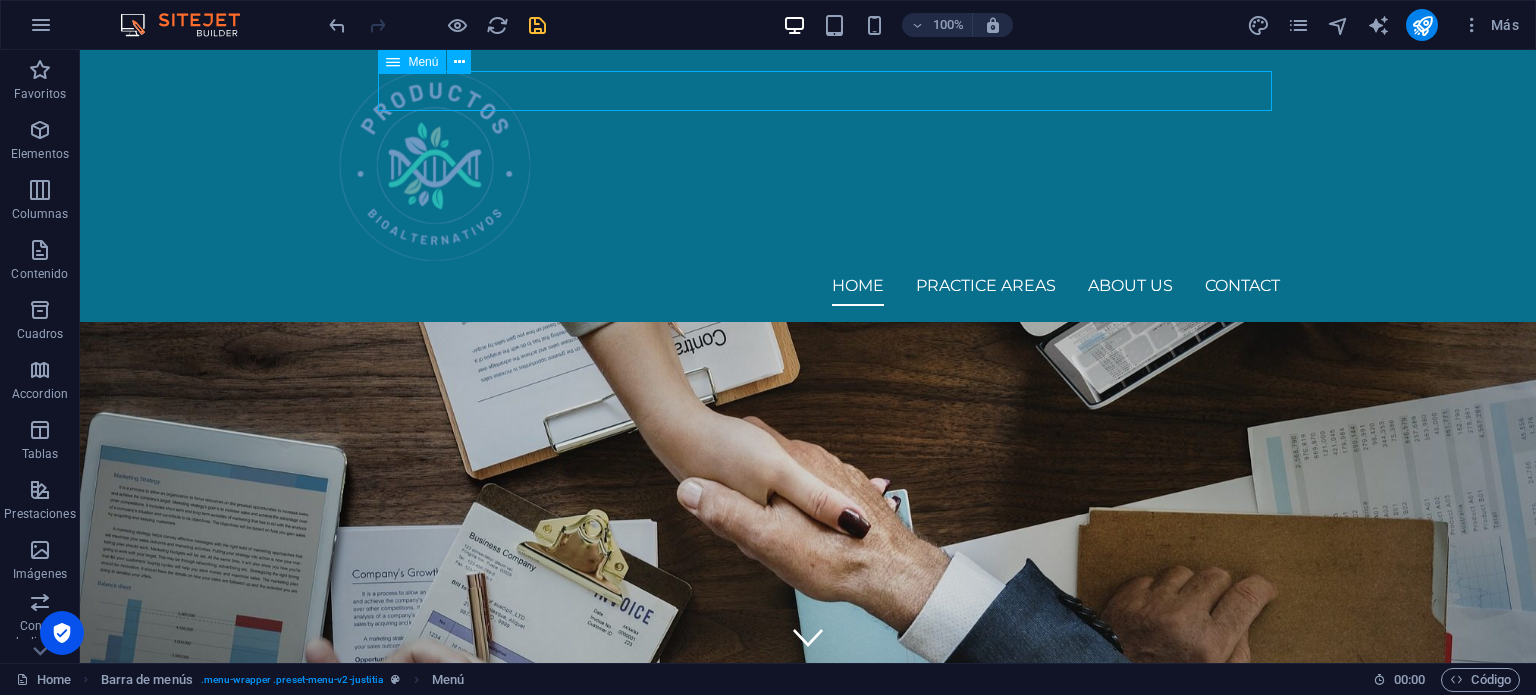 click on "Home Practice Areas About us Contact" at bounding box center (808, 286) 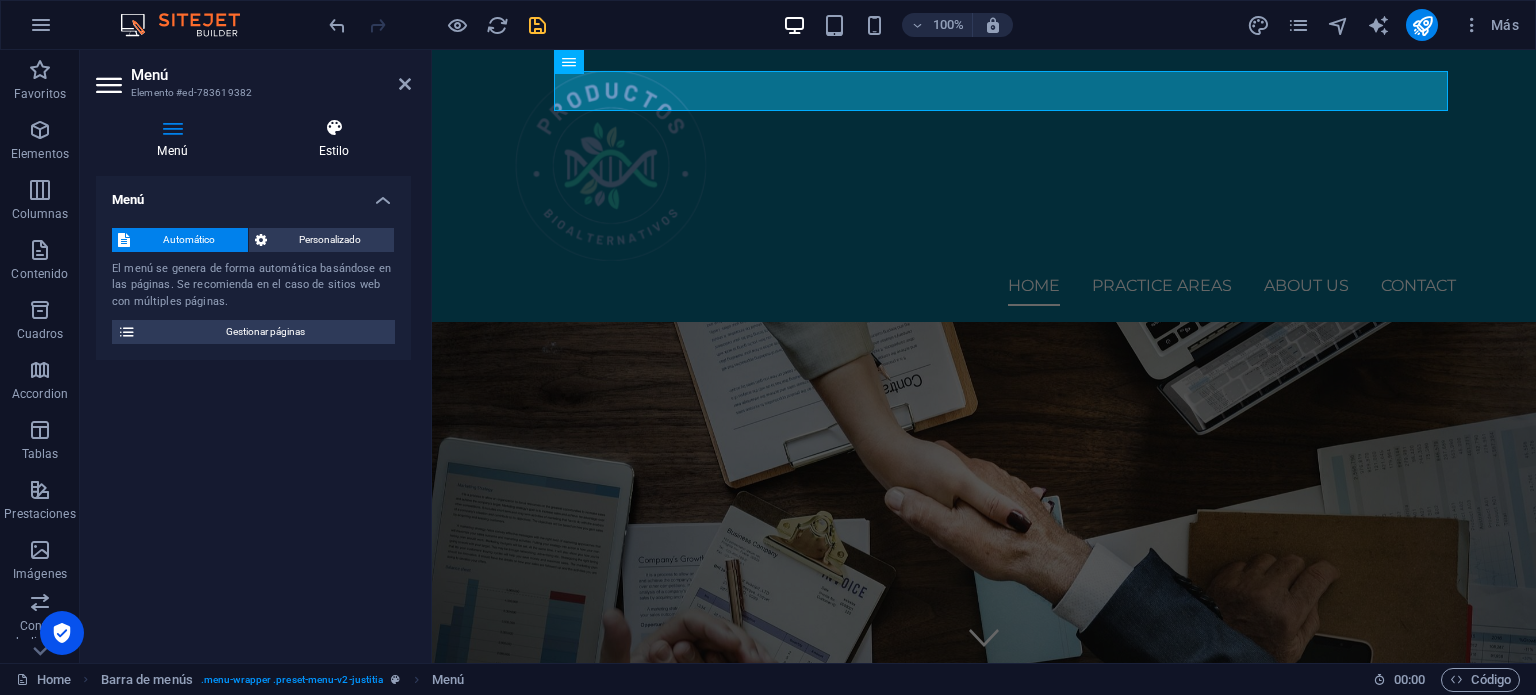 click at bounding box center [334, 128] 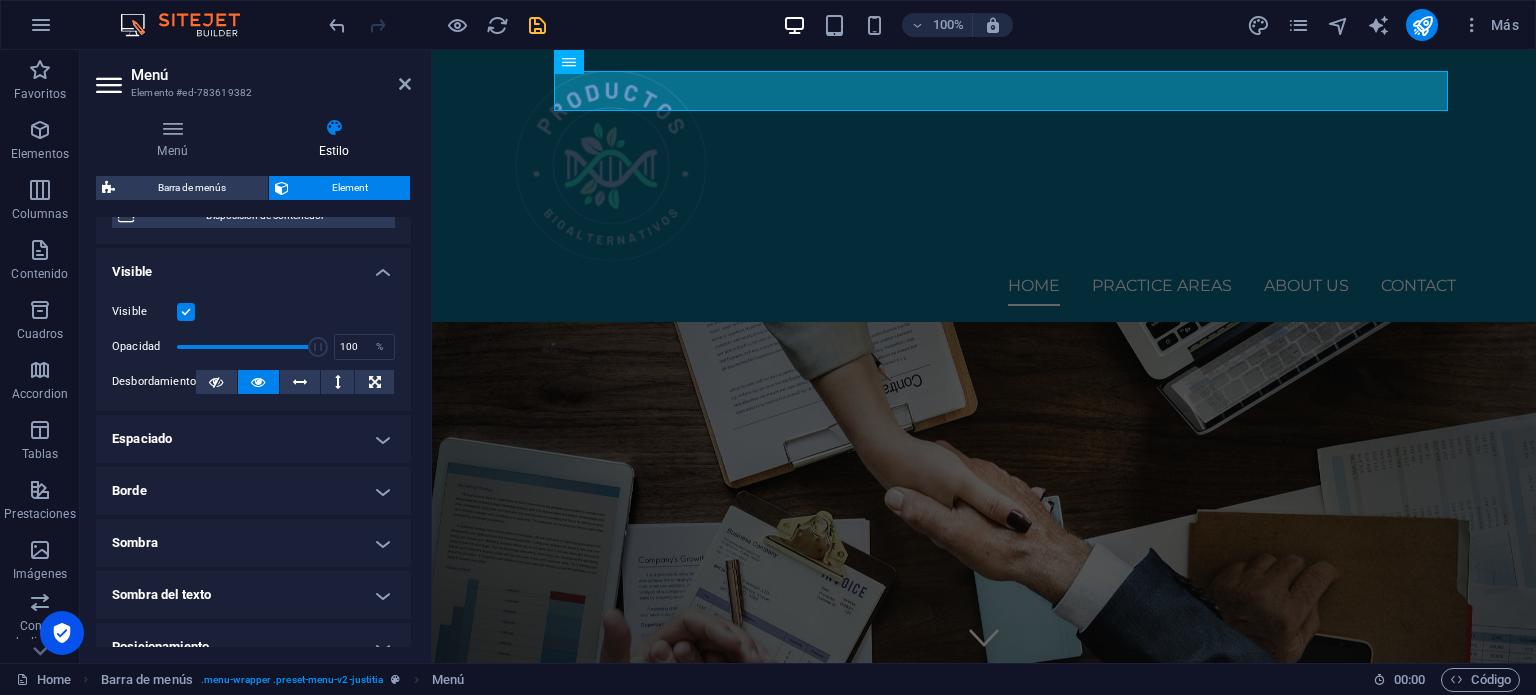 scroll, scrollTop: 300, scrollLeft: 0, axis: vertical 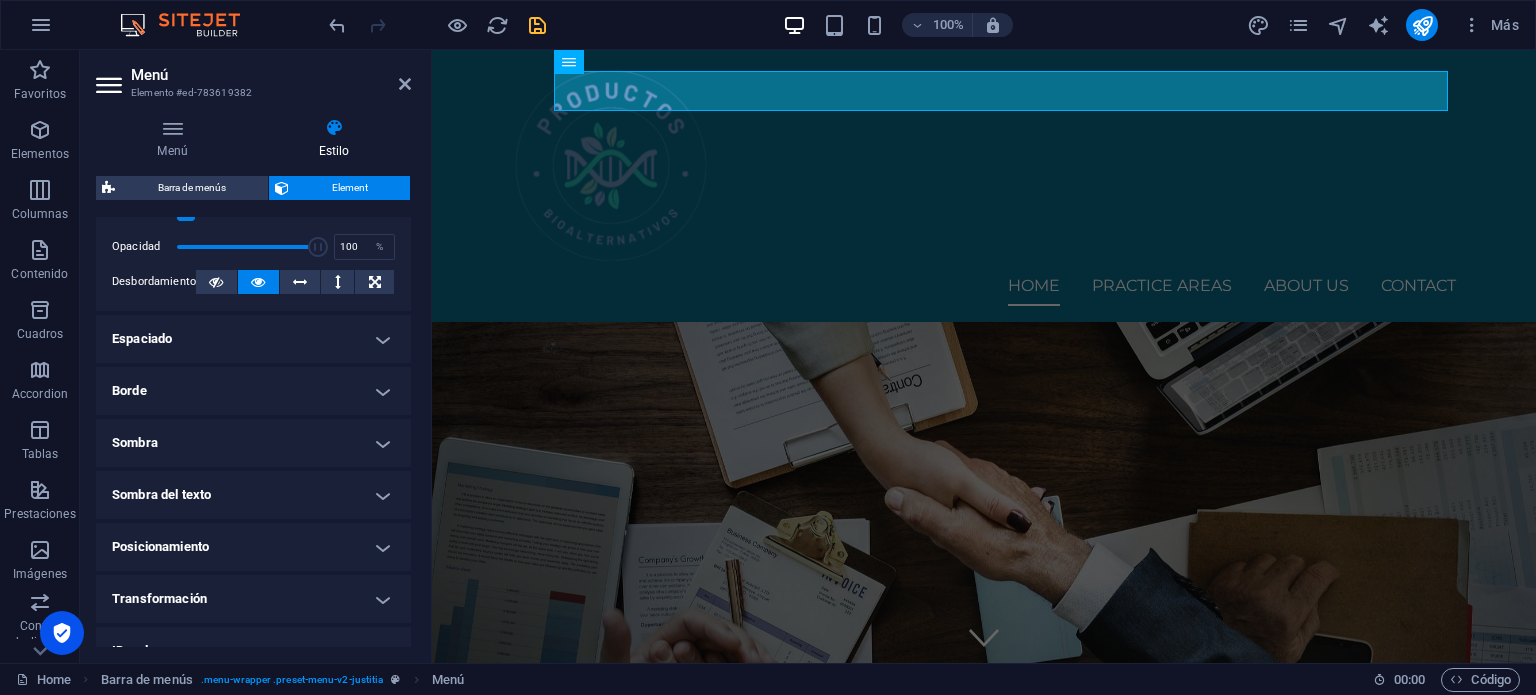 click on "Espaciado" at bounding box center [253, 339] 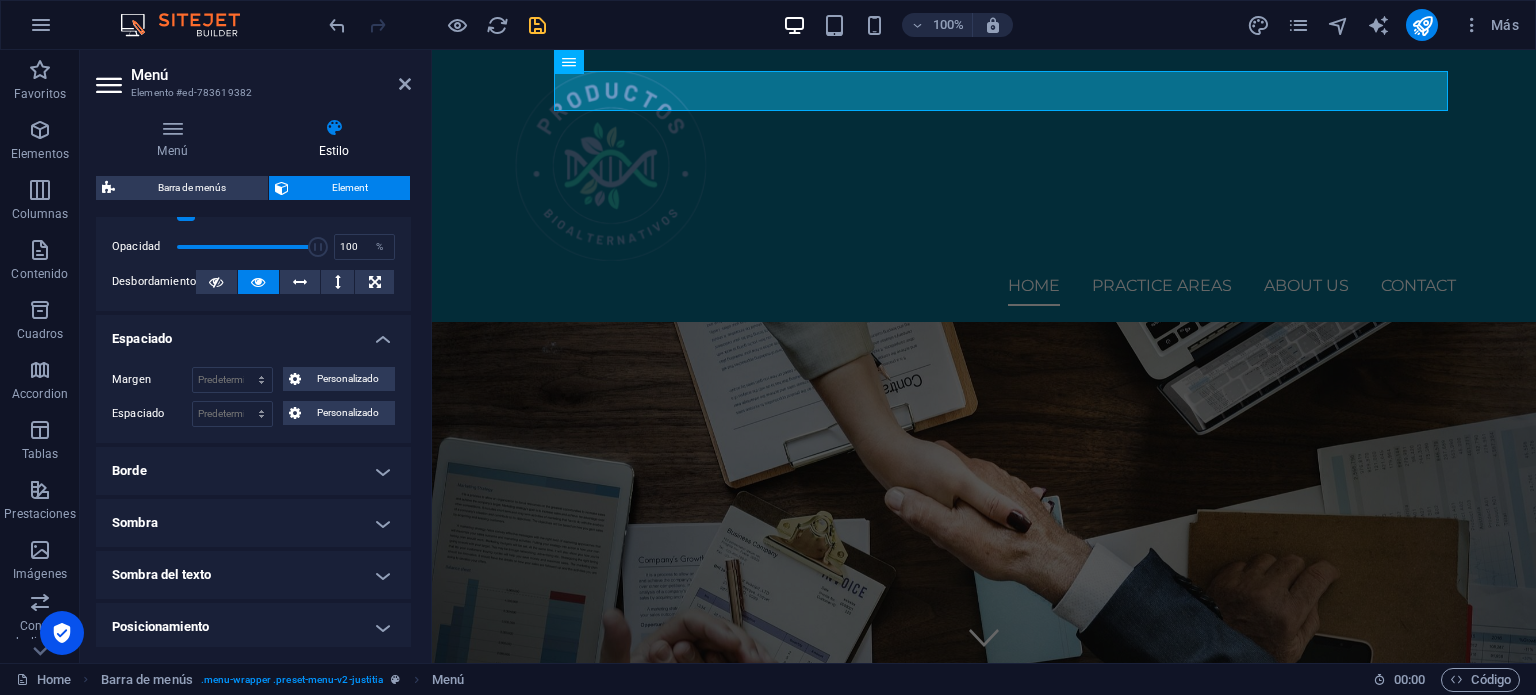 click on "Espaciado" at bounding box center (253, 333) 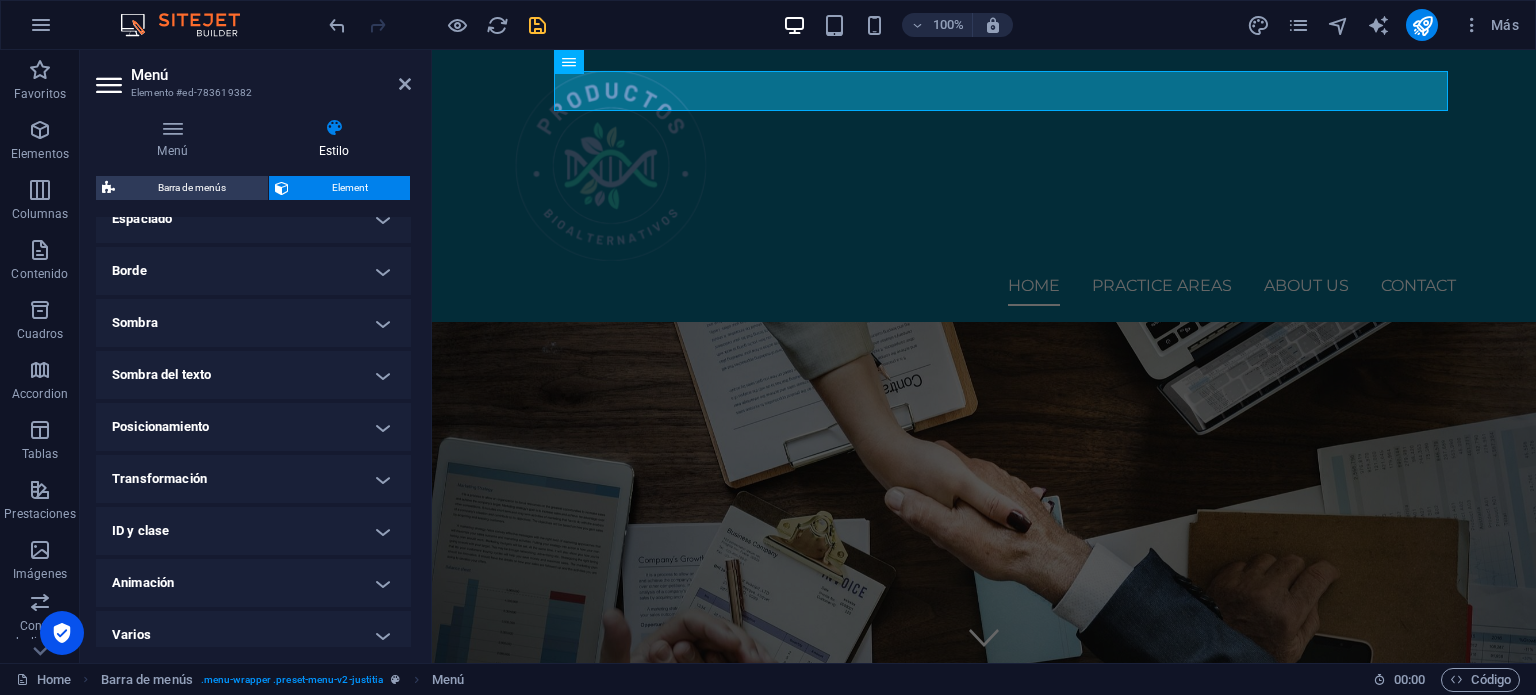 scroll, scrollTop: 431, scrollLeft: 0, axis: vertical 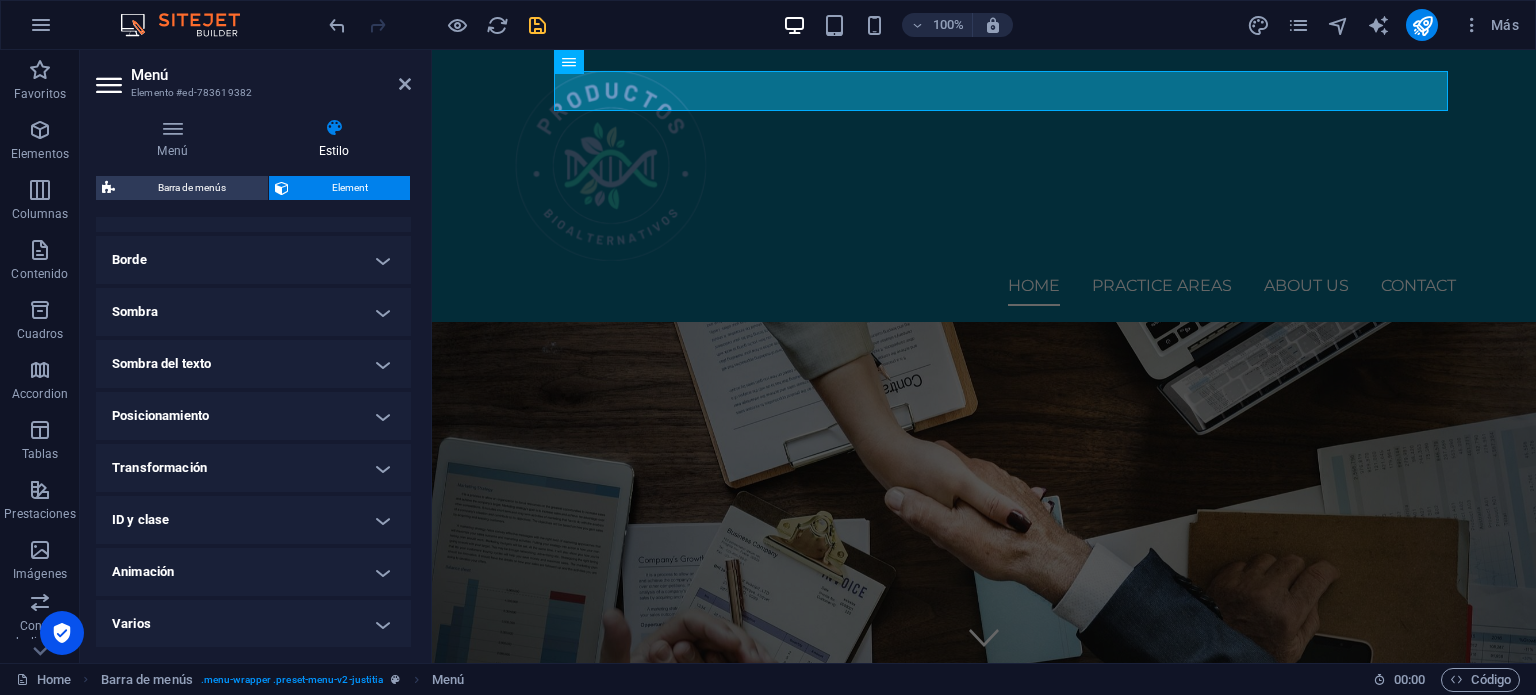 click on "Varios" at bounding box center [253, 624] 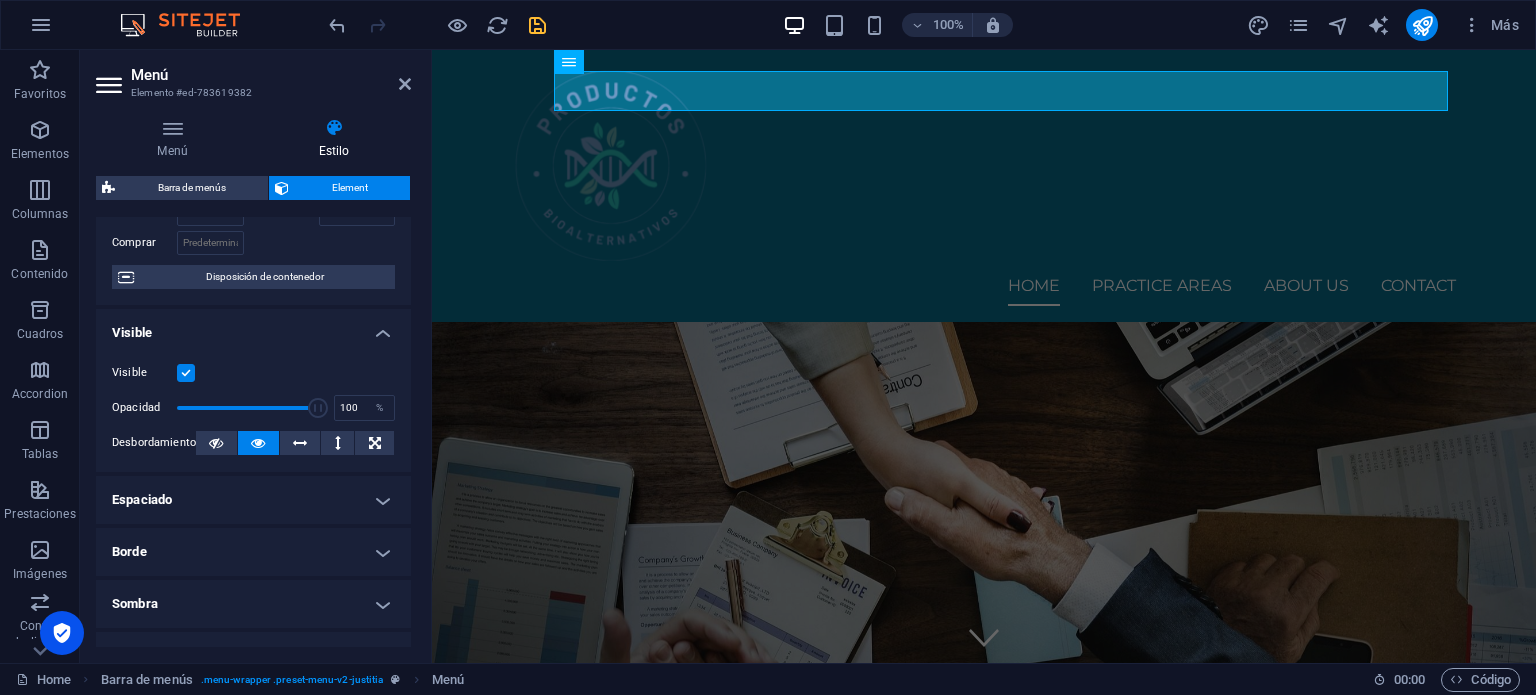 scroll, scrollTop: 0, scrollLeft: 0, axis: both 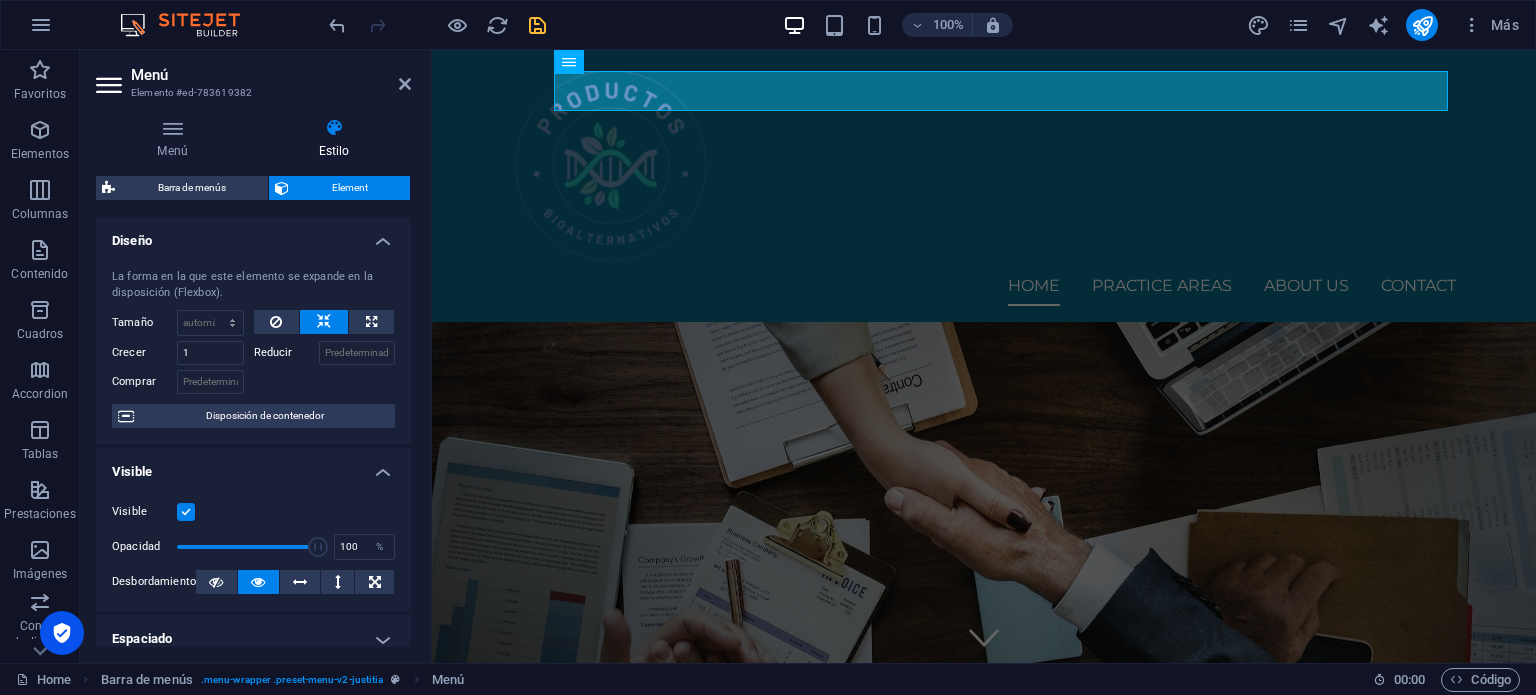 click on "Estilo" at bounding box center (334, 139) 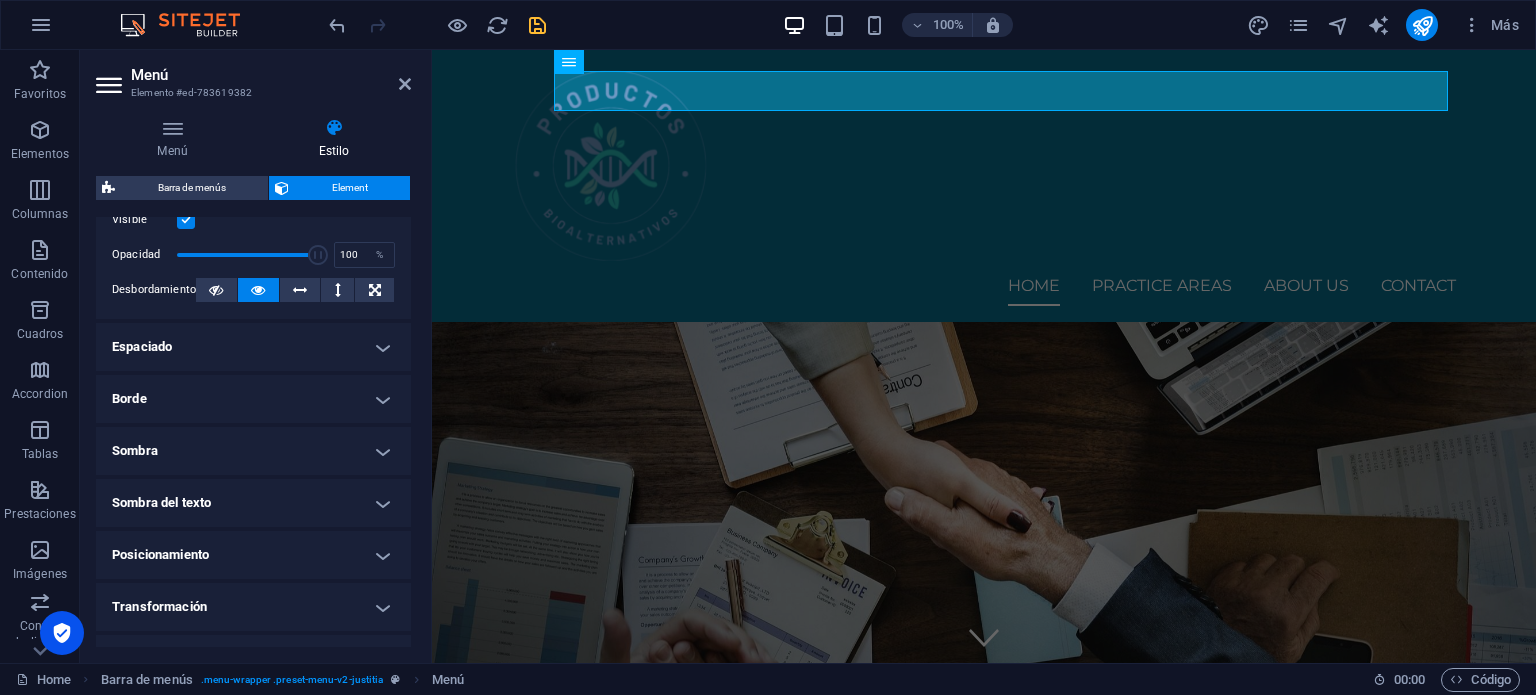 scroll, scrollTop: 300, scrollLeft: 0, axis: vertical 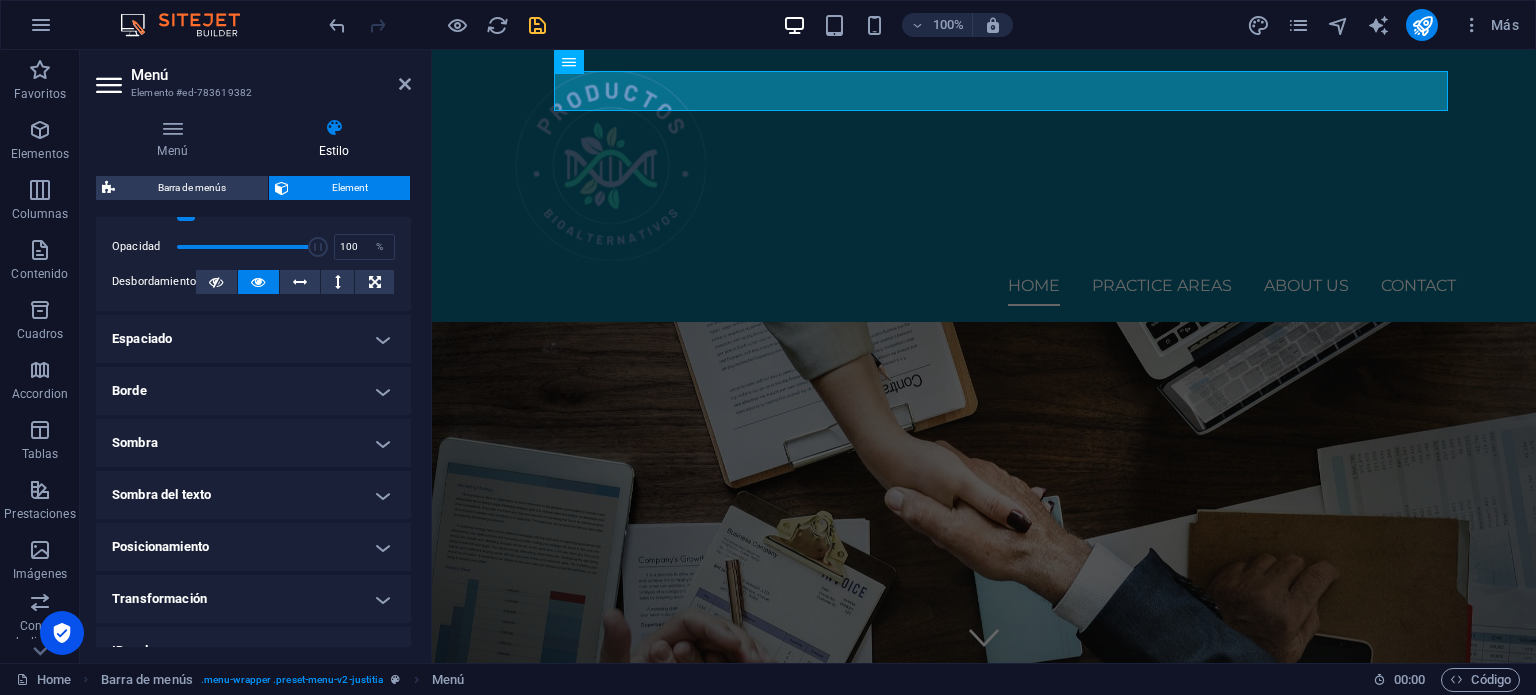 click on "Espaciado" at bounding box center [253, 339] 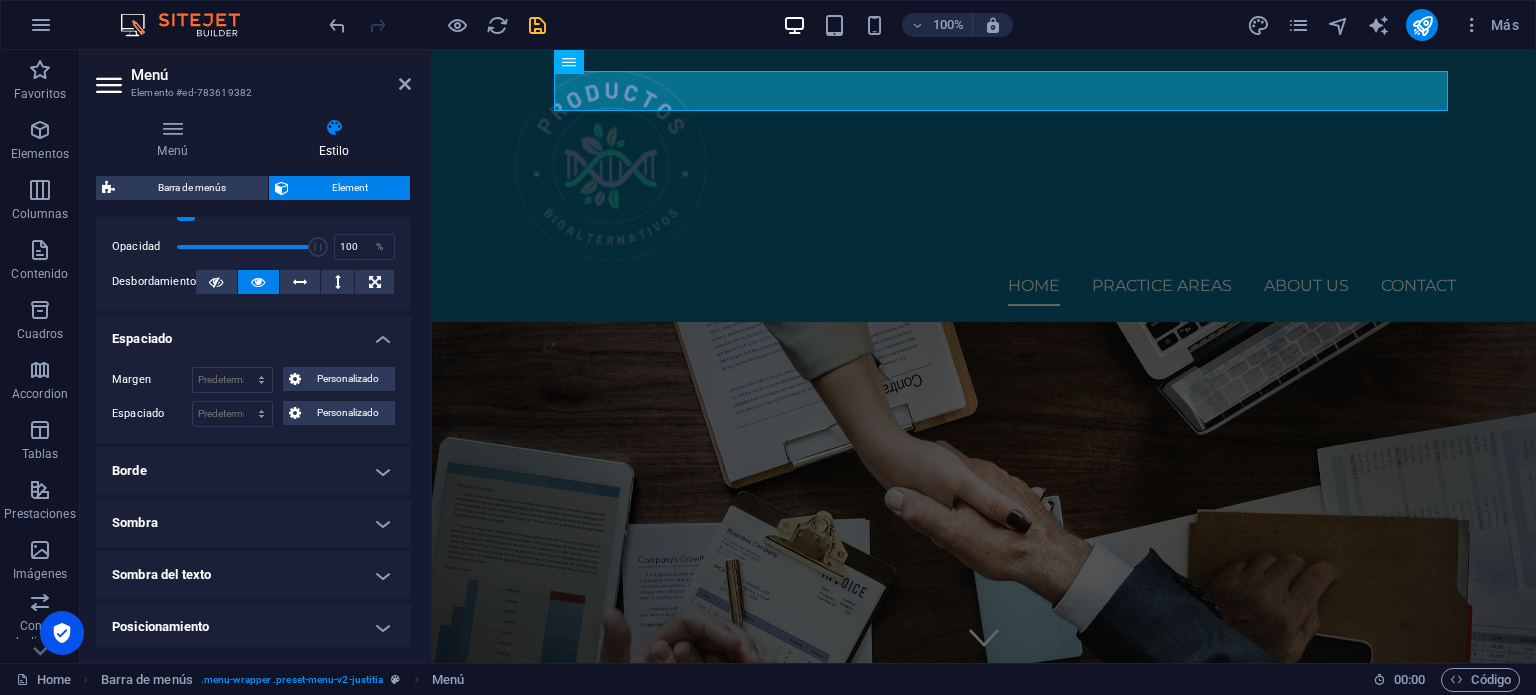 click on "Espaciado" at bounding box center (253, 333) 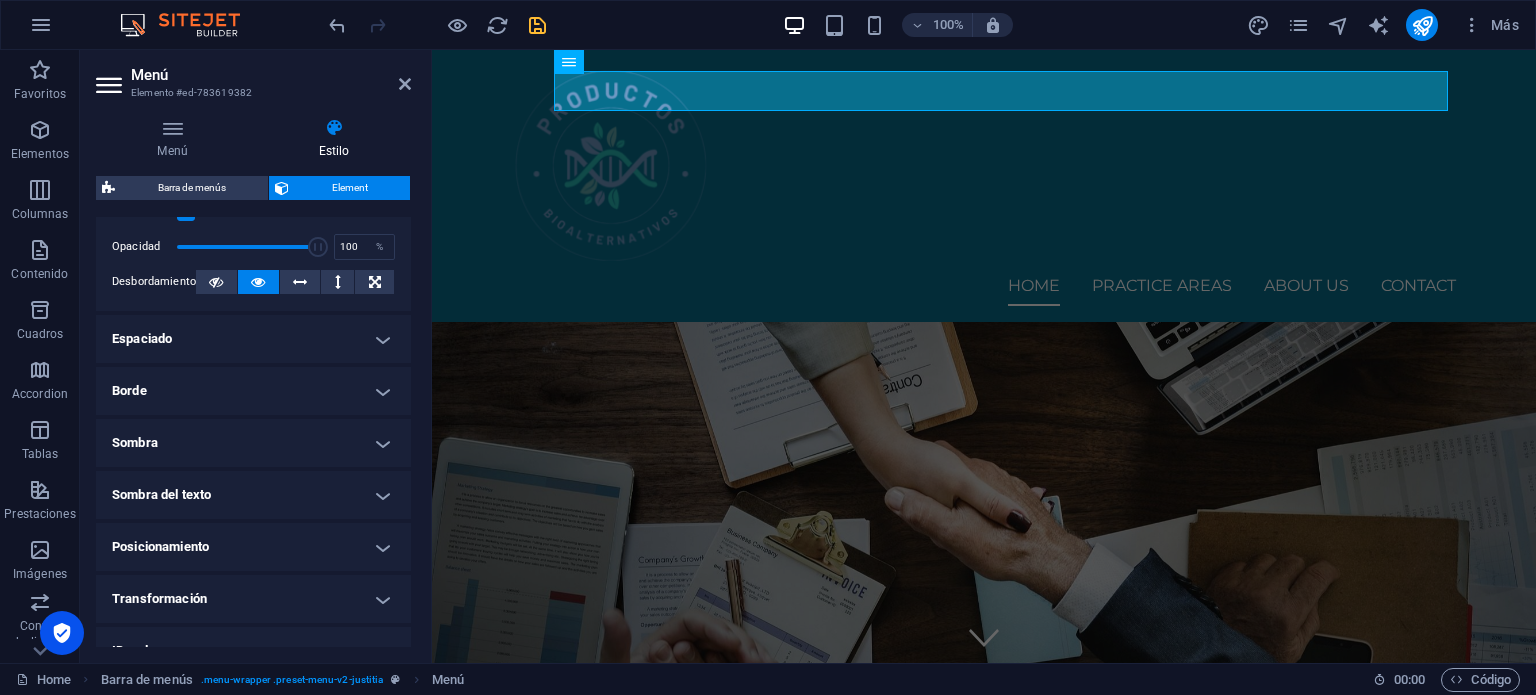 click on "Borde" at bounding box center (253, 391) 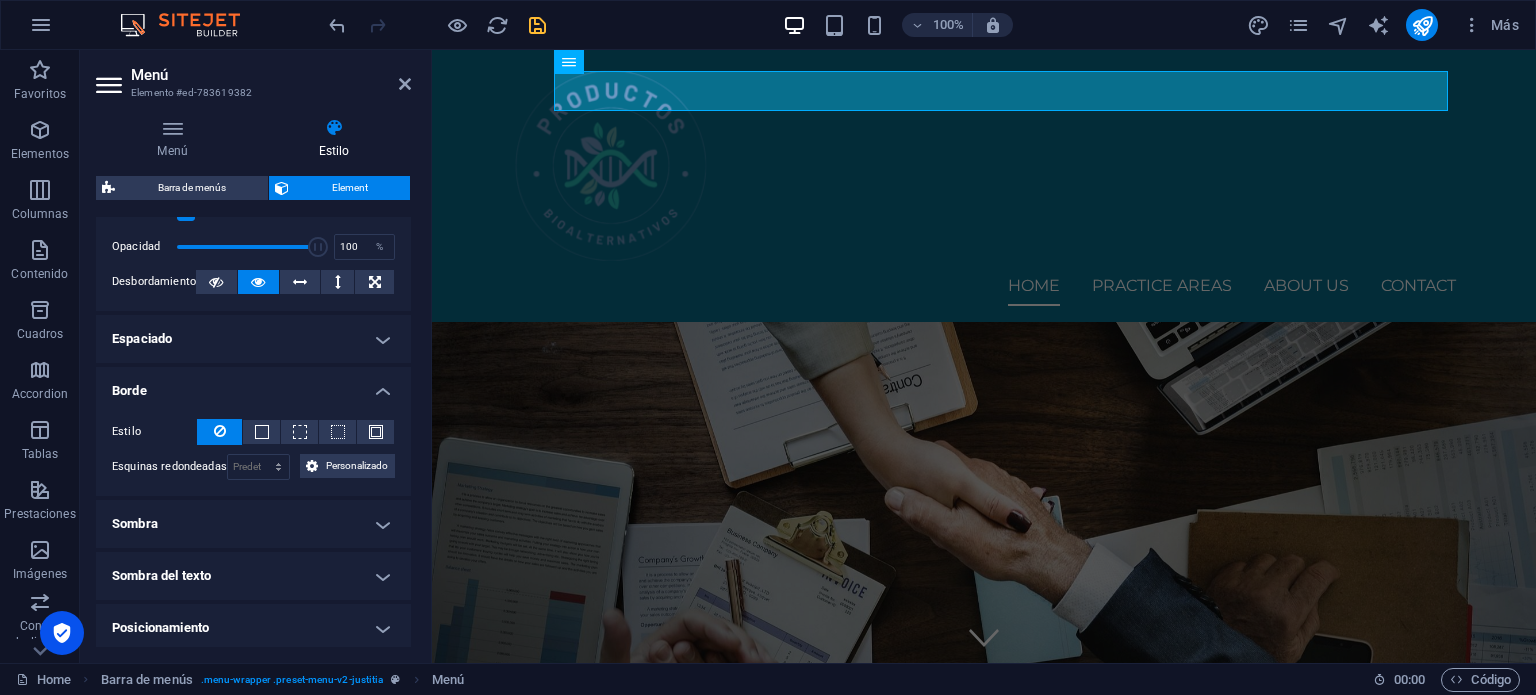 click on "Estilo              - Ancho 1 automático px rem % vh vw Personalizado Personalizado 1 automático px rem % vh vw 1 automático px rem % vh vw 1 automático px rem % vh vw 1 automático px rem % vh vw  - Color Esquinas redondeadas Predeterminado px rem % vh vw Personalizado Personalizado px rem % vh vw px rem % vh vw px rem % vh vw px rem % vh vw" at bounding box center [253, 449] 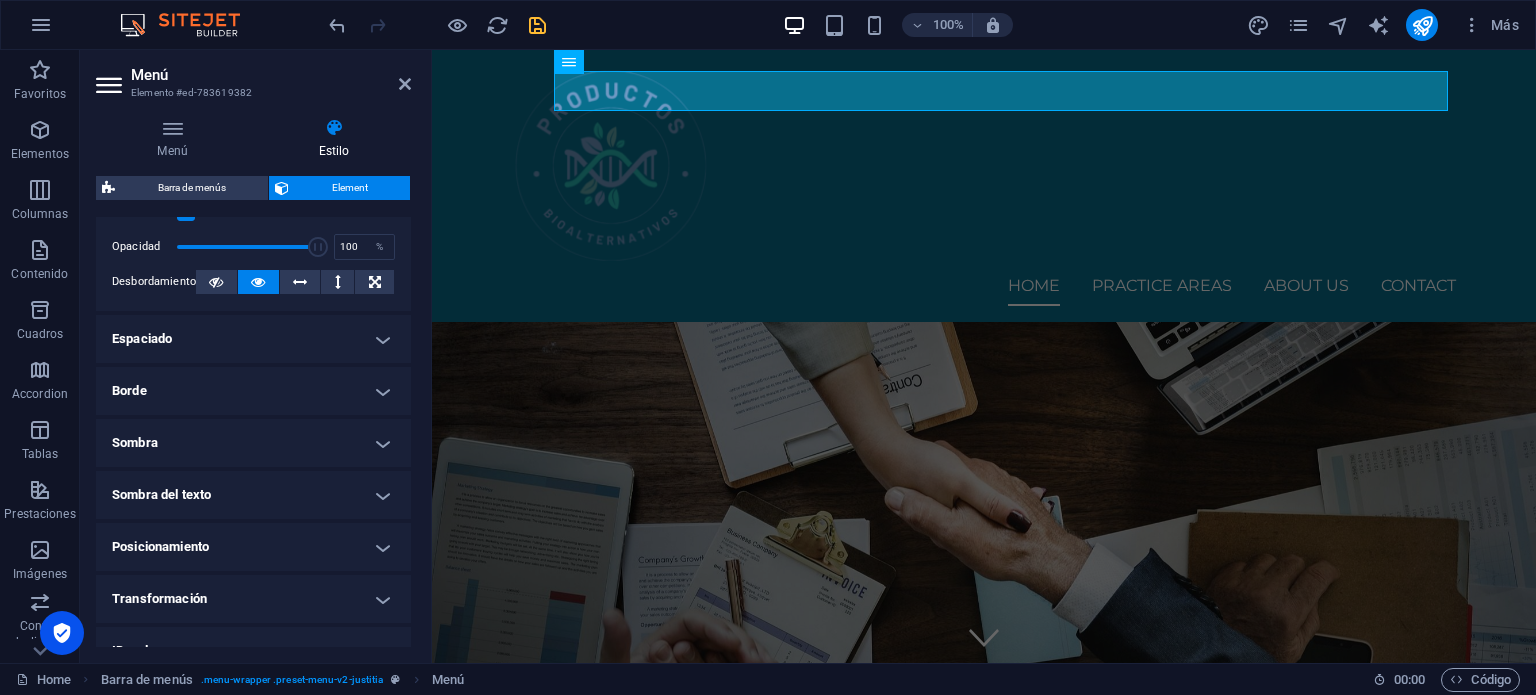 click on "Sombra" at bounding box center [253, 443] 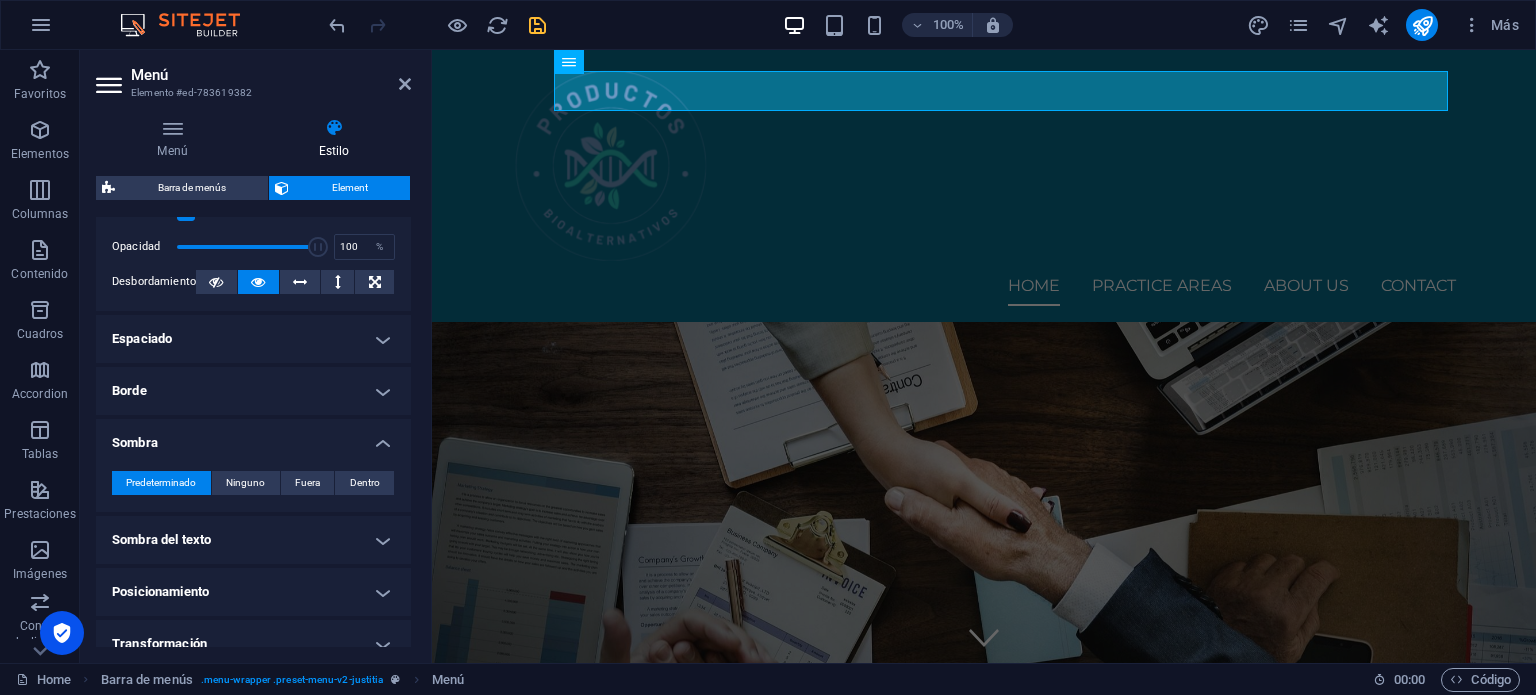 click on "Sombra" at bounding box center [253, 437] 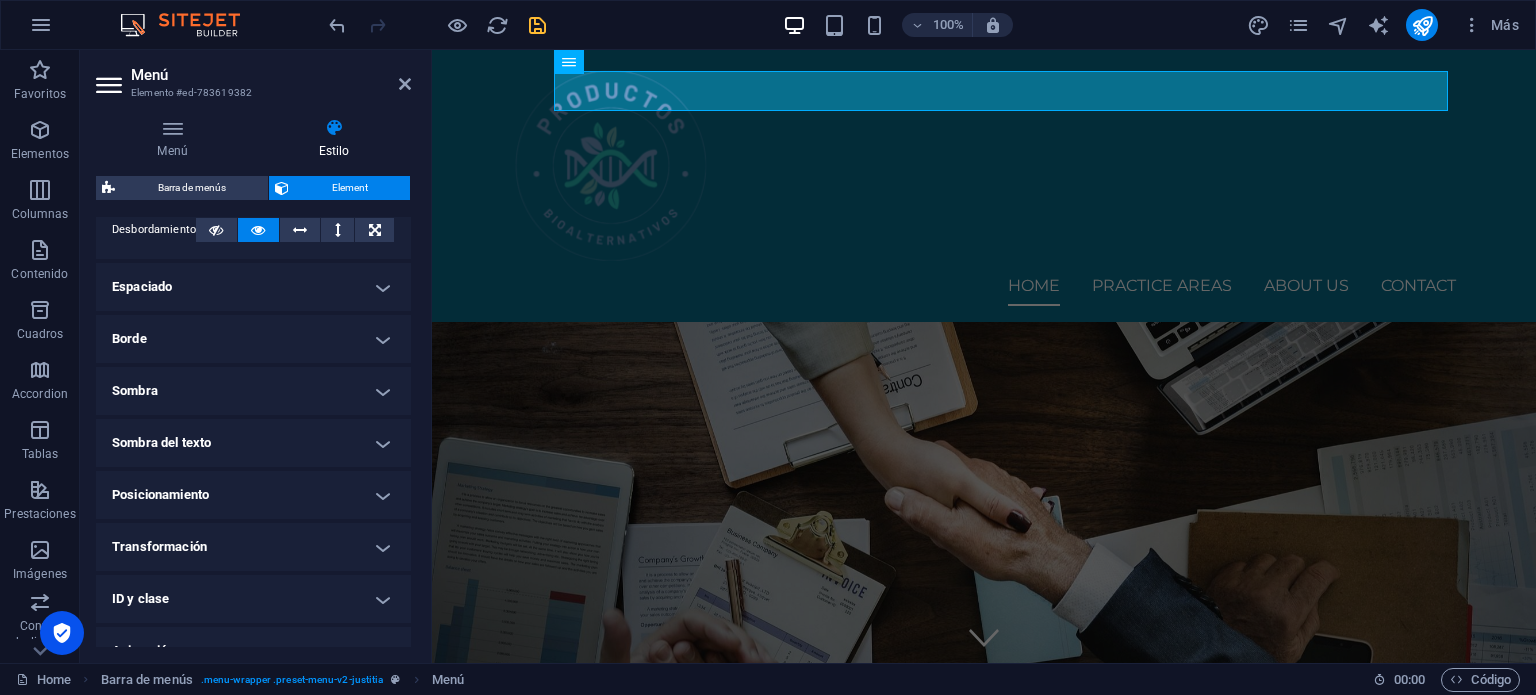 scroll, scrollTop: 400, scrollLeft: 0, axis: vertical 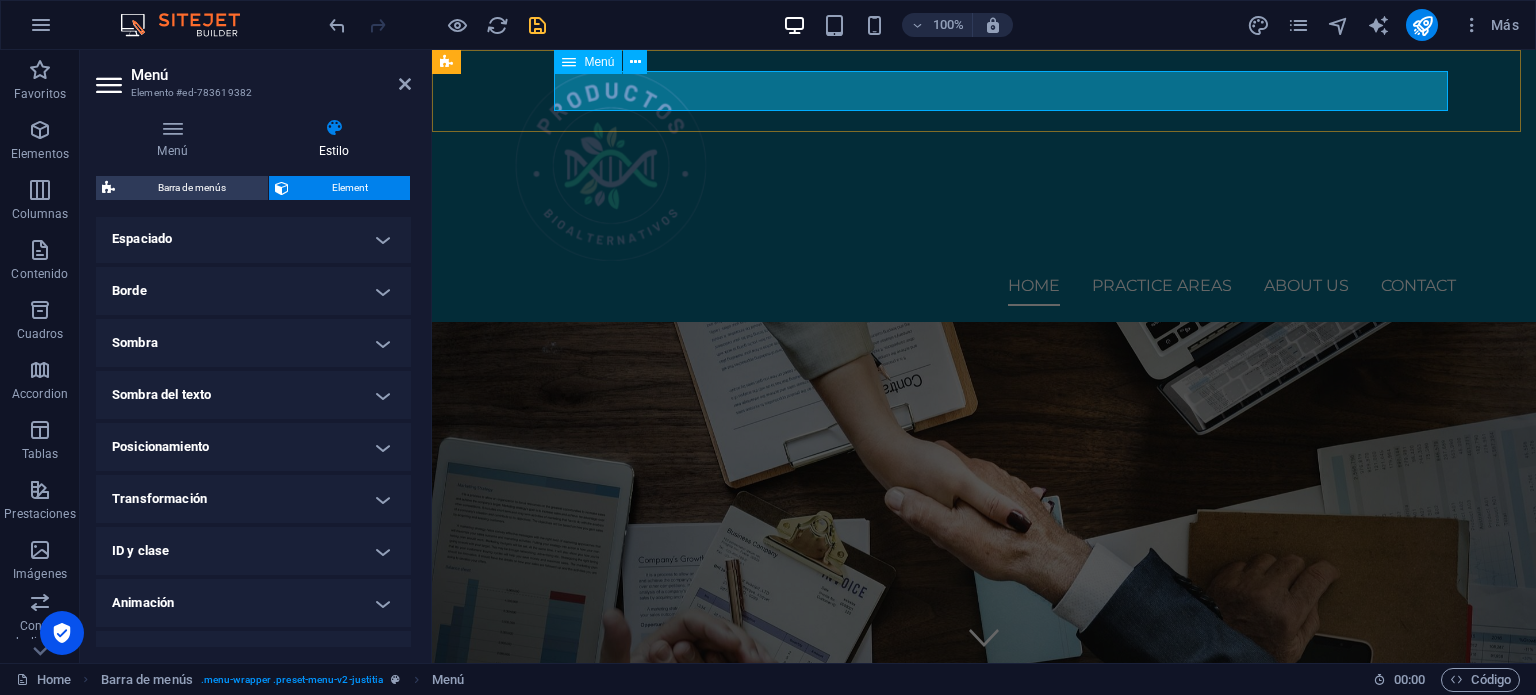 click on "Home Practice Areas About us Contact" at bounding box center (984, 286) 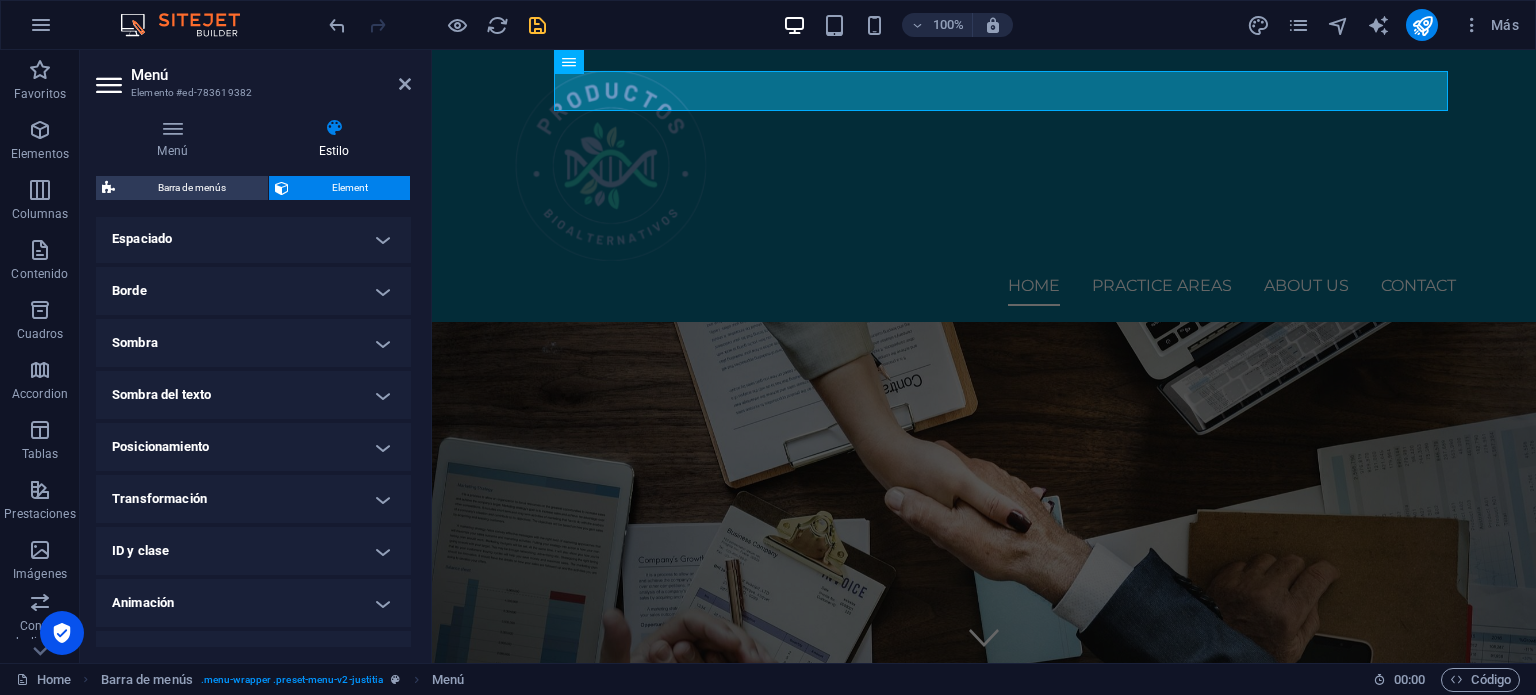 click at bounding box center [334, 128] 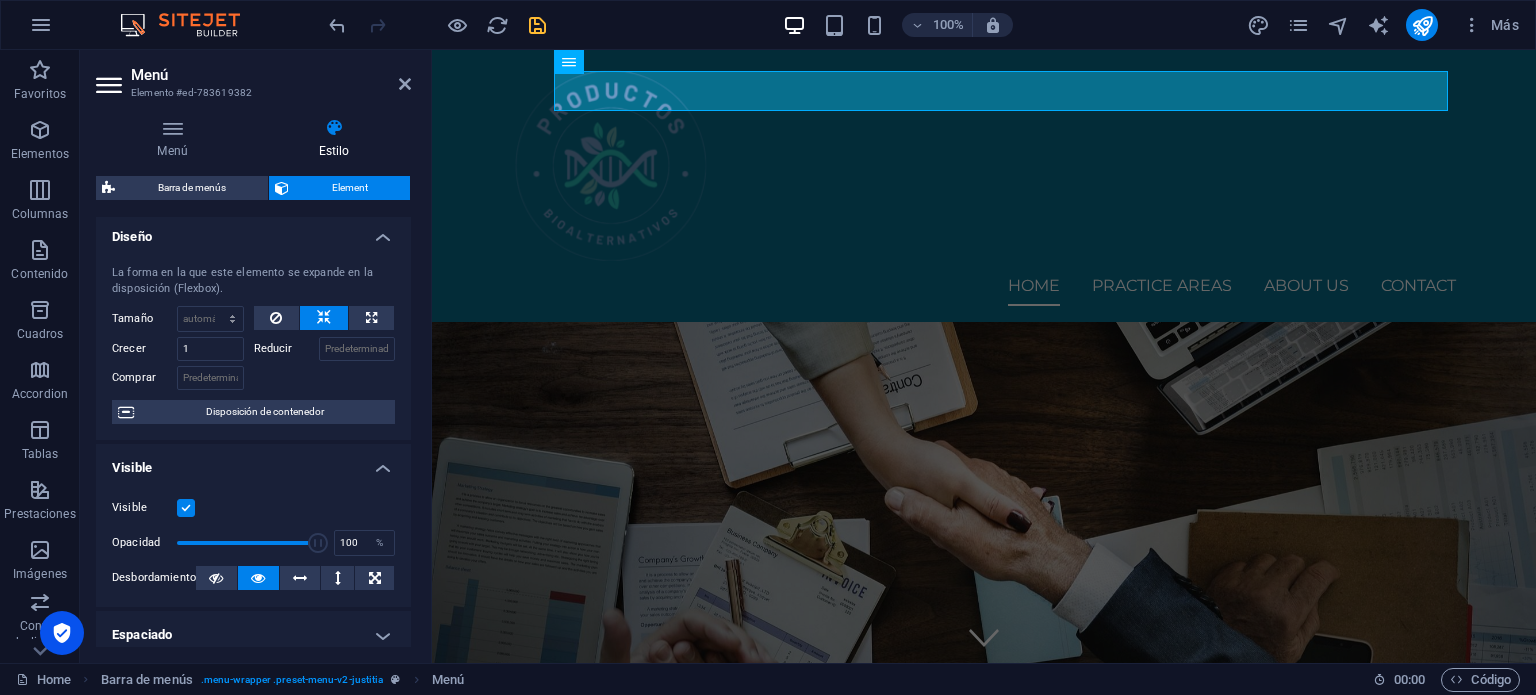 scroll, scrollTop: 0, scrollLeft: 0, axis: both 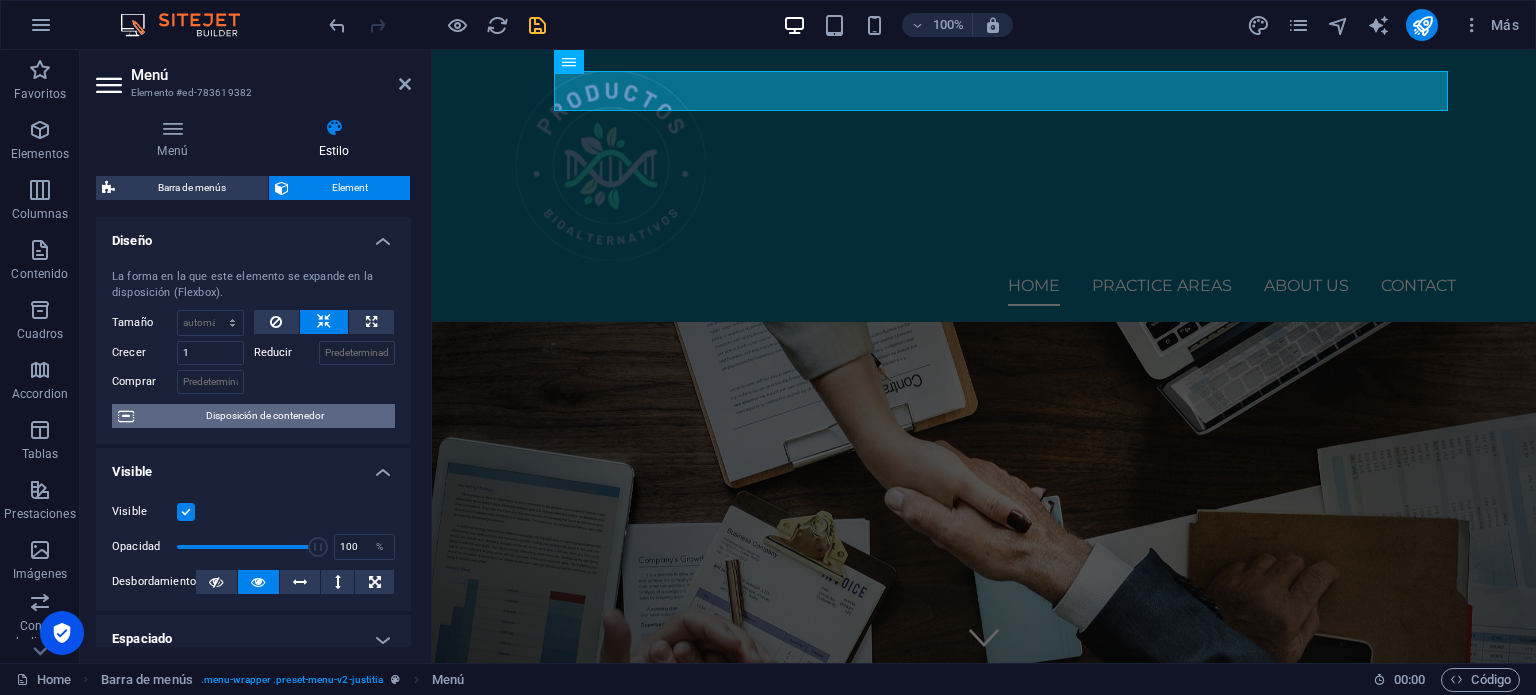 click on "Disposición de contenedor" at bounding box center (264, 416) 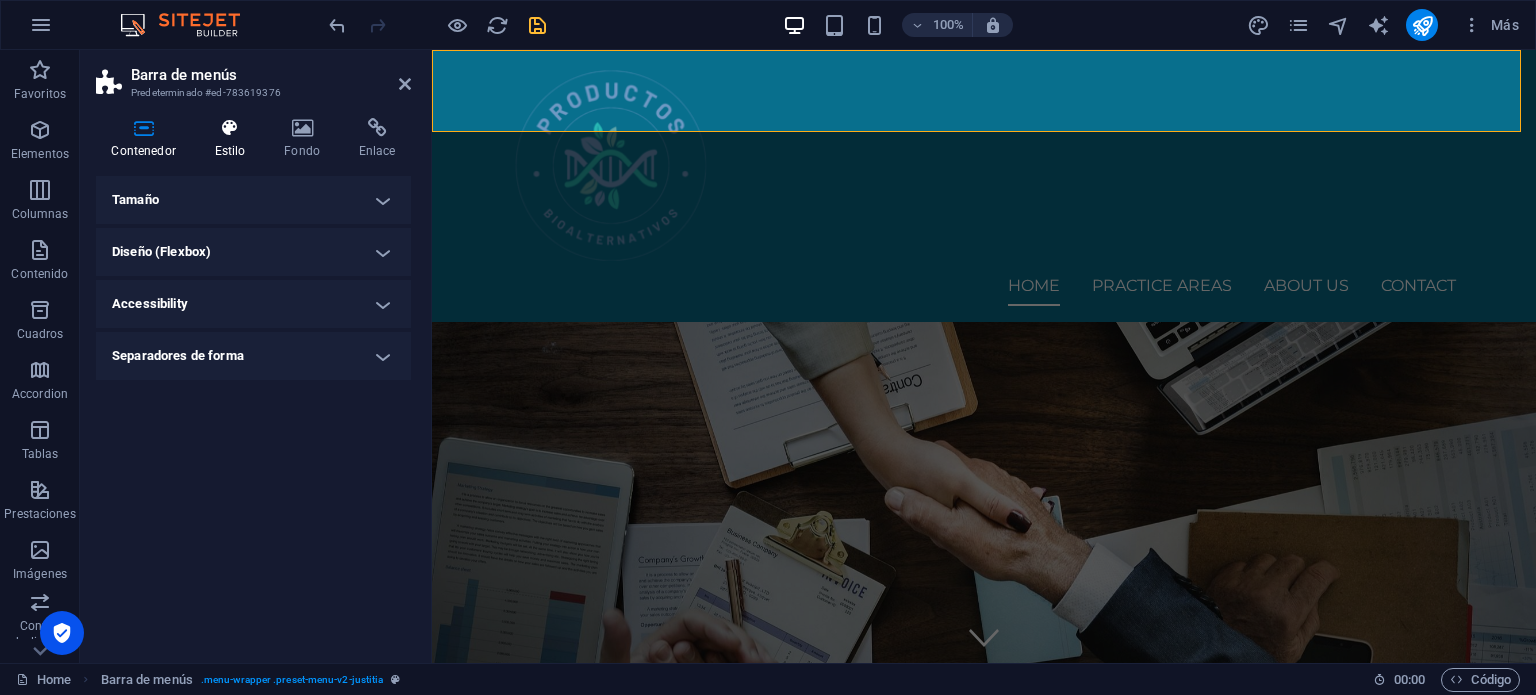 click at bounding box center [230, 128] 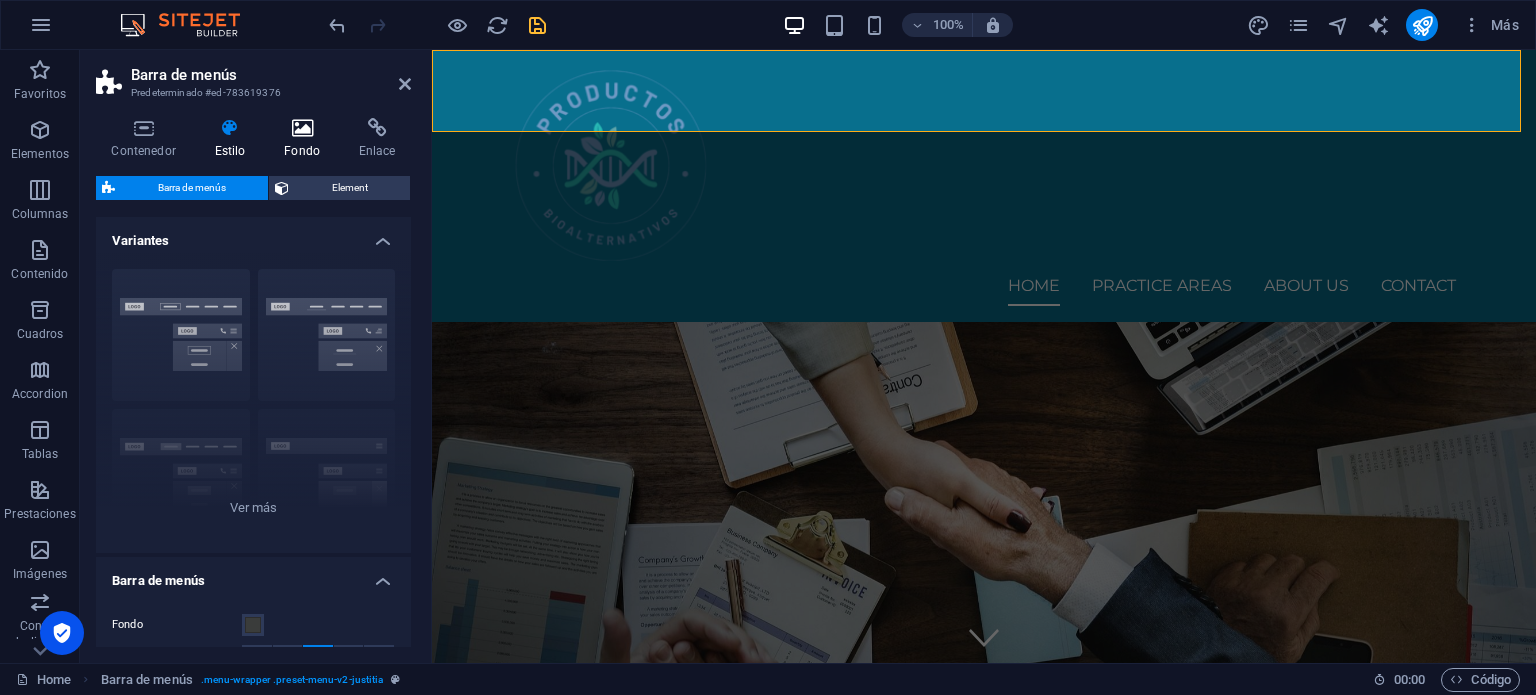 click at bounding box center [302, 128] 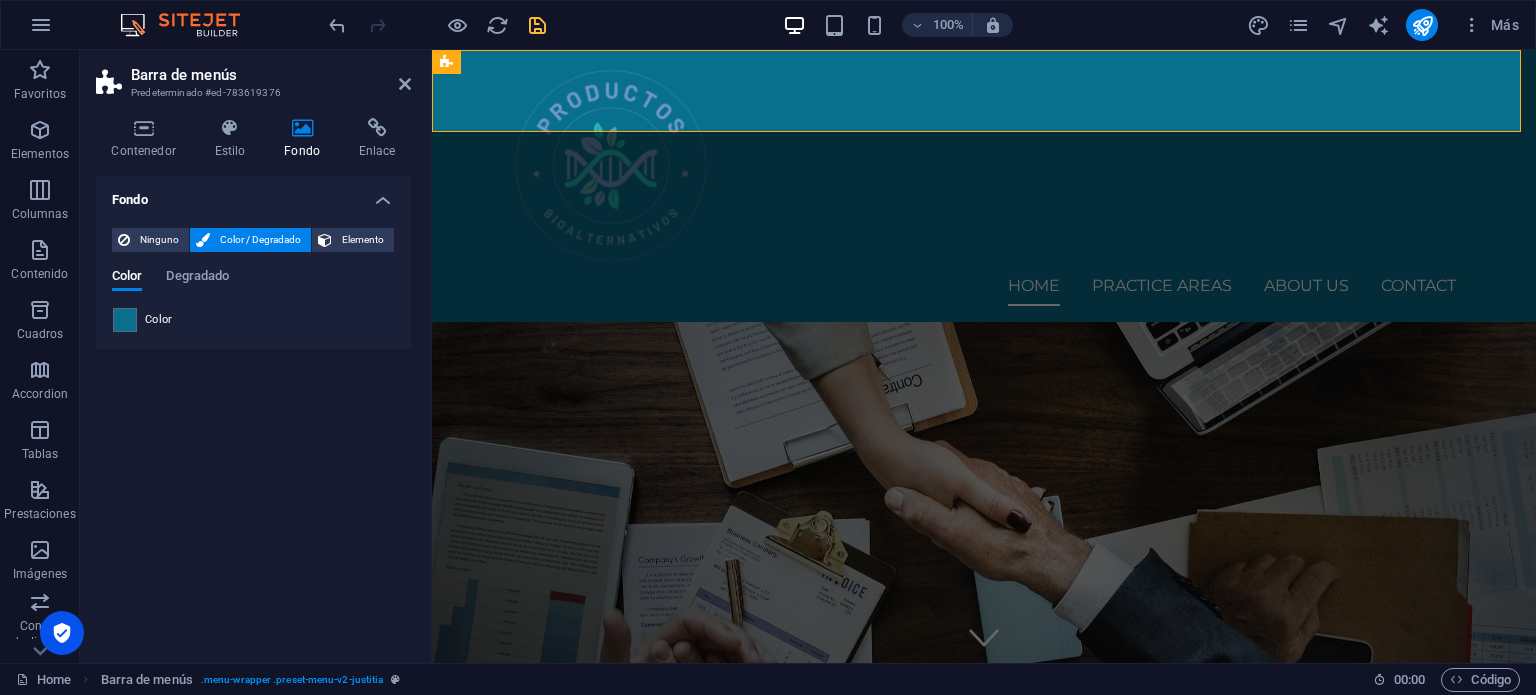 click on "Barra de menús Predeterminado #ed-783619376" at bounding box center (253, 76) 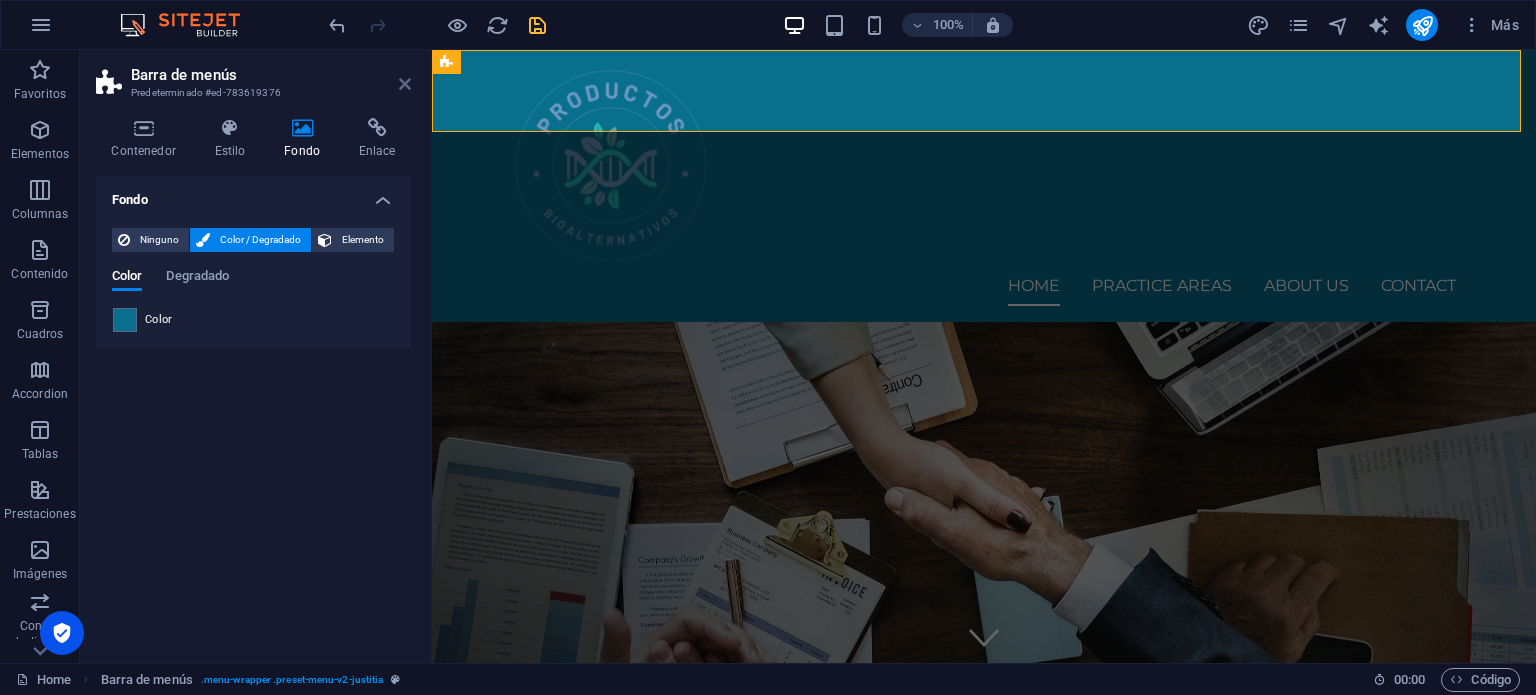 click at bounding box center [405, 84] 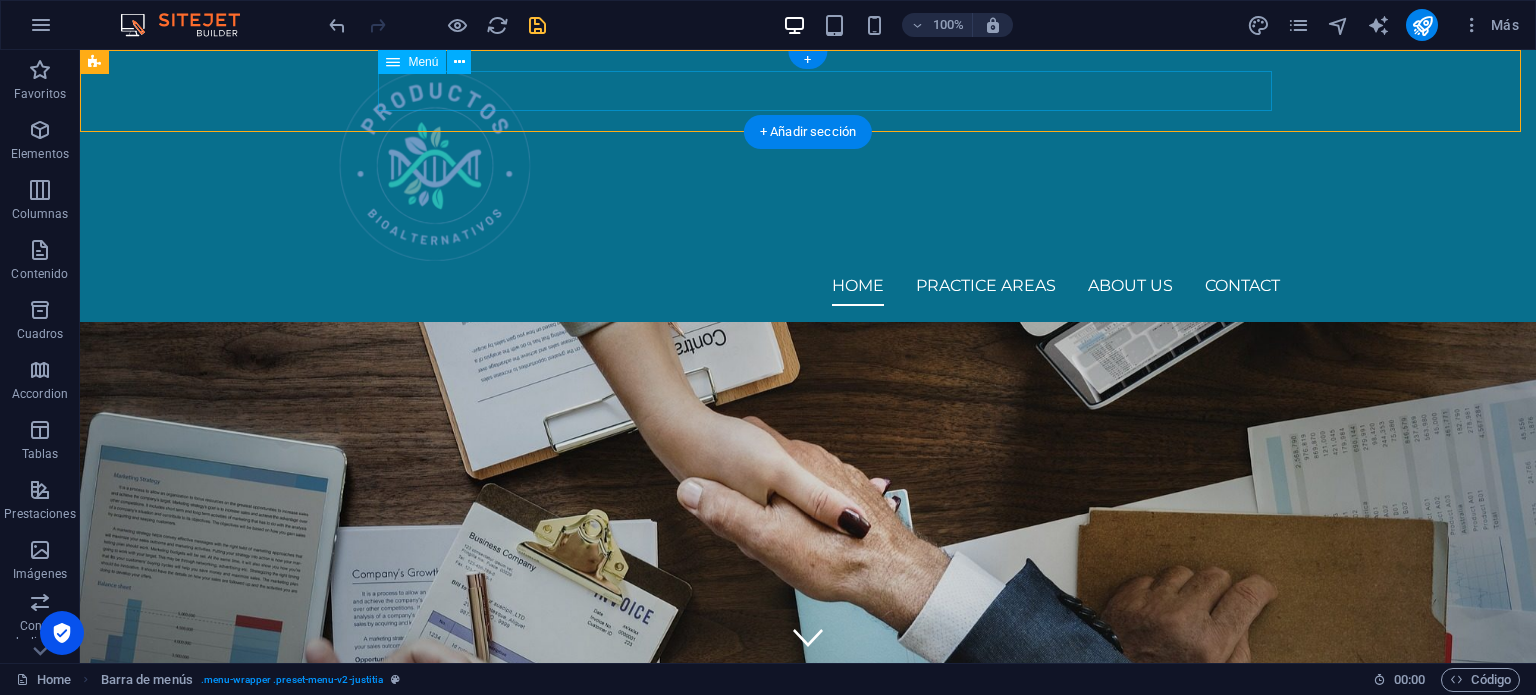click on "Home Practice Areas About us Contact" at bounding box center (808, 286) 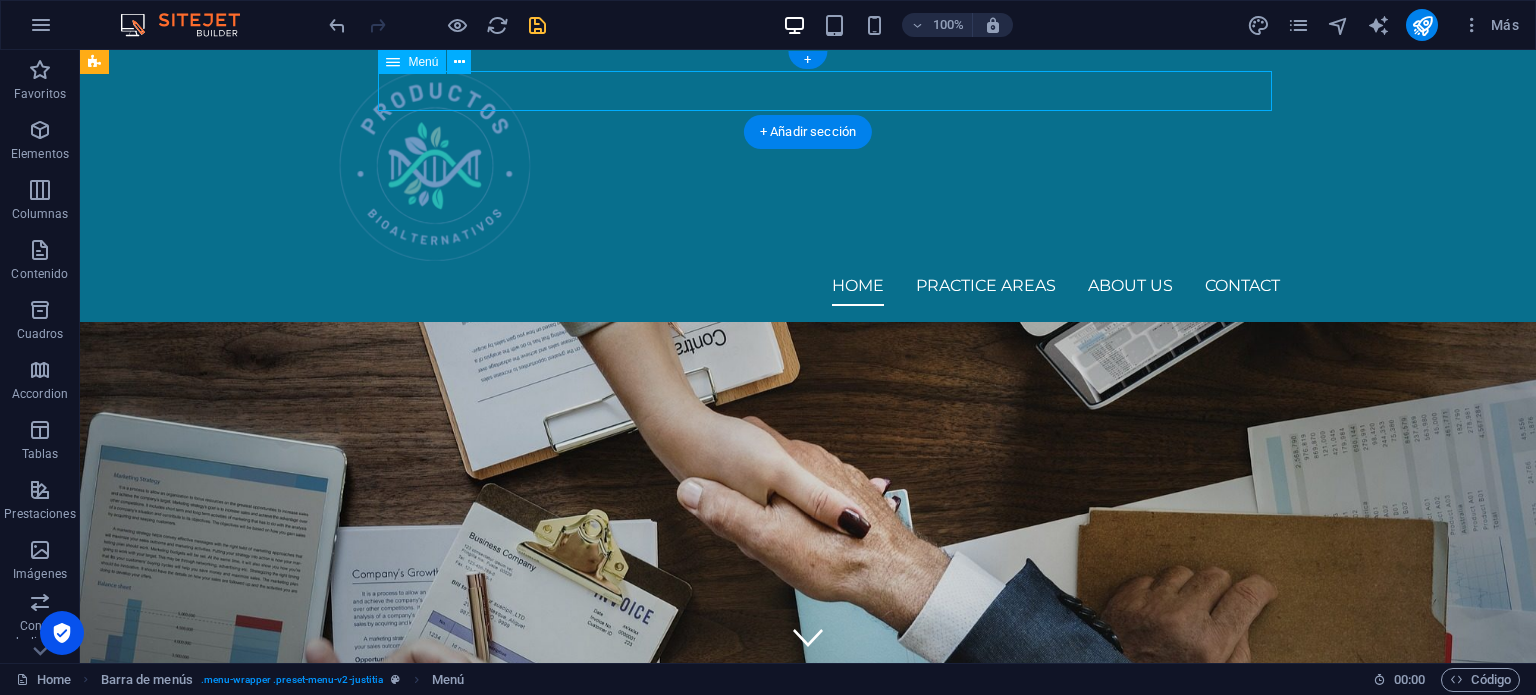 click on "Home Practice Areas About us Contact" at bounding box center (808, 286) 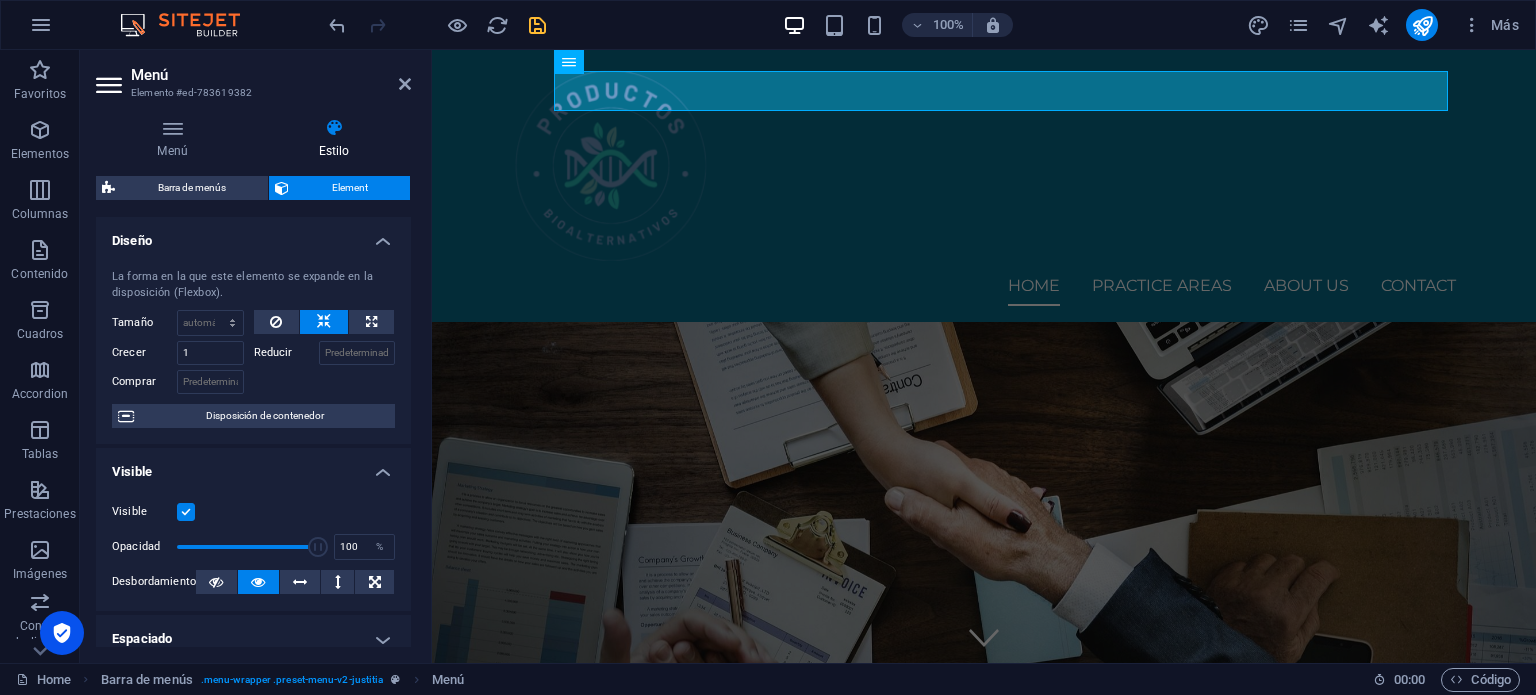 click on "Estilo" at bounding box center (334, 139) 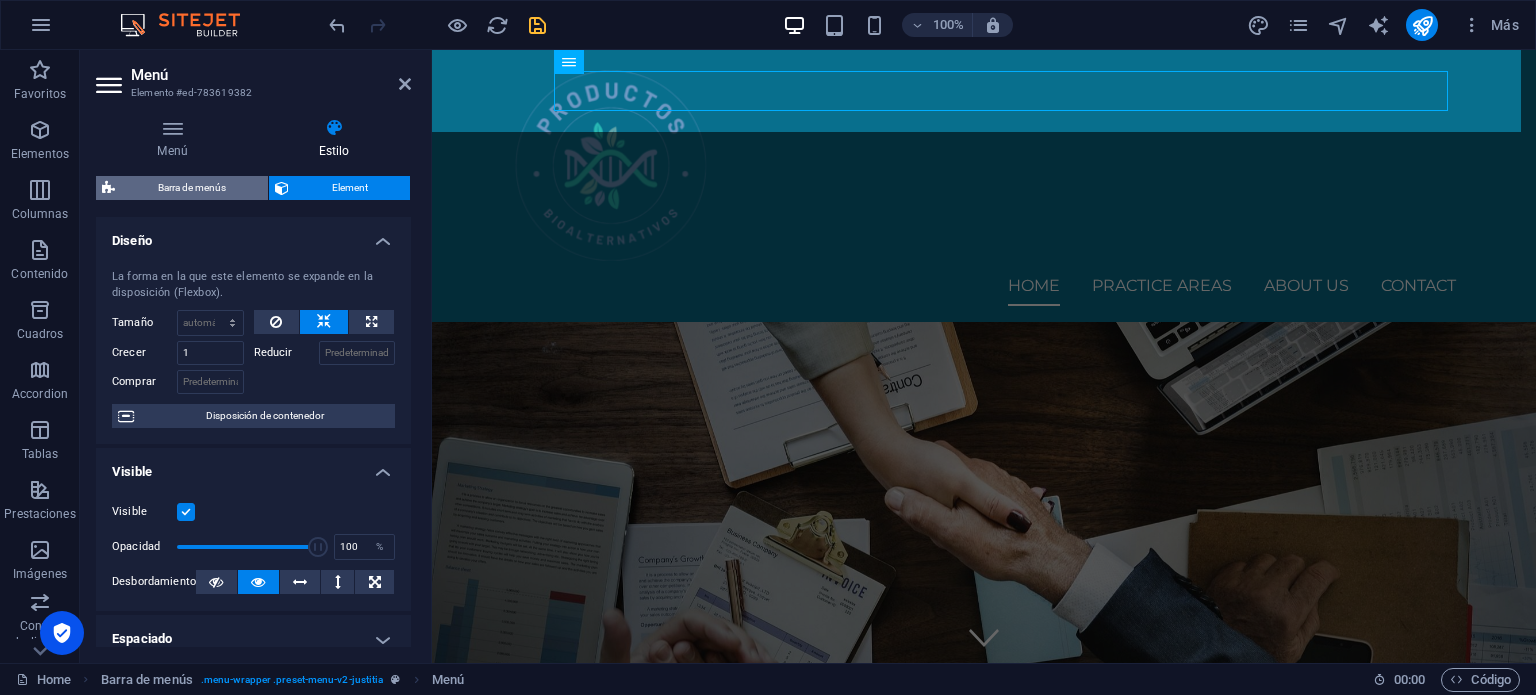 click on "Barra de menús" at bounding box center (191, 188) 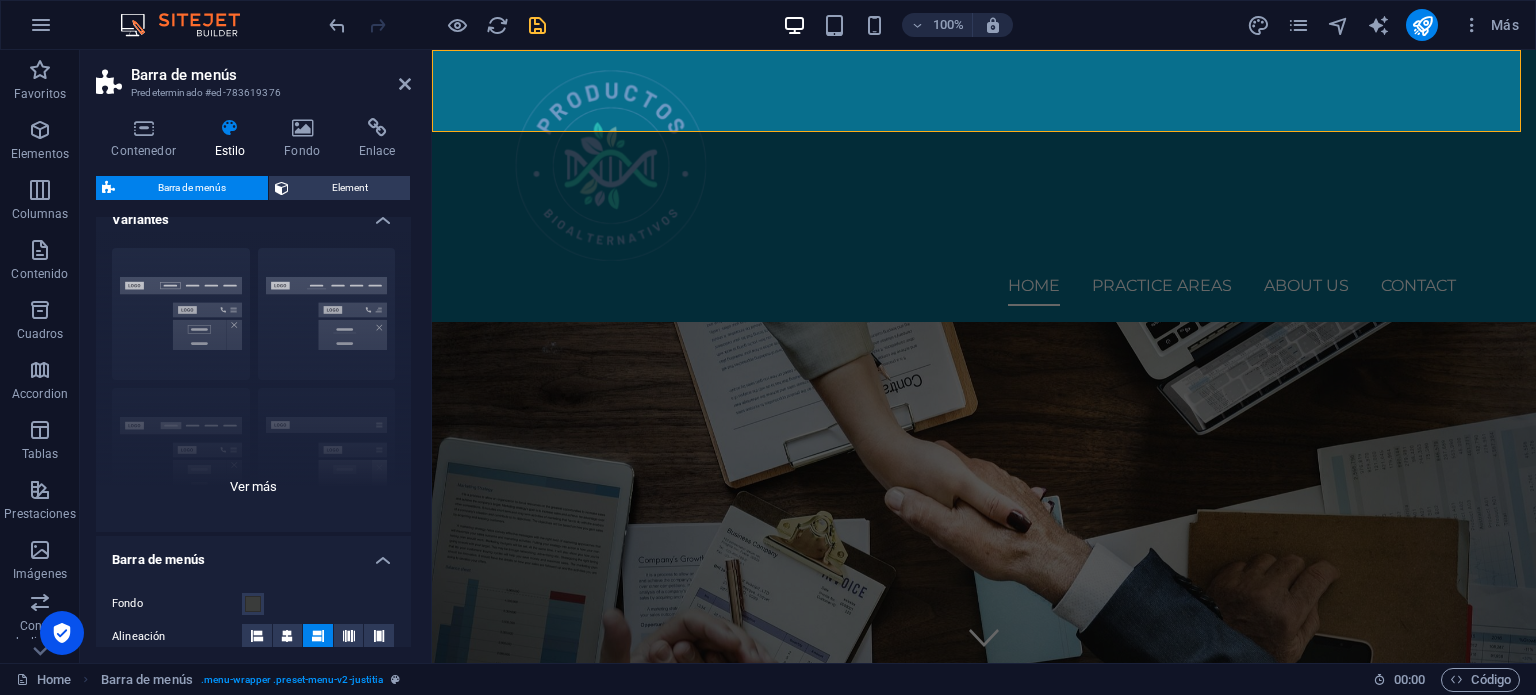 scroll, scrollTop: 0, scrollLeft: 0, axis: both 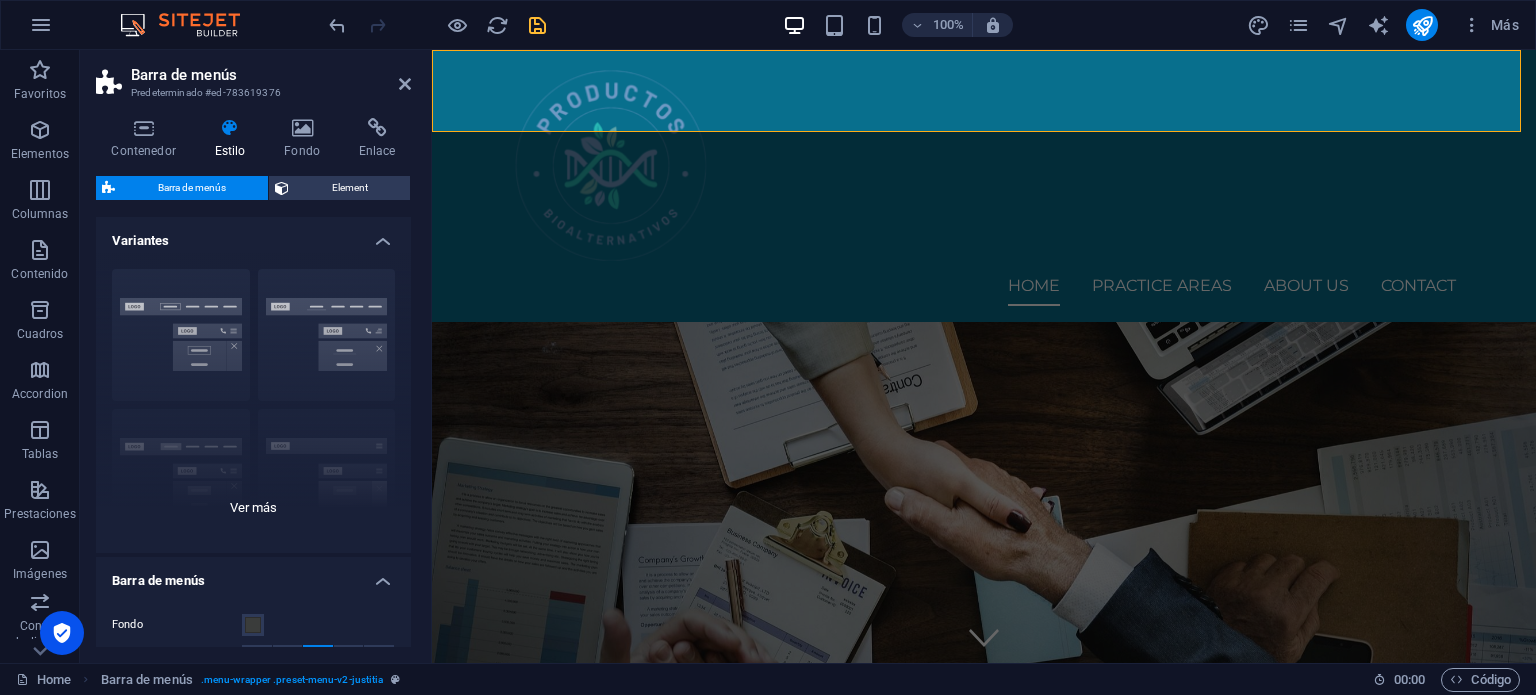 click on "Borde Centrado Predeterminado Fijo Loki Desencadenador Ancho XXL" at bounding box center (253, 403) 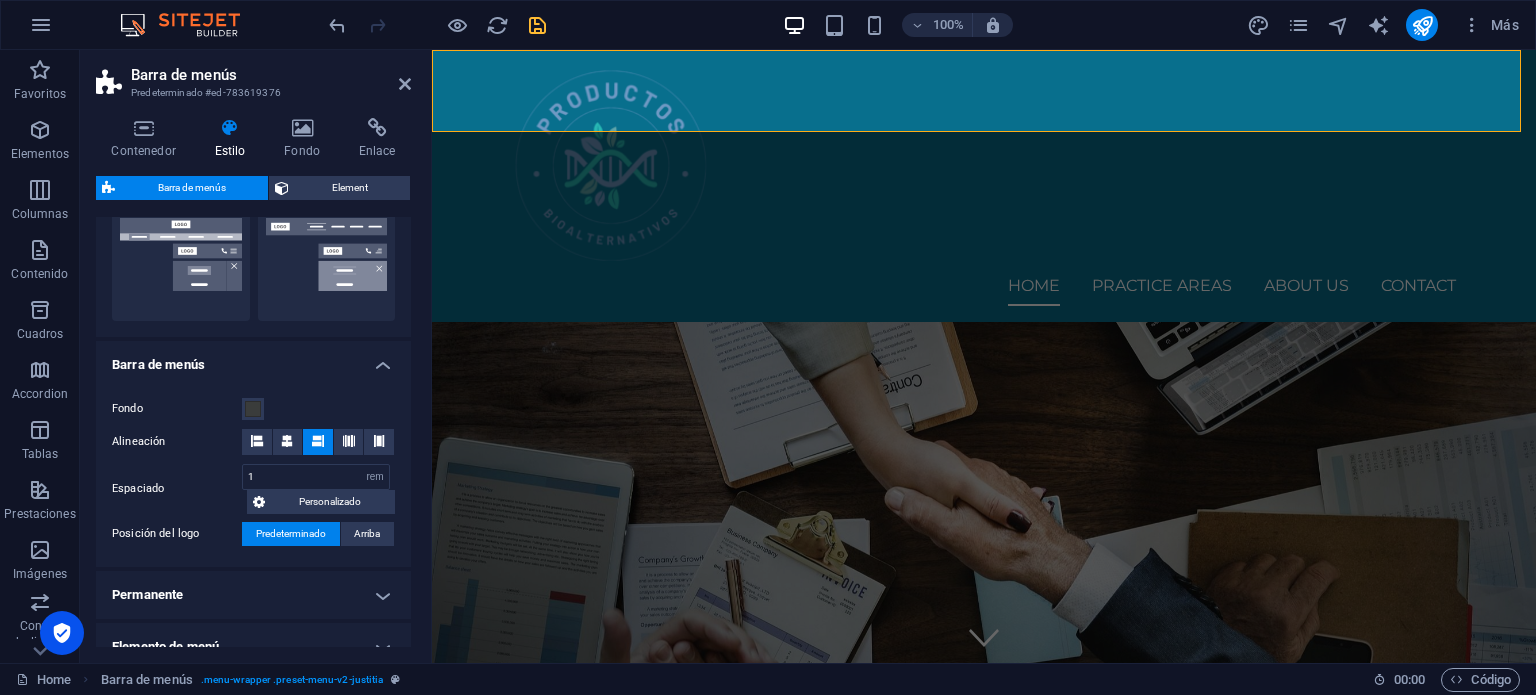 scroll, scrollTop: 600, scrollLeft: 0, axis: vertical 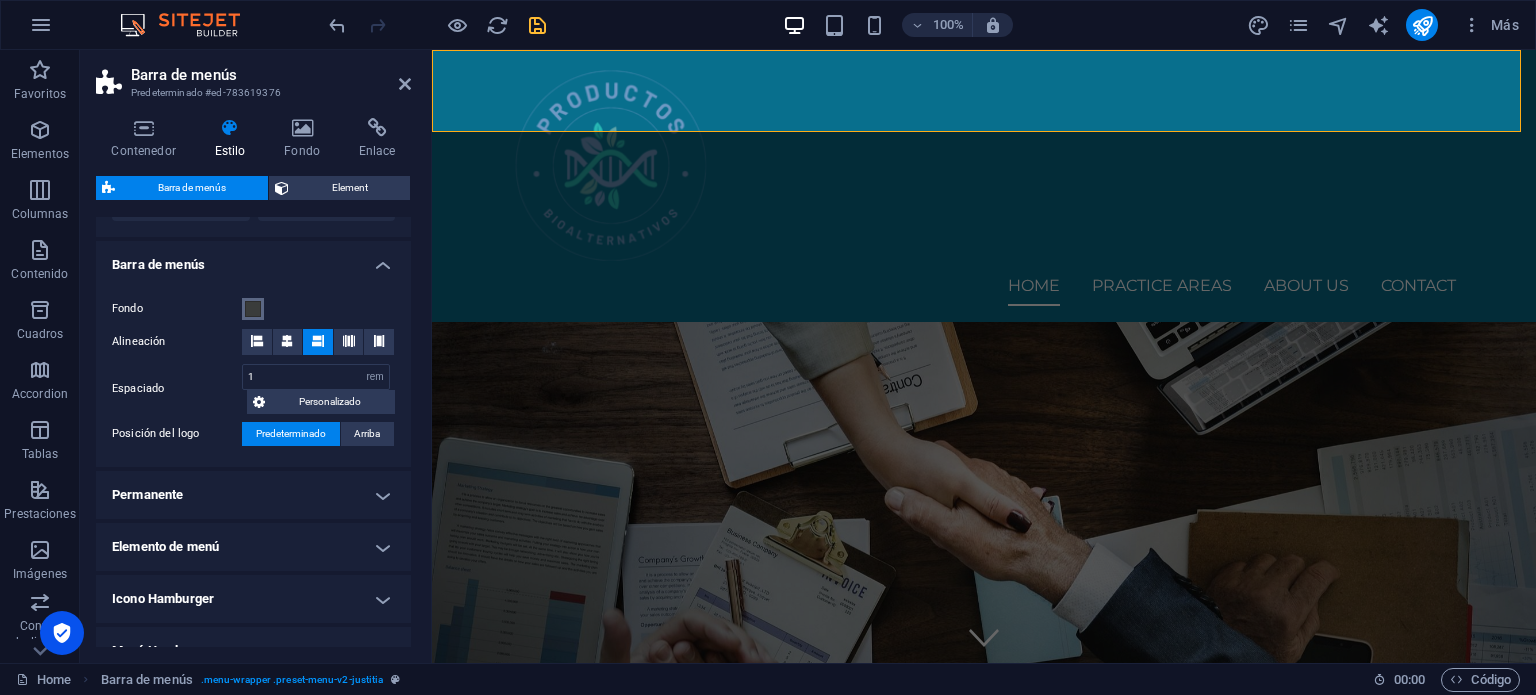 click on "Fondo" at bounding box center (253, 309) 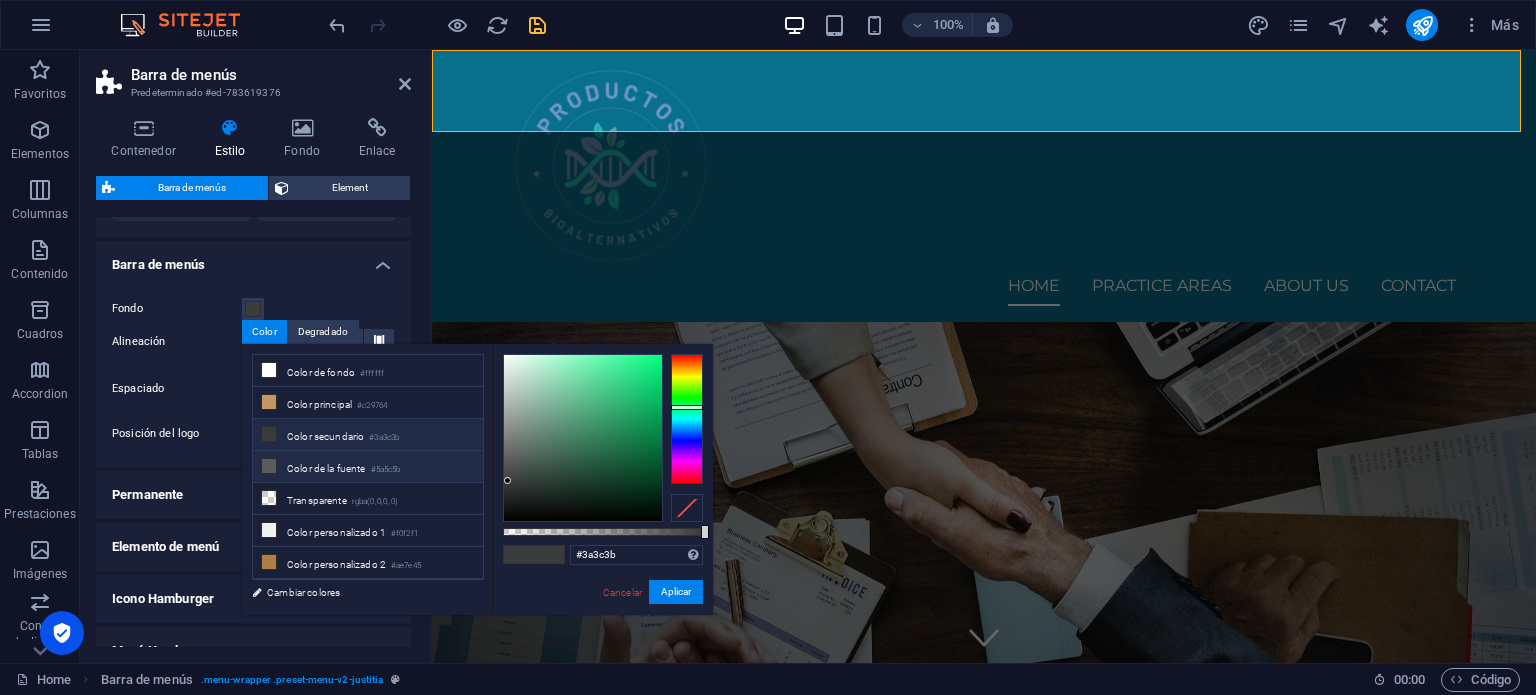 click on "Color de la fuente
#5a5c5b" at bounding box center [368, 467] 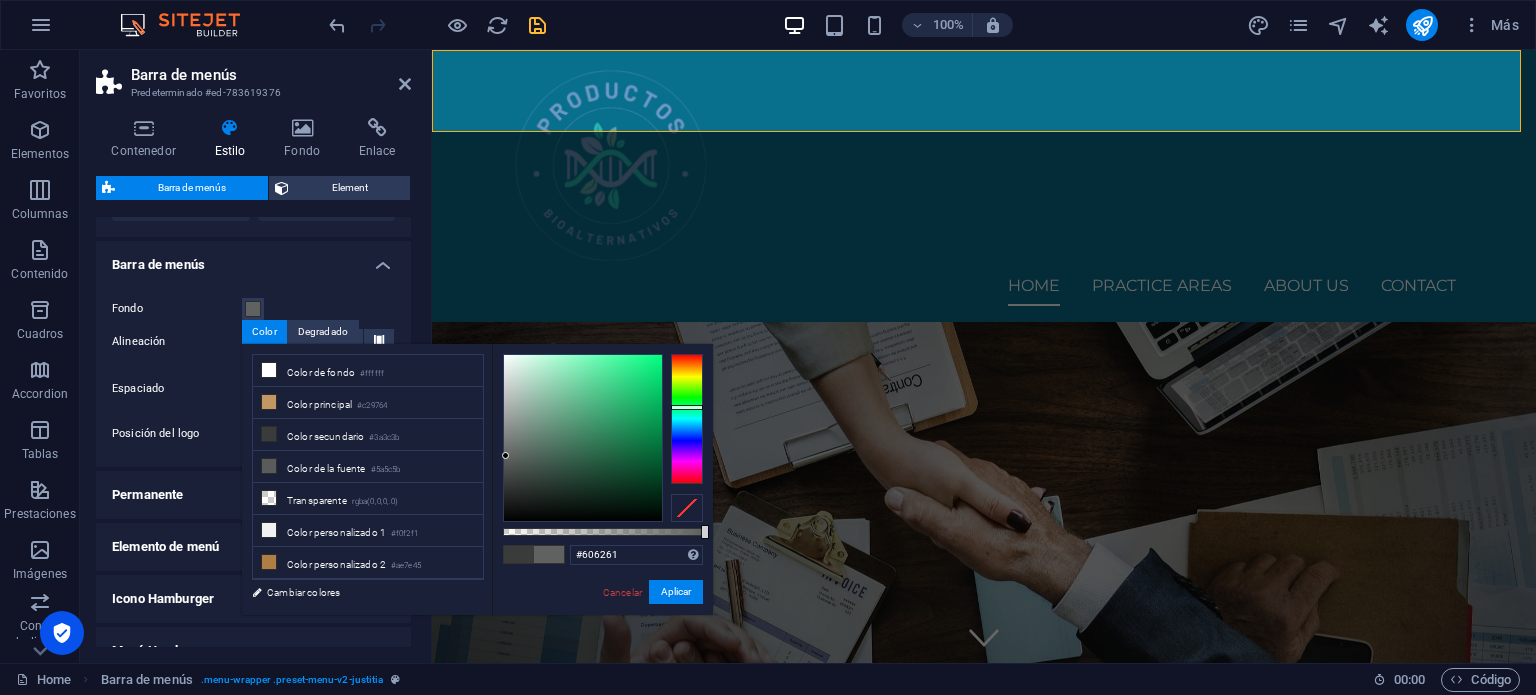 click at bounding box center [505, 455] 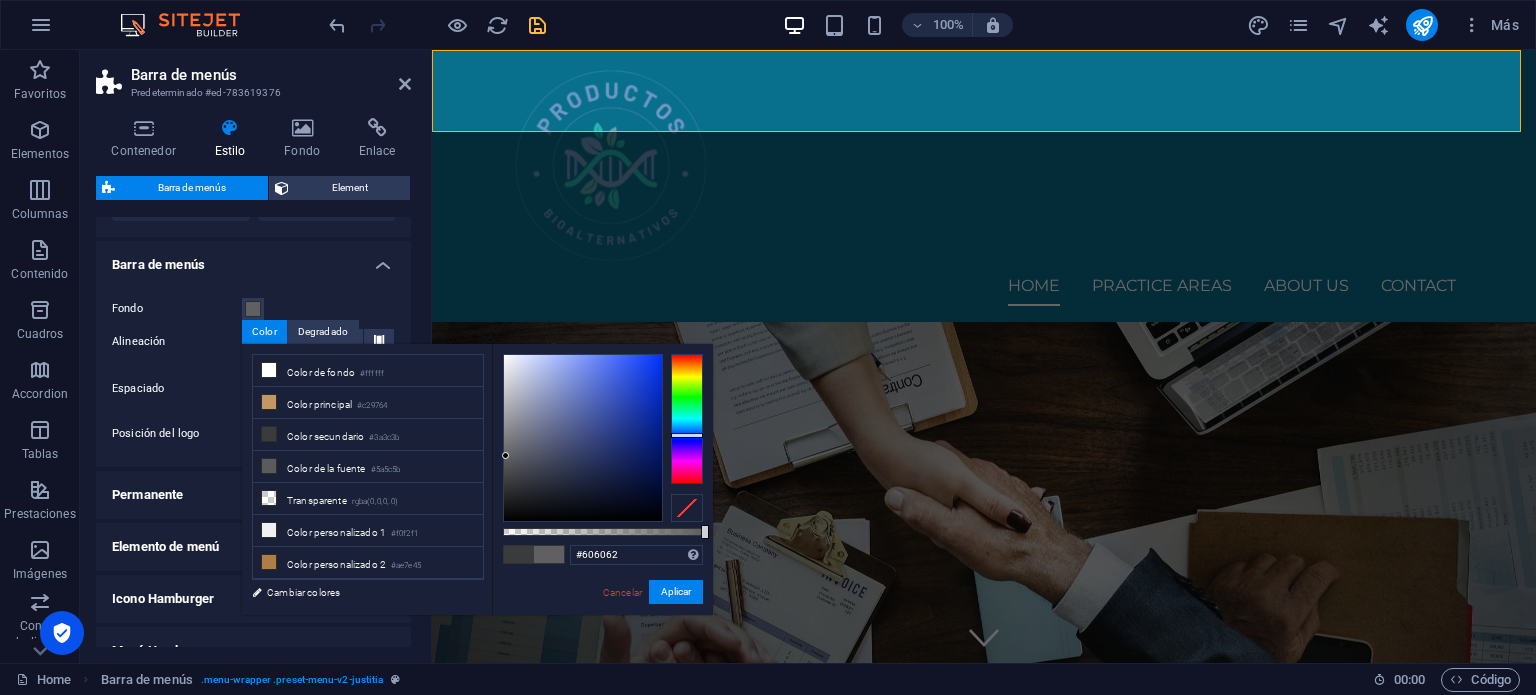 drag, startPoint x: 682, startPoint y: 403, endPoint x: 683, endPoint y: 435, distance: 32.01562 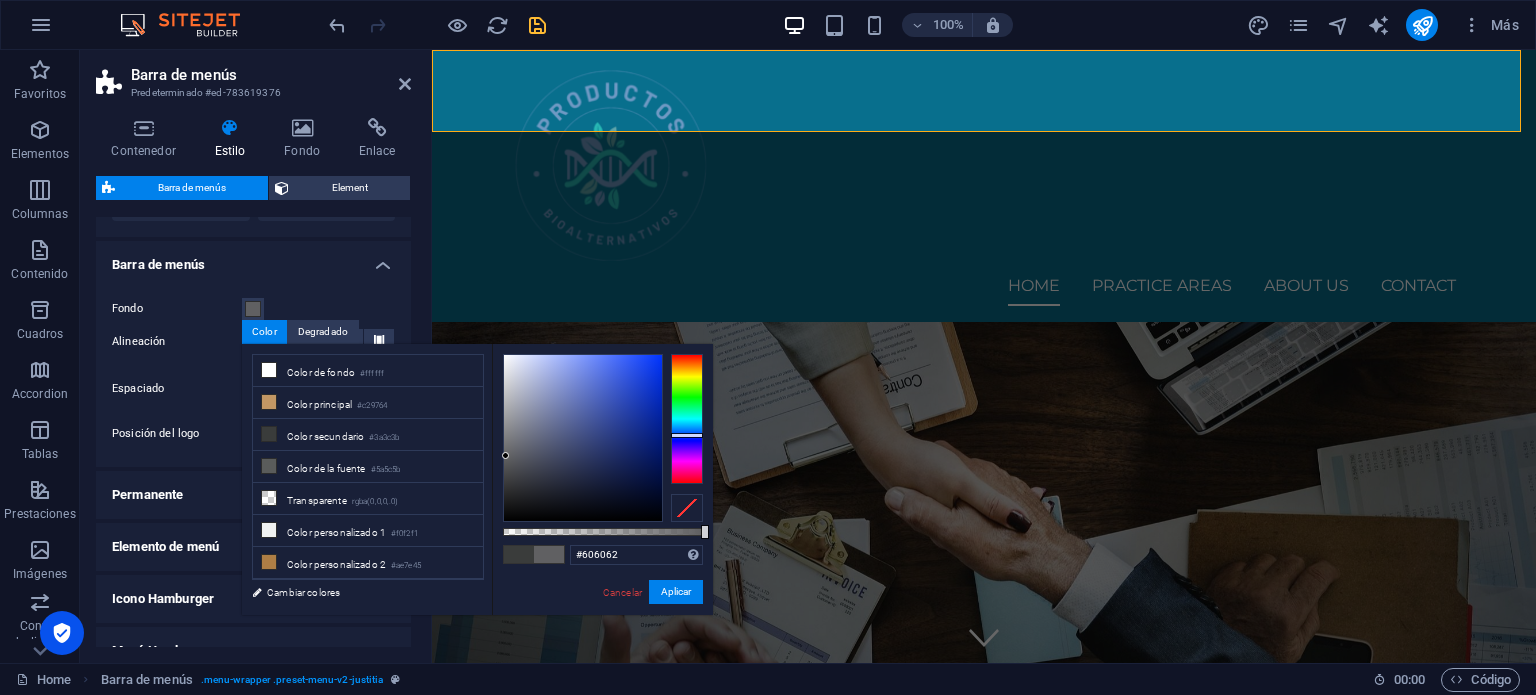 click at bounding box center [687, 419] 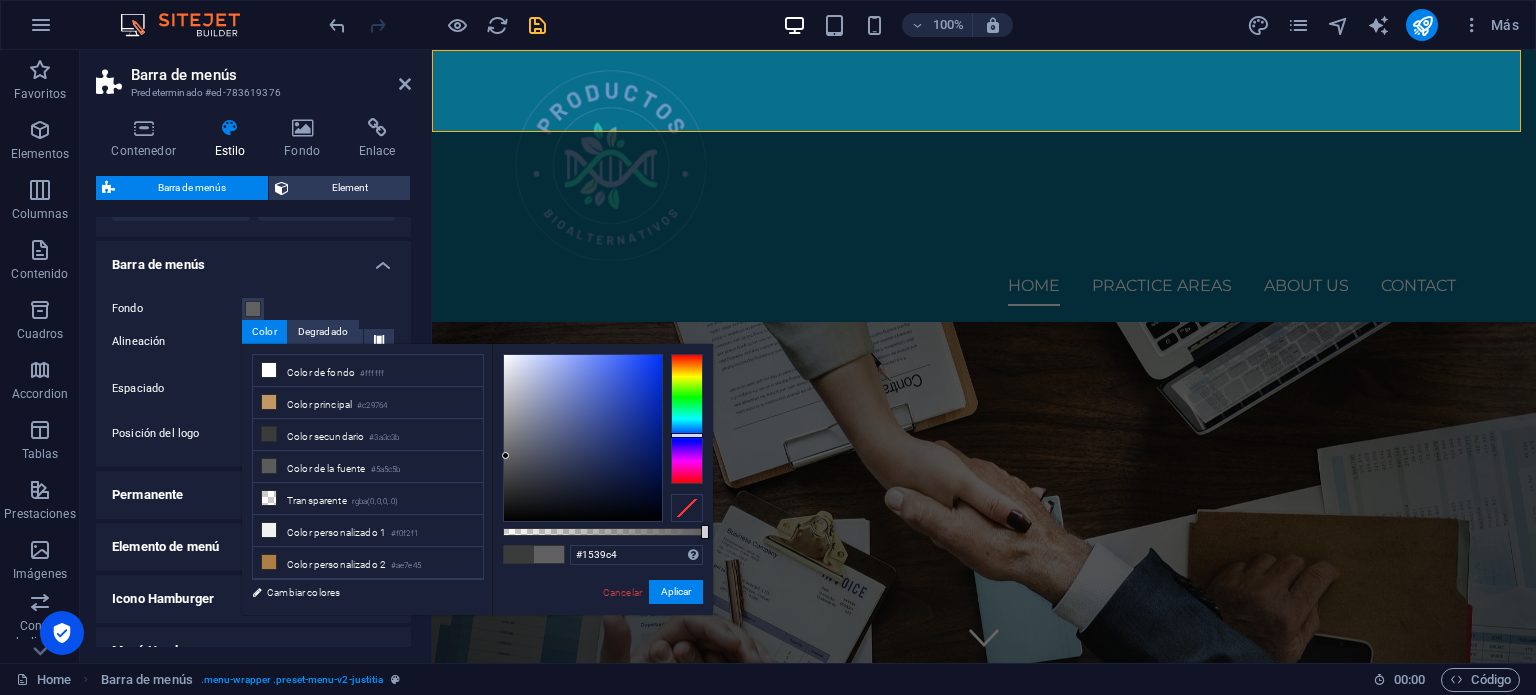 type on "#1538c3" 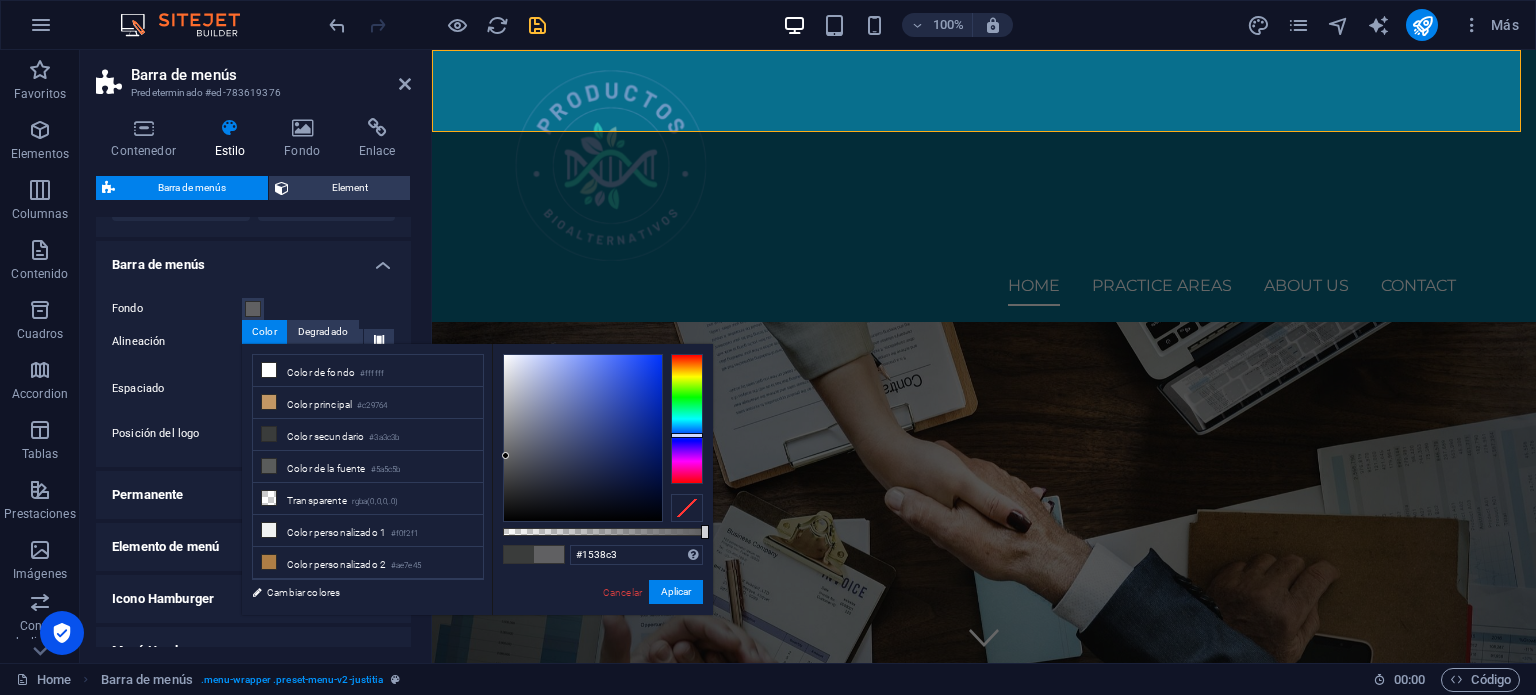 click at bounding box center [583, 438] 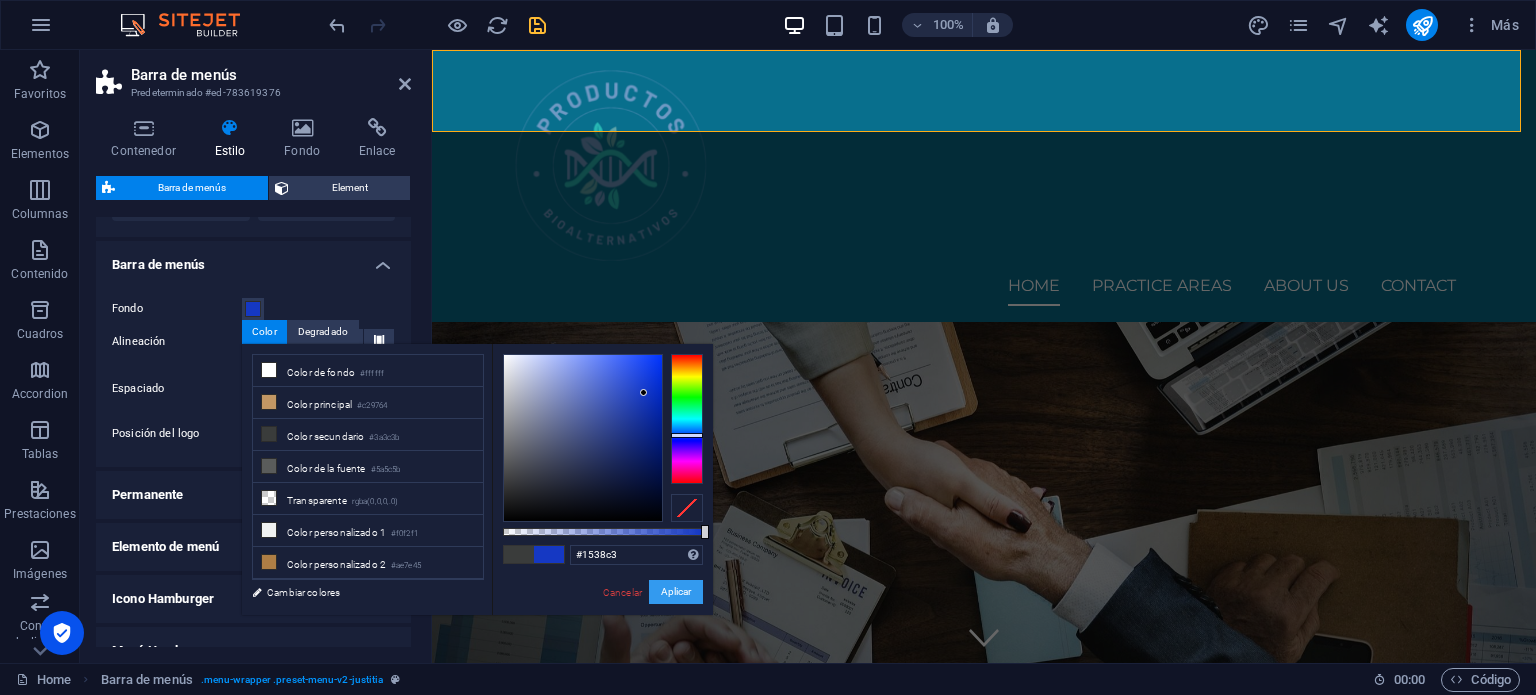 click on "Aplicar" at bounding box center [676, 592] 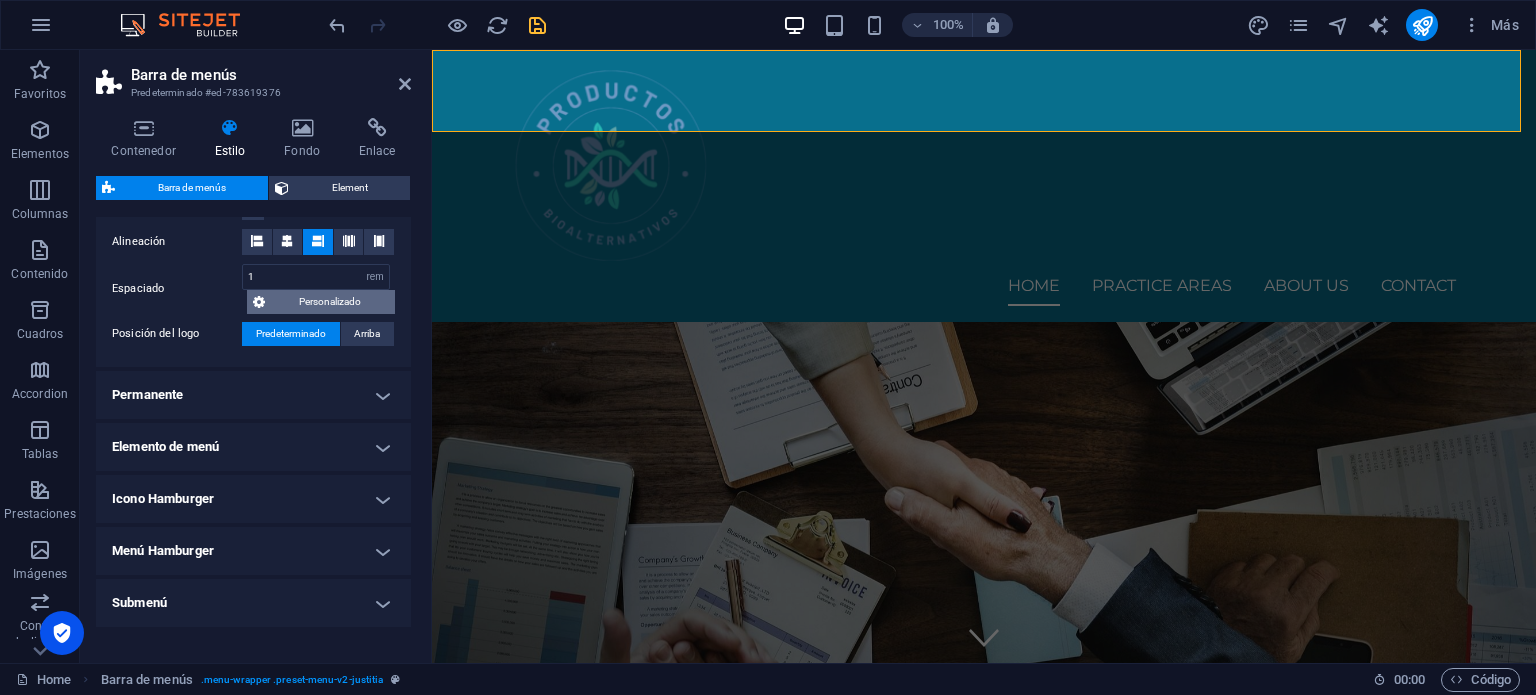 scroll, scrollTop: 758, scrollLeft: 0, axis: vertical 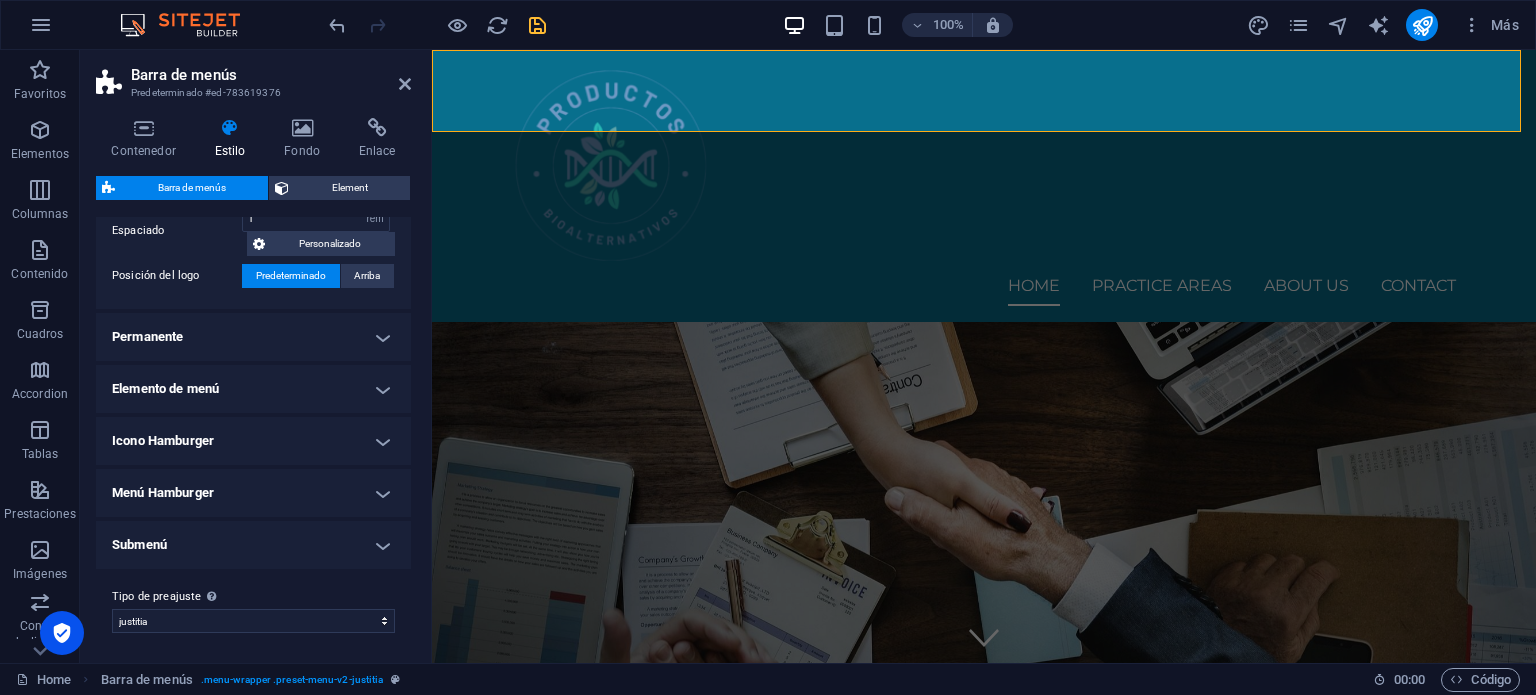 click on "Elemento de menú" at bounding box center [253, 389] 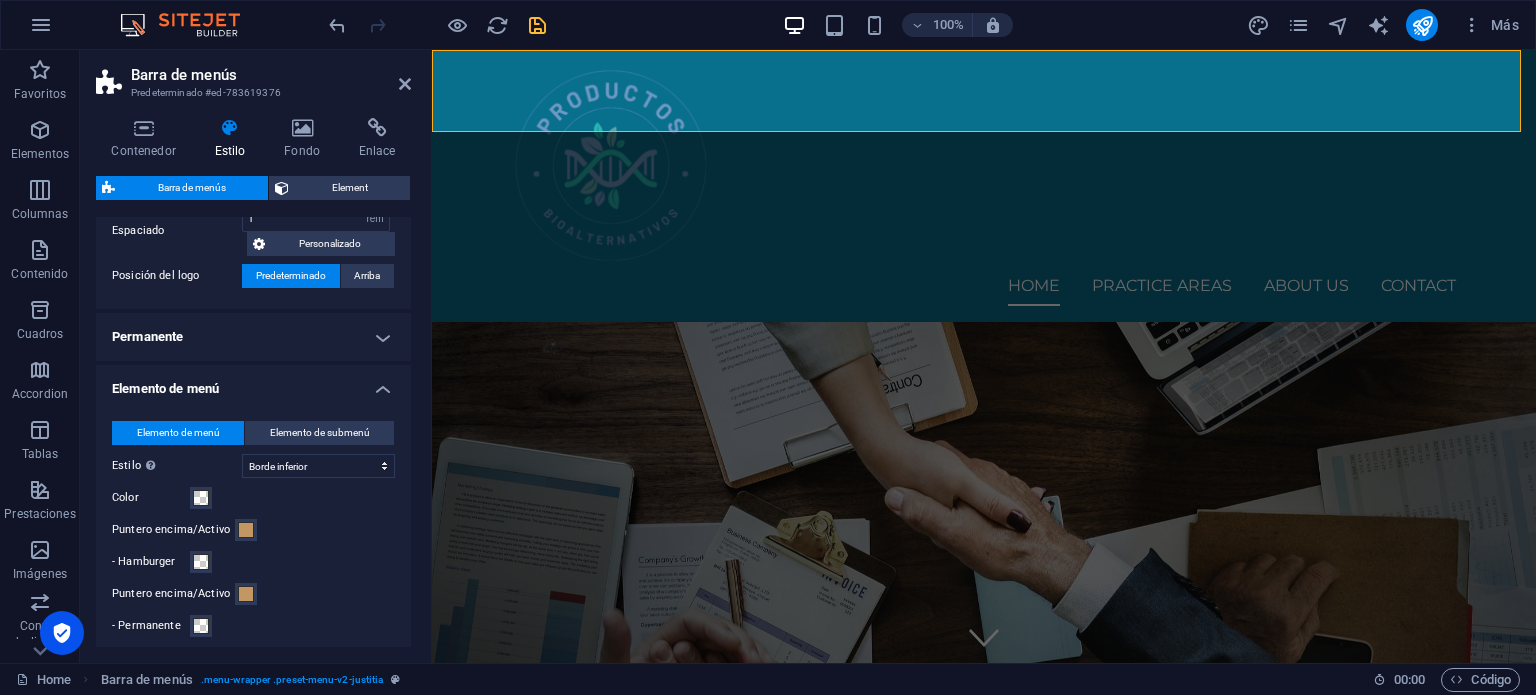 scroll, scrollTop: 858, scrollLeft: 0, axis: vertical 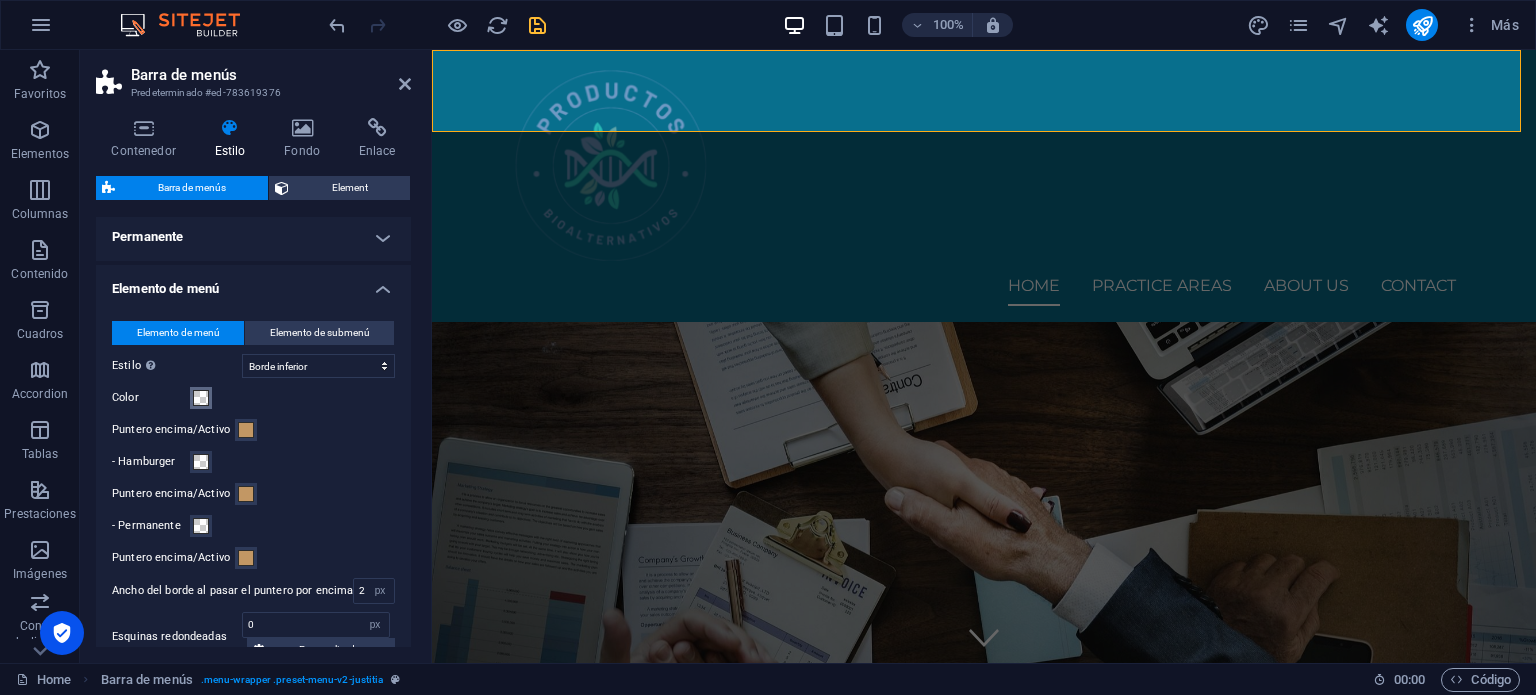 click at bounding box center [201, 398] 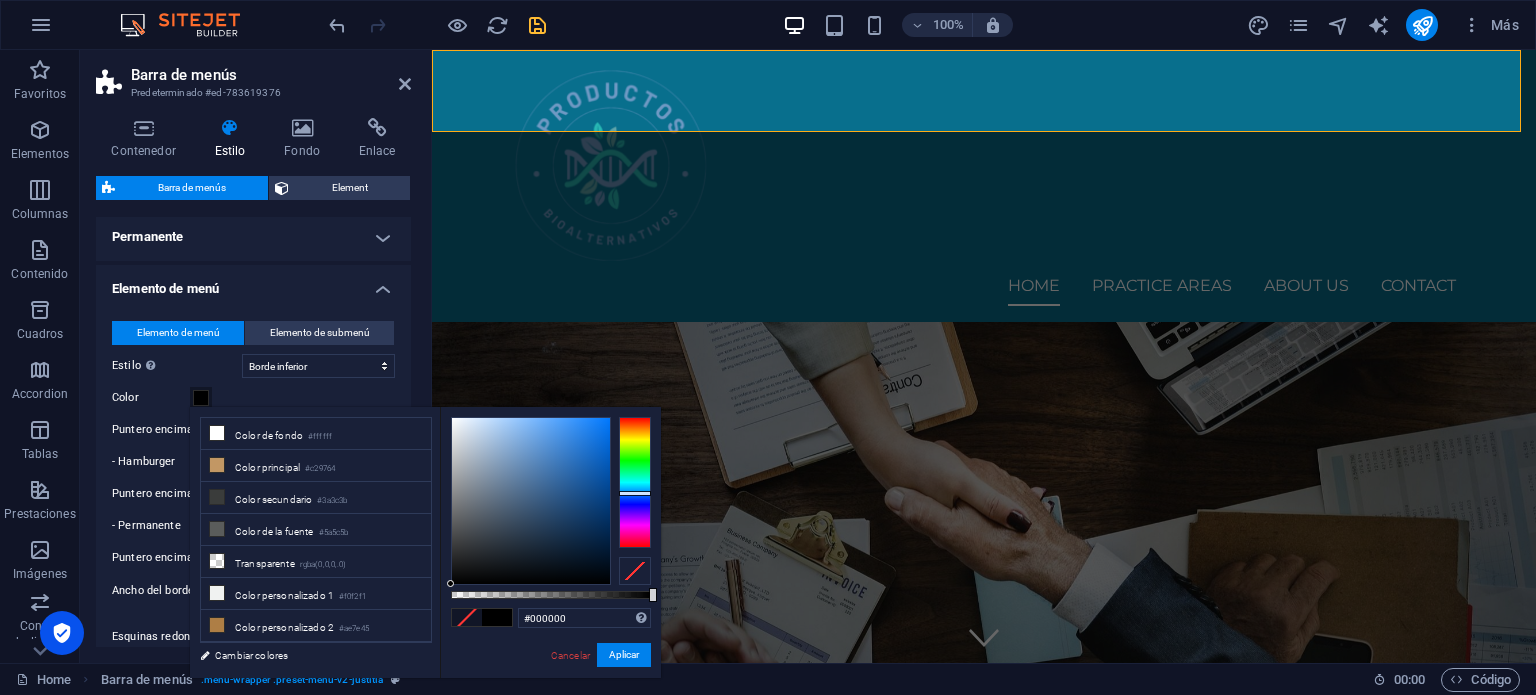 drag, startPoint x: 622, startPoint y: 504, endPoint x: 628, endPoint y: 493, distance: 12.529964 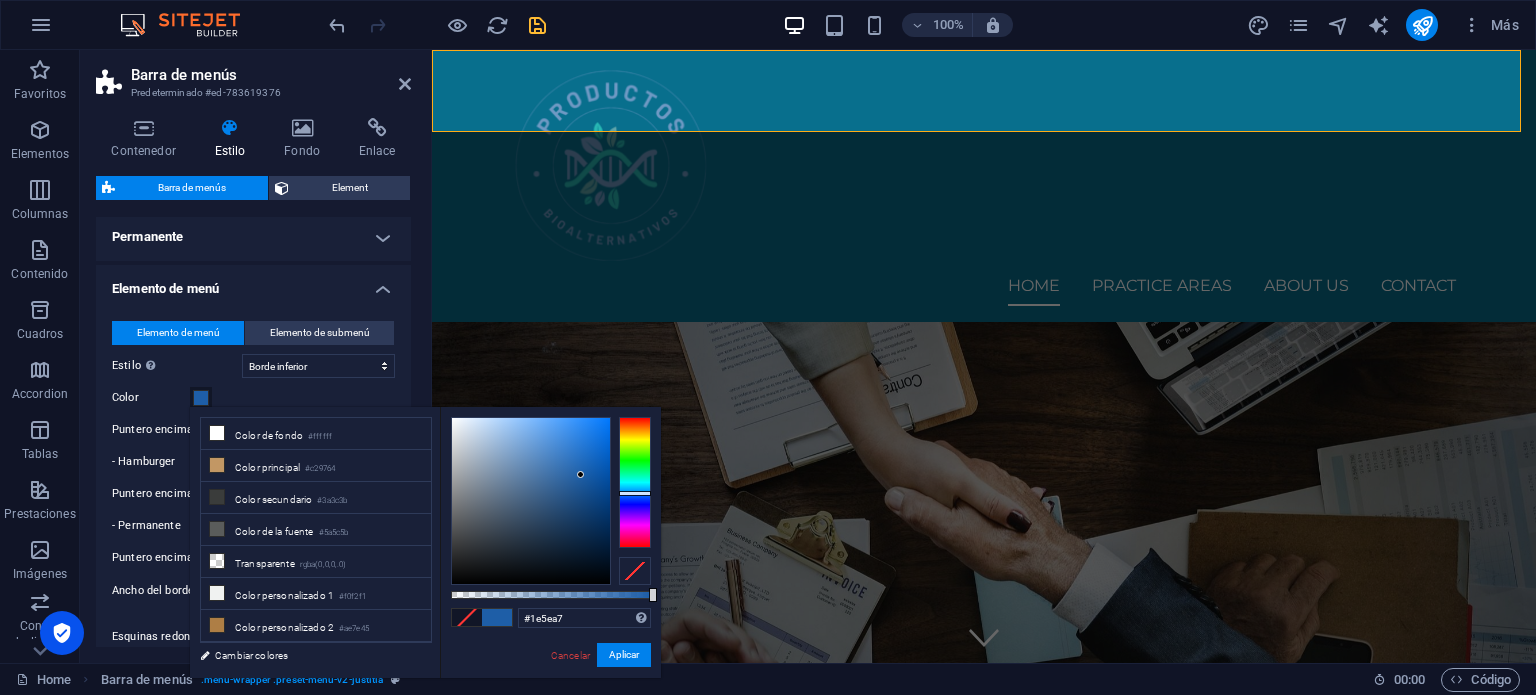 click at bounding box center [531, 501] 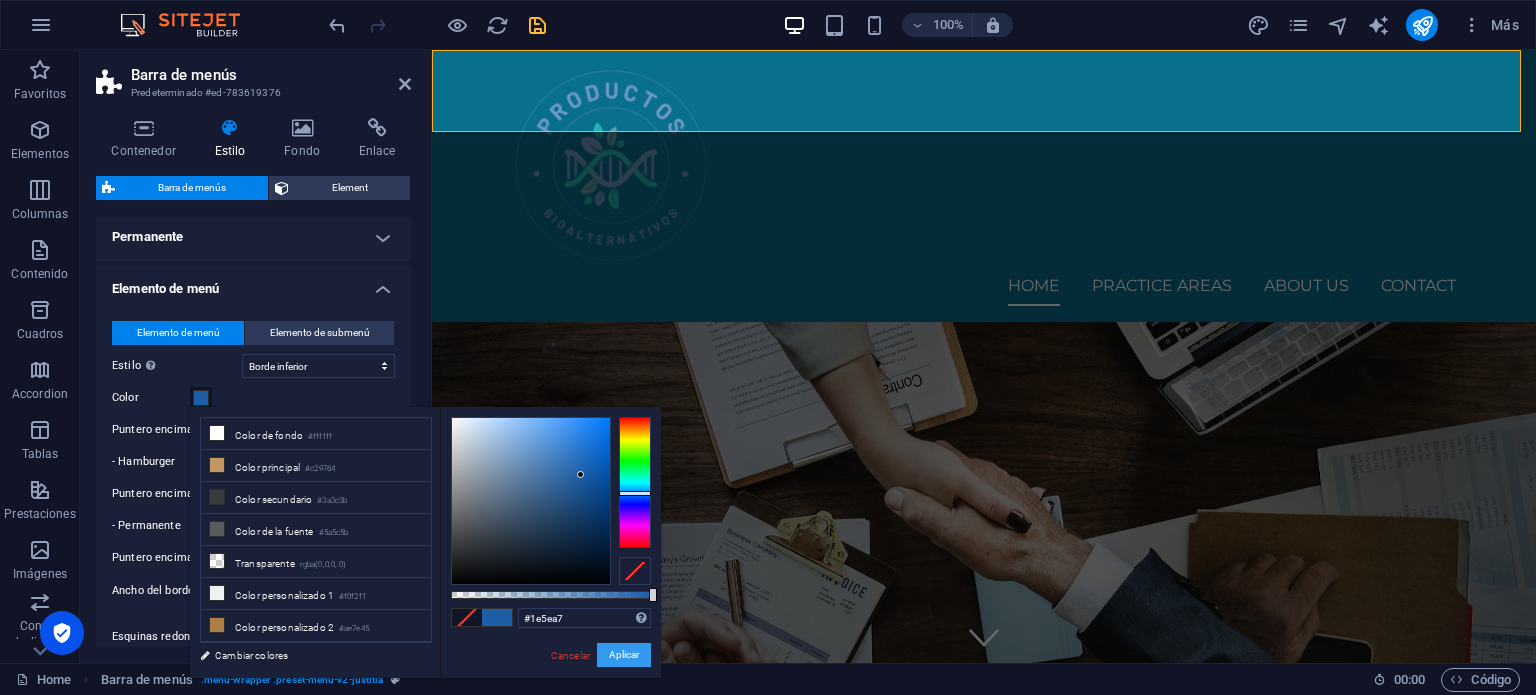 click on "Aplicar" at bounding box center [624, 655] 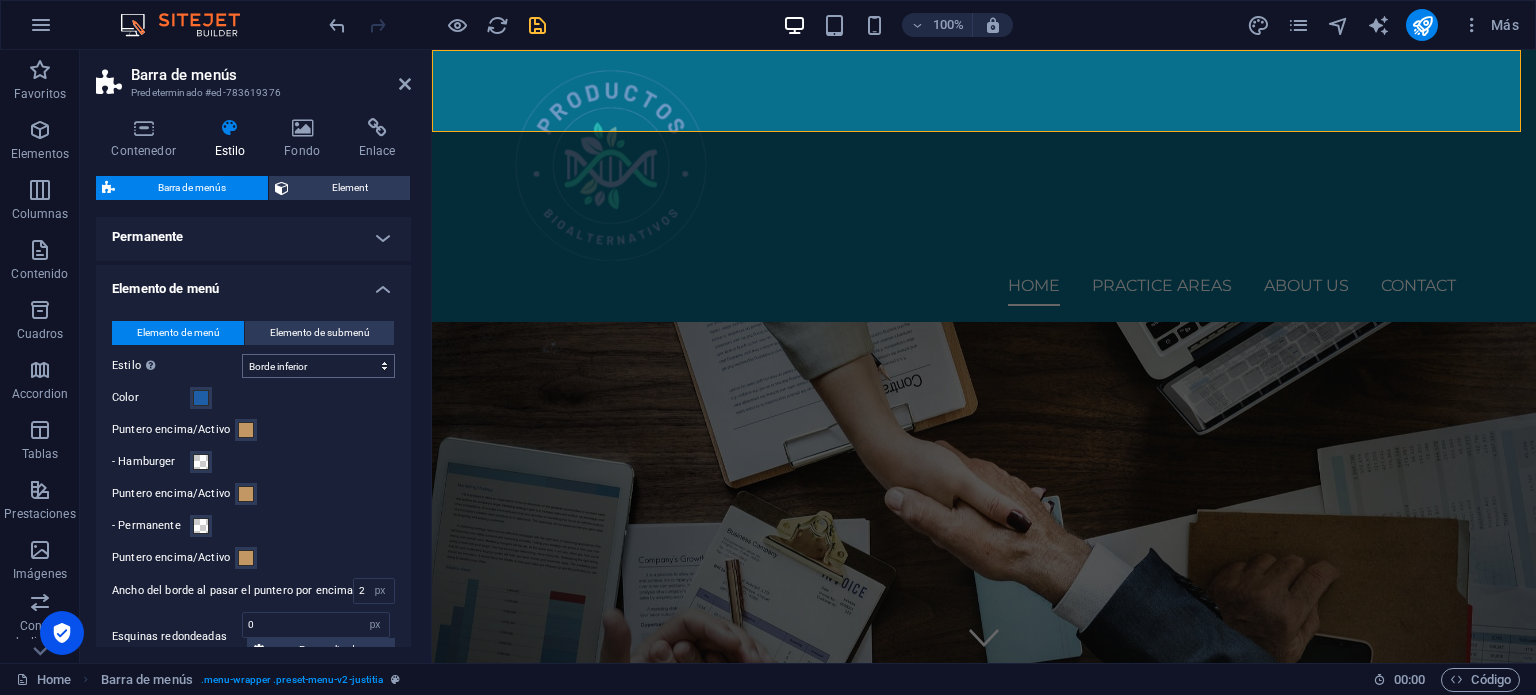 type 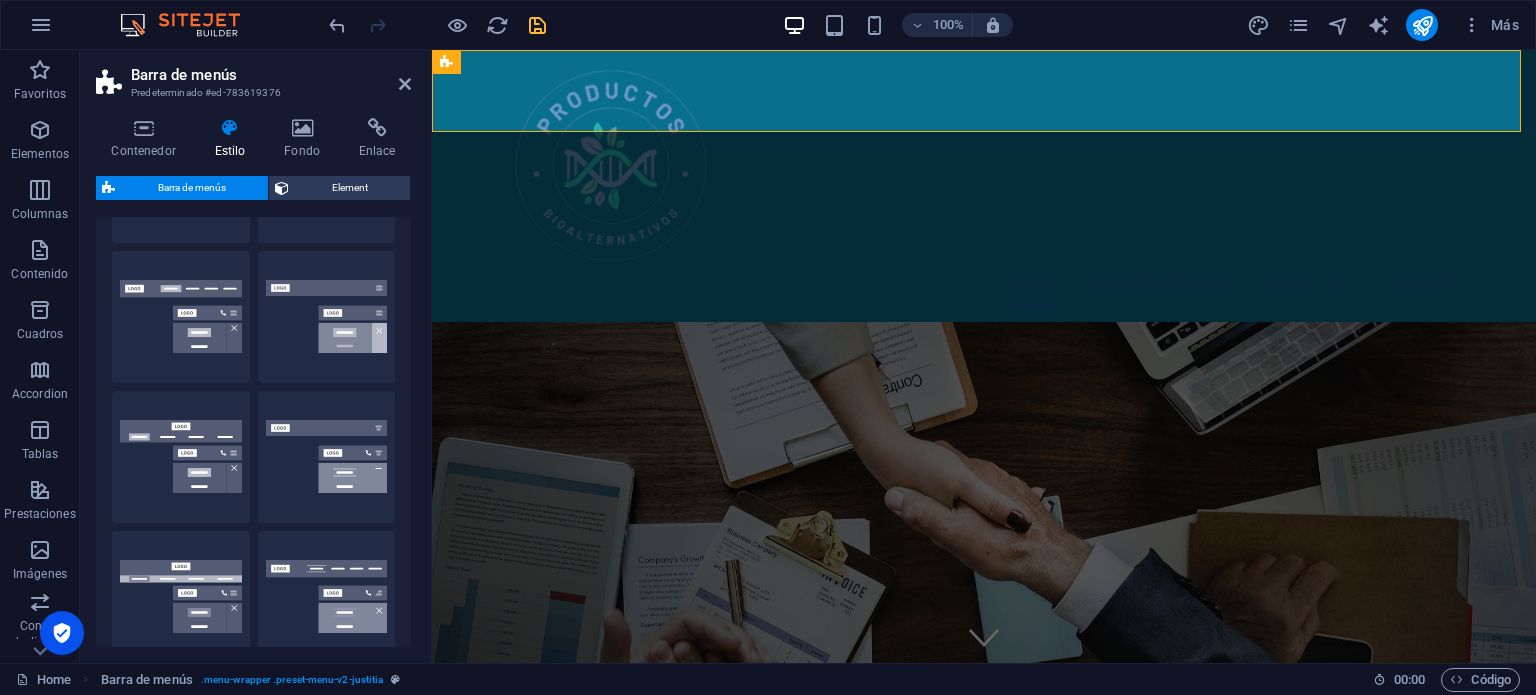 scroll, scrollTop: 0, scrollLeft: 0, axis: both 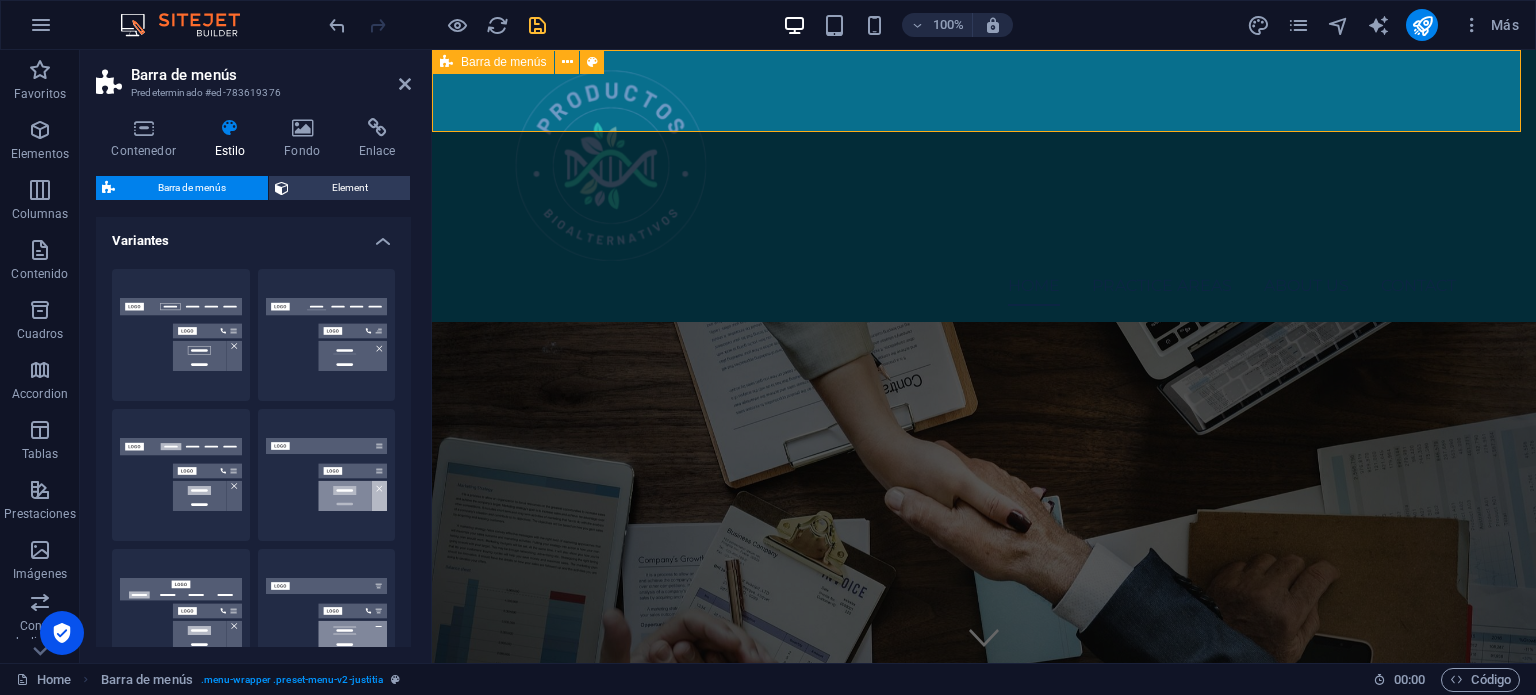 click on "Home Practice Areas About us Contact" at bounding box center (984, 186) 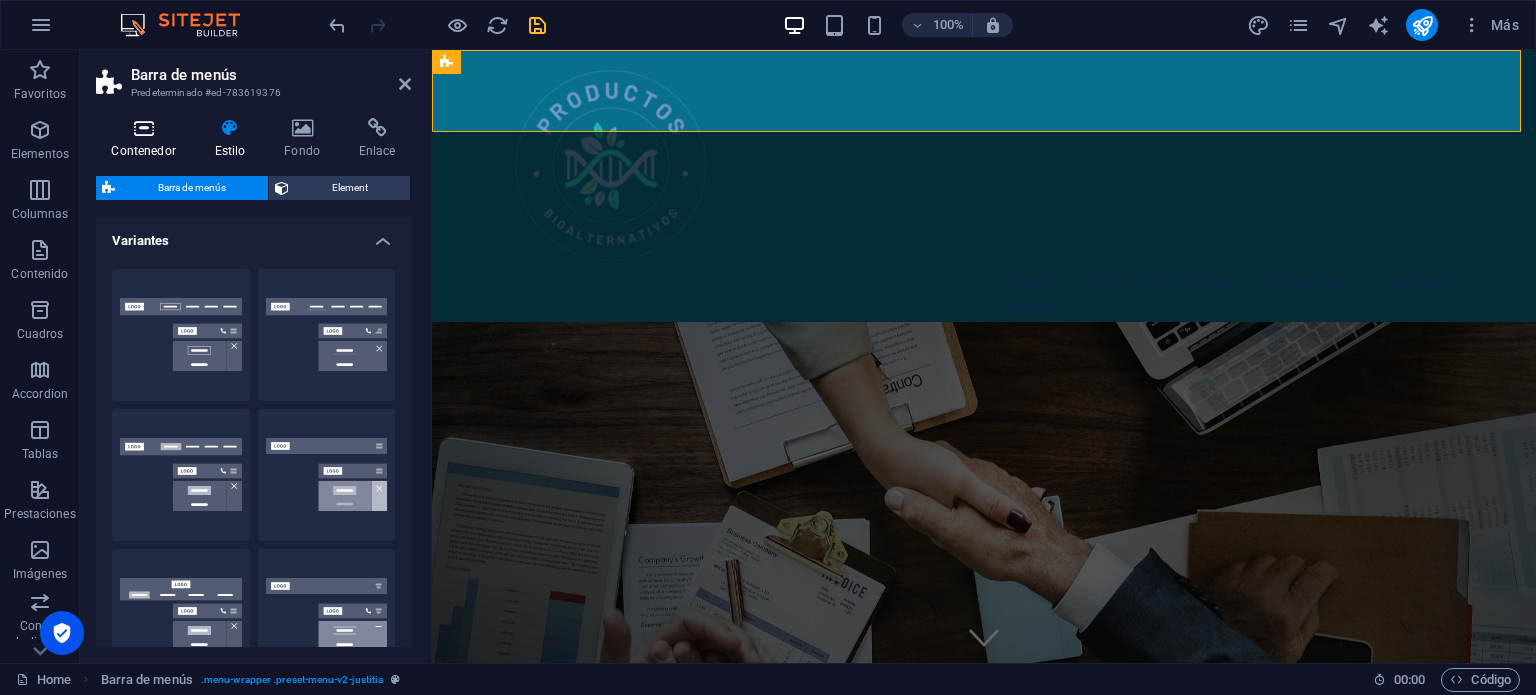 click on "Contenedor" at bounding box center [147, 139] 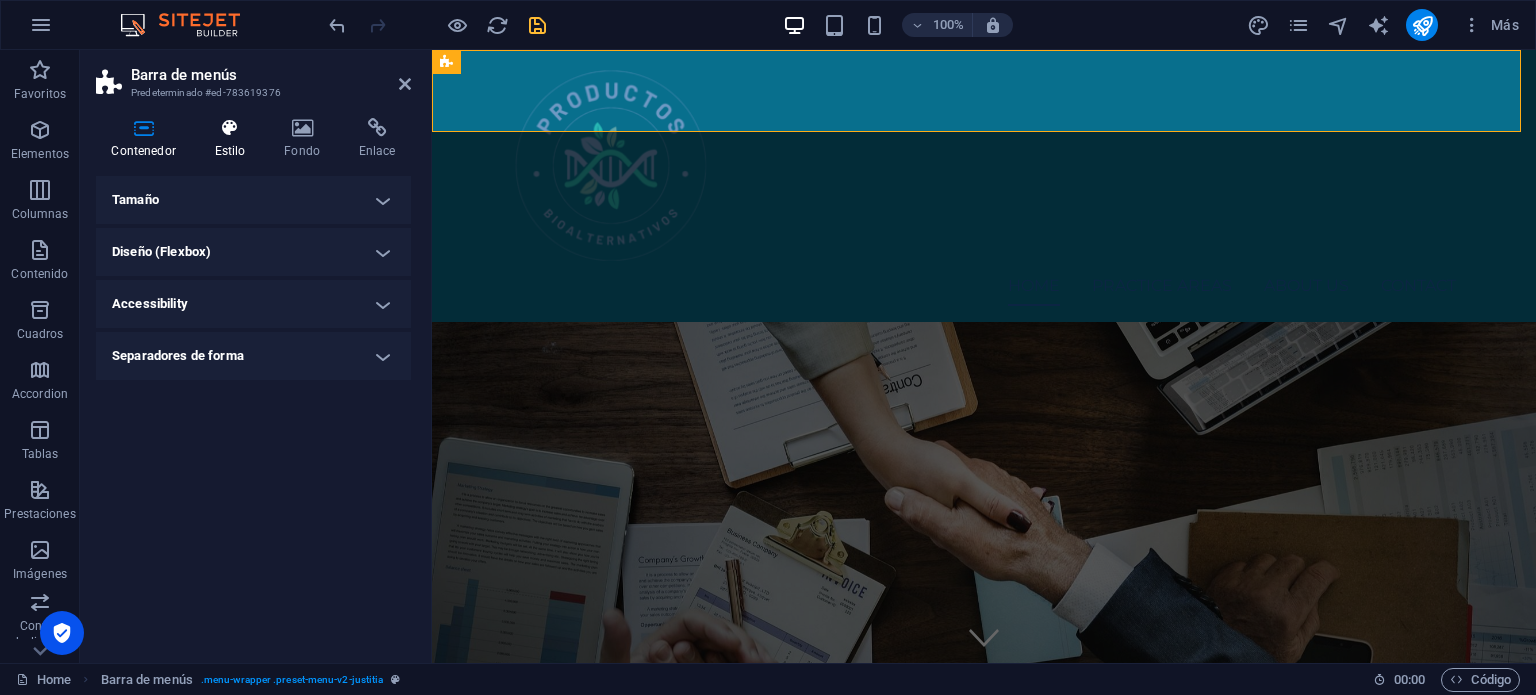 click on "Estilo" at bounding box center (234, 139) 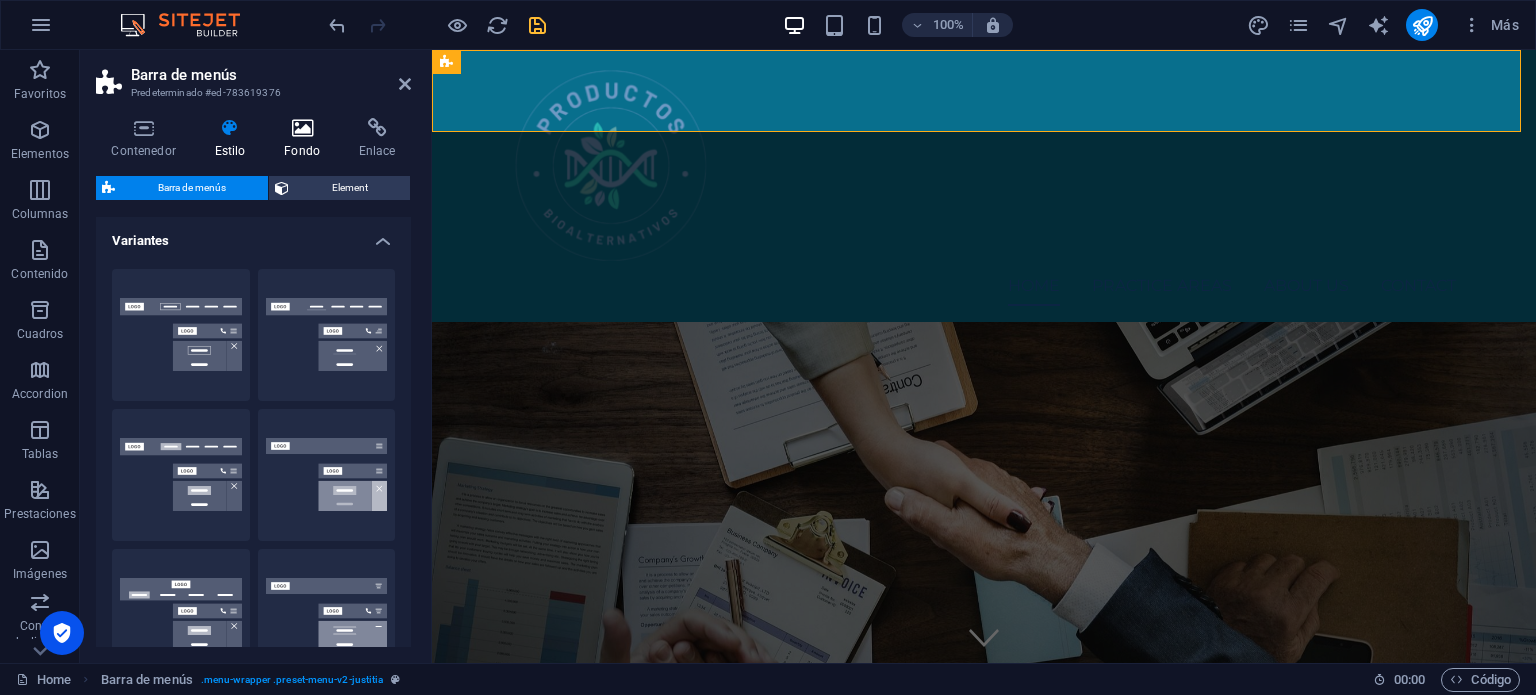 click at bounding box center (302, 128) 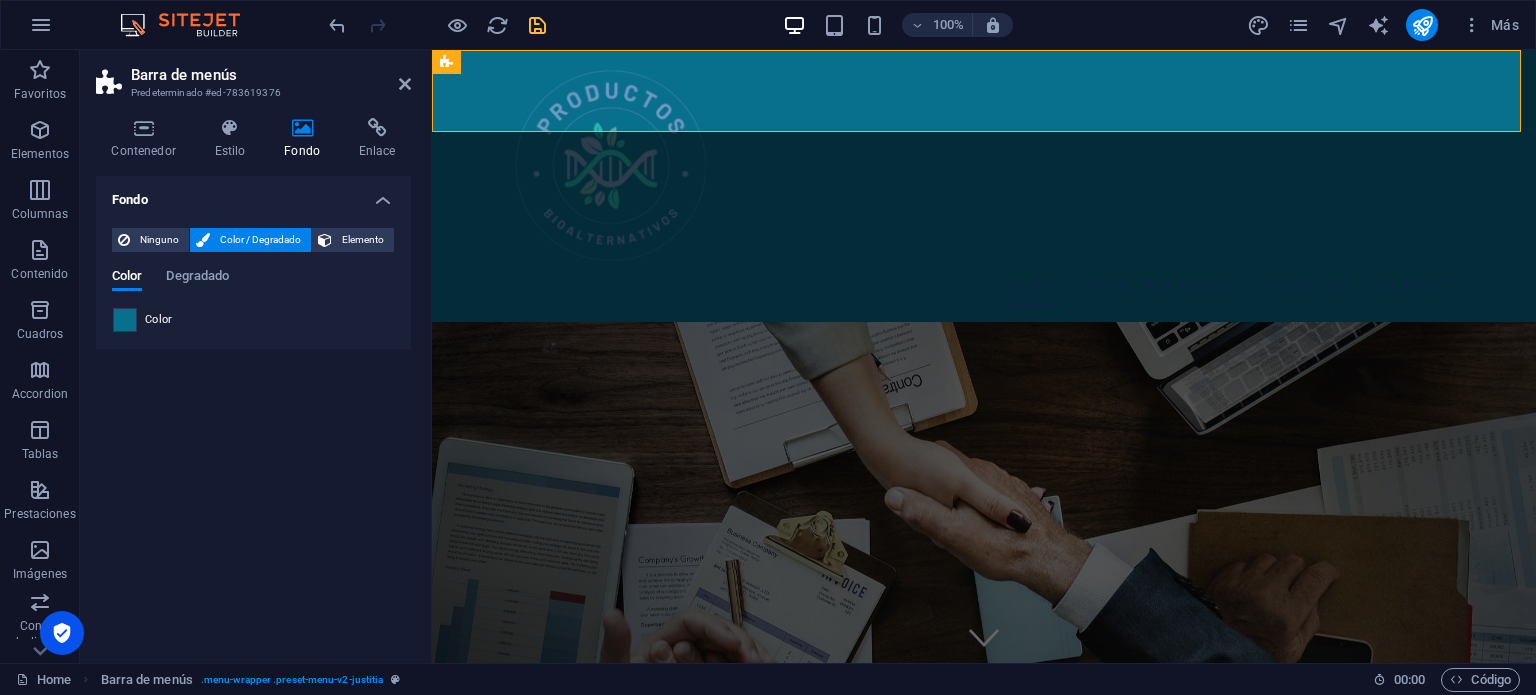 click at bounding box center [125, 320] 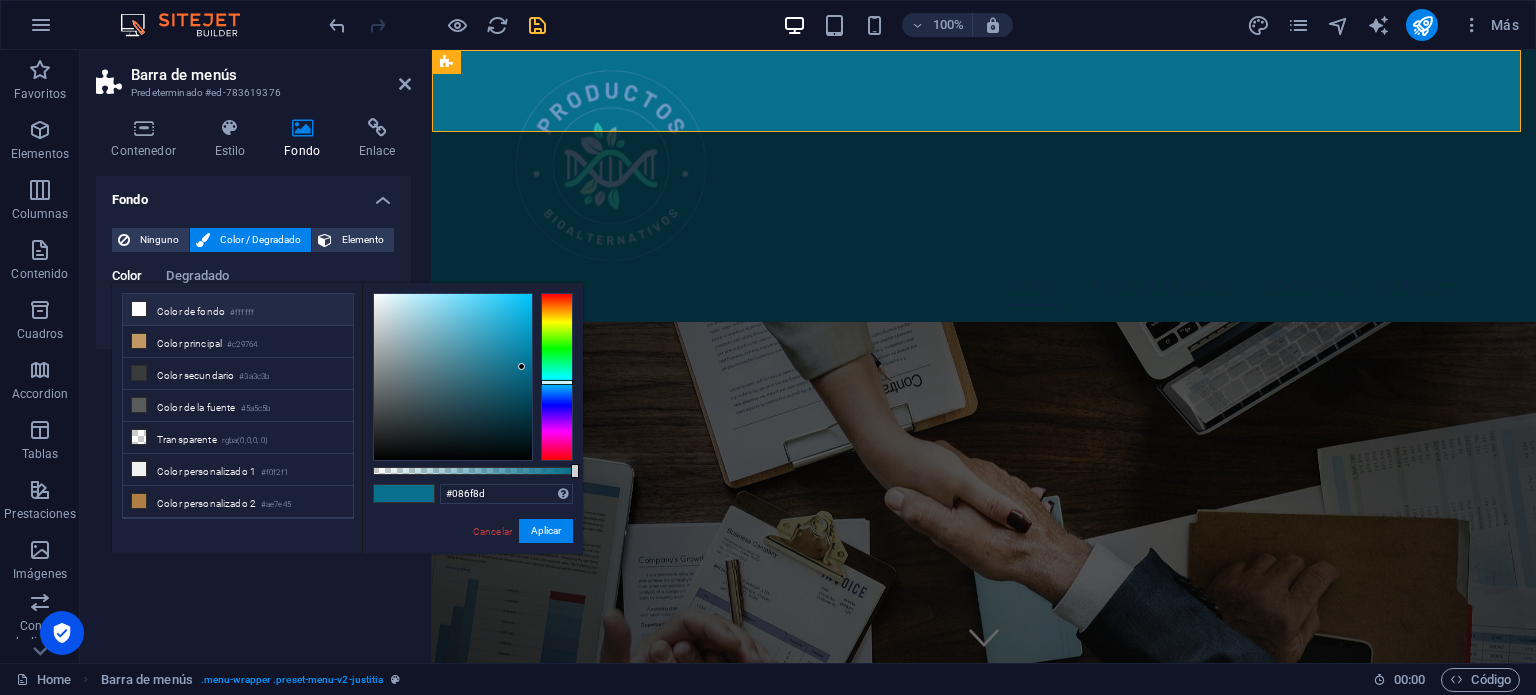 click on "Color de fondo
#ffffff" at bounding box center [238, 310] 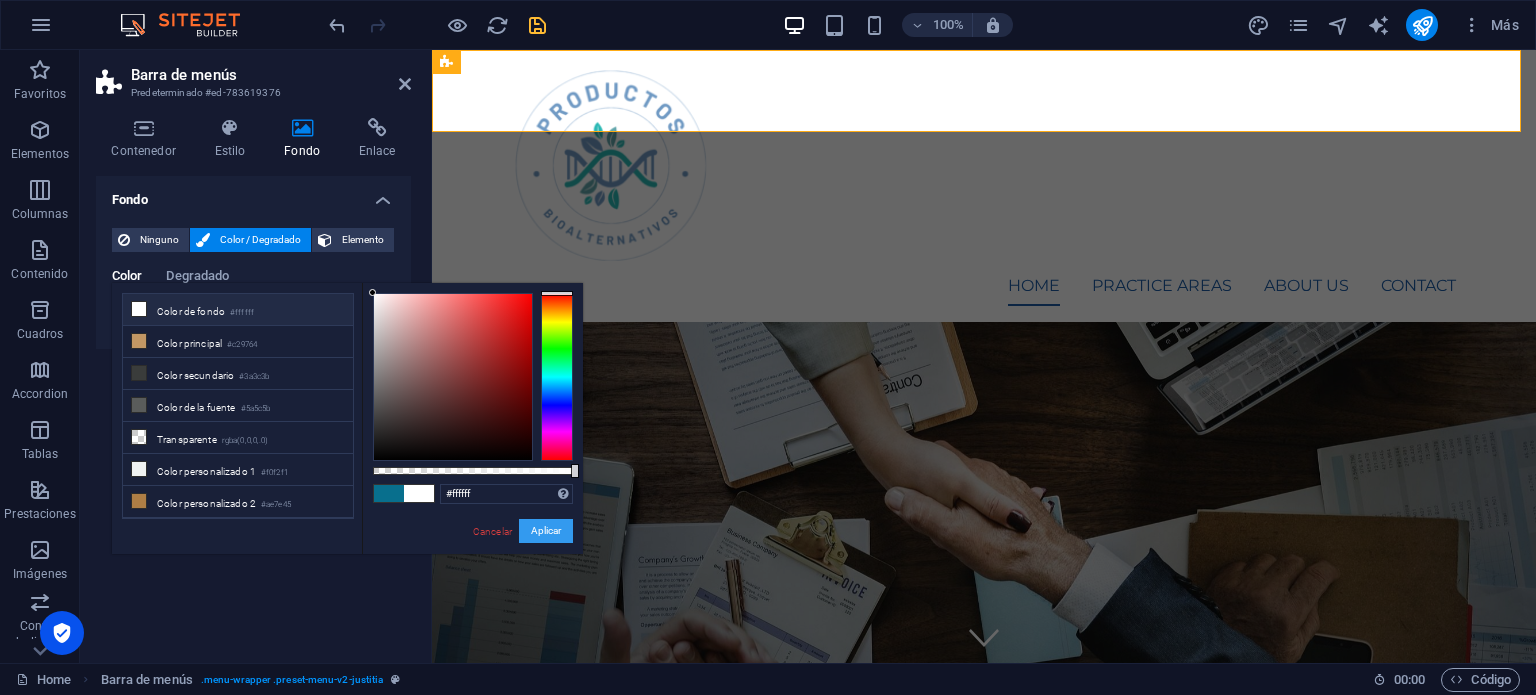 click on "Aplicar" at bounding box center [546, 531] 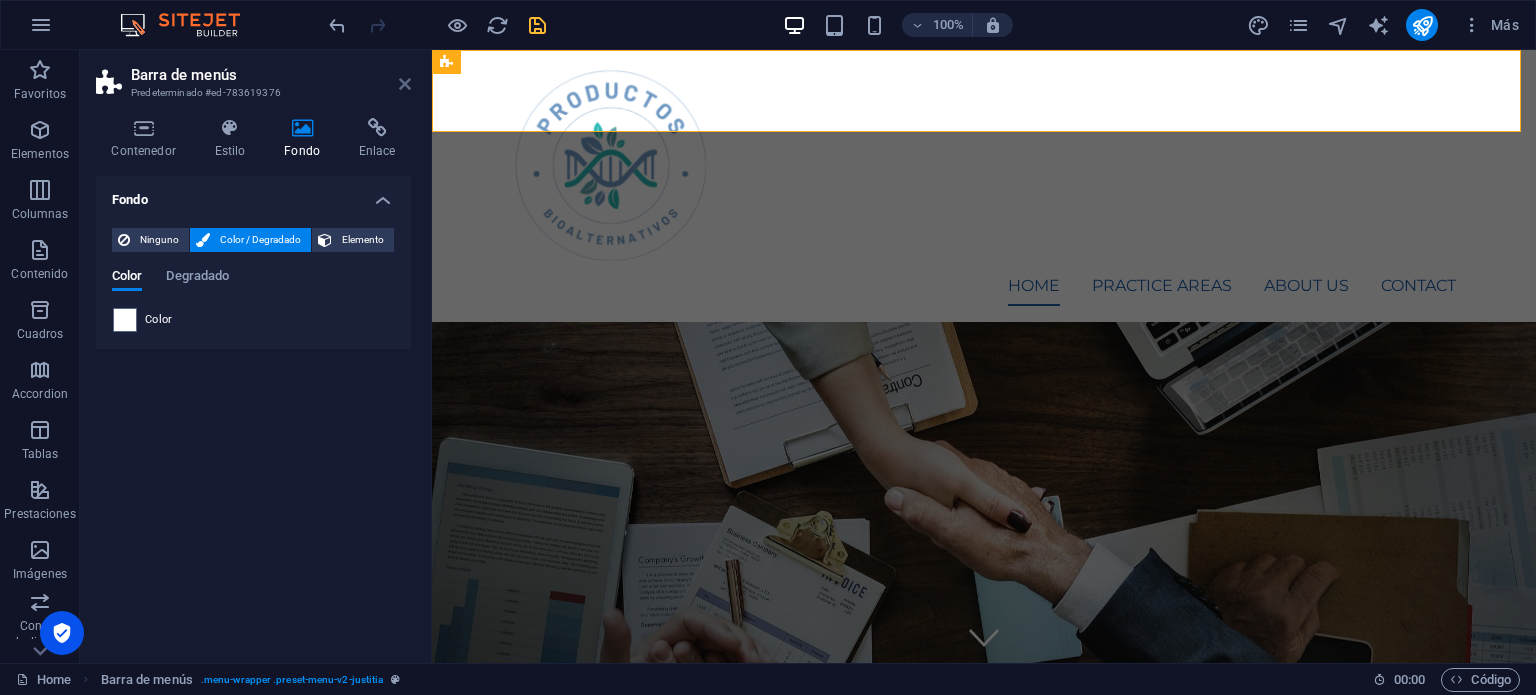 click at bounding box center [405, 84] 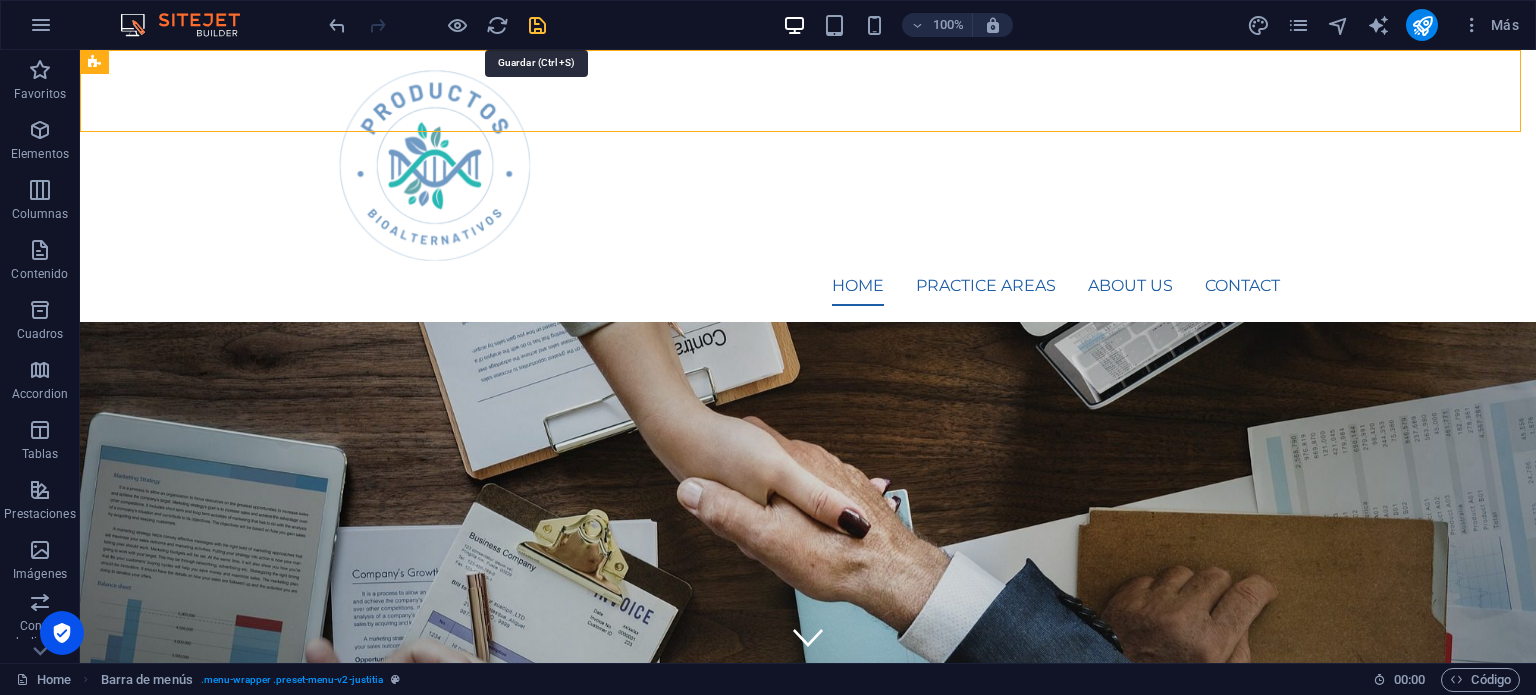 click at bounding box center [537, 25] 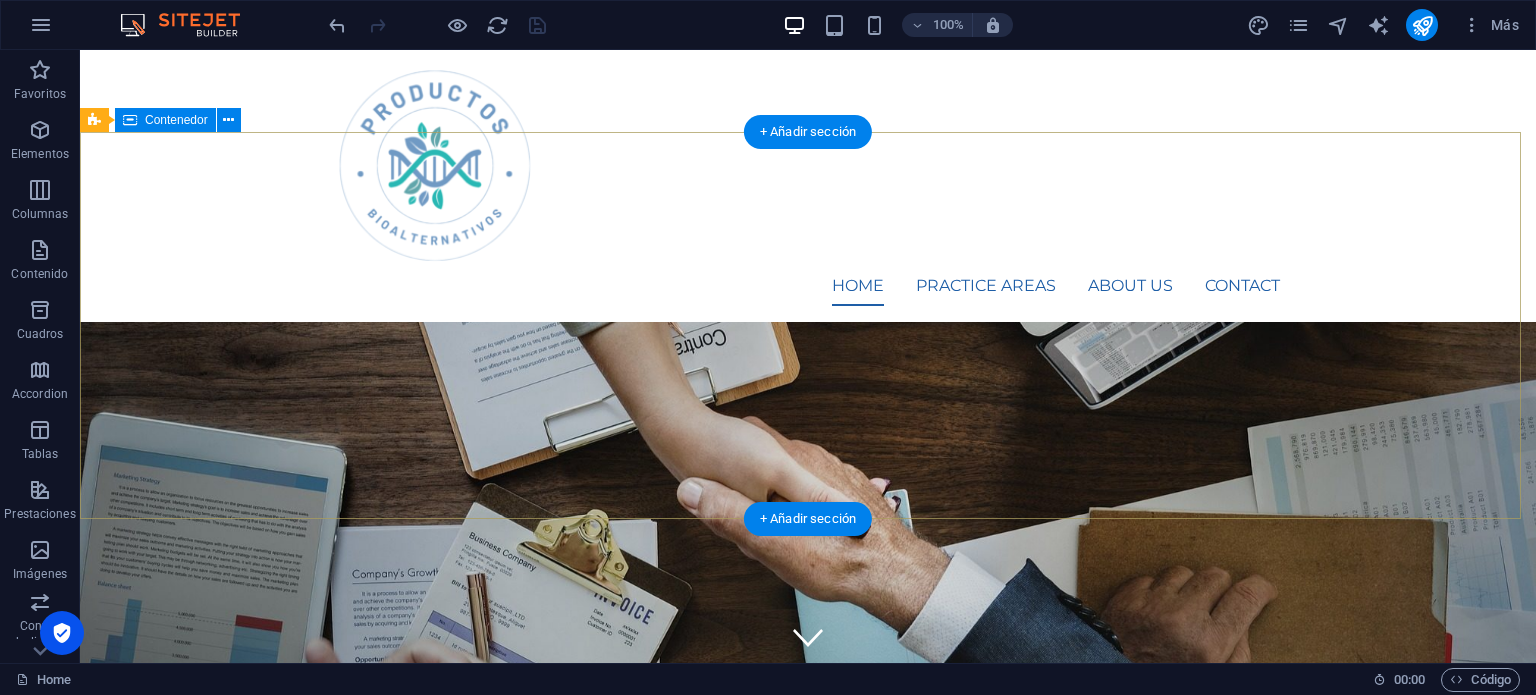 click on "We protect your rights Consetetur sadipscing elitr, sed diam nonumy eirmod tempor invidunt ut labore et dolore magna aliquyam erat, sed diam voluptua. At vero eos et accusam et [PERSON_NAME] duo [PERSON_NAME] et ea rebum. Learn more" at bounding box center [808, 902] 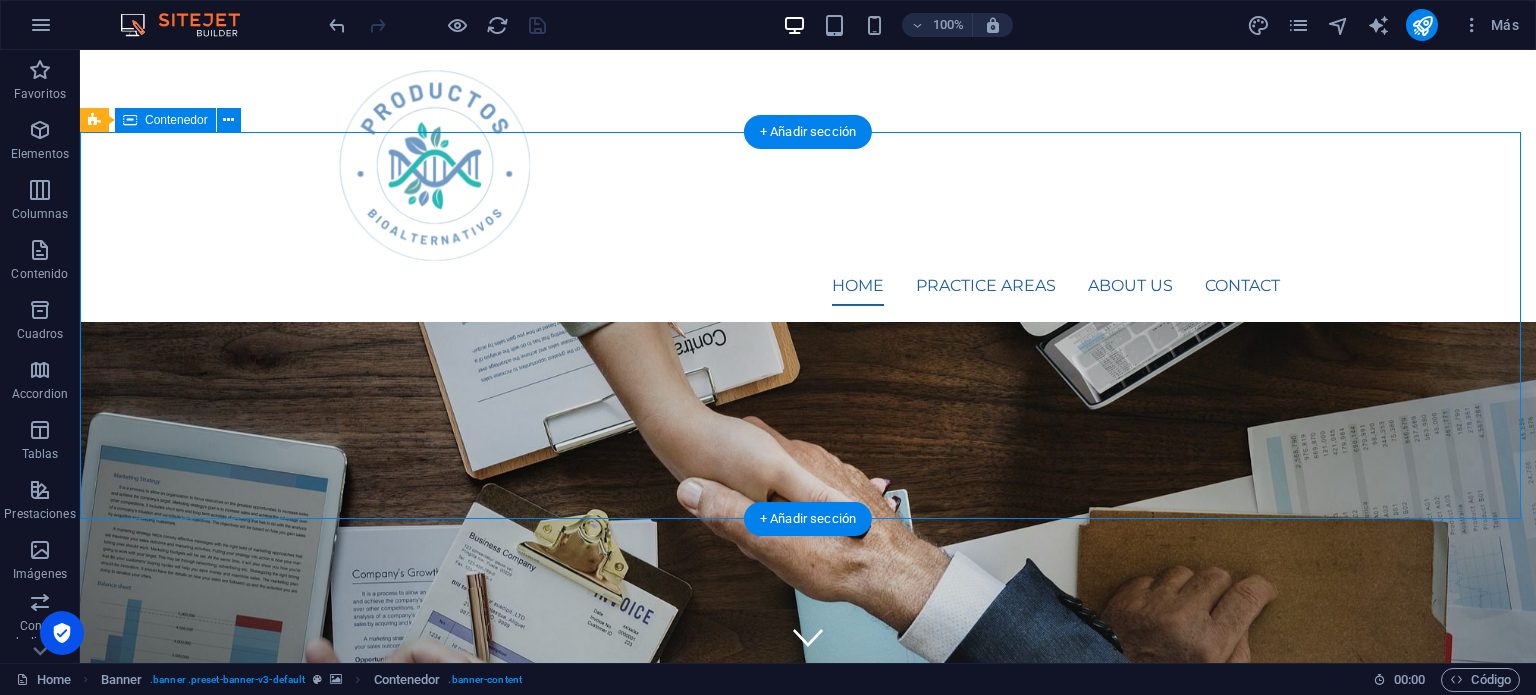 click on "We protect your rights Consetetur sadipscing elitr, sed diam nonumy eirmod tempor invidunt ut labore et dolore magna aliquyam erat, sed diam voluptua. At vero eos et accusam et [PERSON_NAME] duo [PERSON_NAME] et ea rebum. Learn more" at bounding box center [808, 902] 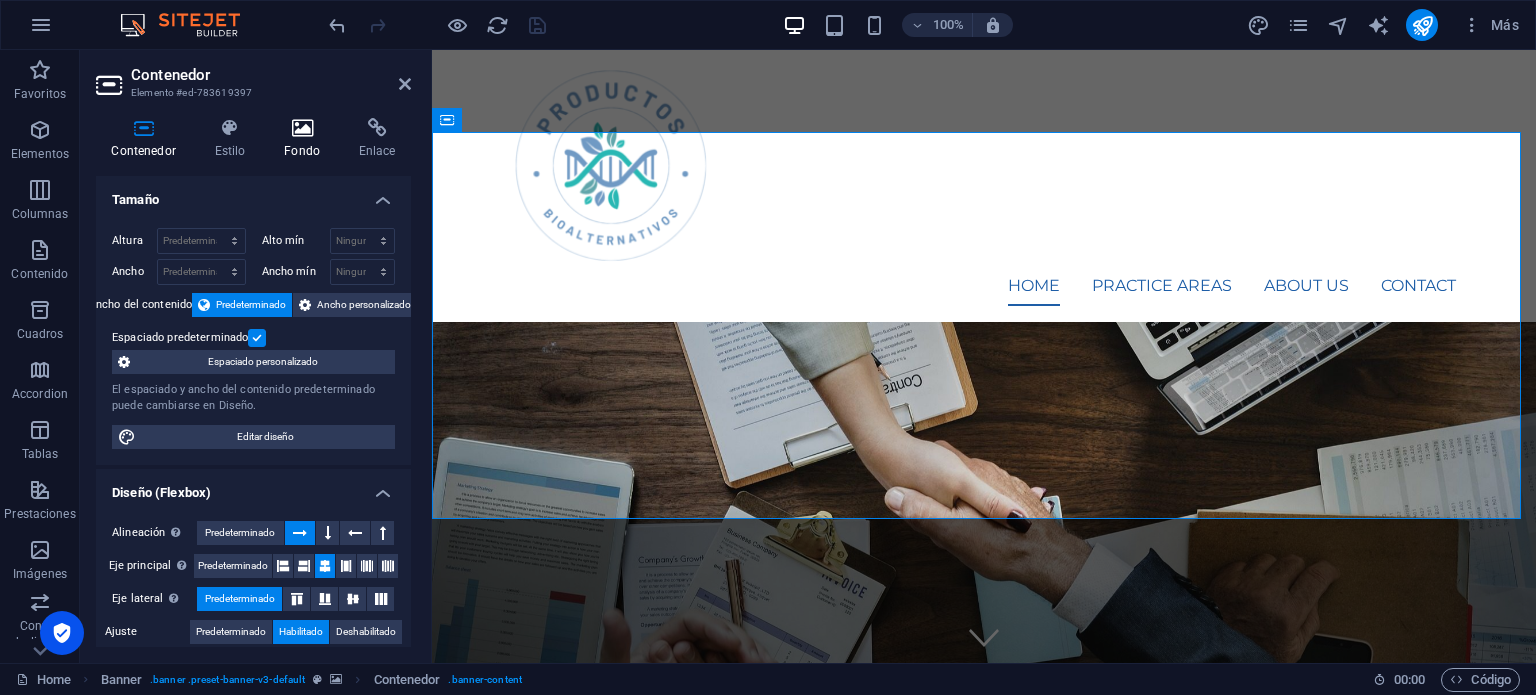 click at bounding box center (302, 128) 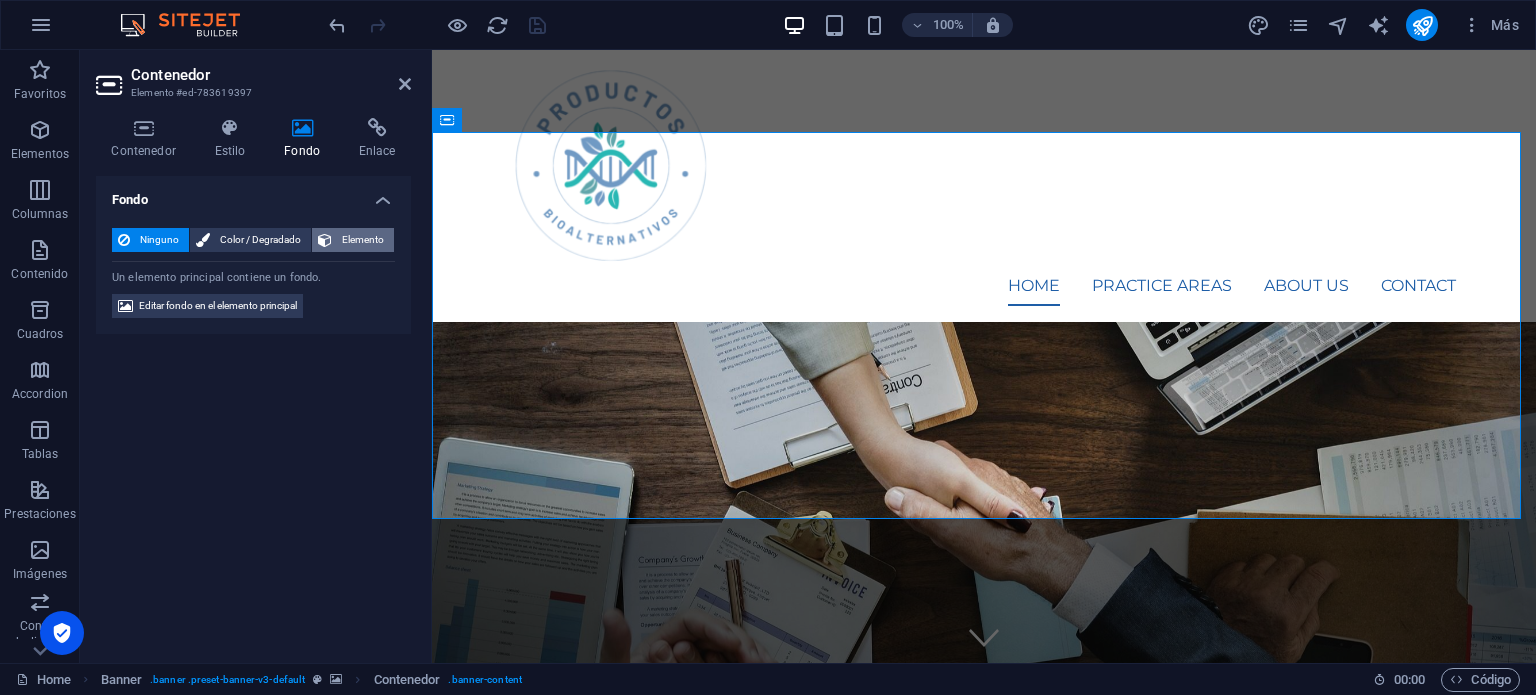 click on "Elemento" at bounding box center [363, 240] 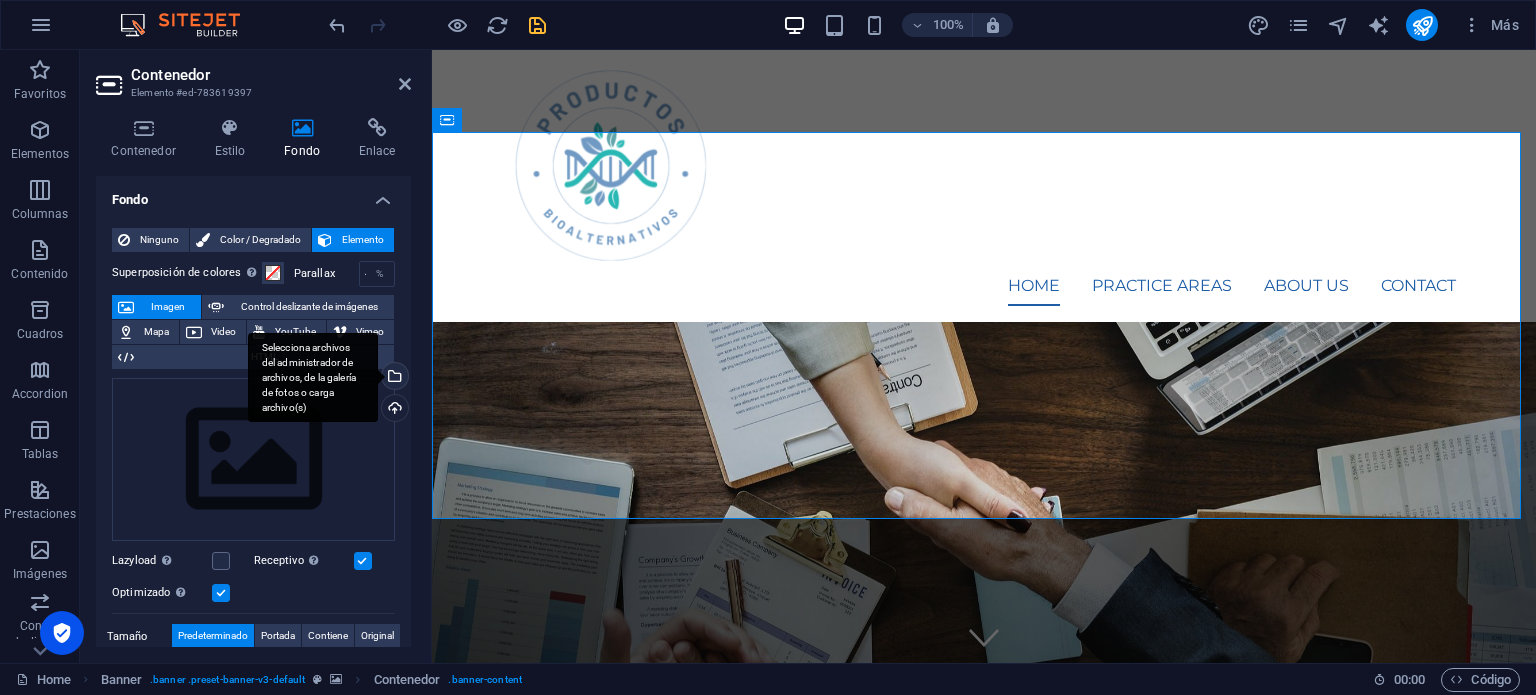 click on "Selecciona archivos del administrador de archivos, de la galería de fotos o carga archivo(s)" at bounding box center (313, 378) 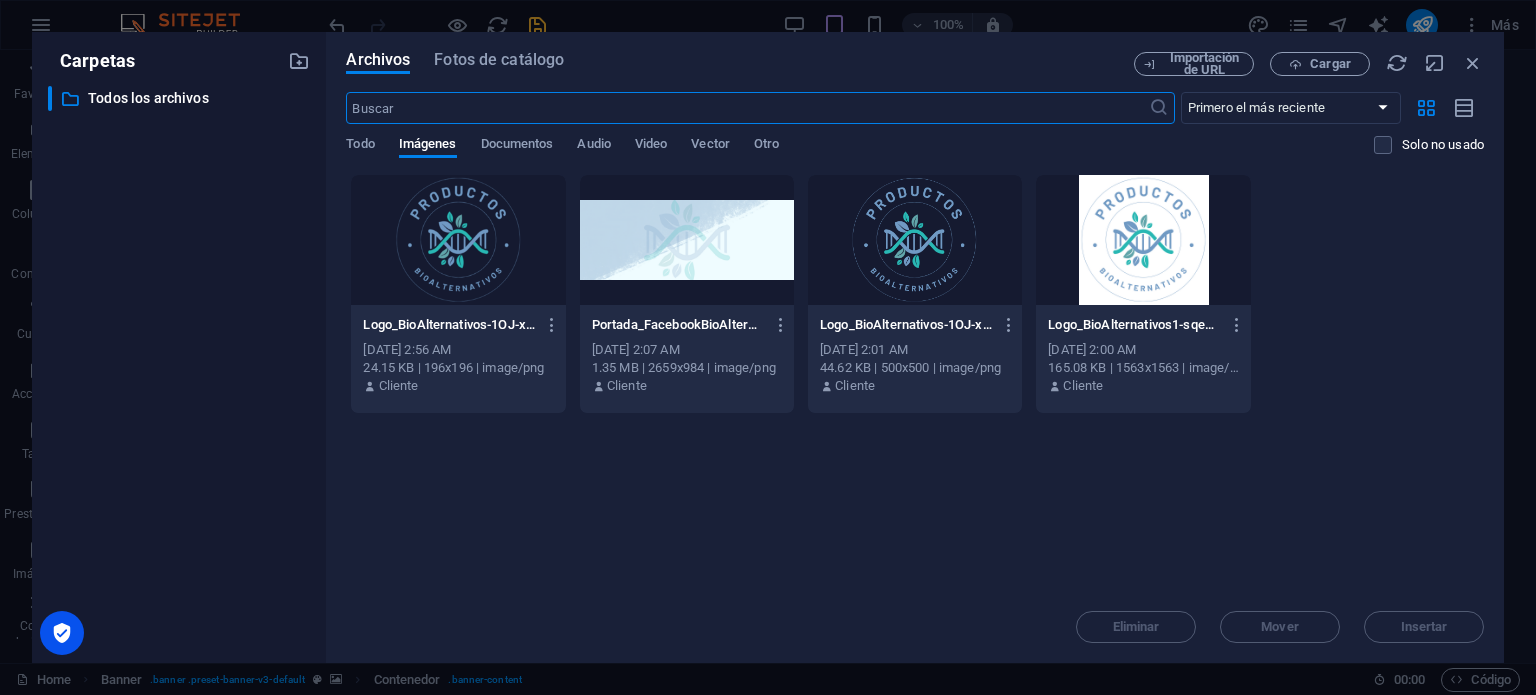 click at bounding box center [687, 240] 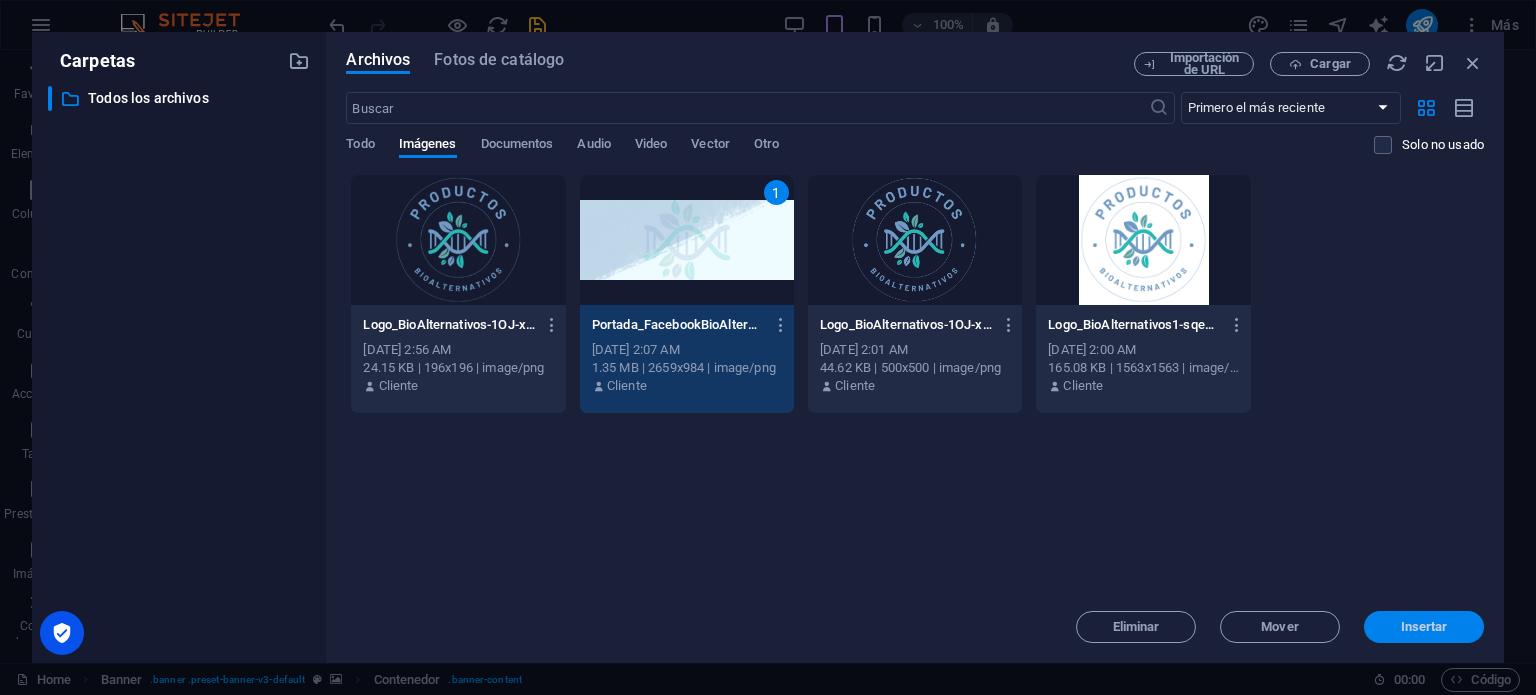 click on "Insertar" at bounding box center [1424, 627] 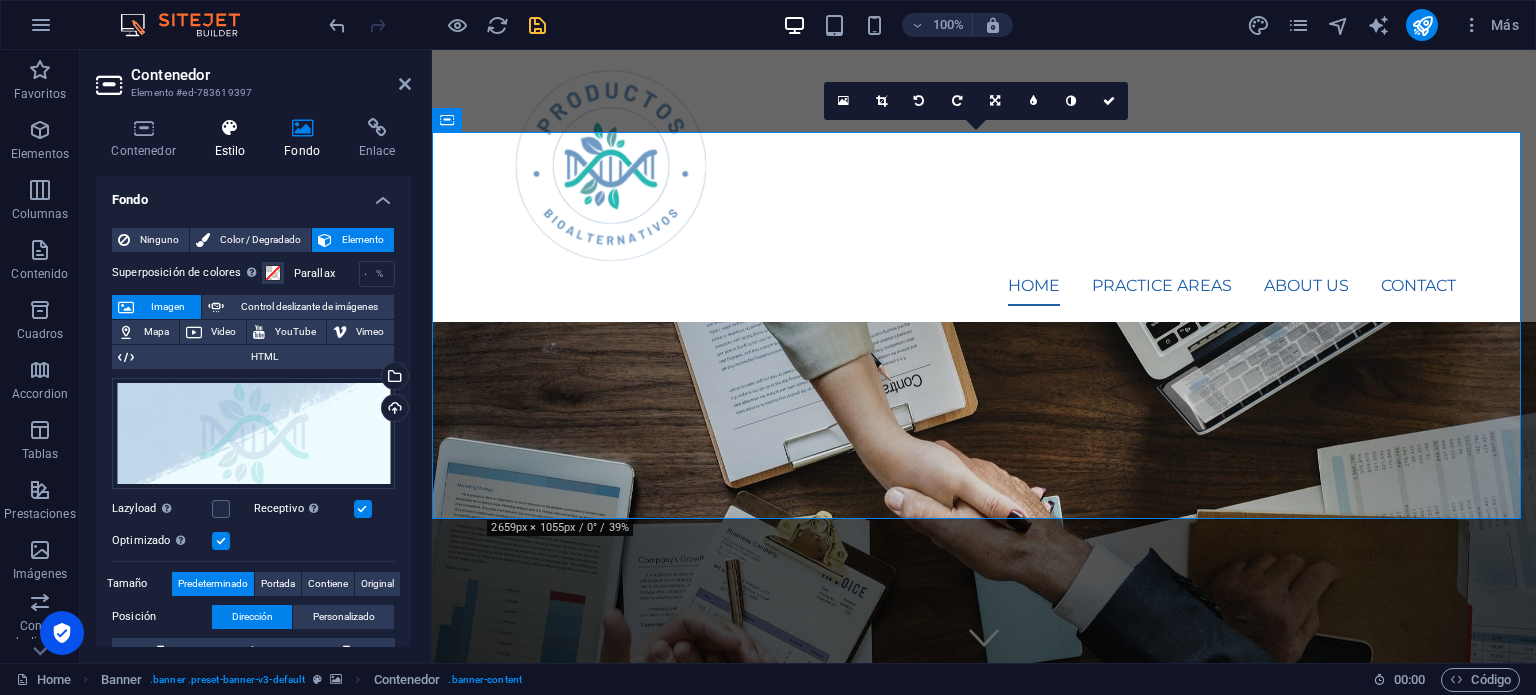 click on "Estilo" at bounding box center (234, 139) 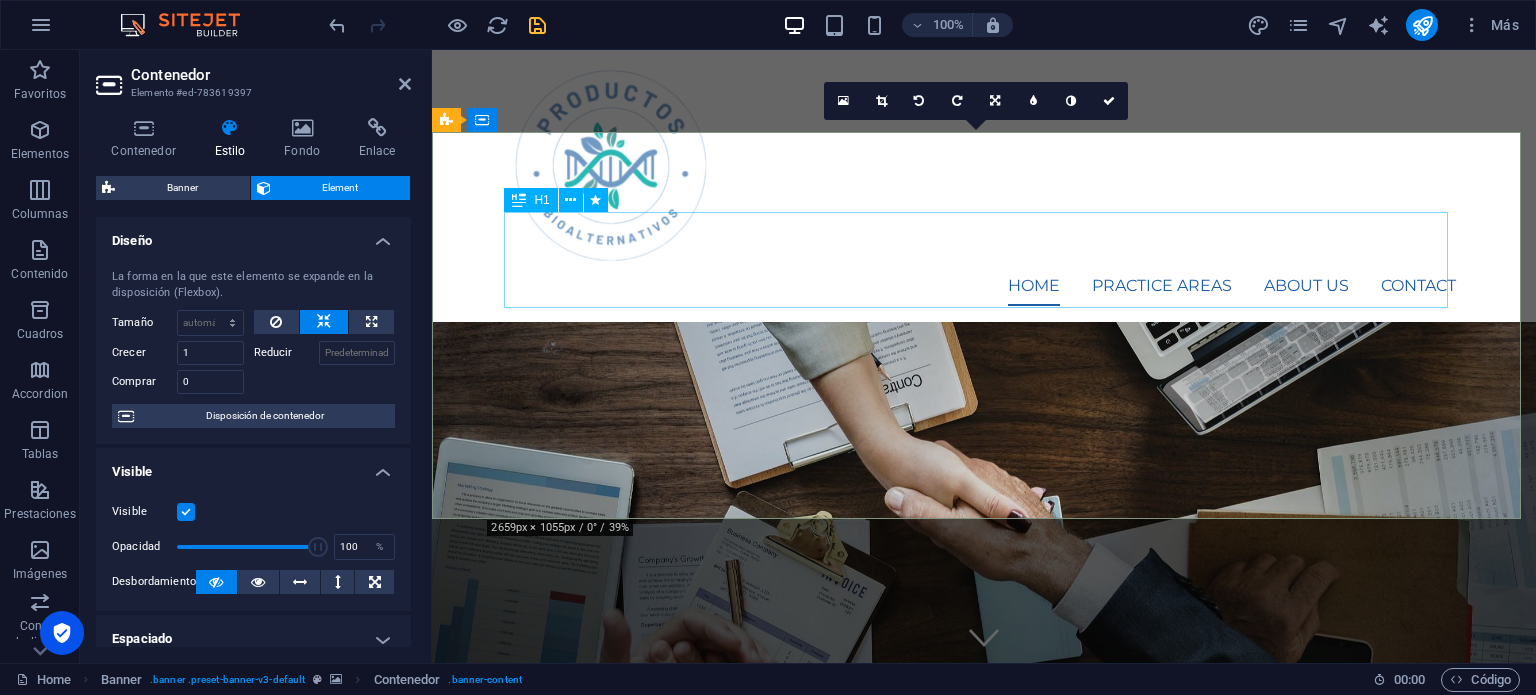 click on "We protect your rights" at bounding box center (984, 1315) 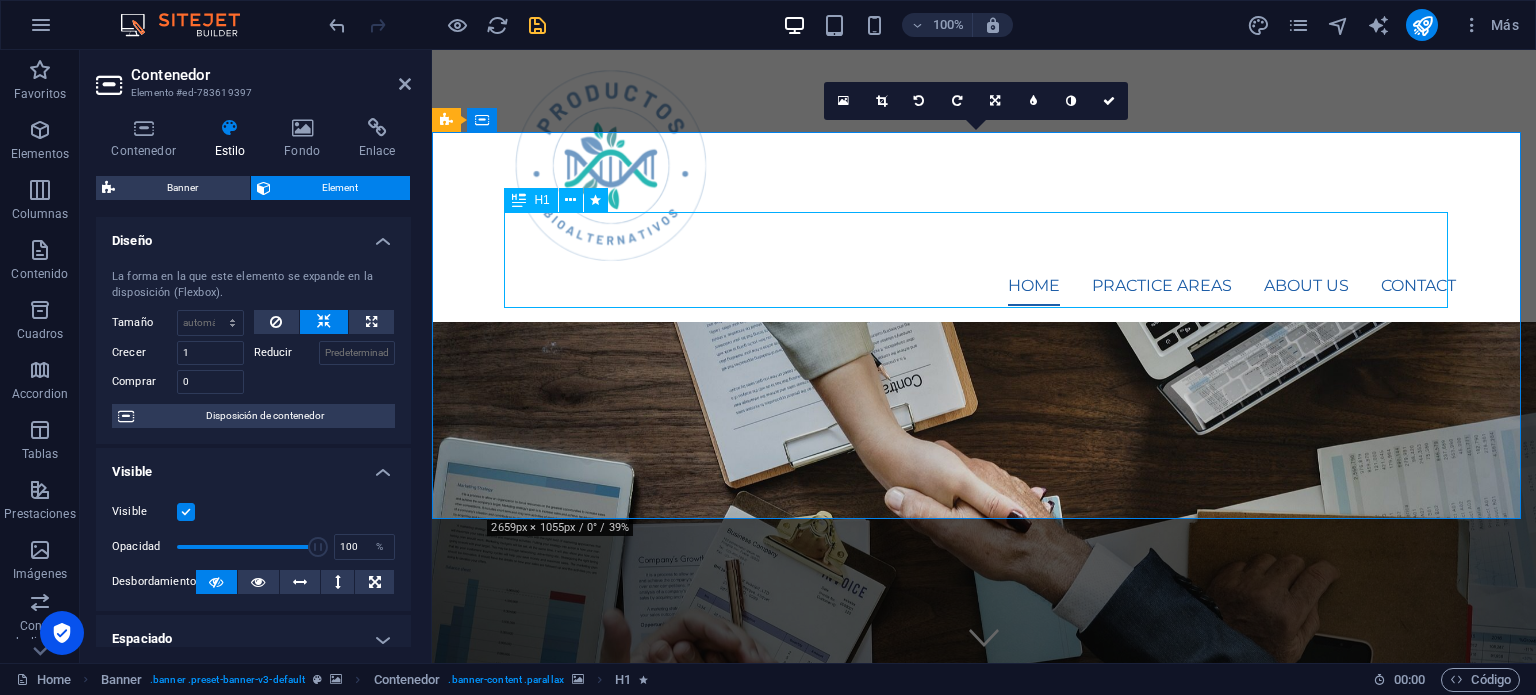 click on "We protect your rights" at bounding box center [984, 1315] 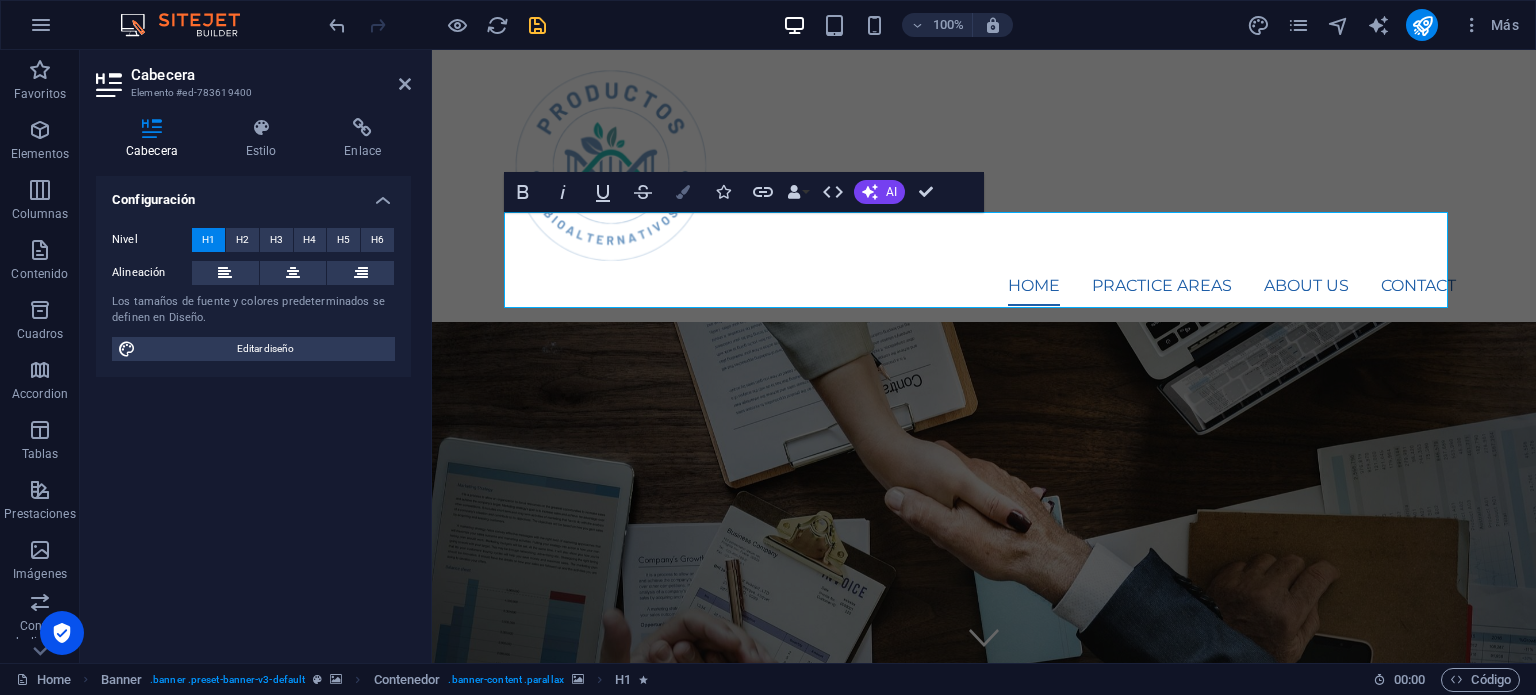 click at bounding box center [683, 192] 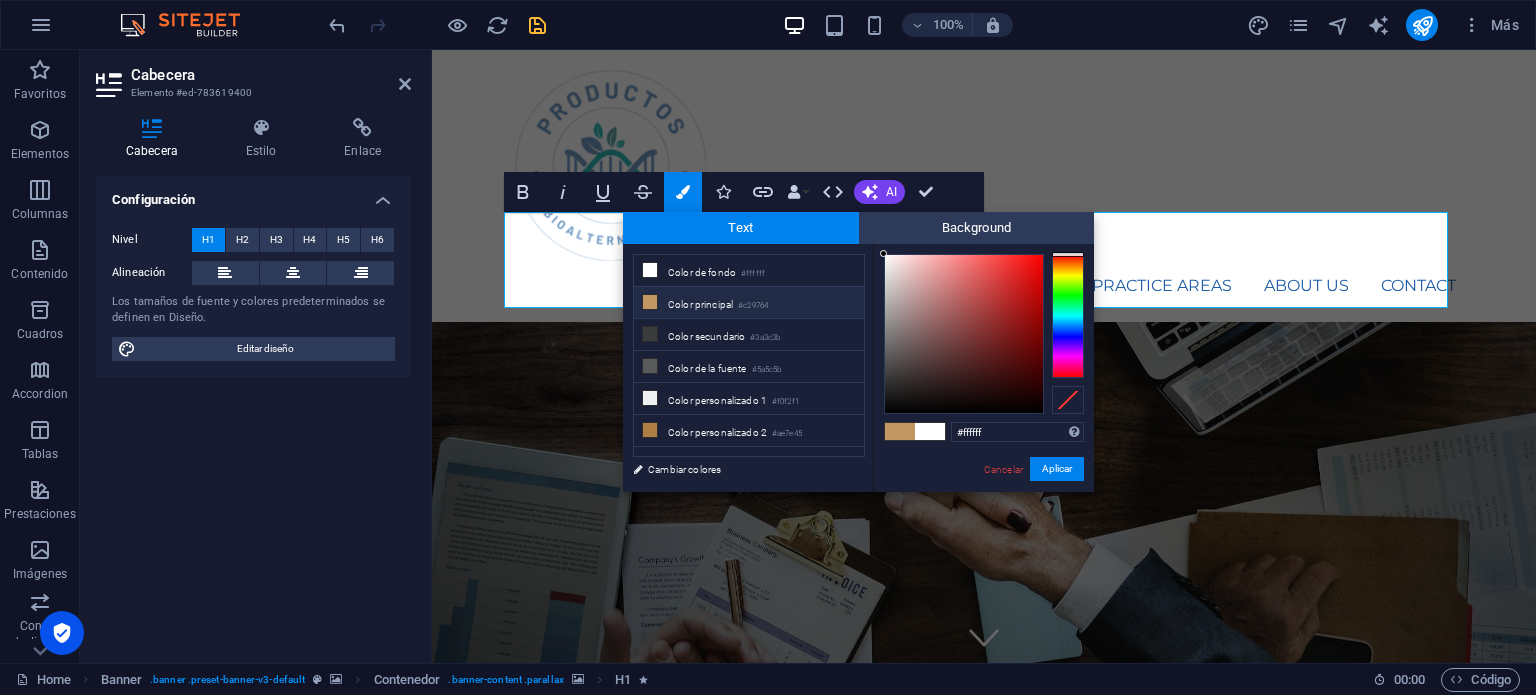 click on "Color principal
#c29764" at bounding box center (749, 303) 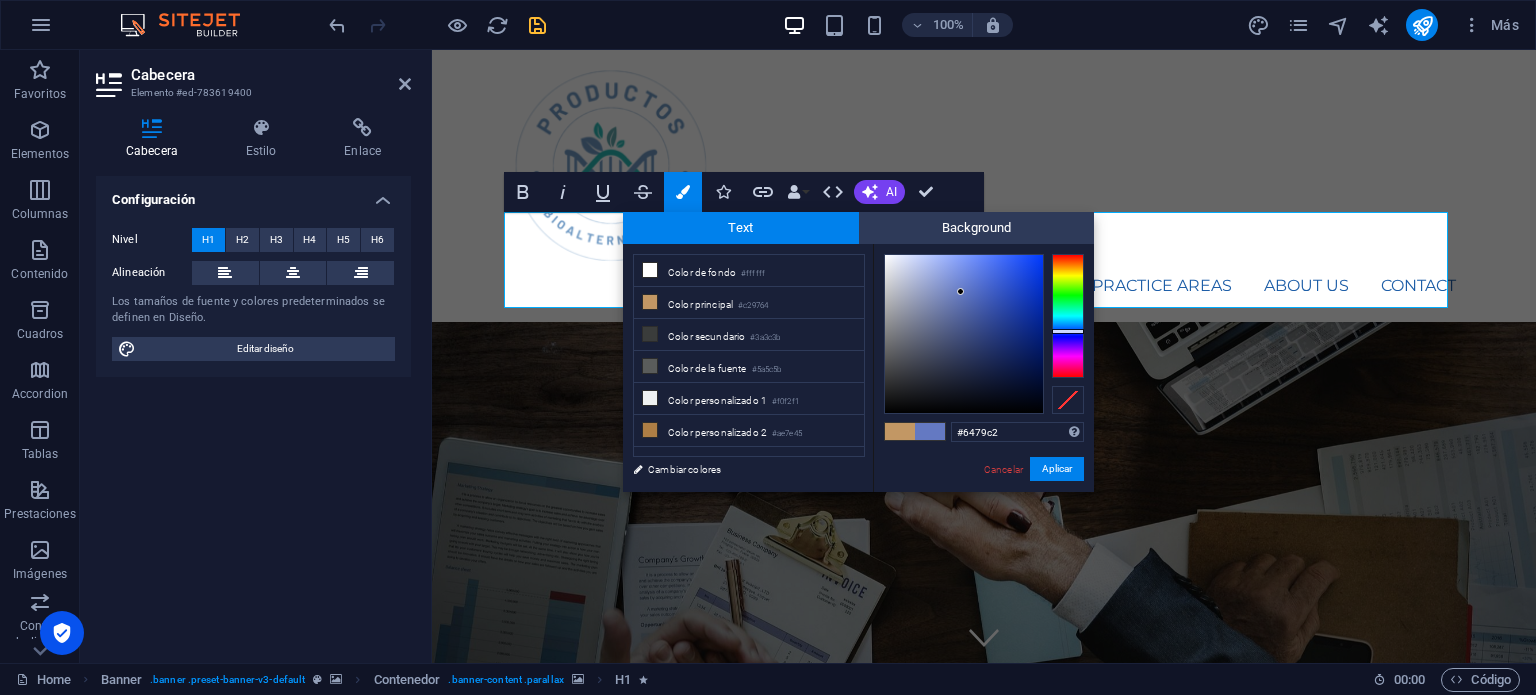 drag, startPoint x: 1065, startPoint y: 266, endPoint x: 1077, endPoint y: 331, distance: 66.09841 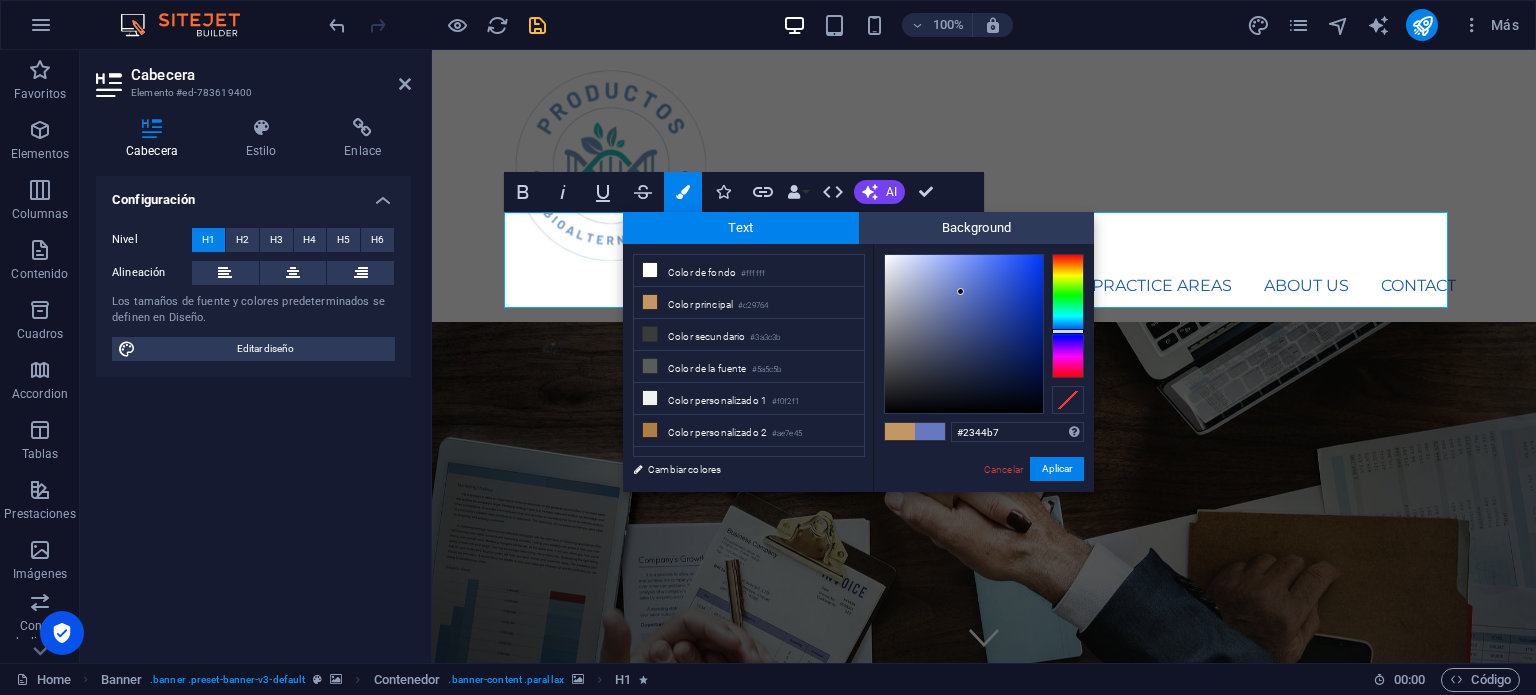 click at bounding box center [964, 334] 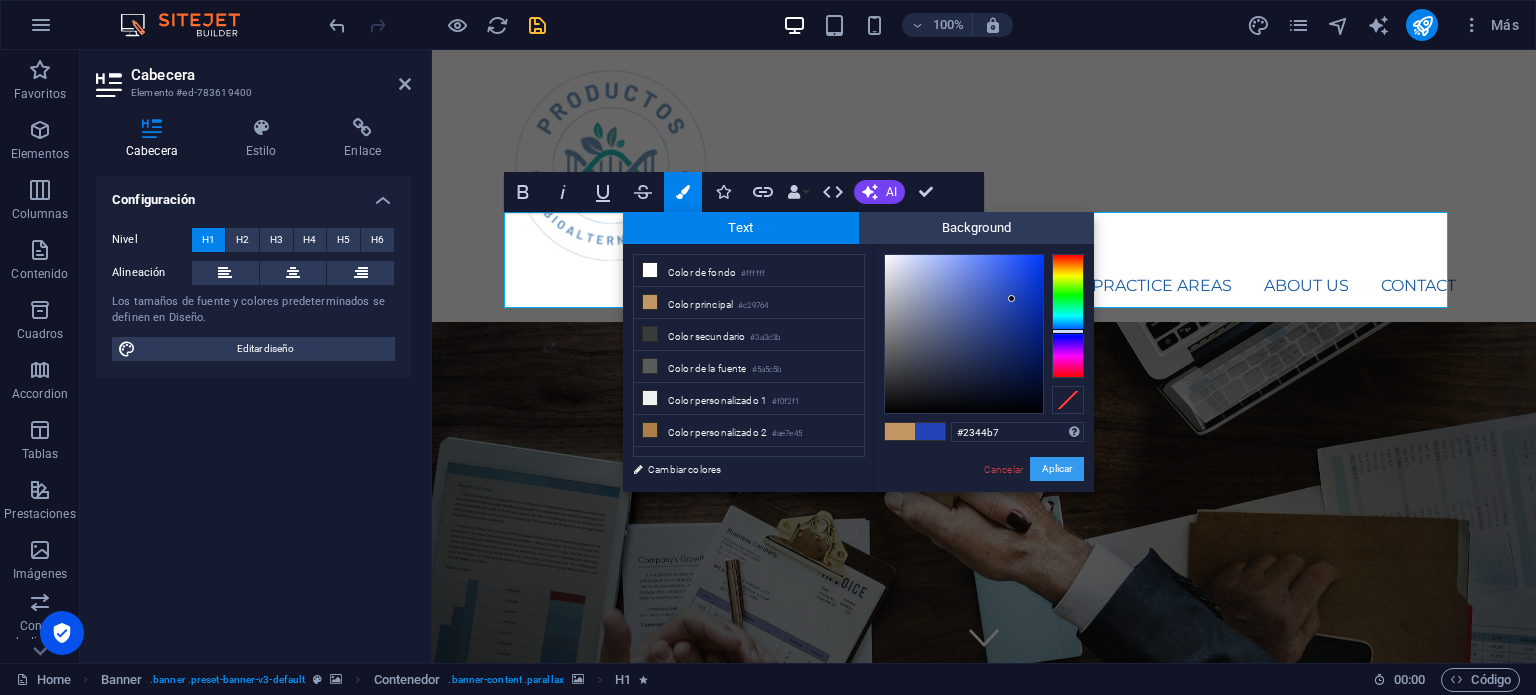 click on "Aplicar" at bounding box center (1057, 469) 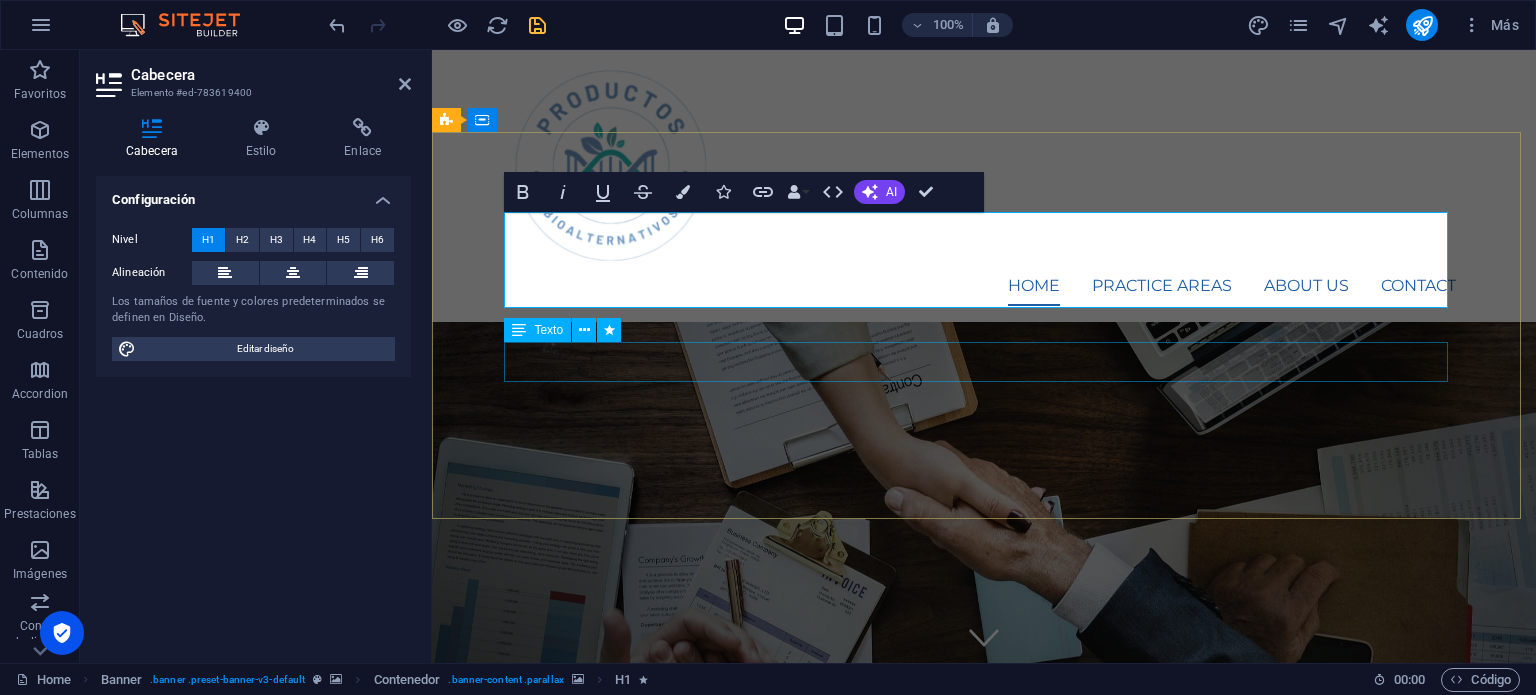 click on "Consetetur sadipscing elitr, sed diam nonumy eirmod tempor invidunt ut labore et dolore magna aliquyam erat, sed diam voluptua. At vero eos et accusam et [PERSON_NAME] duo [PERSON_NAME] et ea rebum." at bounding box center [984, 1417] 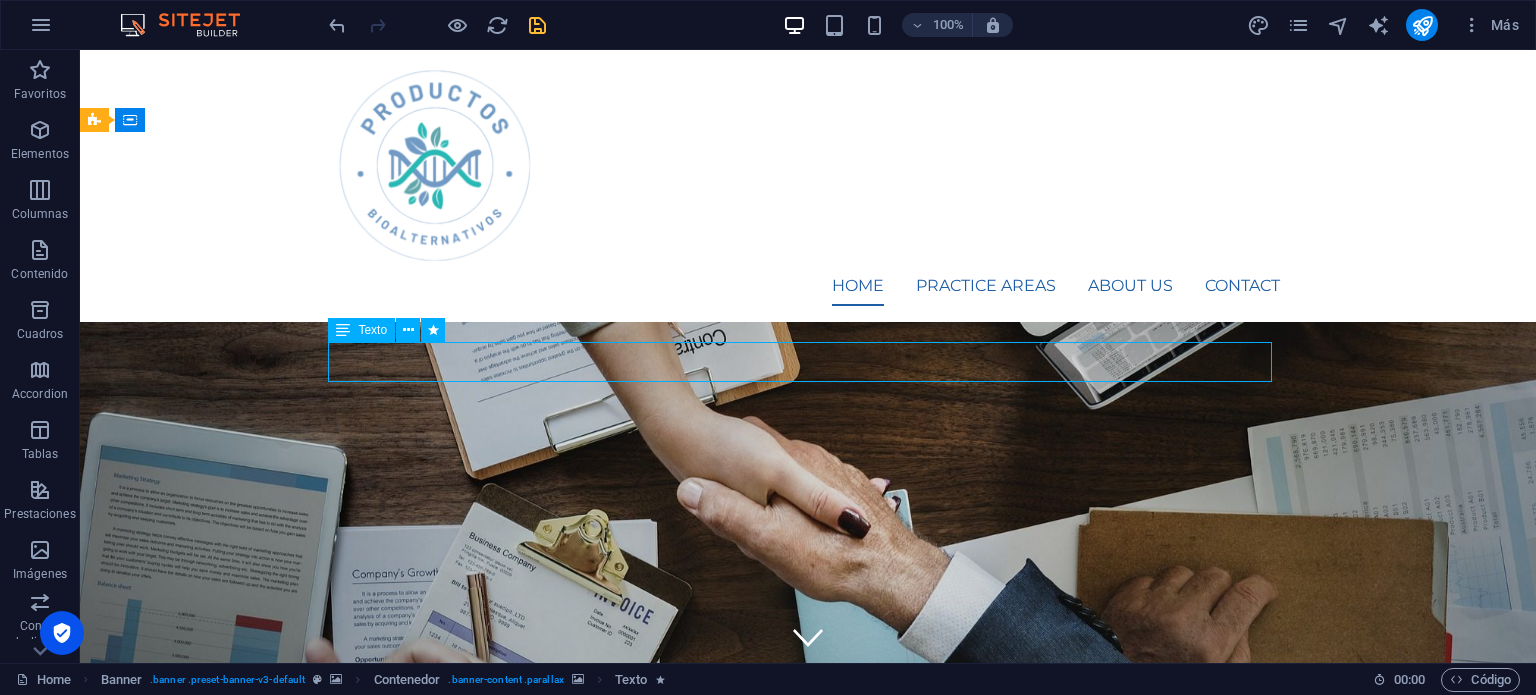 click on "Consetetur sadipscing elitr, sed diam nonumy eirmod tempor invidunt ut labore et dolore magna aliquyam erat, sed diam voluptua. At vero eos et accusam et [PERSON_NAME] duo [PERSON_NAME] et ea rebum." at bounding box center (808, 1417) 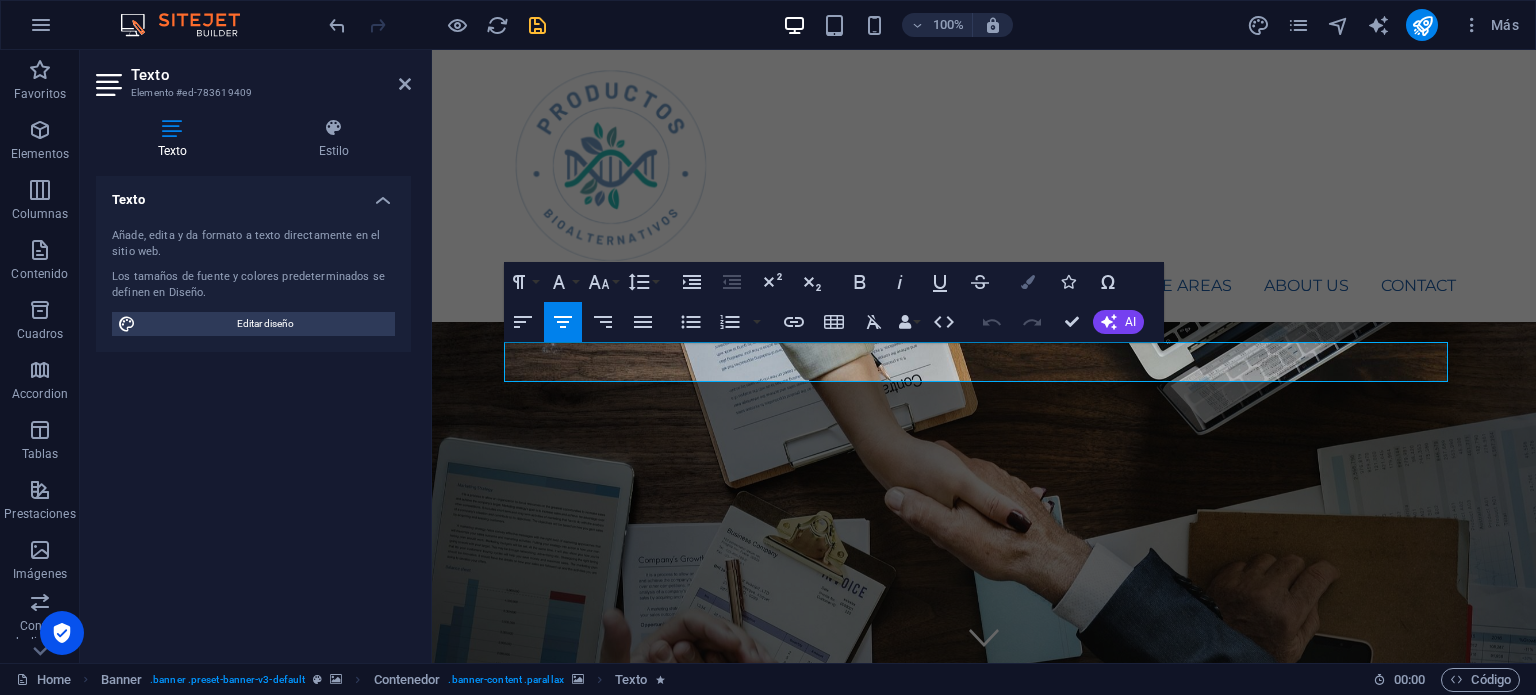 click at bounding box center (1028, 282) 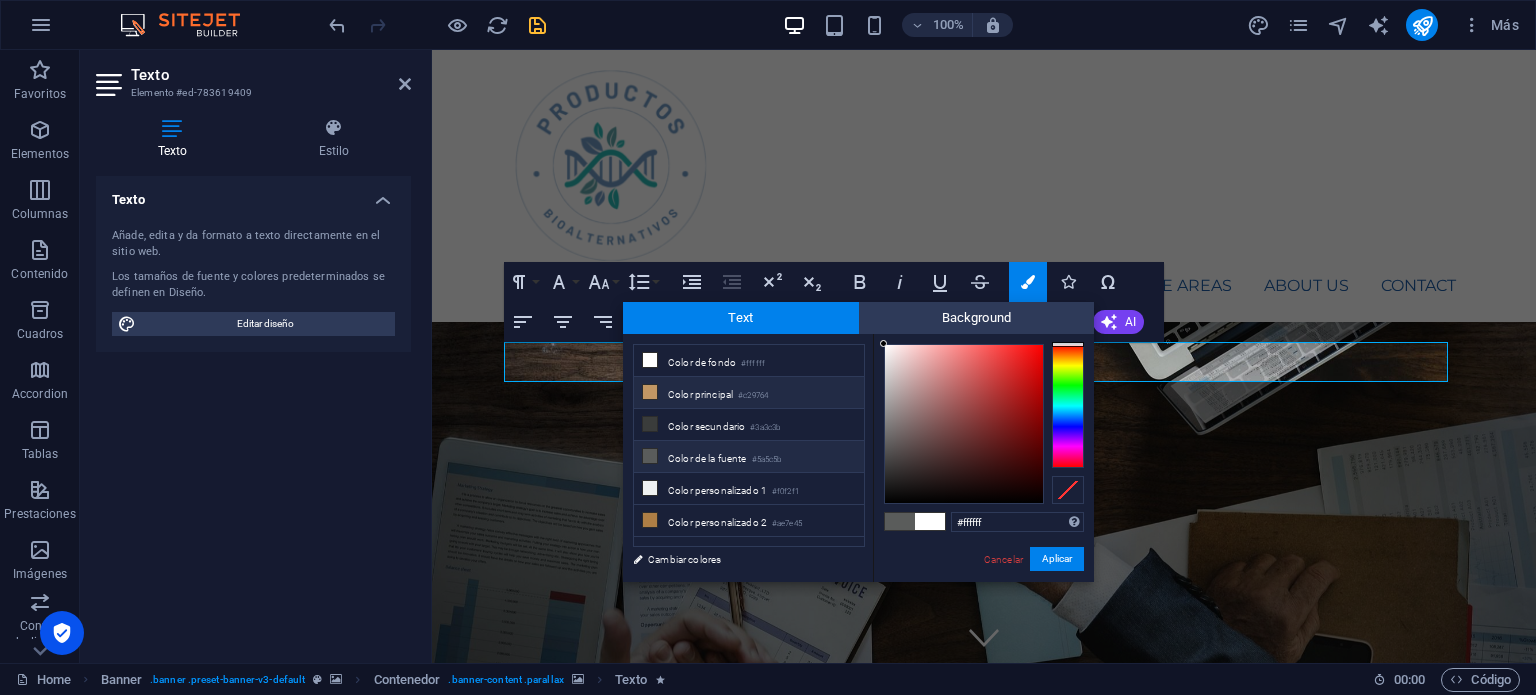 click on "Color principal
#c29764" at bounding box center (749, 393) 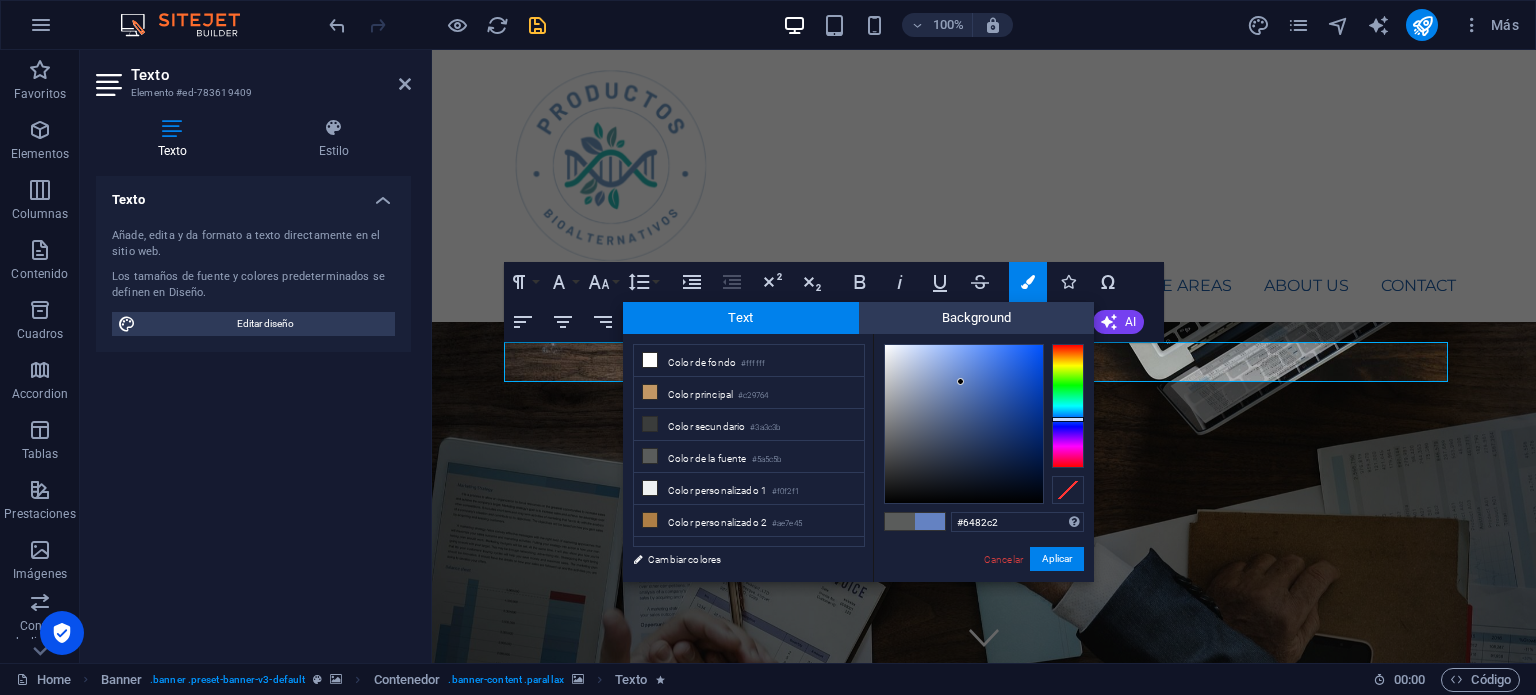 drag, startPoint x: 1066, startPoint y: 359, endPoint x: 1072, endPoint y: 419, distance: 60.299255 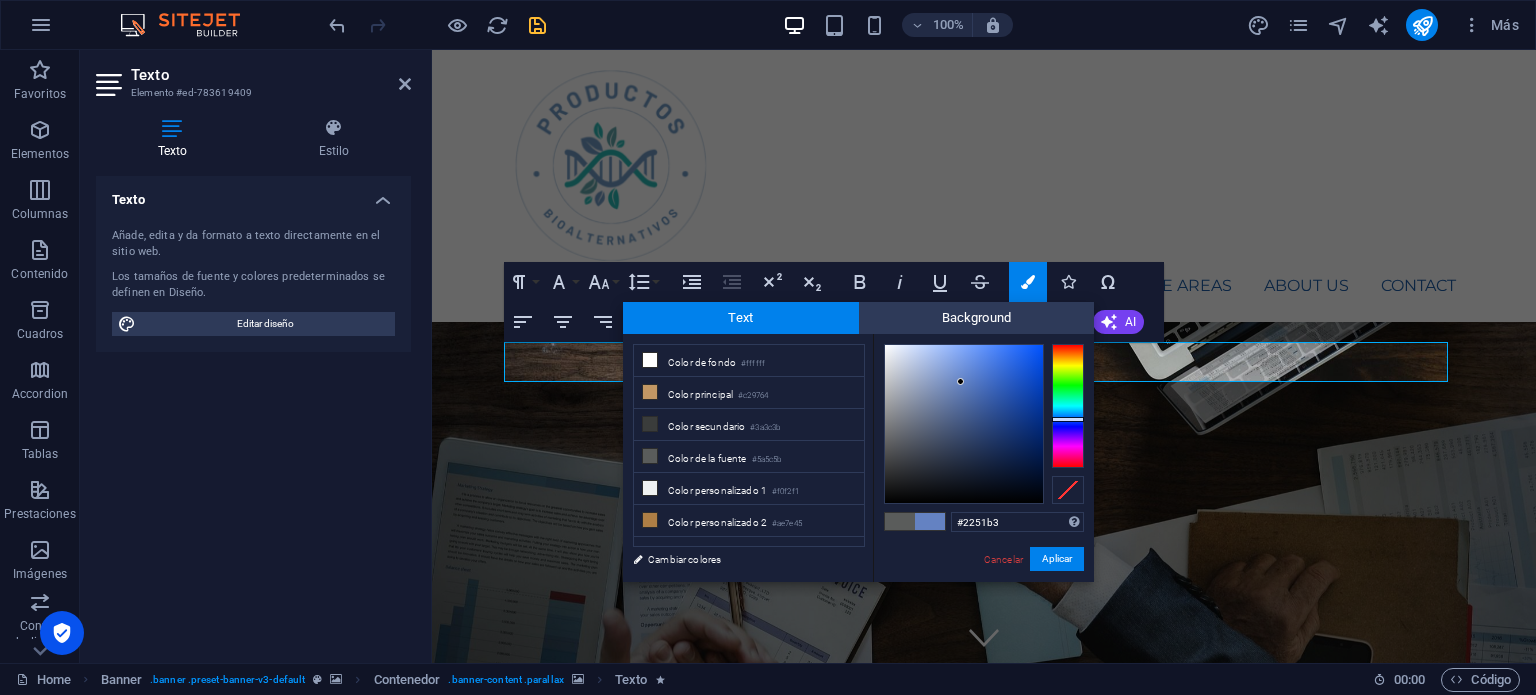 click at bounding box center [964, 424] 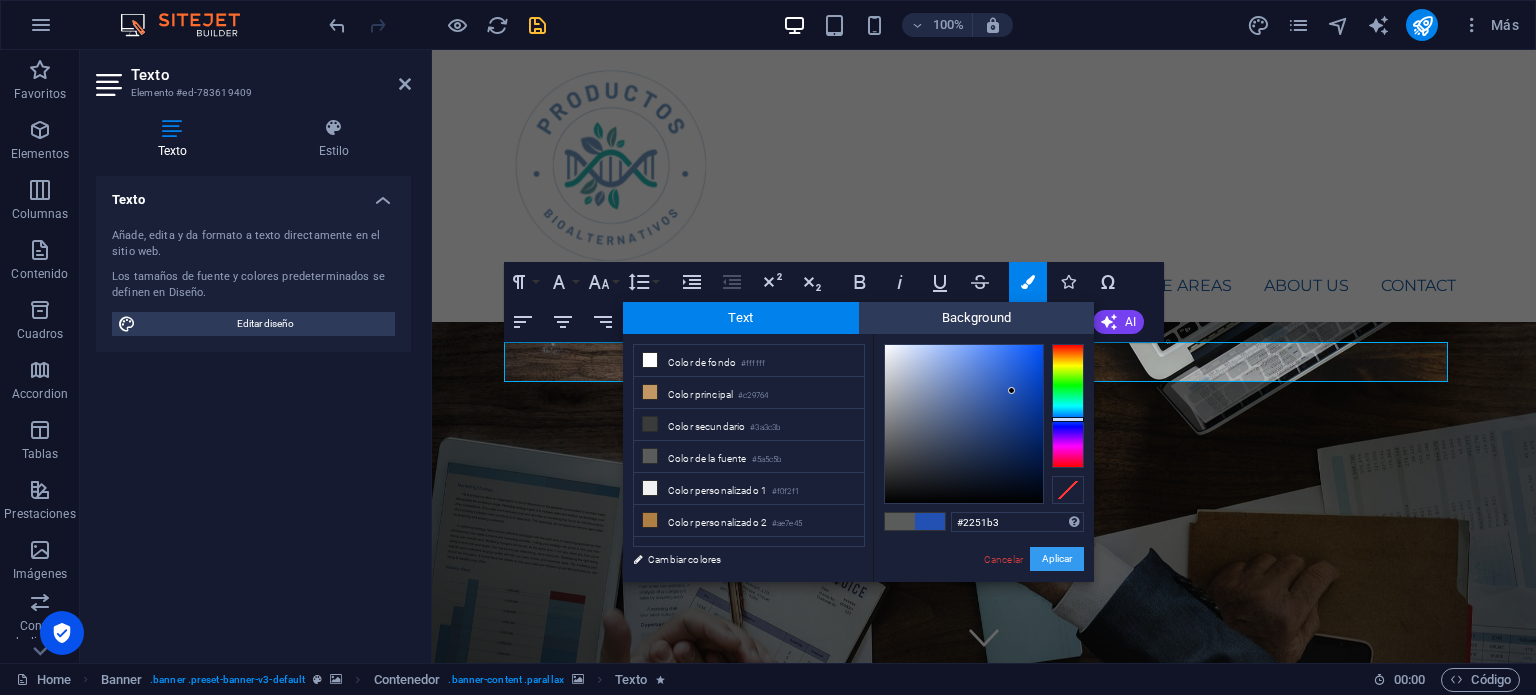 click on "Aplicar" at bounding box center (1057, 559) 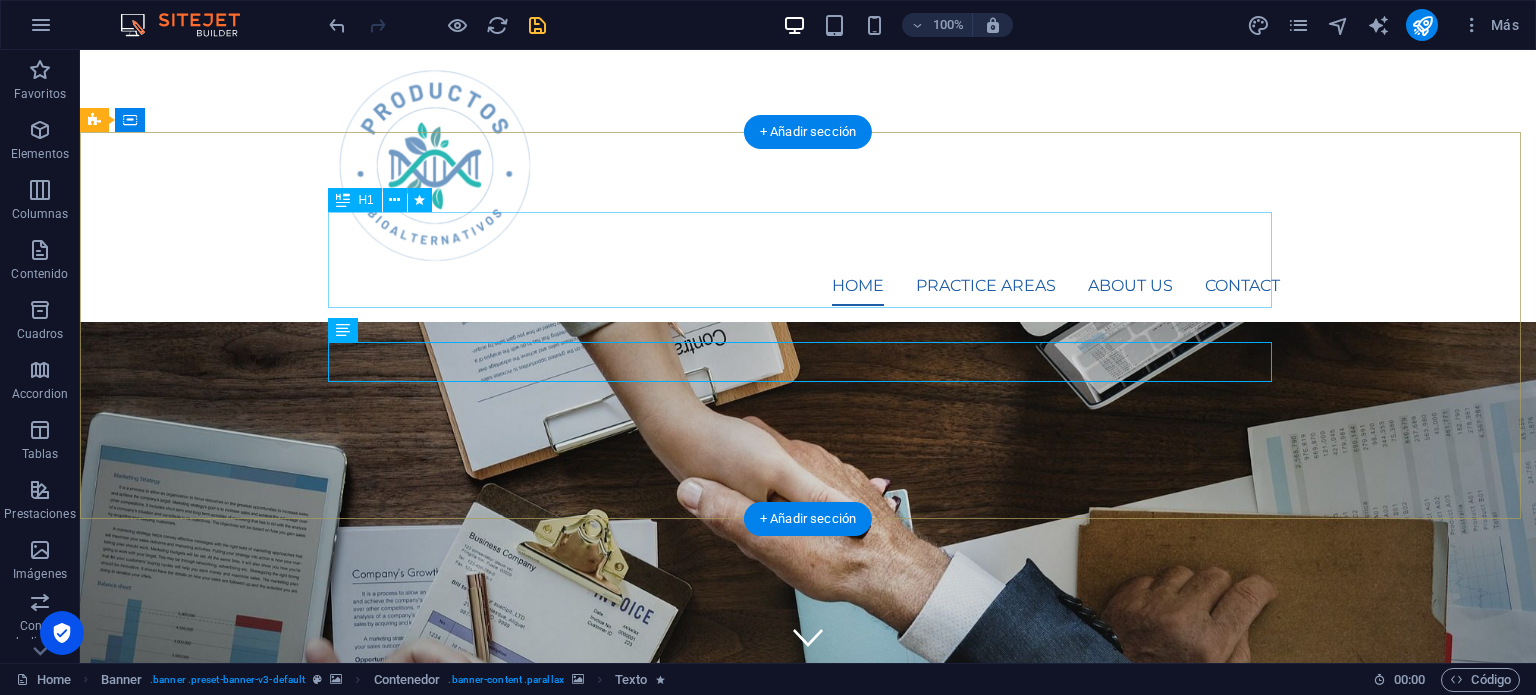 click on "We protect your rights" at bounding box center [808, 1315] 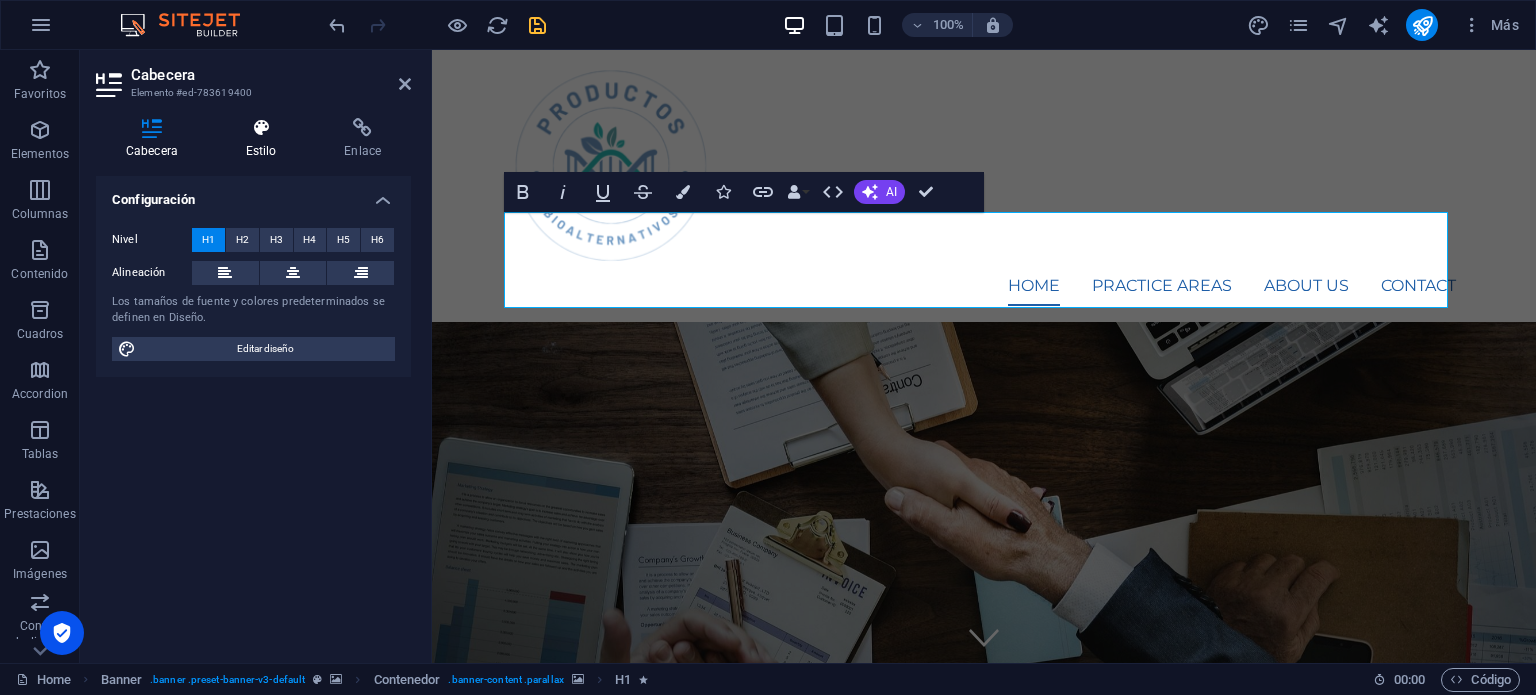 click on "Estilo" at bounding box center (265, 139) 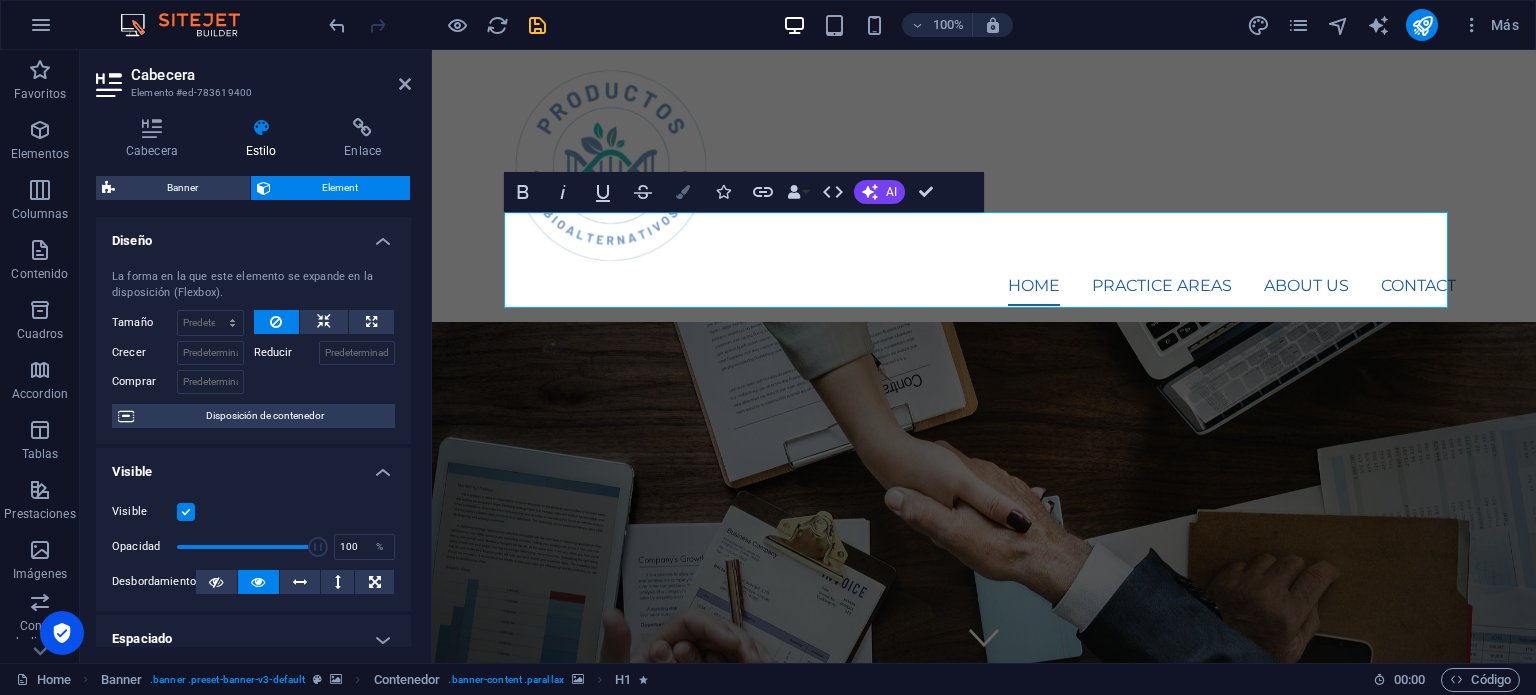 click at bounding box center (683, 192) 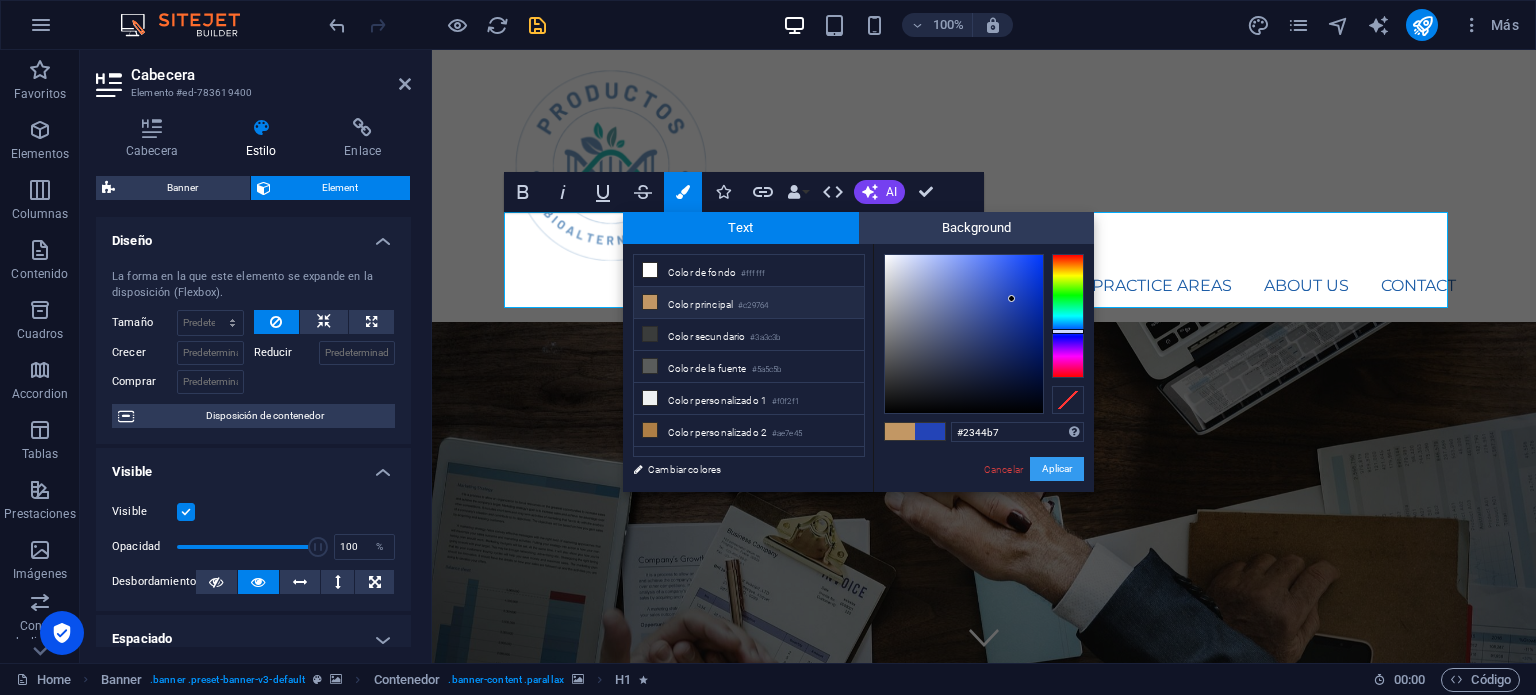 click on "Aplicar" at bounding box center [1057, 469] 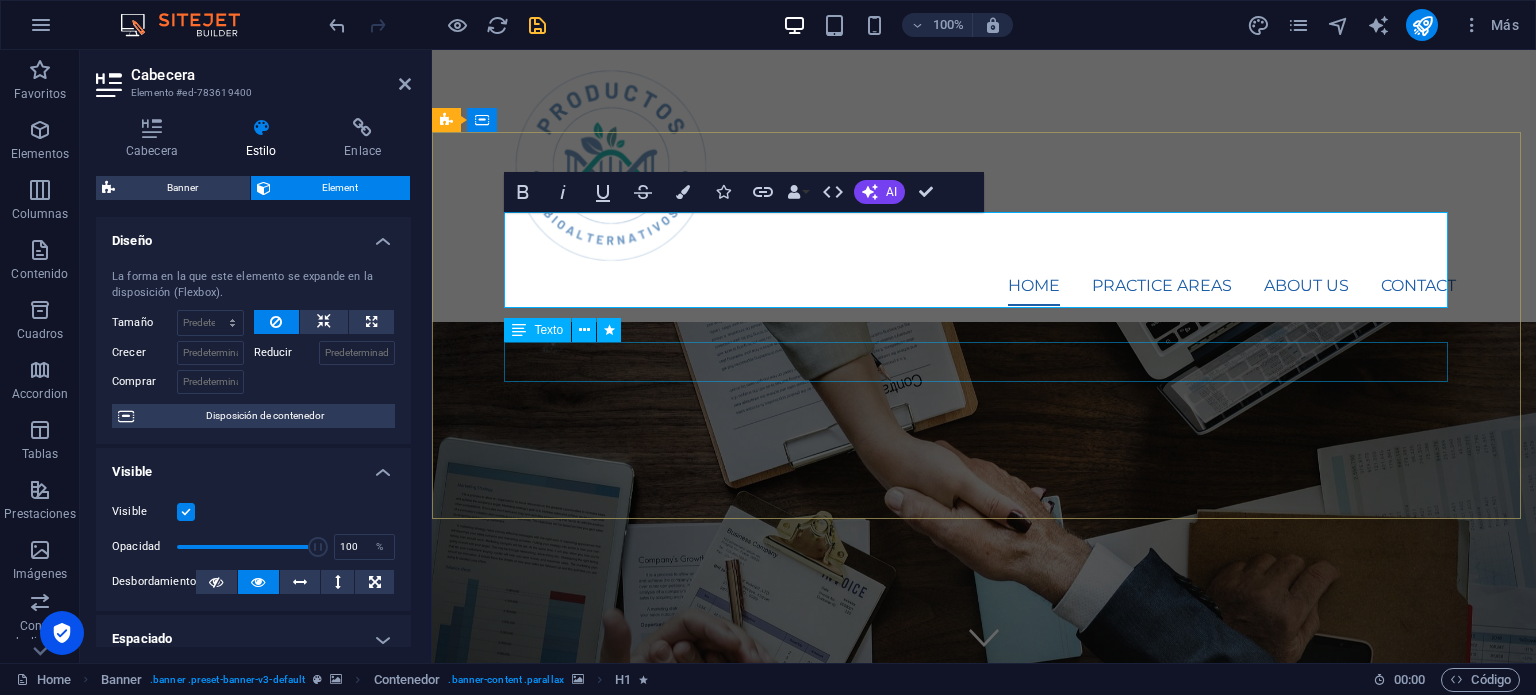 click on "Consetetur sadipscing elitr, sed diam nonumy eirmod tempor invidunt ut labore et dolore magna aliquyam erat, sed diam voluptua. At vero eos et accusam et [PERSON_NAME] duo [PERSON_NAME] et ea rebum." at bounding box center (984, 1417) 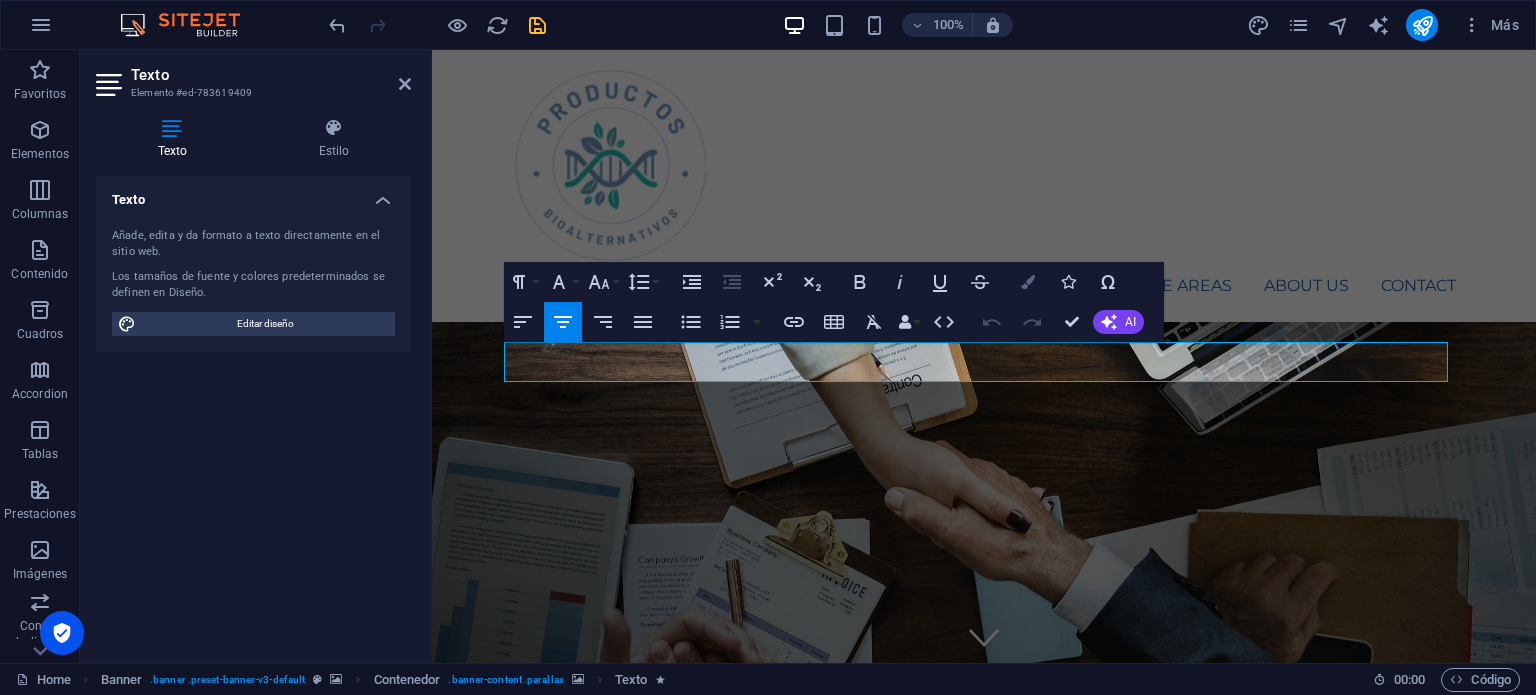 click on "Colors" at bounding box center [1028, 282] 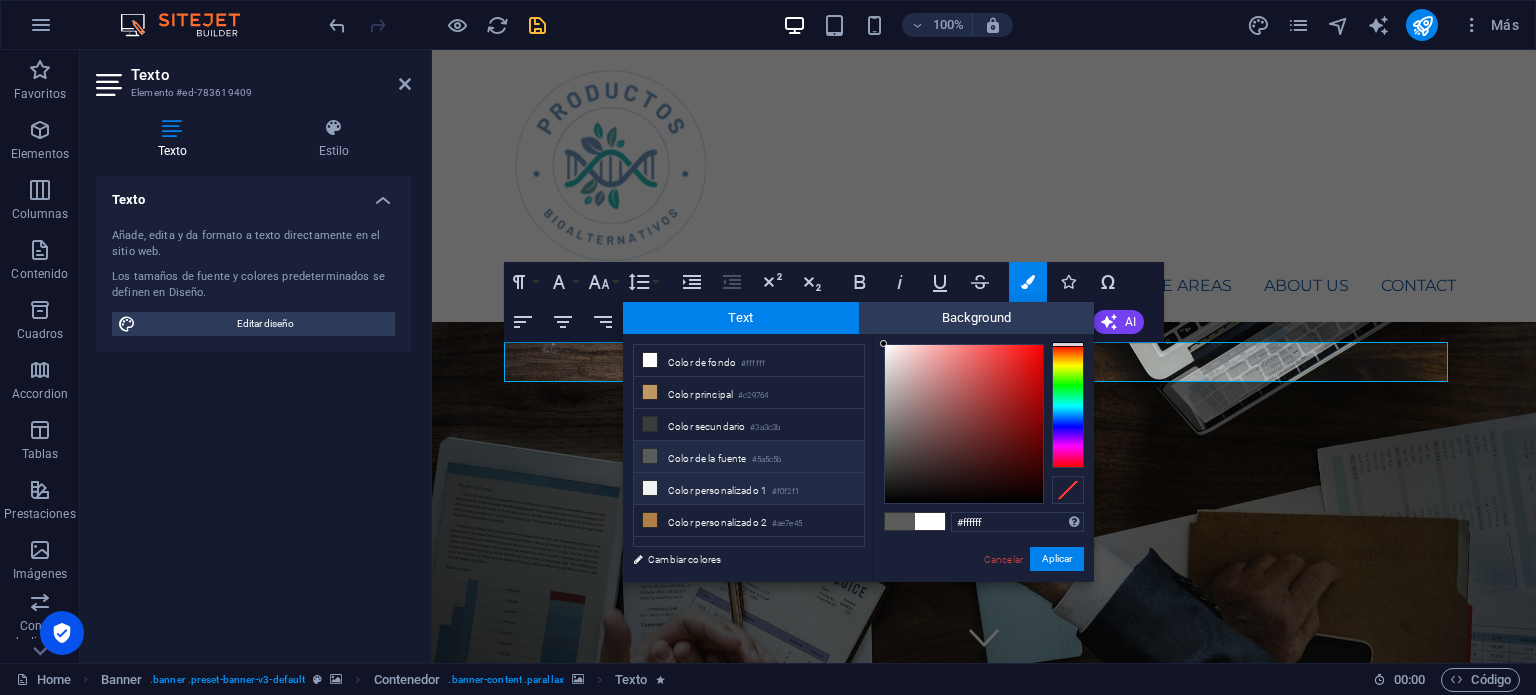 click on "Color personalizado 1
#f0f2f1" at bounding box center (749, 489) 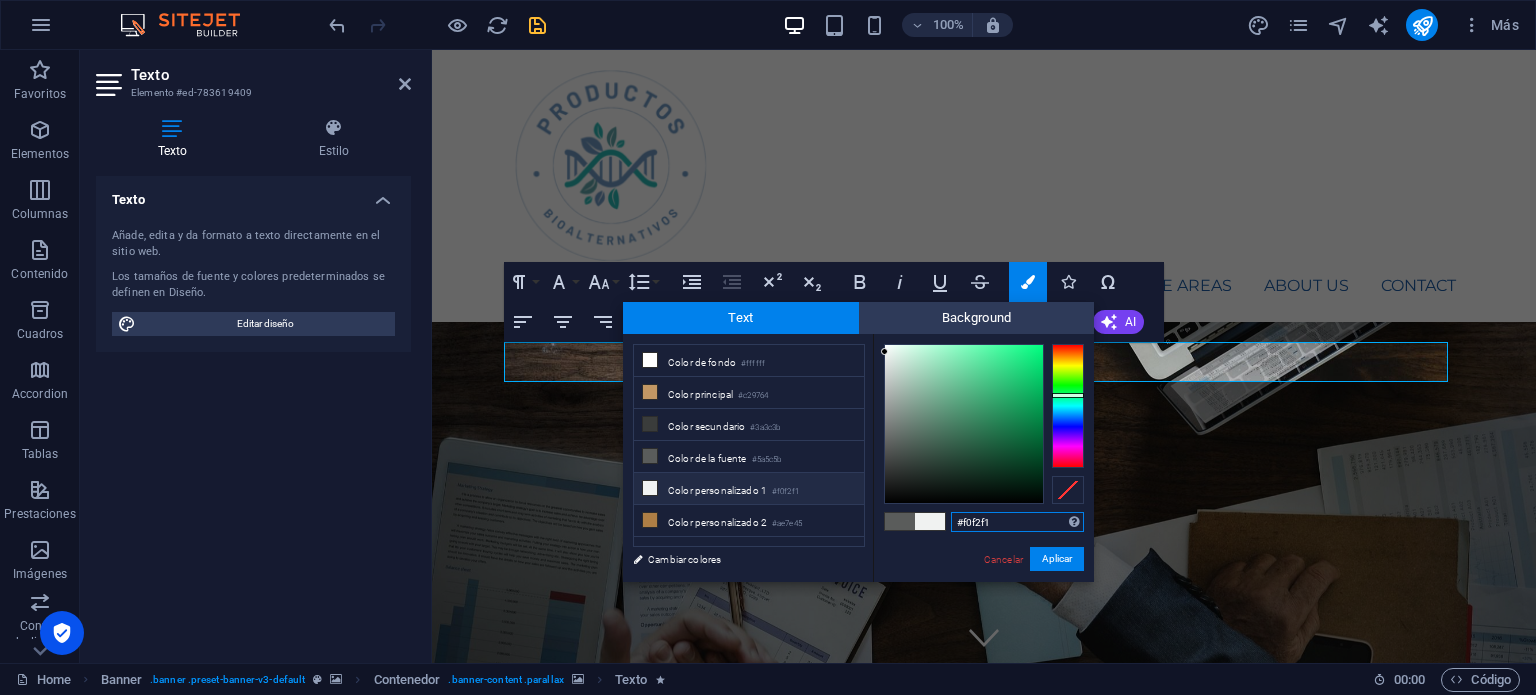 click on "#f0f2f1" at bounding box center (1017, 522) 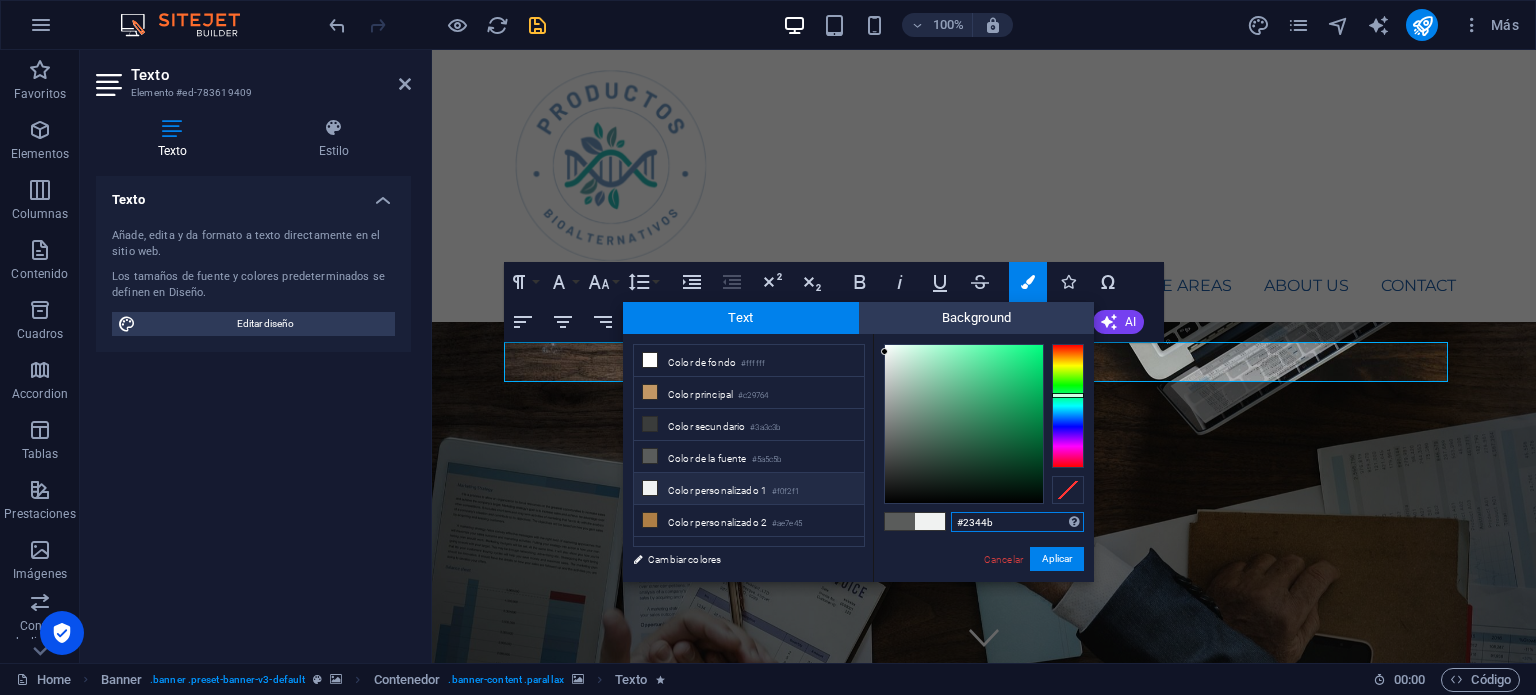 type on "#2344b7" 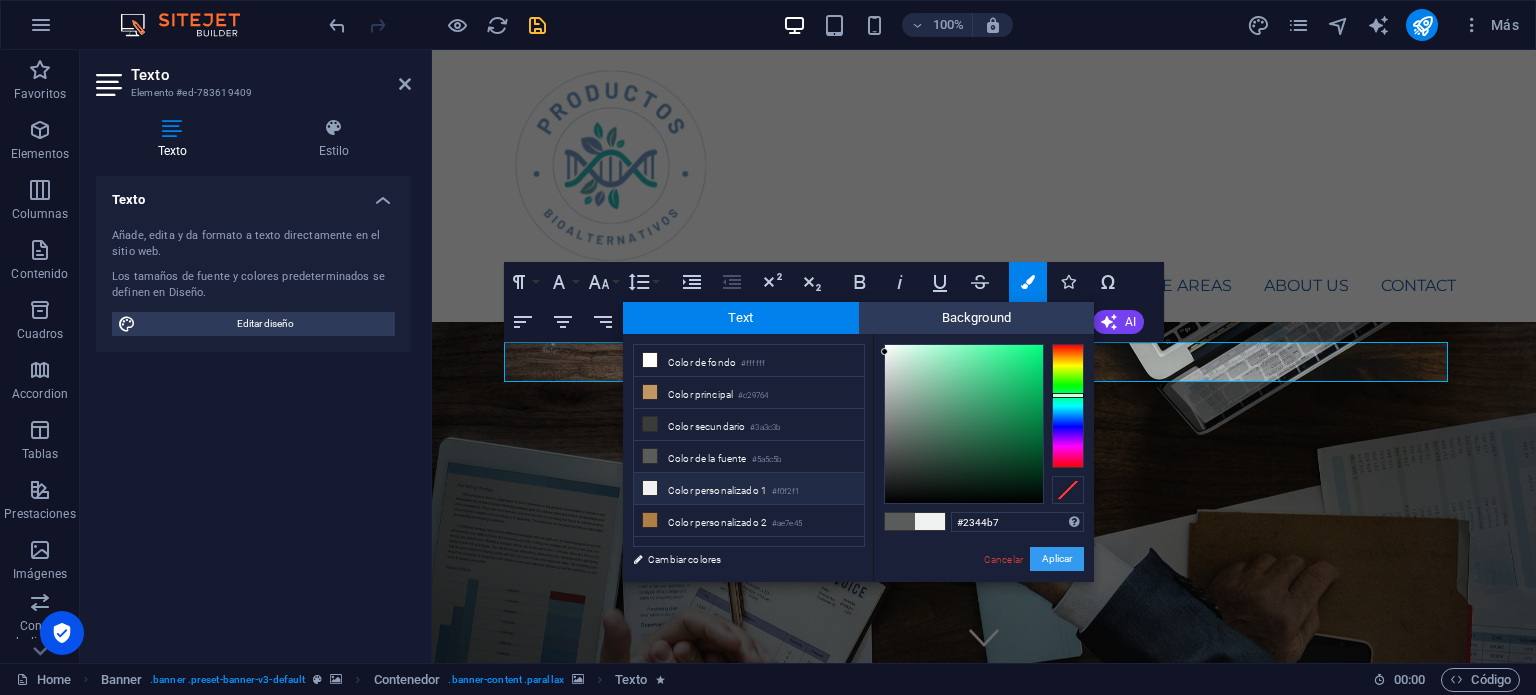 click on "Aplicar" at bounding box center (1057, 559) 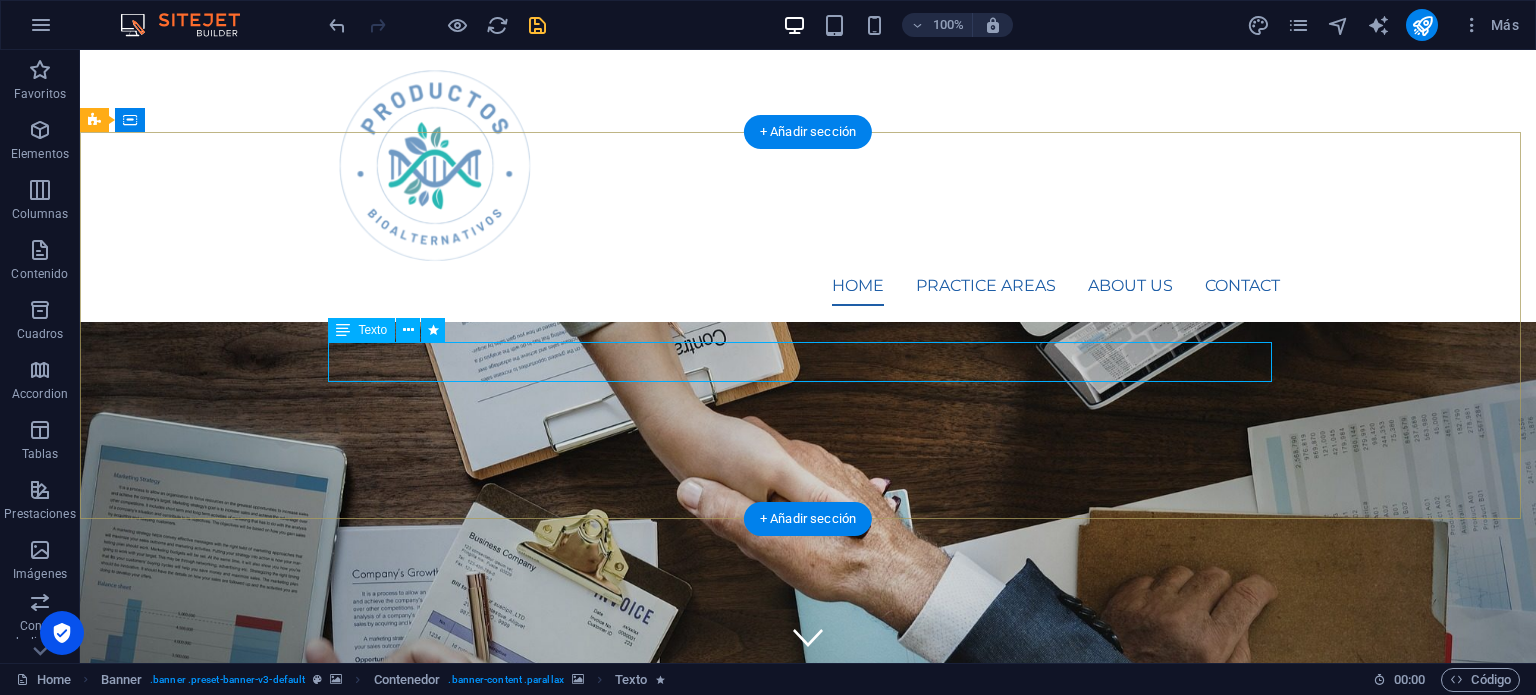 click on "Consetetur sadipscing elitr, sed diam nonumy eirmod tempor invidunt ut labore et dolore magna aliquyam erat, sed diam voluptua. At vero eos et accusam et [PERSON_NAME] duo [PERSON_NAME] et ea rebum." at bounding box center (808, 1417) 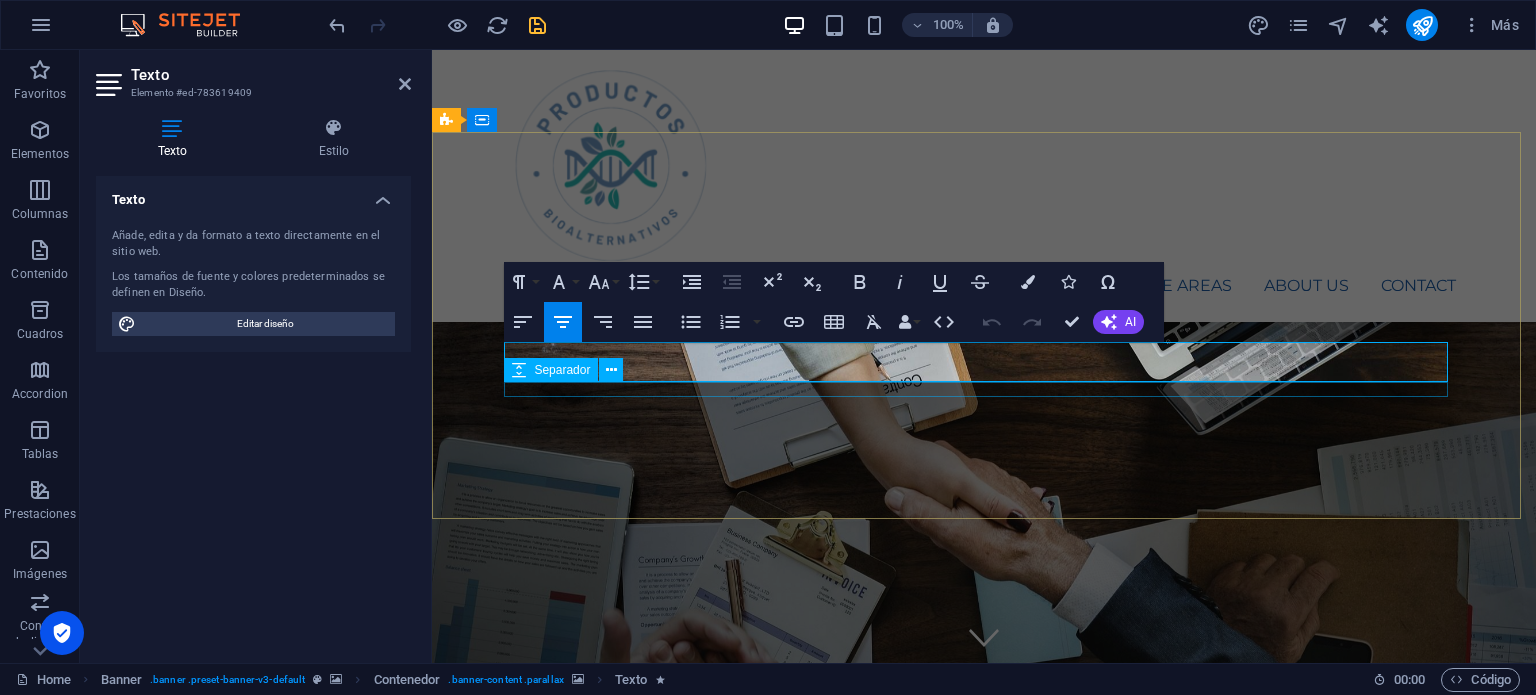 drag, startPoint x: 515, startPoint y: 350, endPoint x: 1311, endPoint y: 395, distance: 797.271 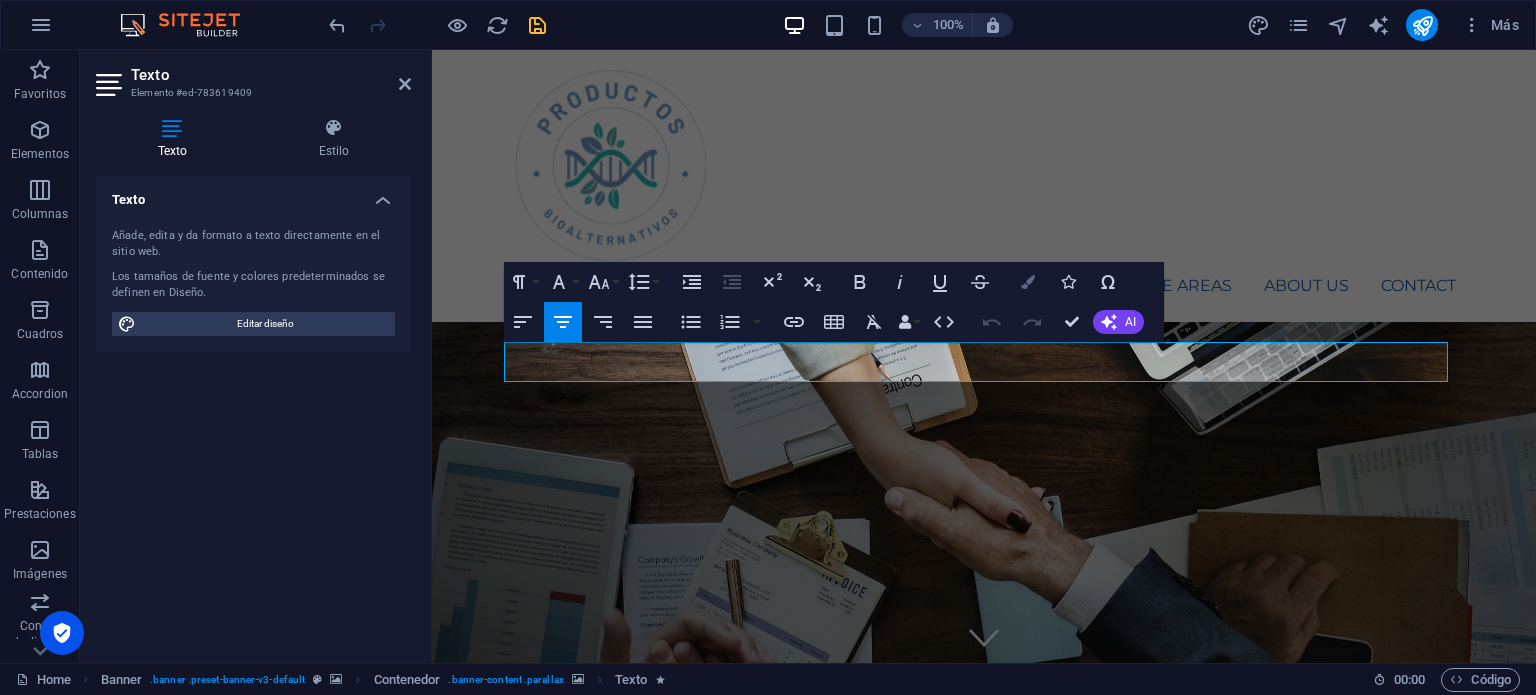 click at bounding box center [1028, 282] 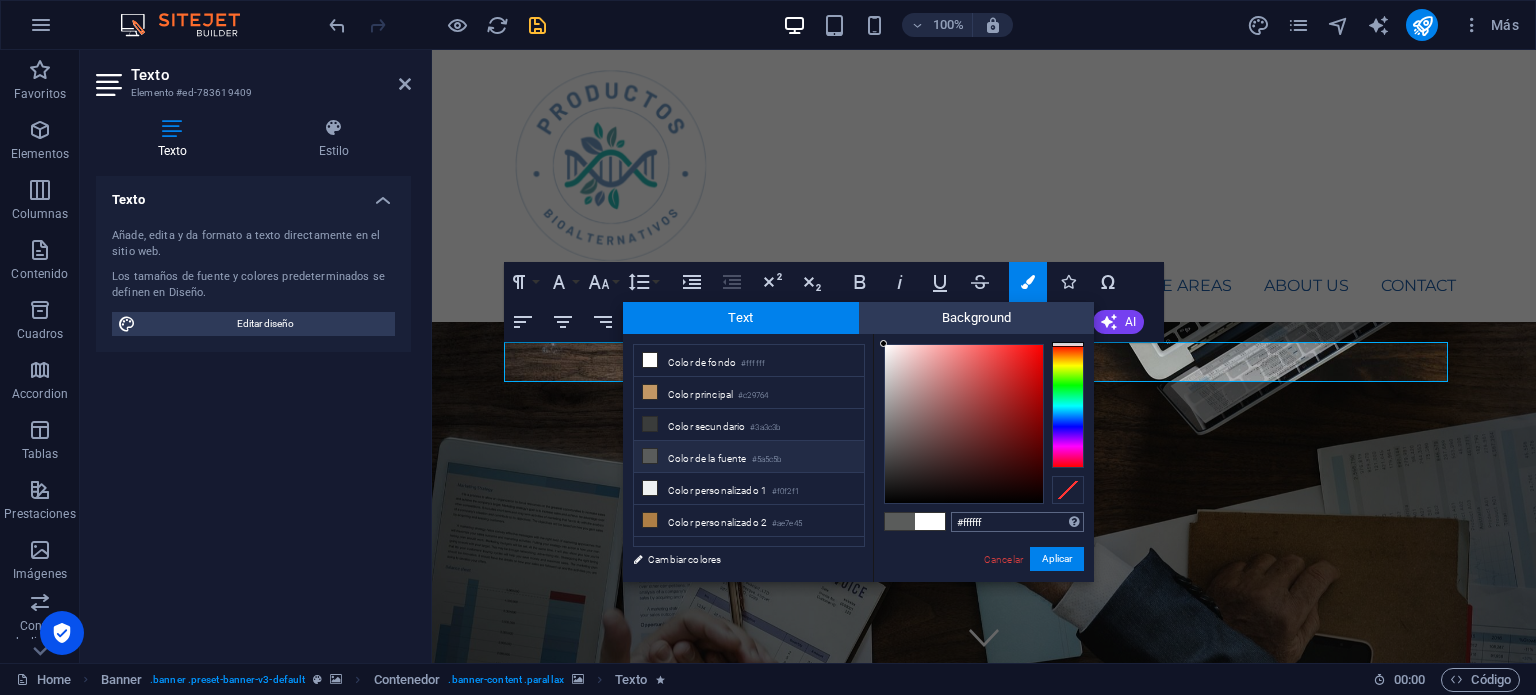 click on "#ffffff" at bounding box center [1017, 522] 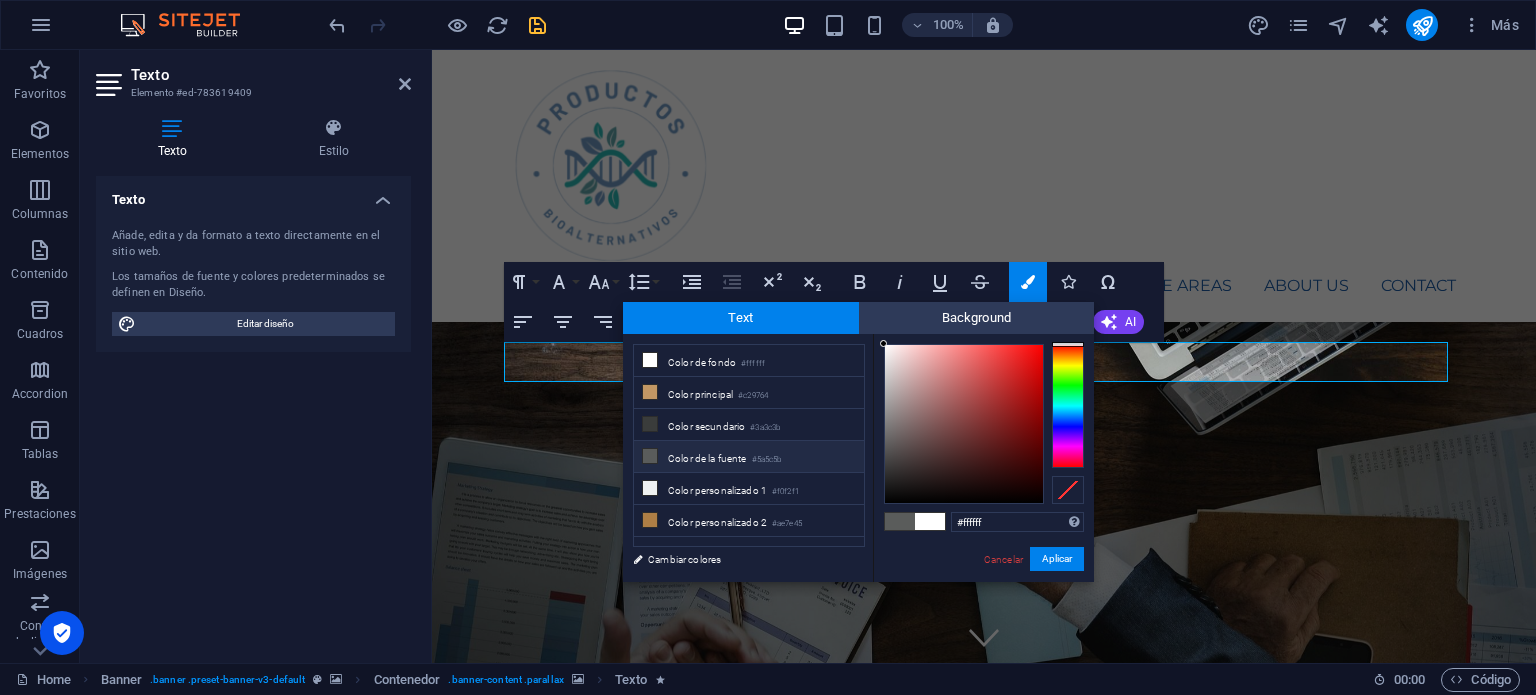 click on "#ffffff Formatos soportados #0852ed rgb(8, 82, 237) rgba(8, 82, 237, 90%) hsv(221,97,93) hsl(221, 93%, 48%) Cancelar Aplicar" at bounding box center [983, 603] 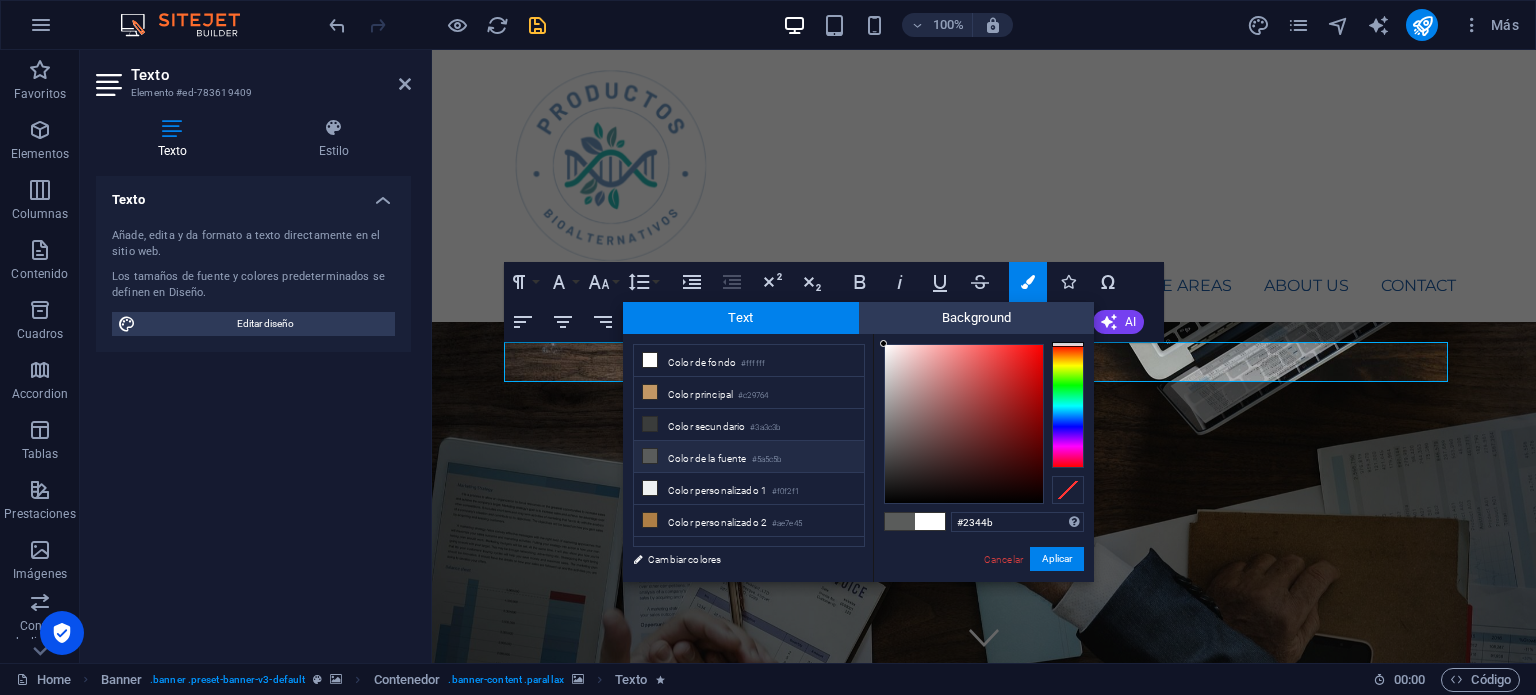type on "#2344b7" 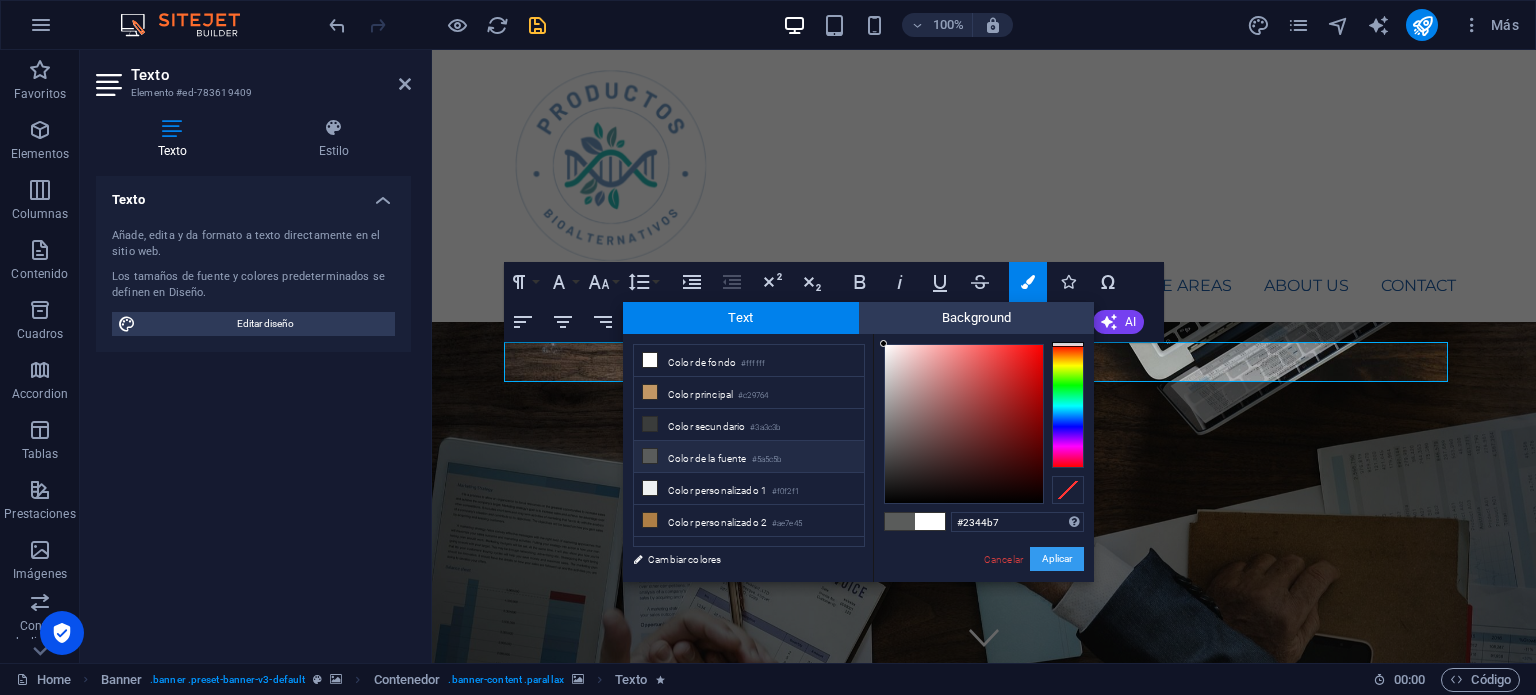 click on "Aplicar" at bounding box center [1057, 559] 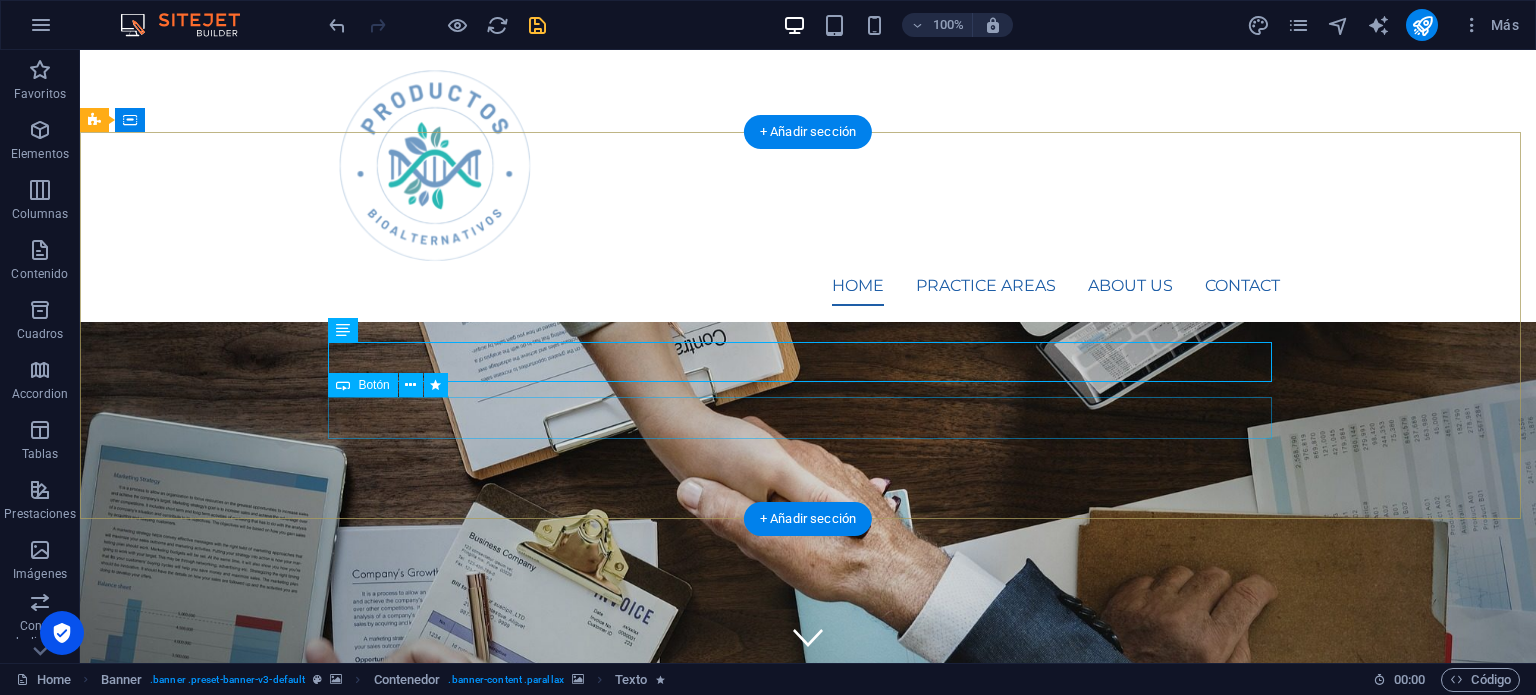 click on "Learn more" at bounding box center [808, 1473] 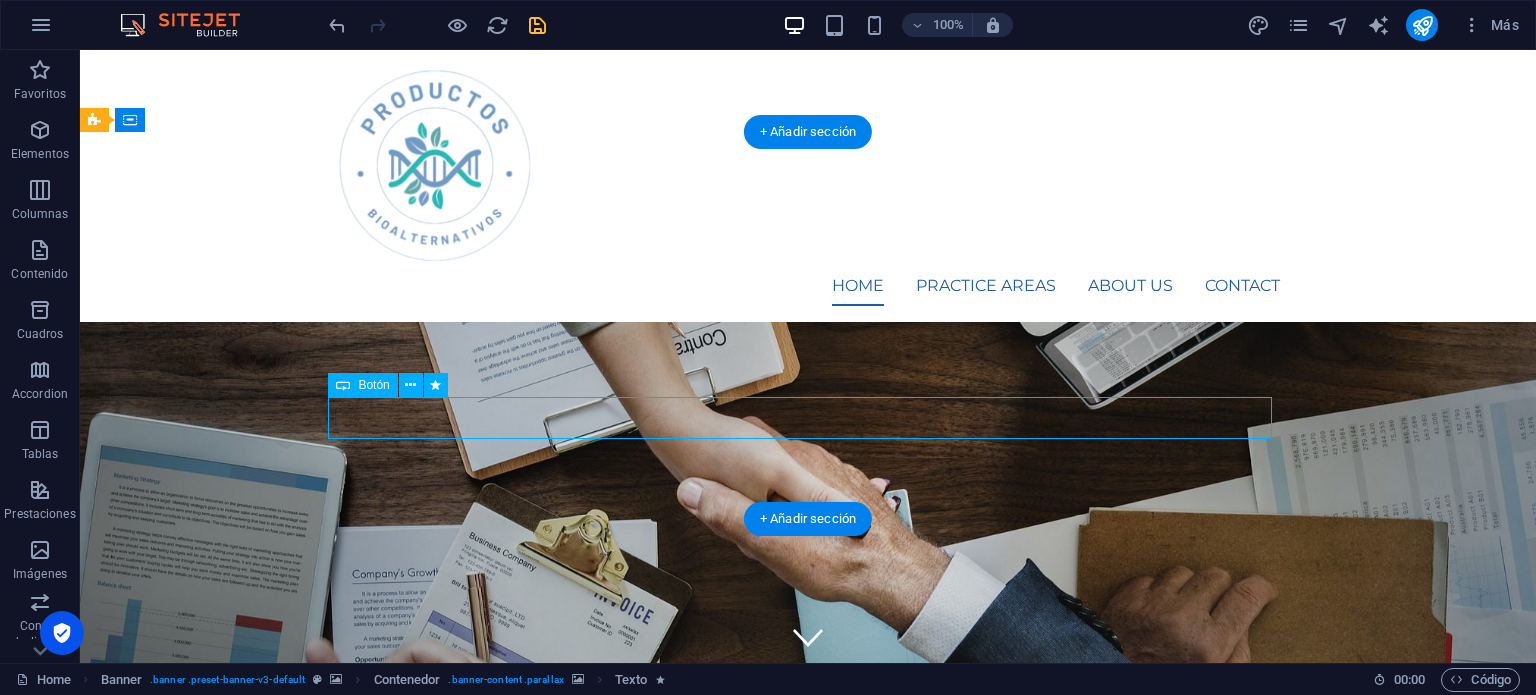 click on "Learn more" at bounding box center [808, 1473] 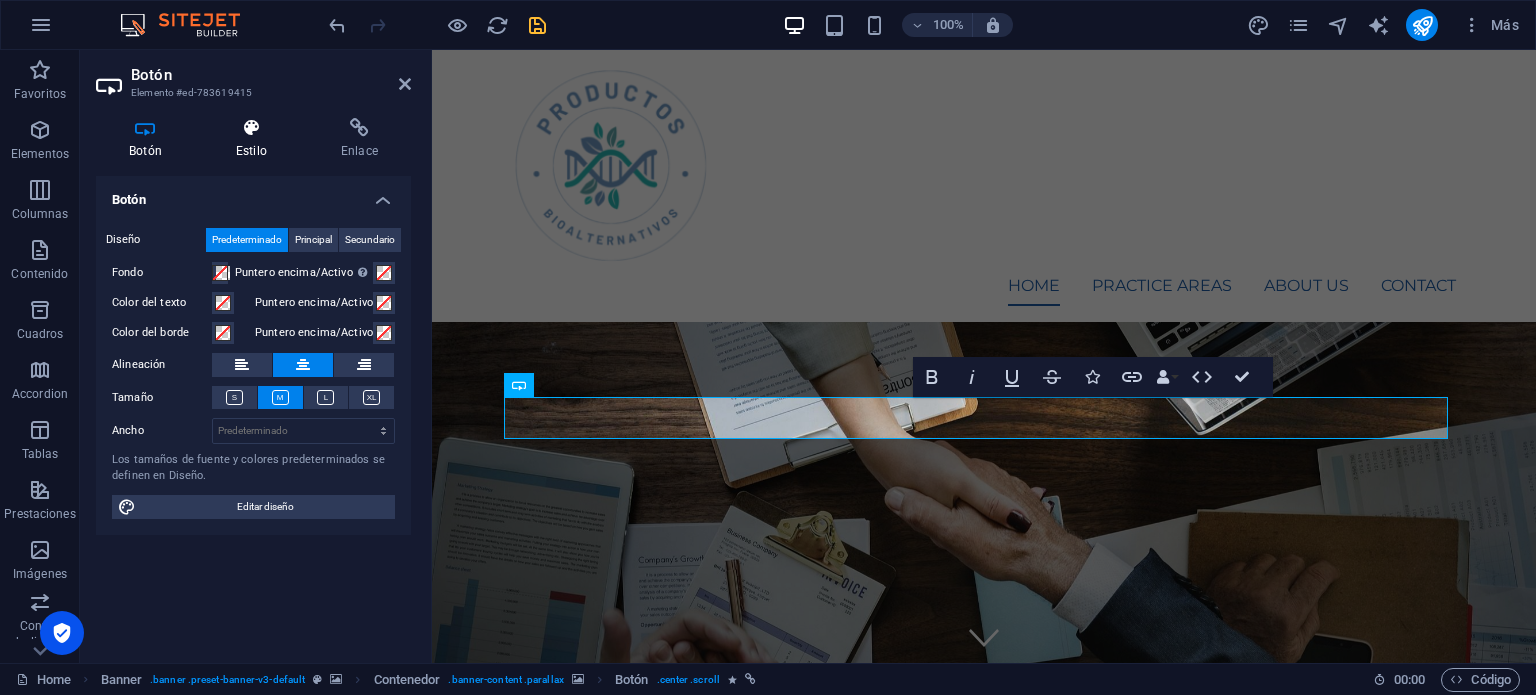 click on "Estilo" at bounding box center (255, 139) 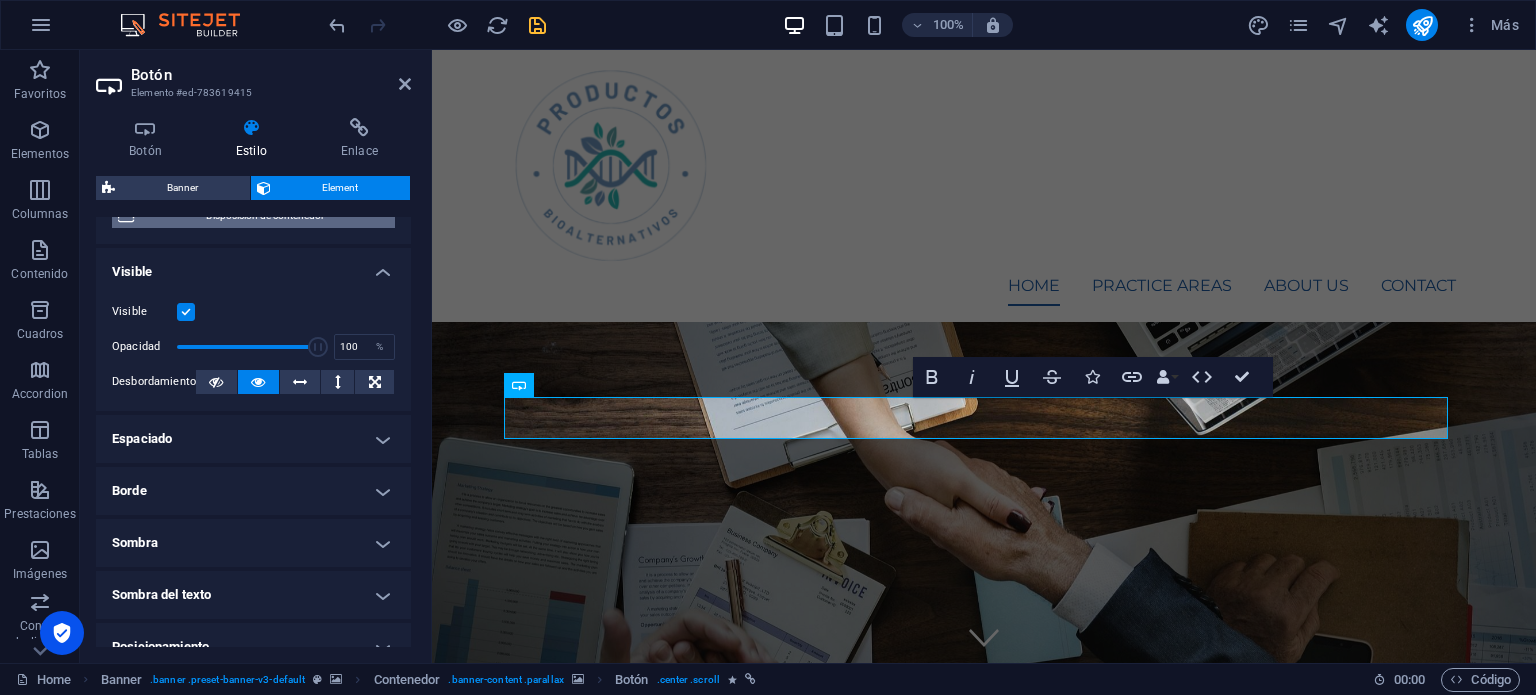 scroll, scrollTop: 0, scrollLeft: 0, axis: both 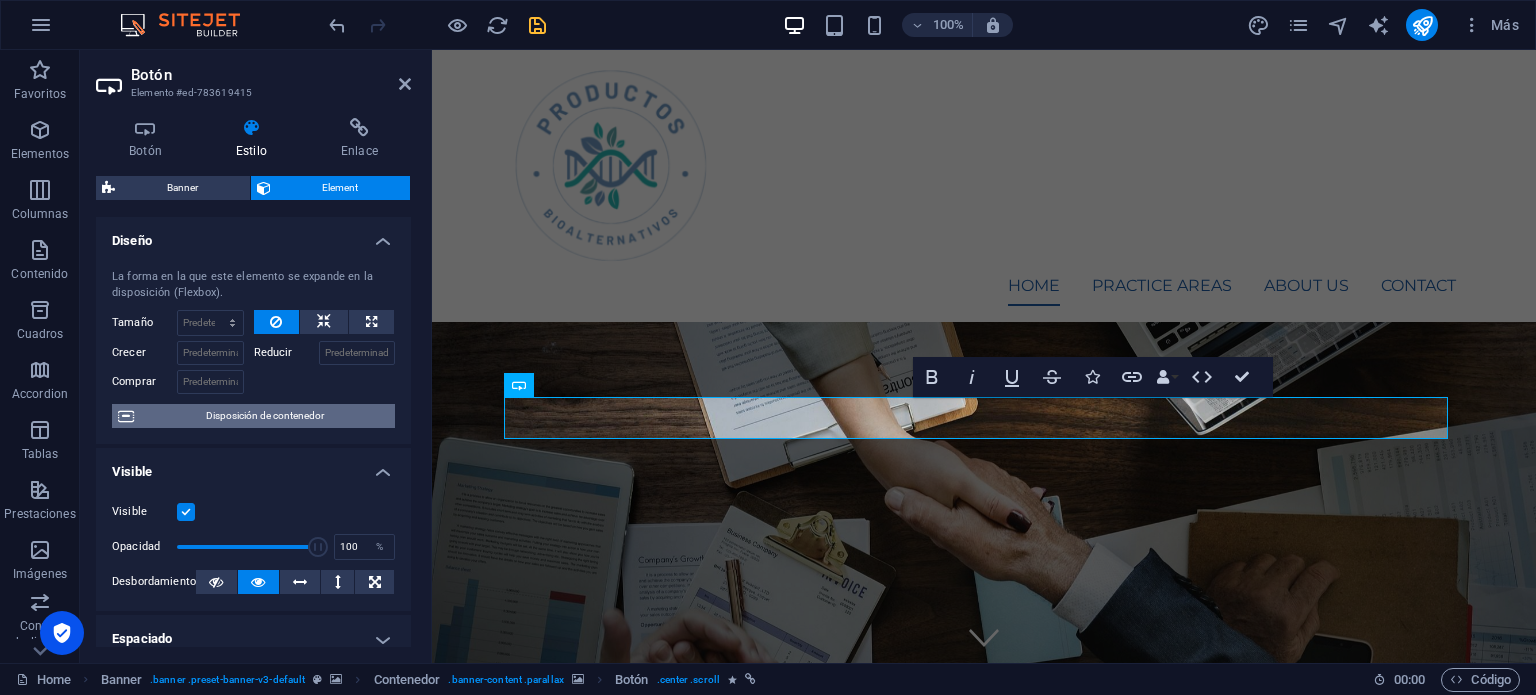 click on "Disposición de contenedor" at bounding box center (264, 416) 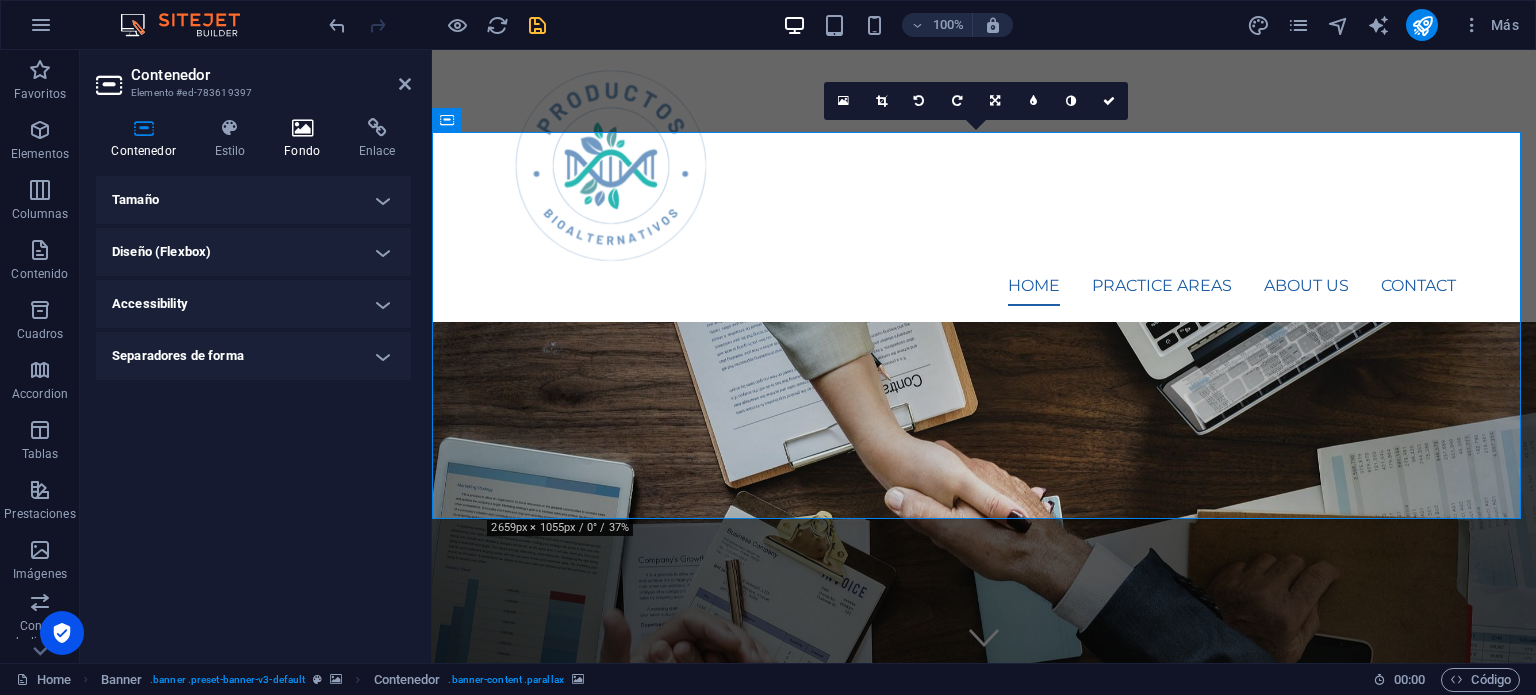 click at bounding box center [302, 128] 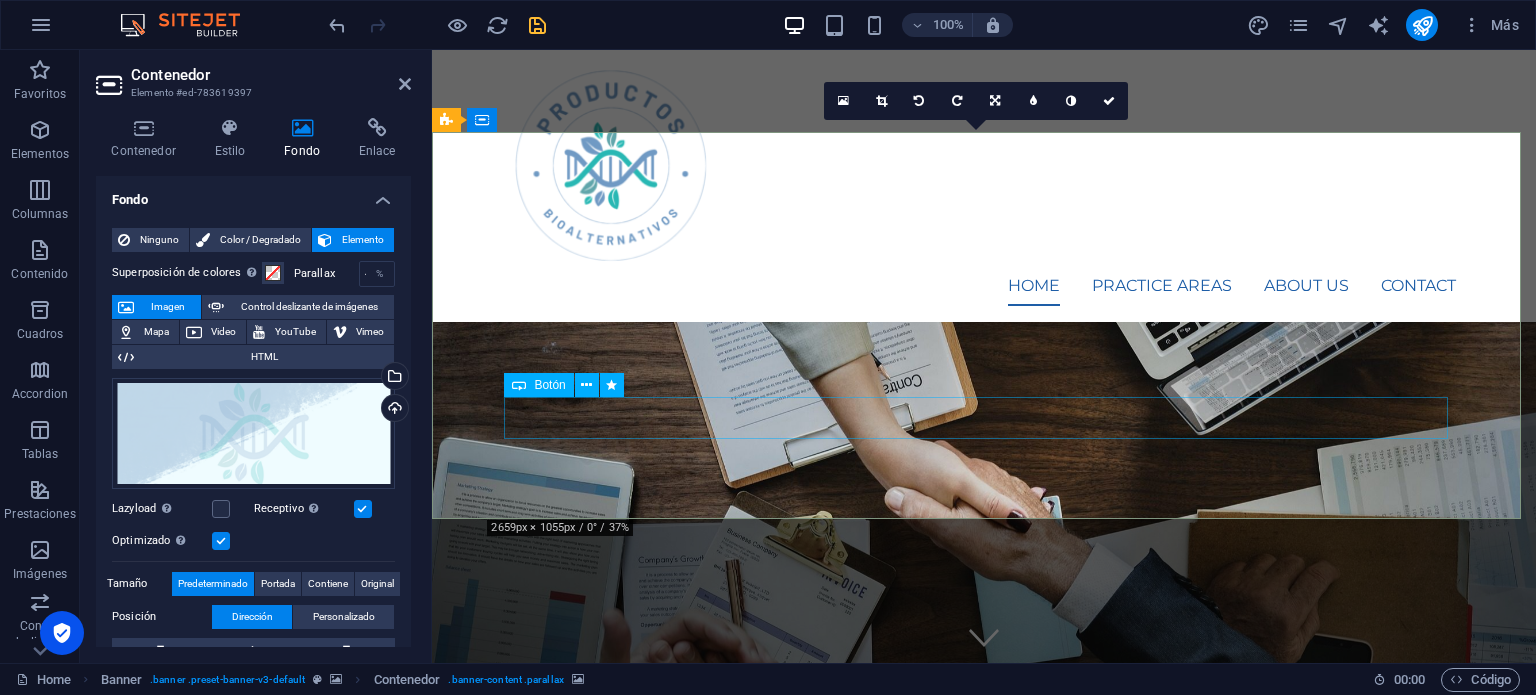 click on "Learn more" at bounding box center [984, 1473] 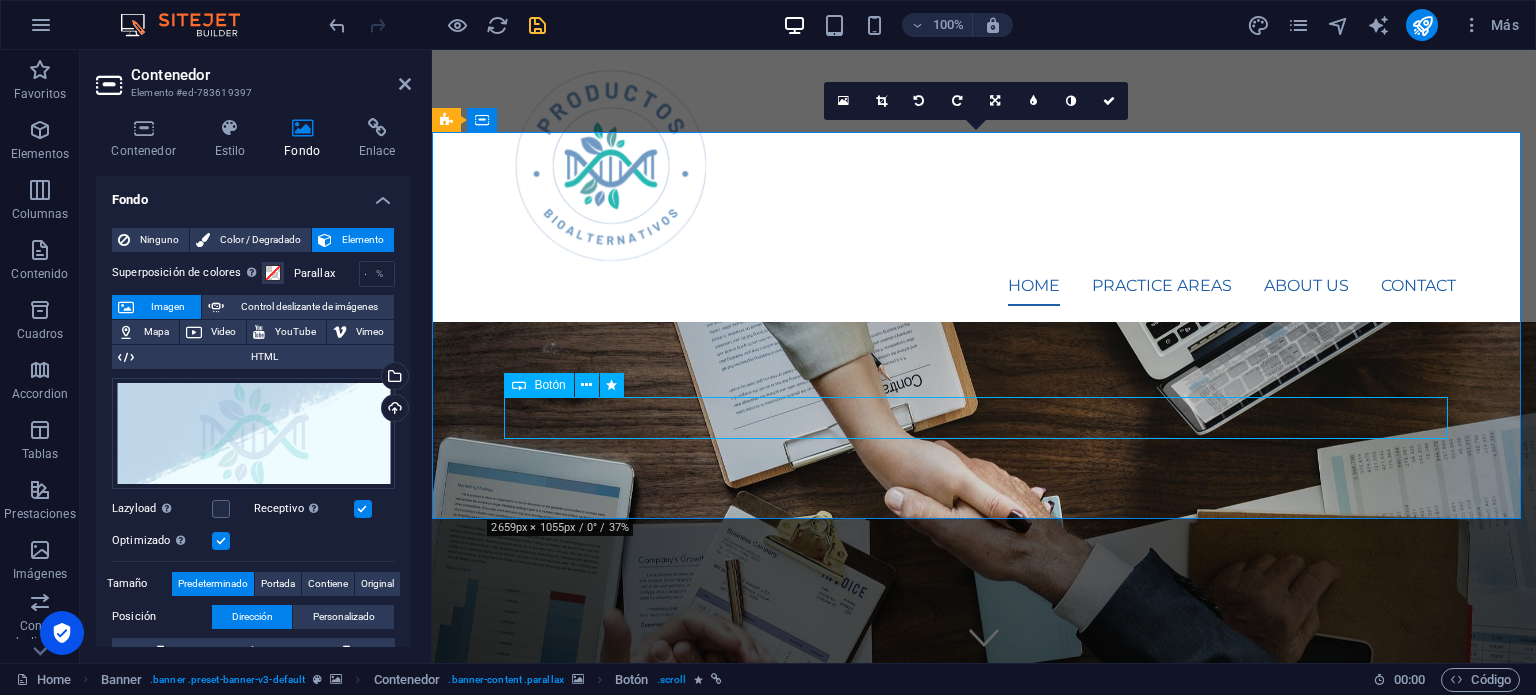 click on "Learn more" at bounding box center [984, 1473] 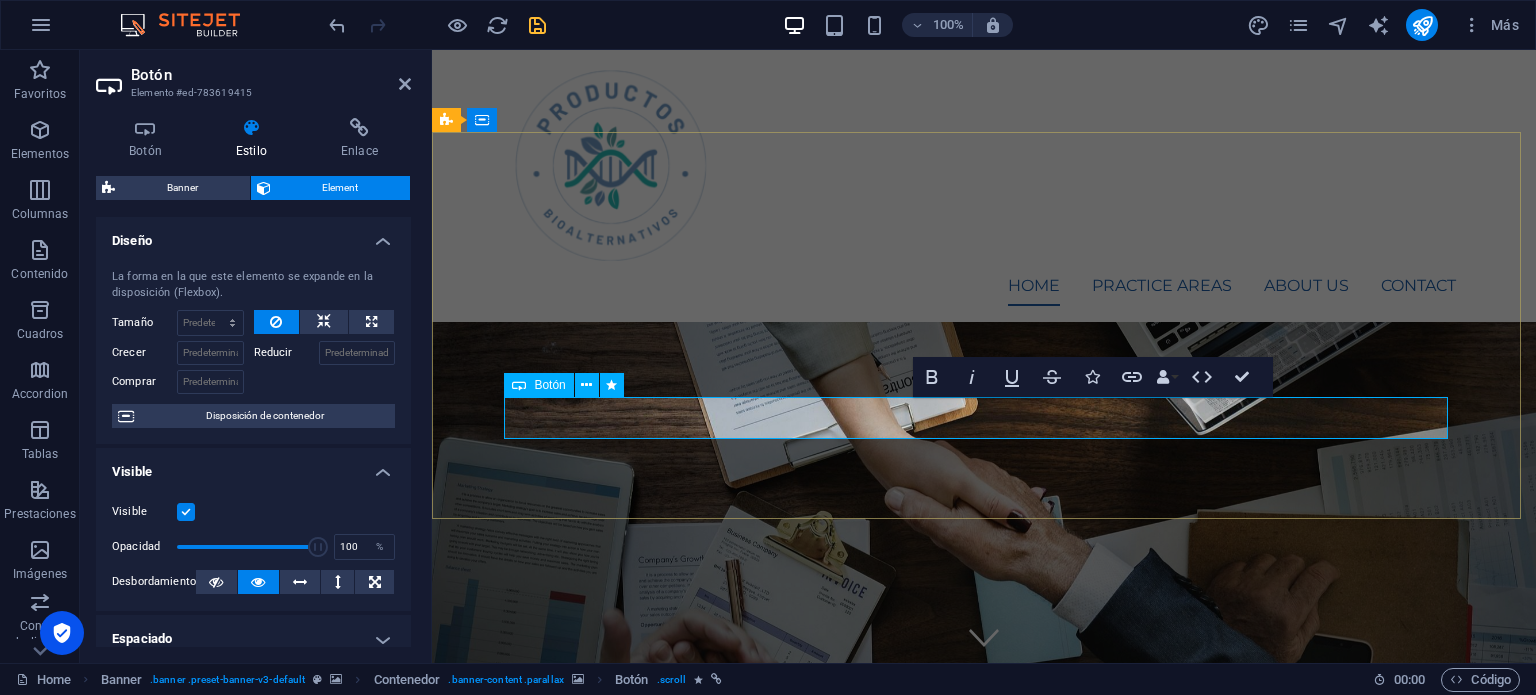 click on "Botón" at bounding box center [538, 385] 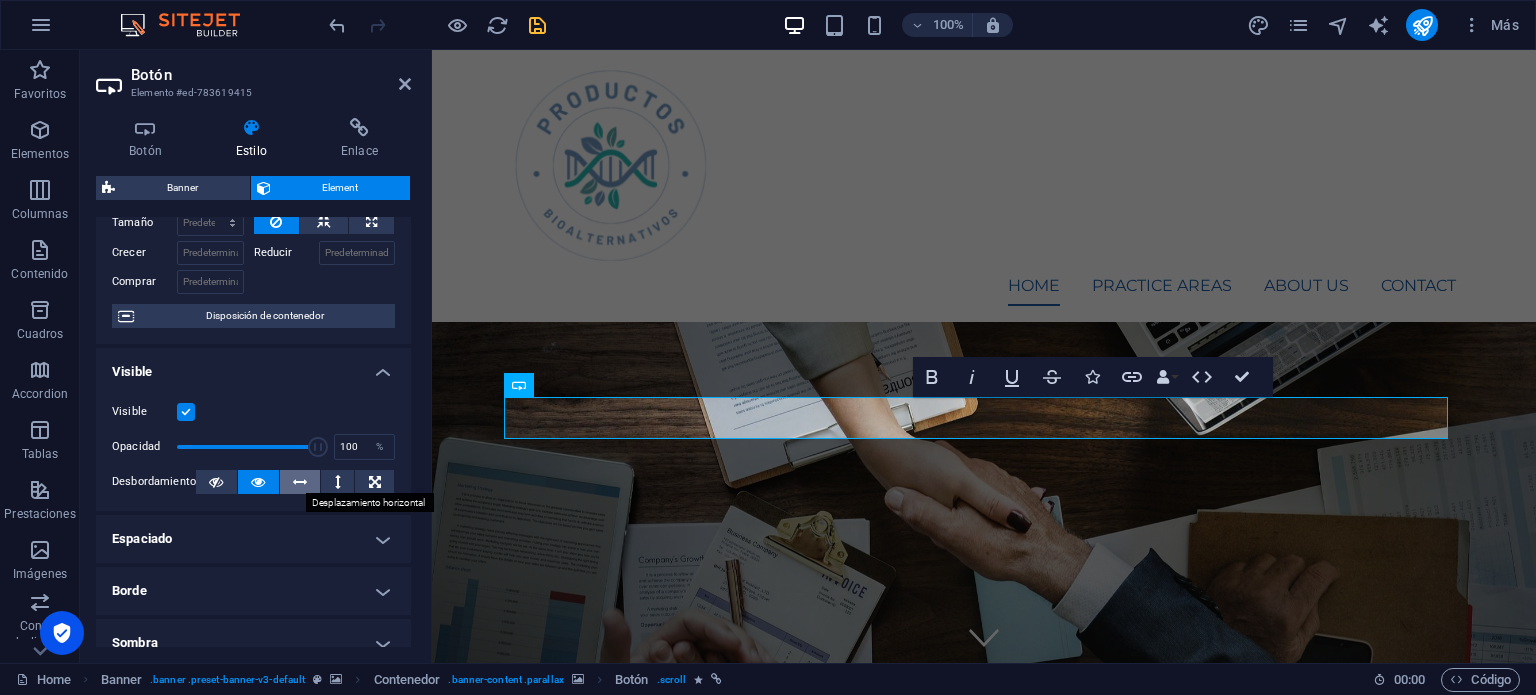 scroll, scrollTop: 0, scrollLeft: 0, axis: both 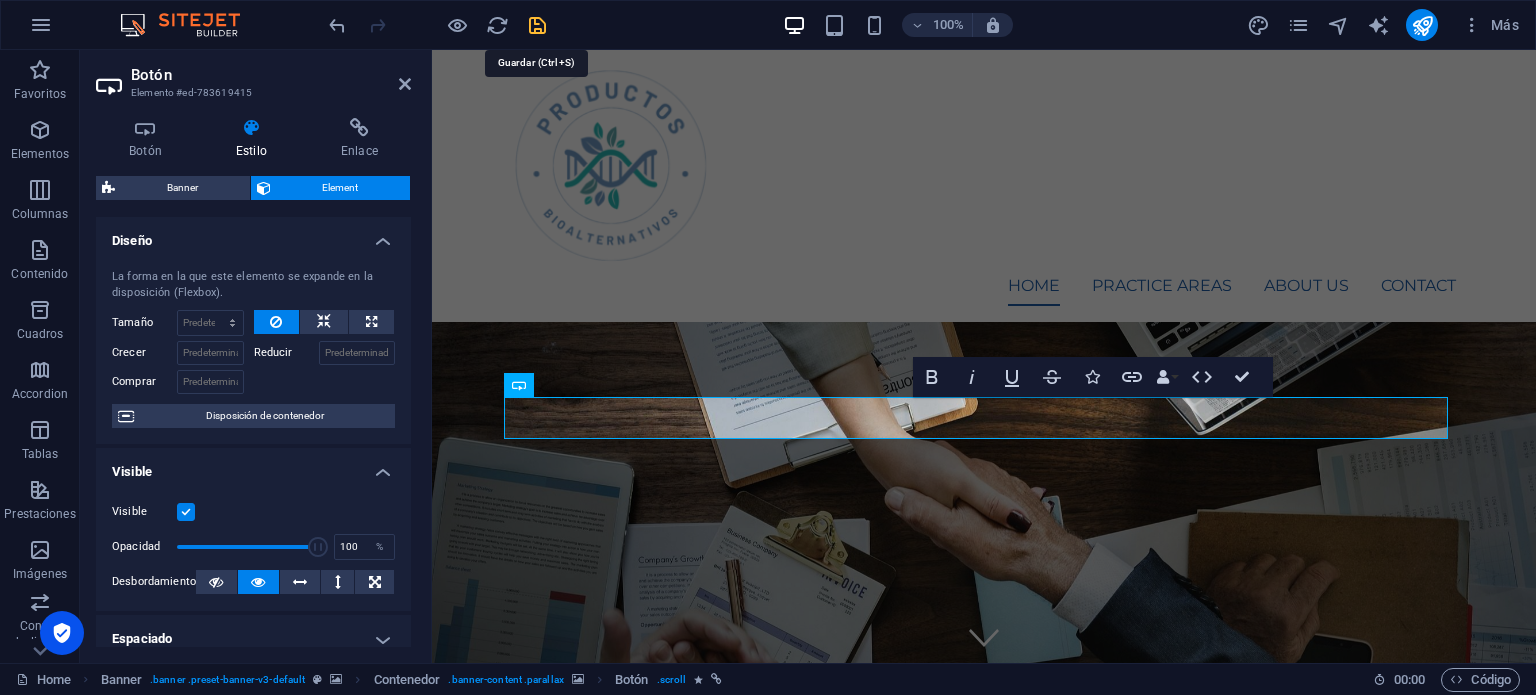 click at bounding box center [537, 25] 